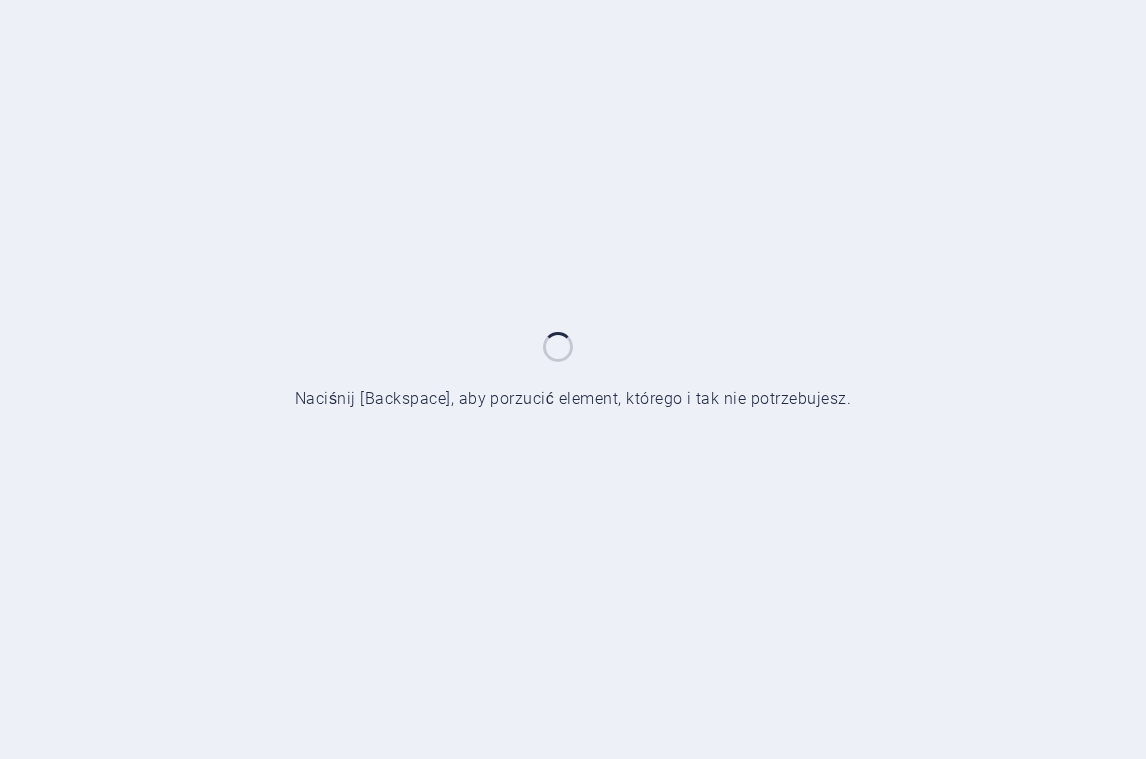scroll, scrollTop: 0, scrollLeft: 0, axis: both 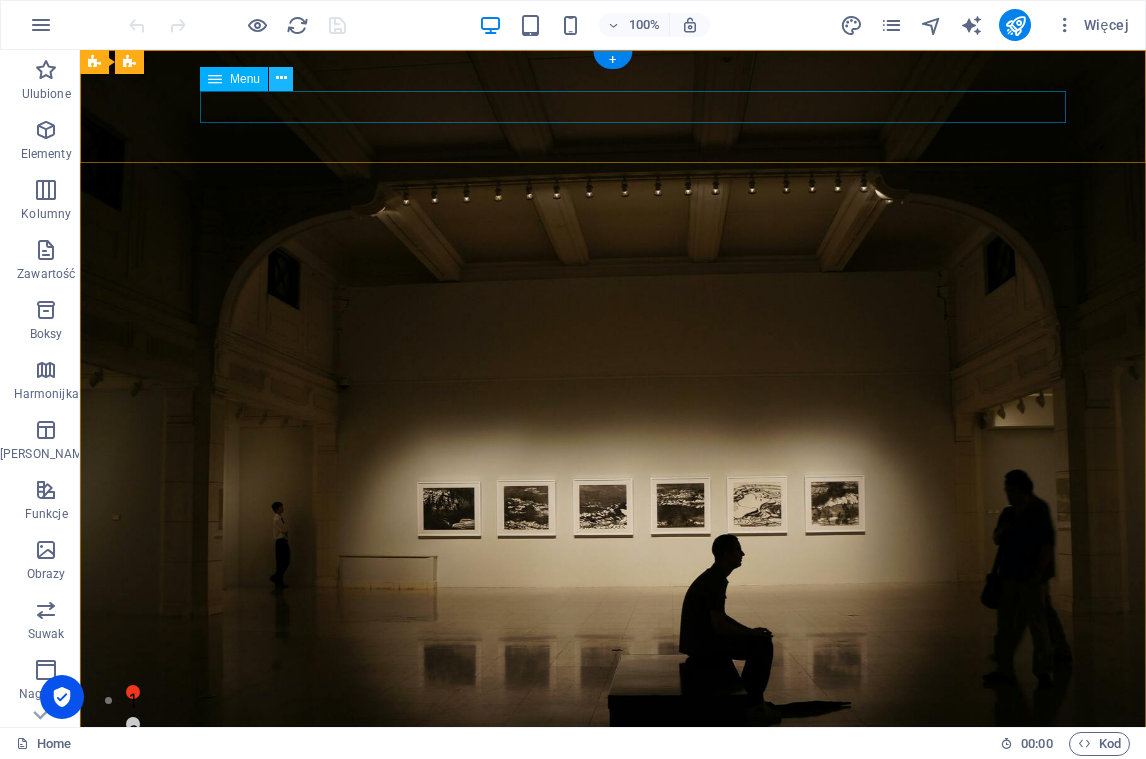 click at bounding box center [281, 78] 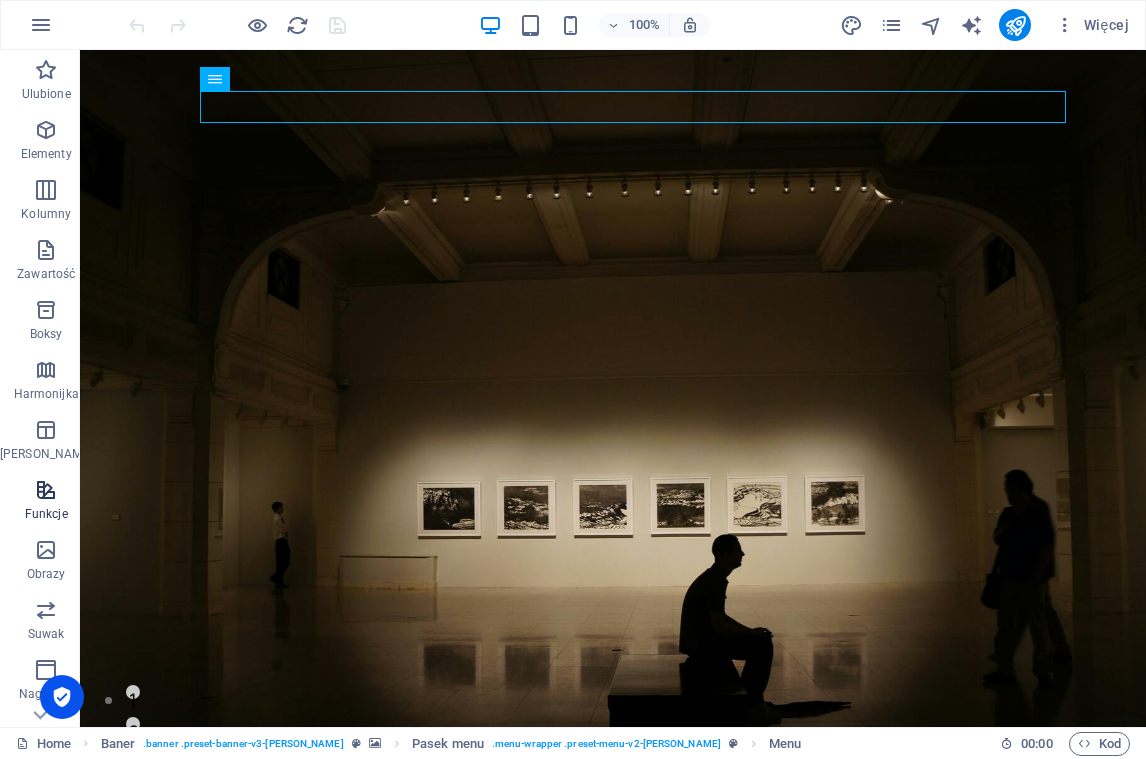 click at bounding box center [46, 490] 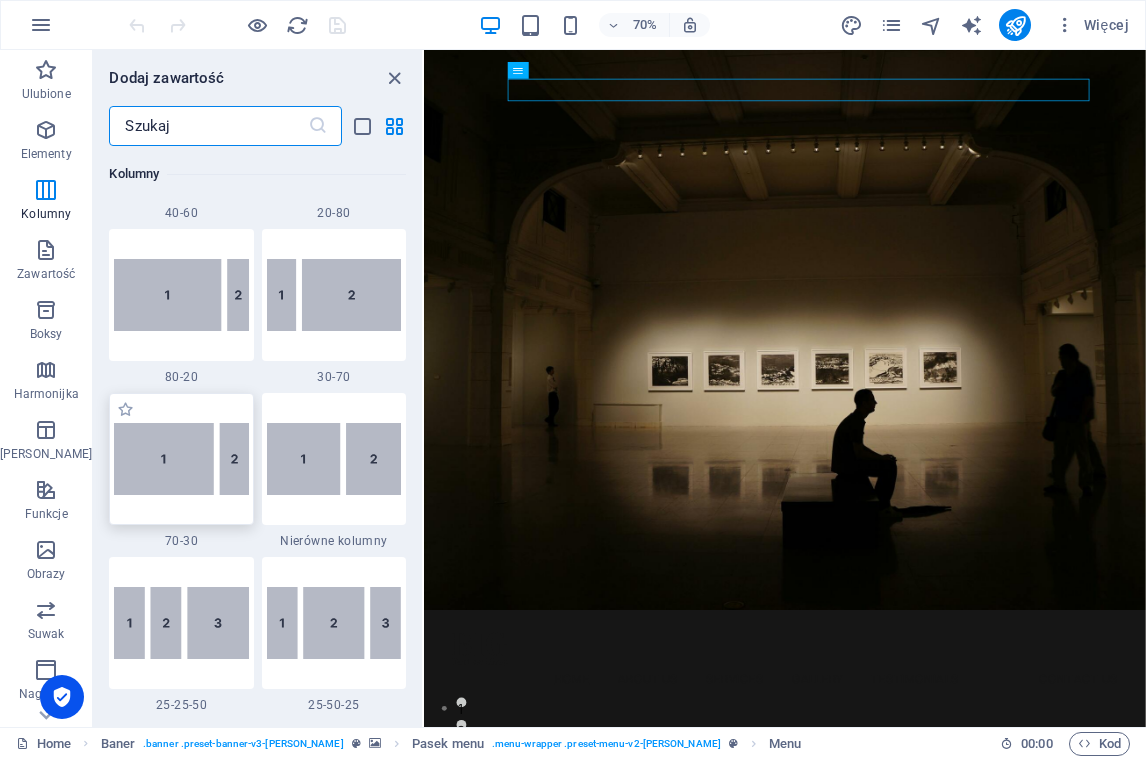 scroll, scrollTop: 1624, scrollLeft: 0, axis: vertical 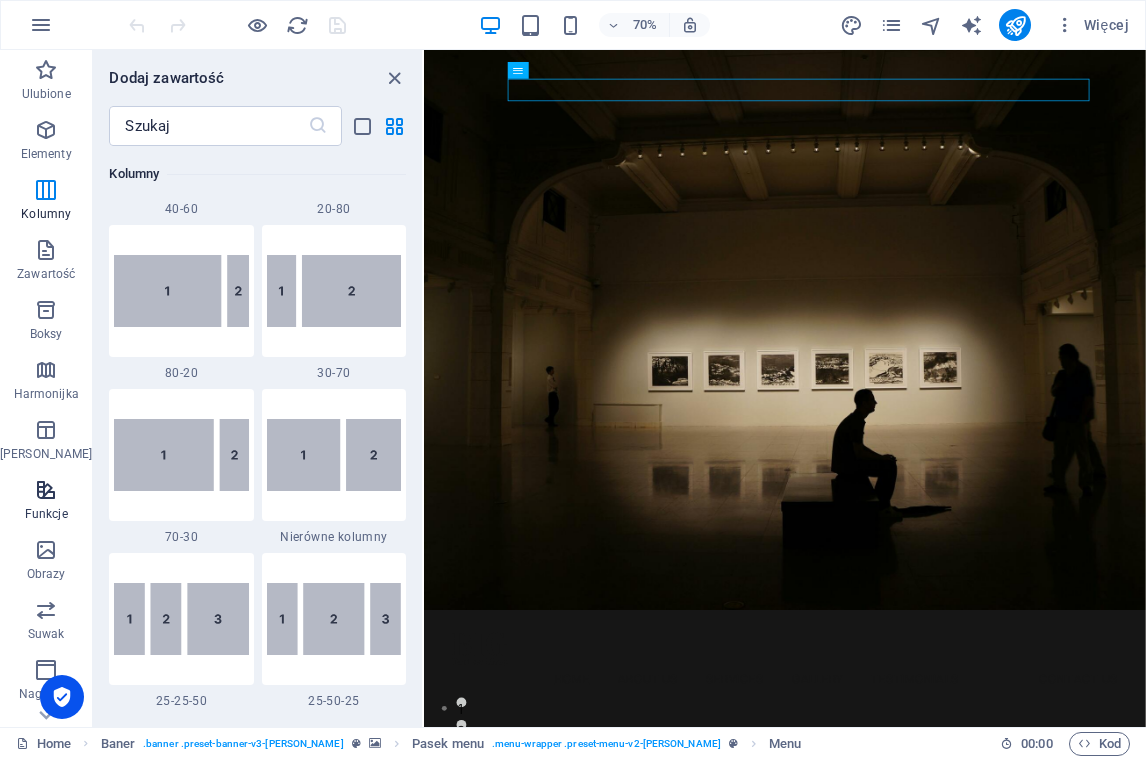 click on "Funkcje" at bounding box center [46, 502] 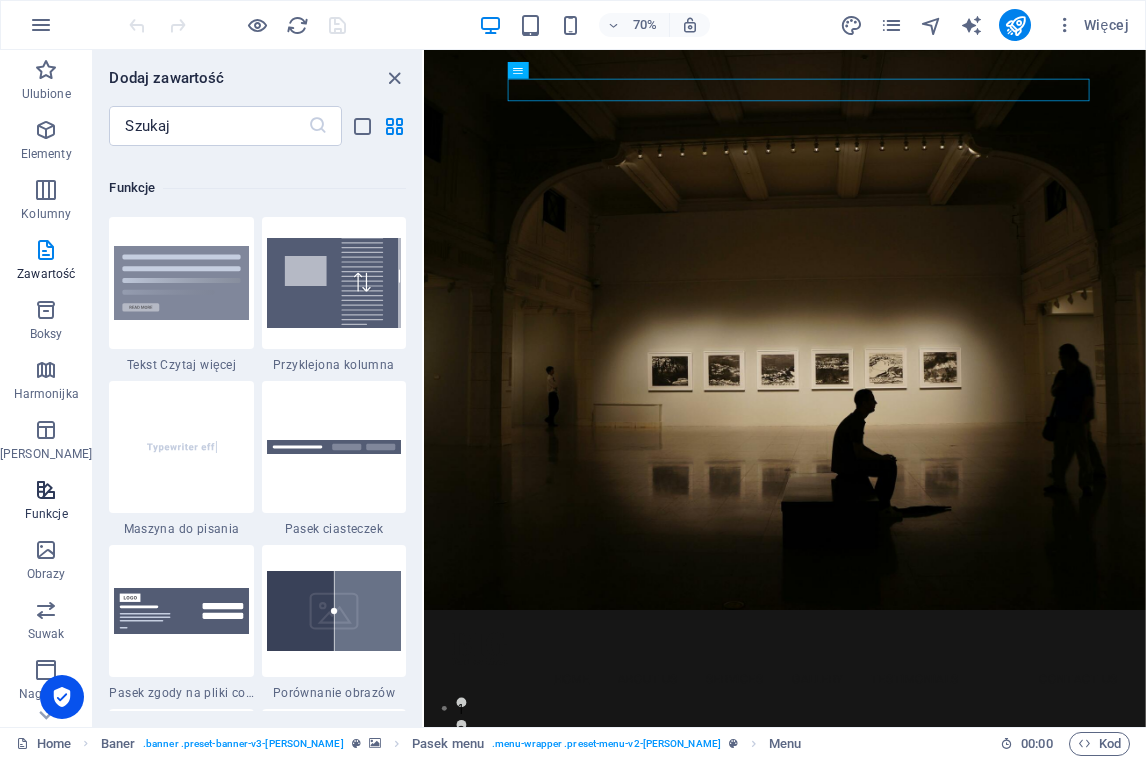 scroll, scrollTop: 7631, scrollLeft: 0, axis: vertical 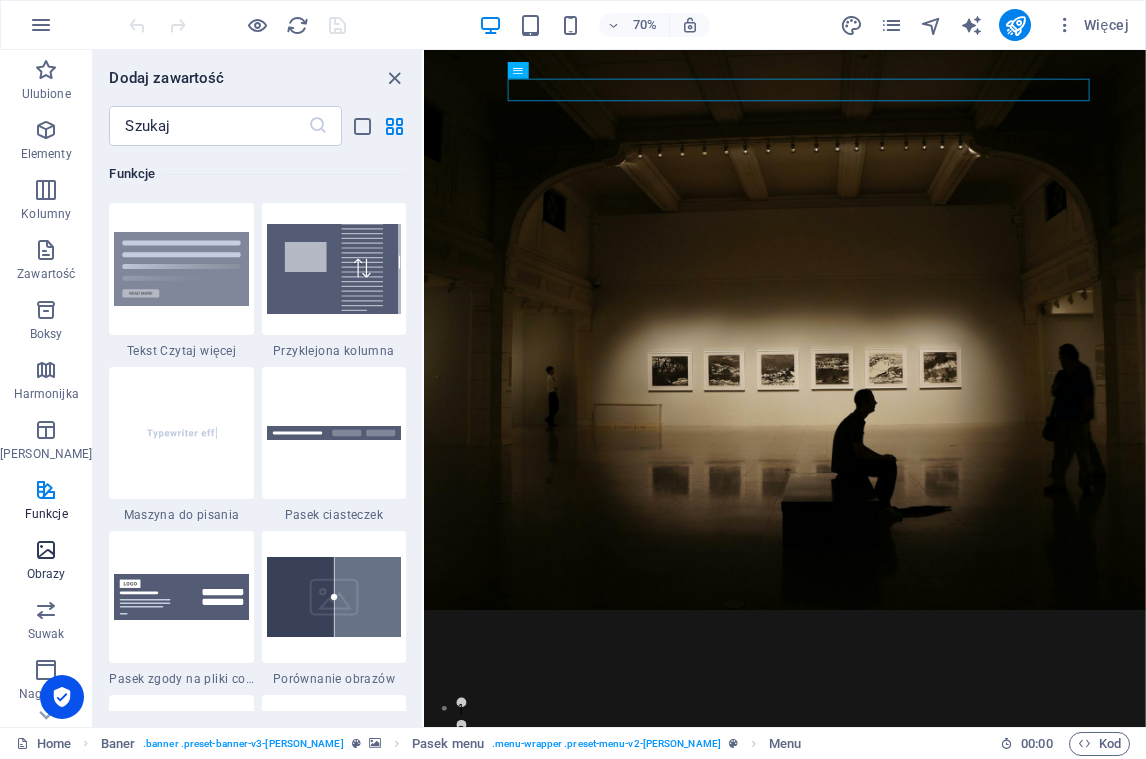 click on "Obrazy" at bounding box center [46, 562] 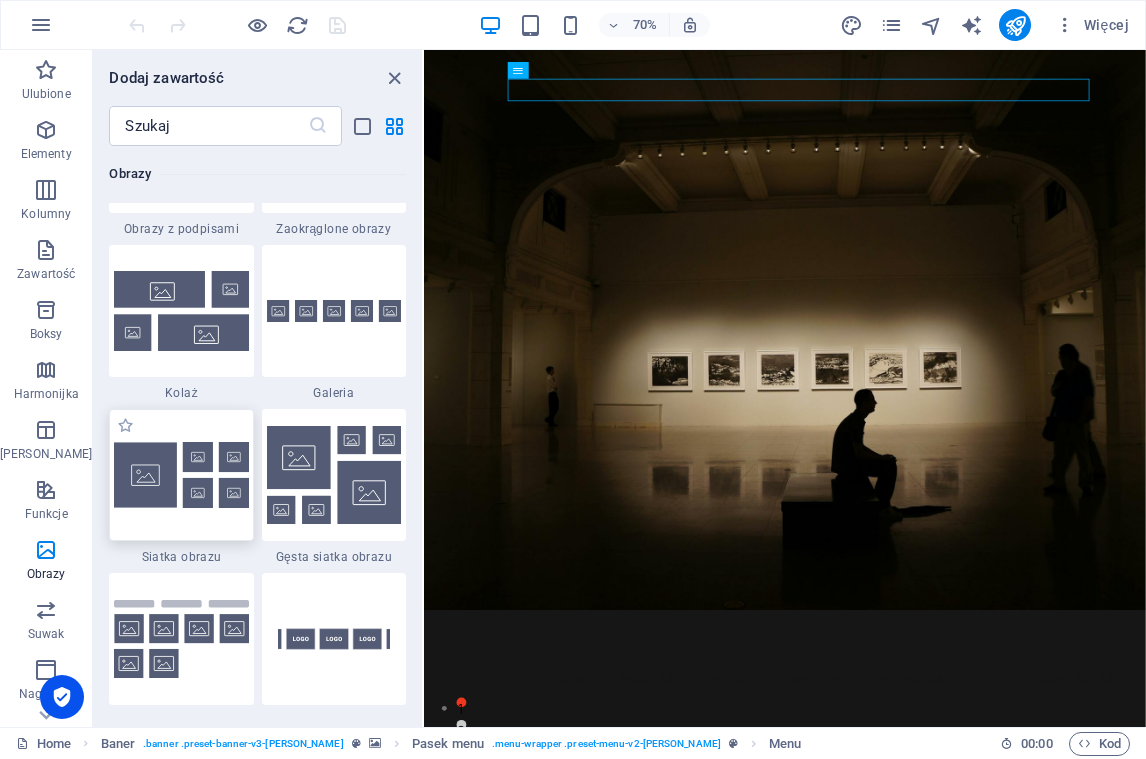 scroll, scrollTop: 10102, scrollLeft: 0, axis: vertical 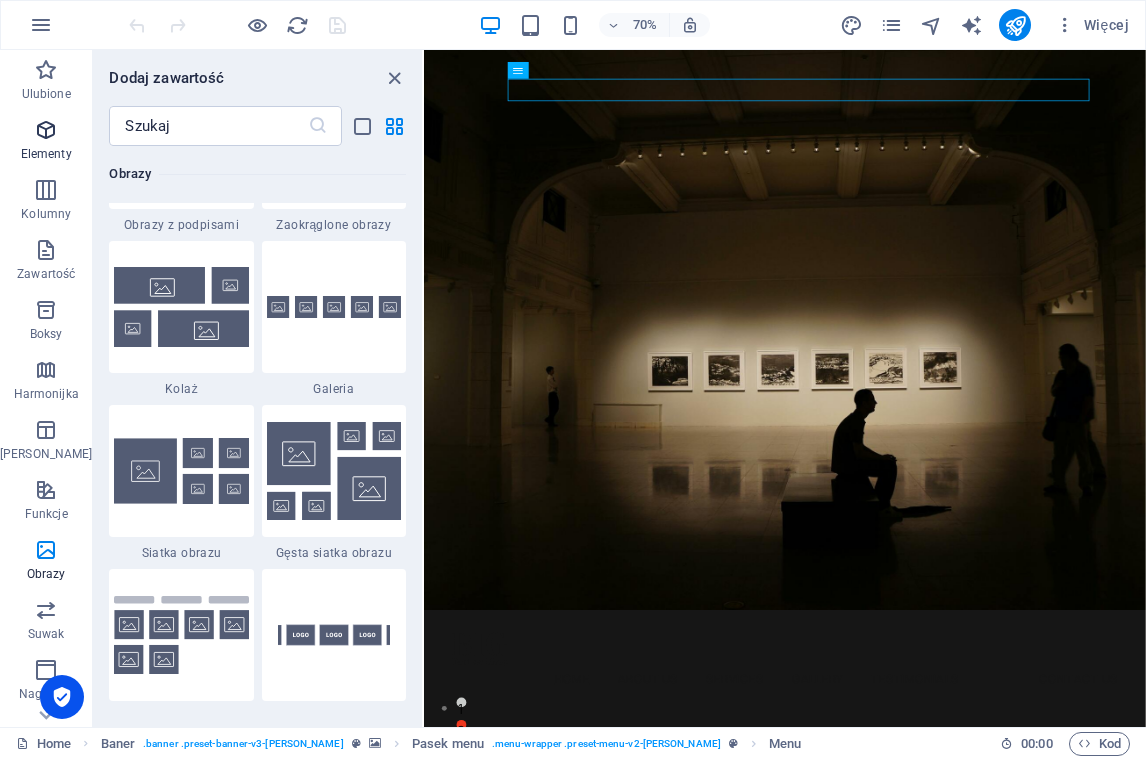 click at bounding box center (46, 130) 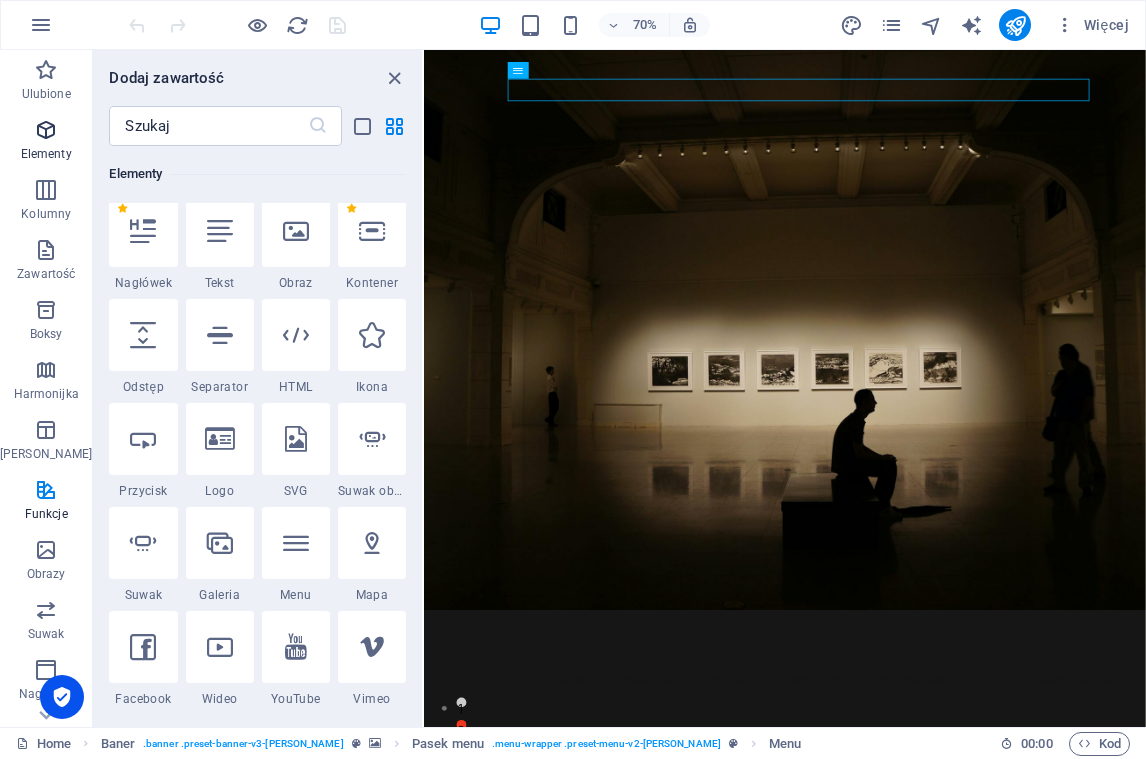 scroll, scrollTop: 213, scrollLeft: 0, axis: vertical 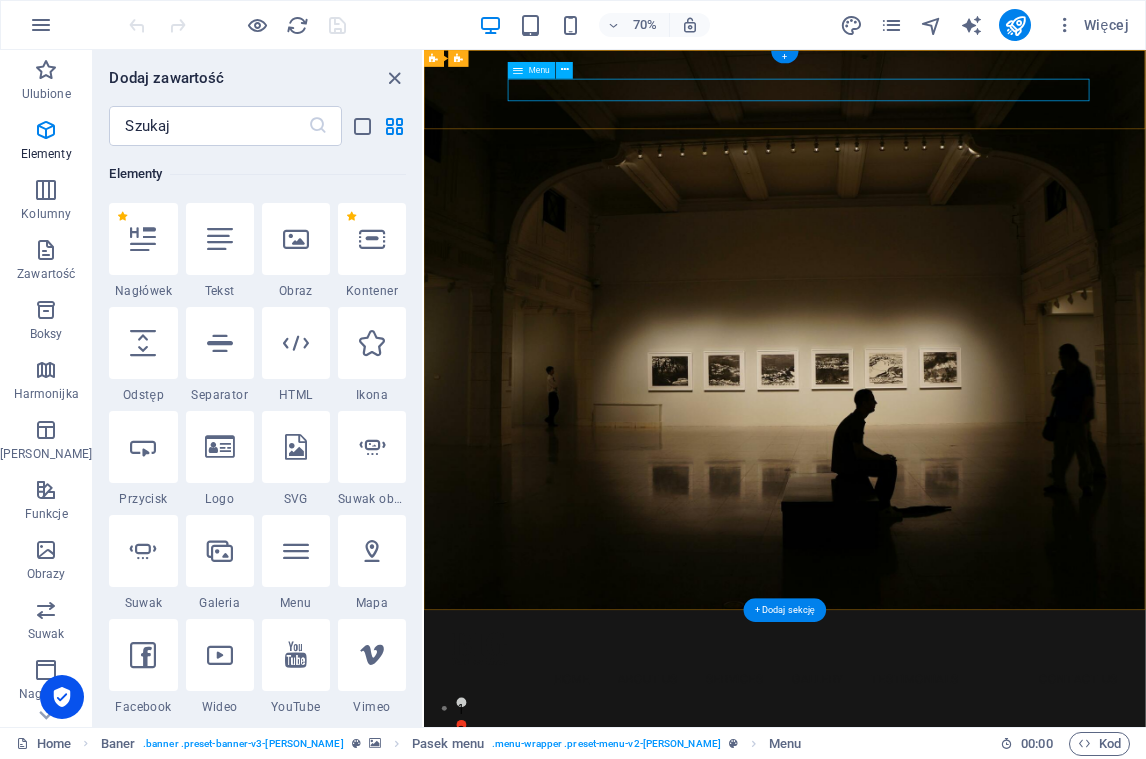 click on "Home About Us Services Gallery Testimonials Contact Us" at bounding box center [919, 947] 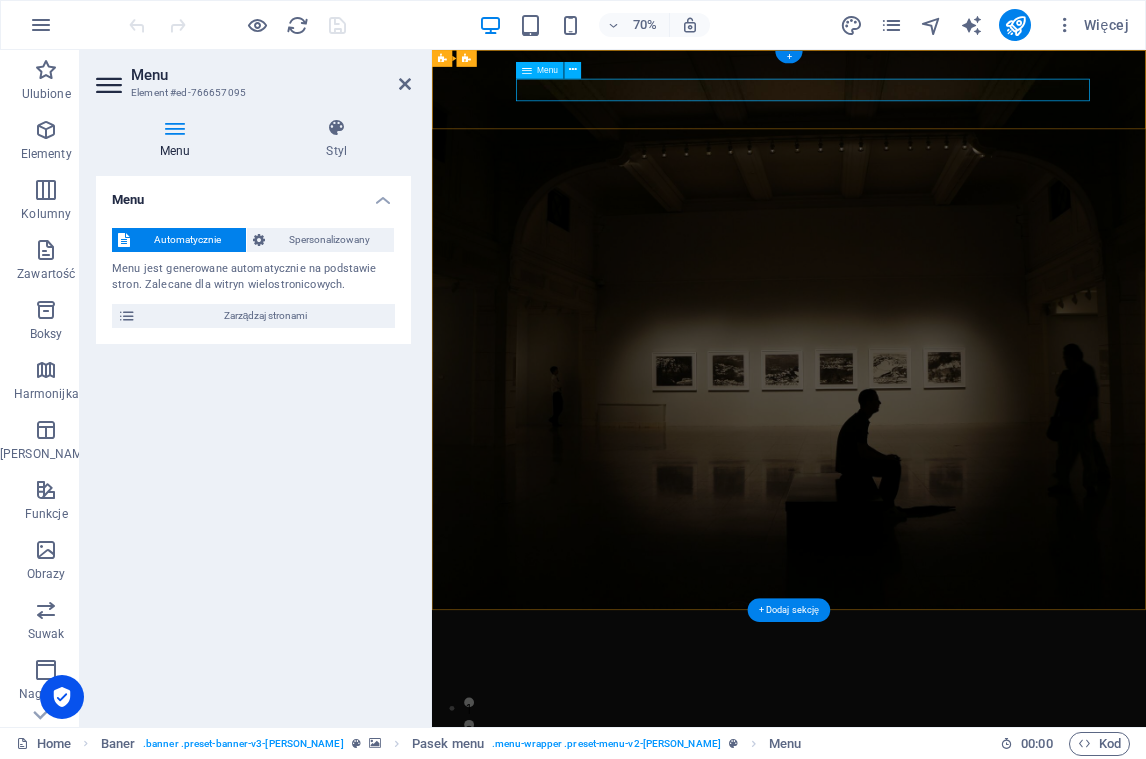 click on "Home About Us Services Gallery Testimonials Contact Us" at bounding box center [922, 947] 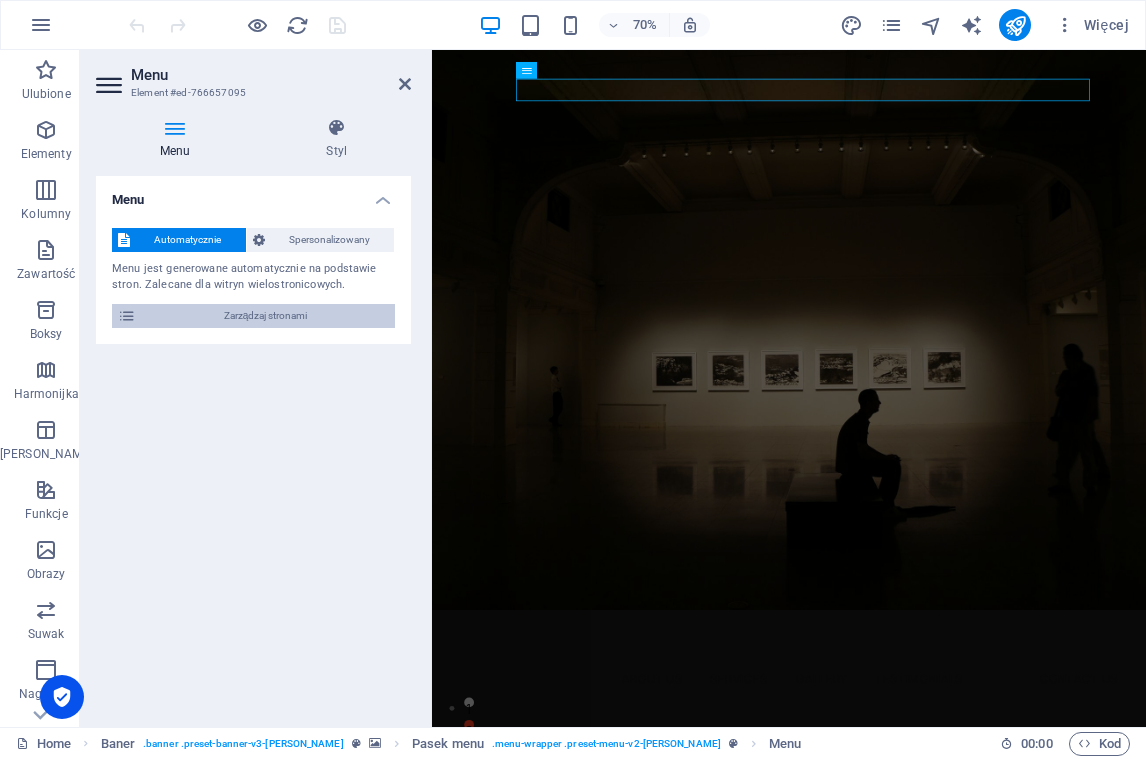 click on "Zarządzaj stronami" at bounding box center (265, 316) 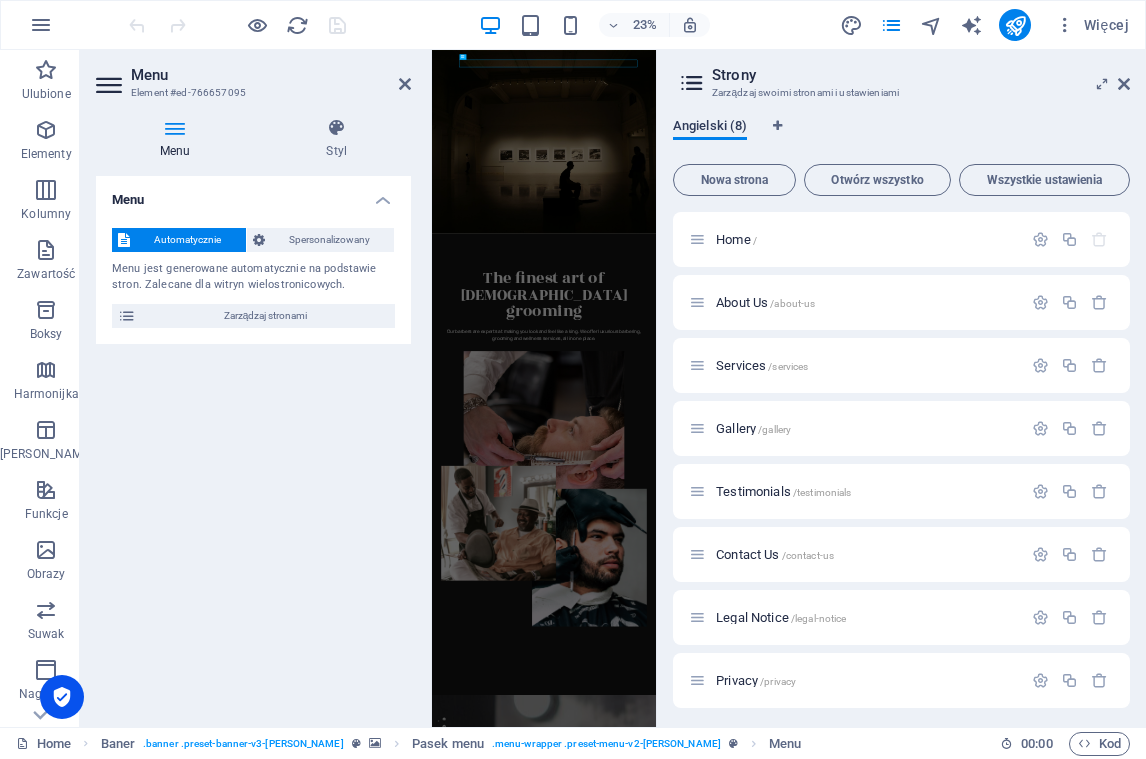 click on "Angielski (8)" at bounding box center (710, 128) 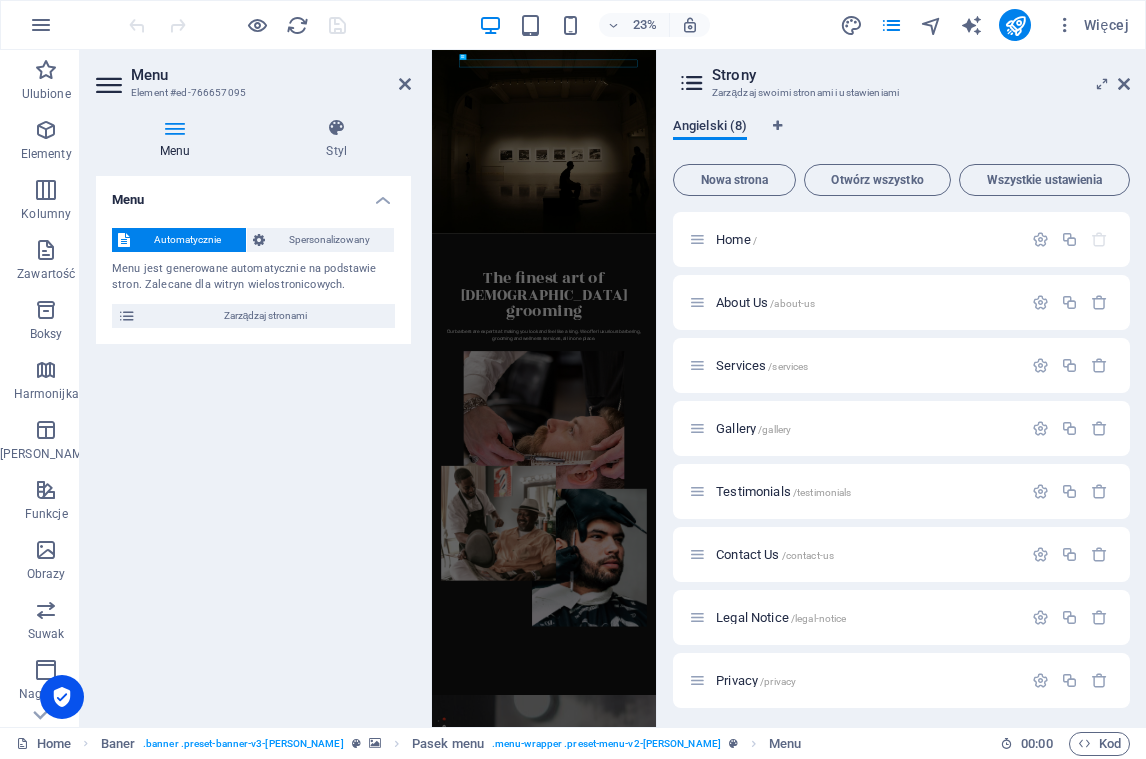 click on "Angielski (8)" at bounding box center (710, 128) 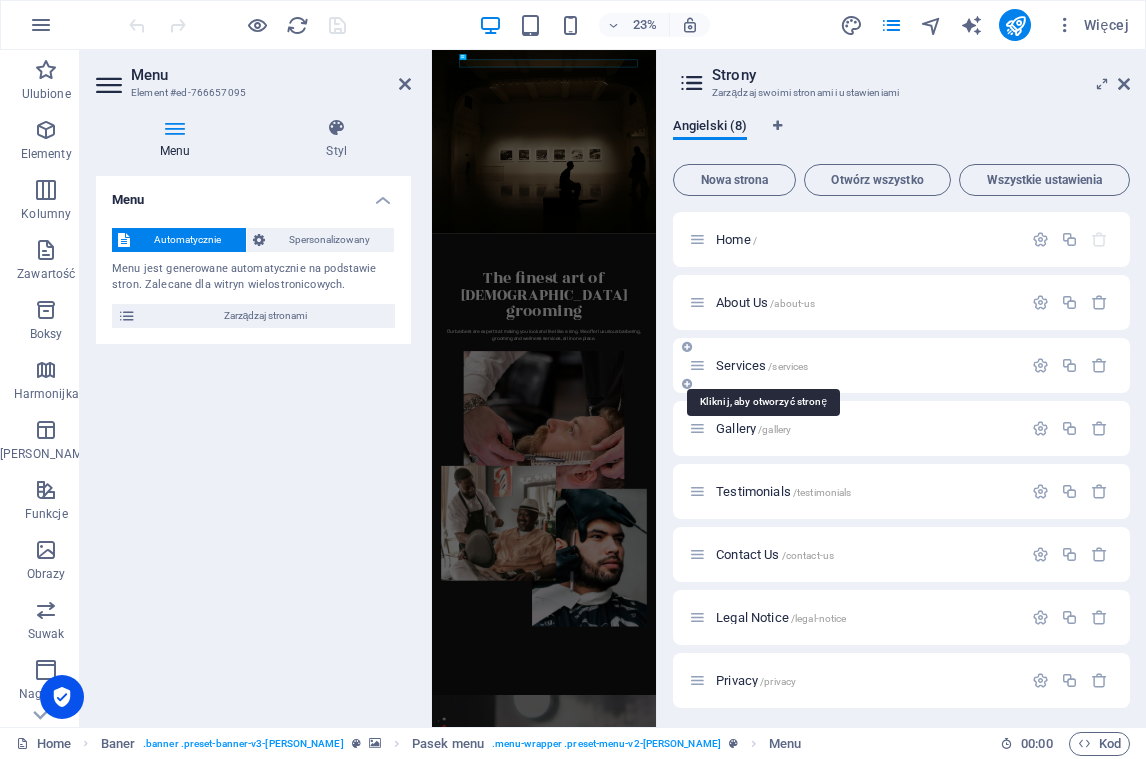 scroll, scrollTop: 0, scrollLeft: 0, axis: both 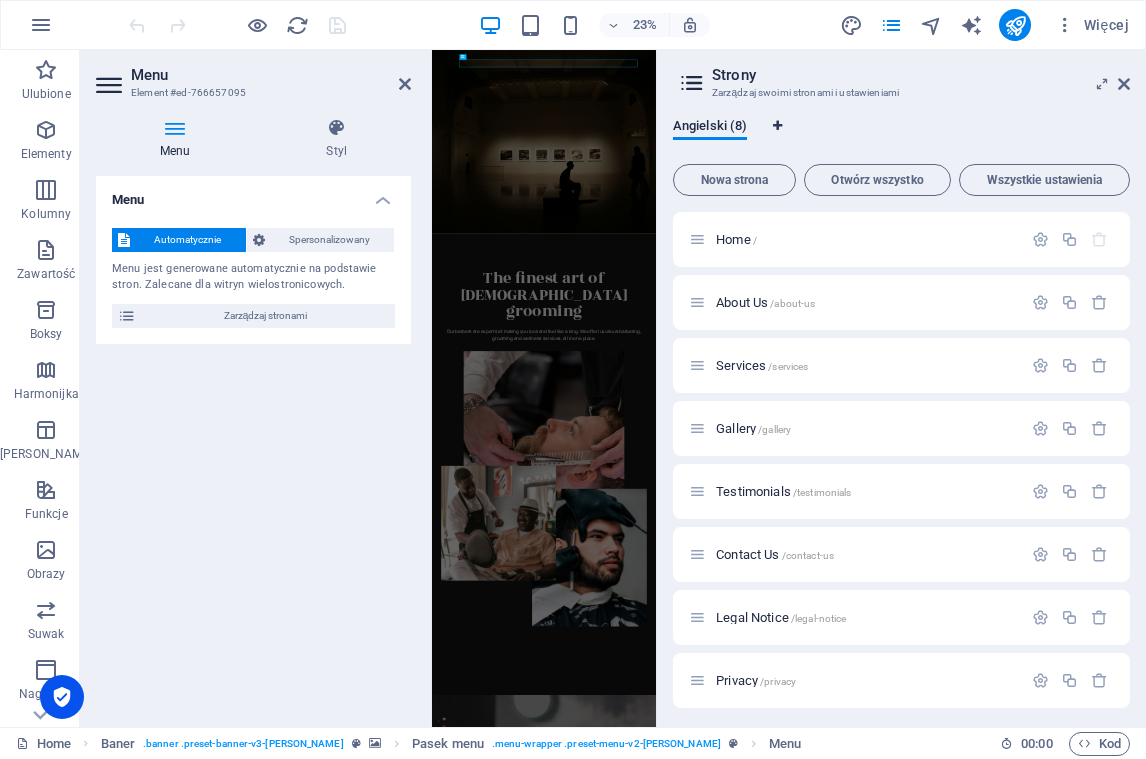 click at bounding box center (777, 126) 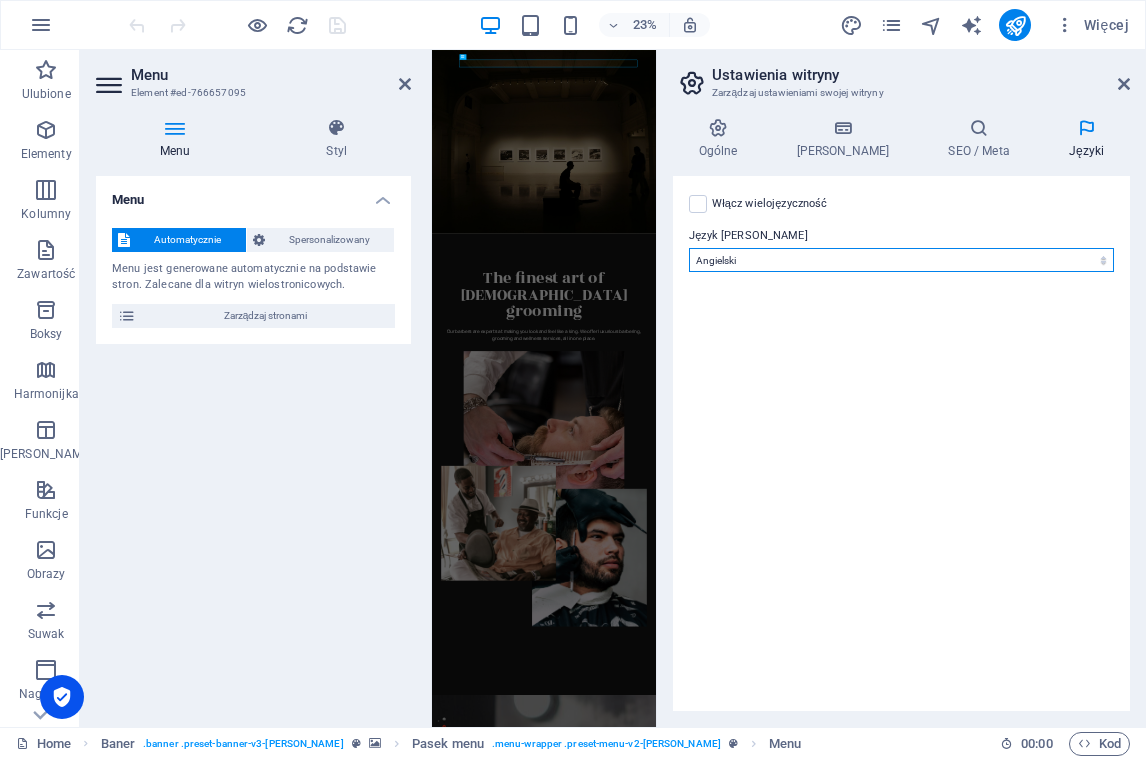 select on "128" 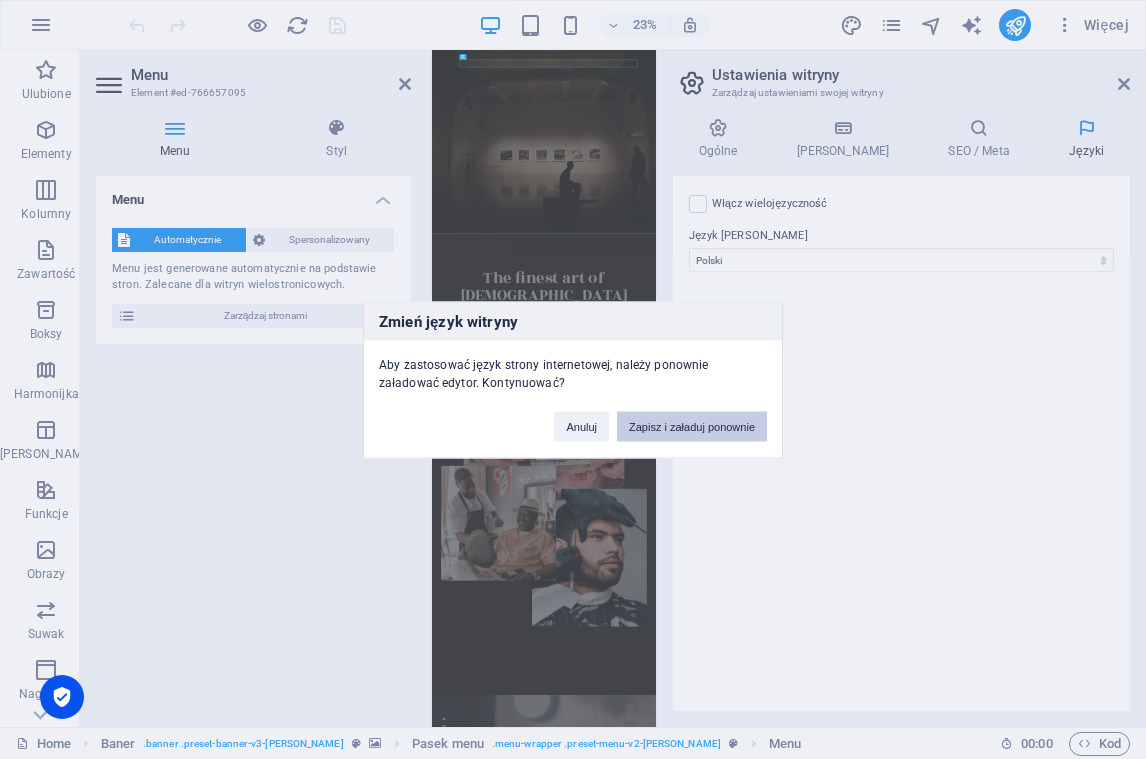 click on "Zapisz i załaduj ponownie" at bounding box center [692, 426] 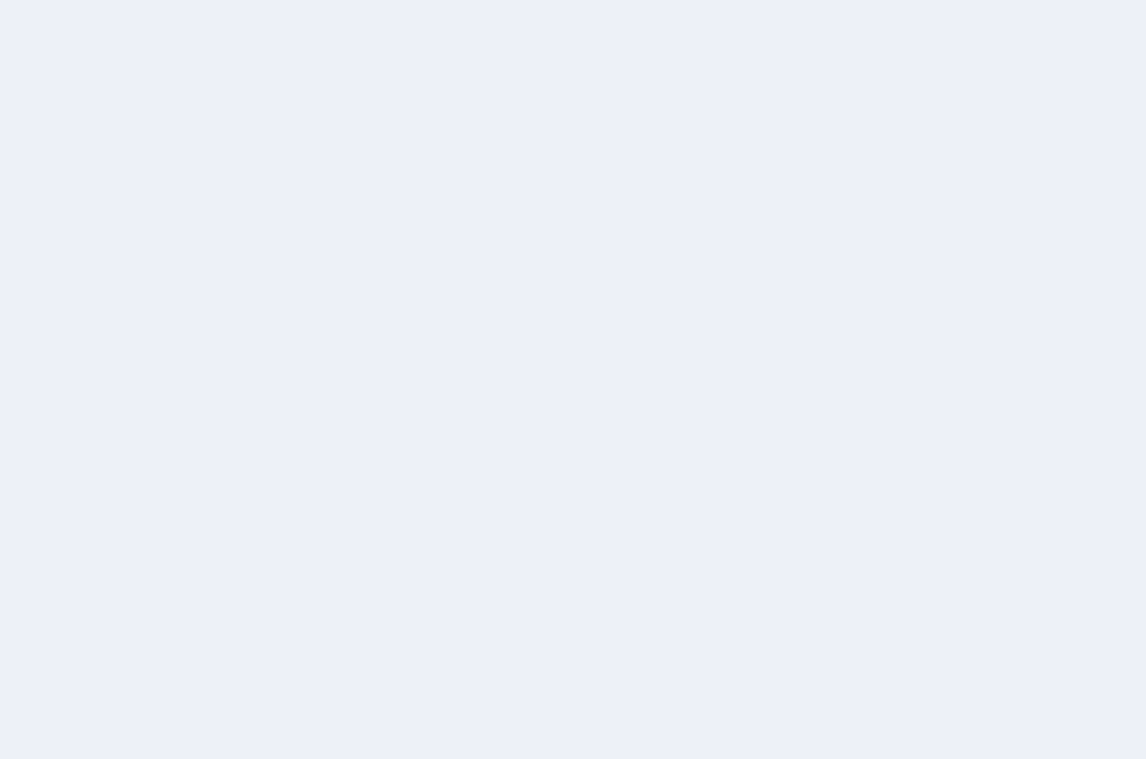 scroll, scrollTop: 0, scrollLeft: 0, axis: both 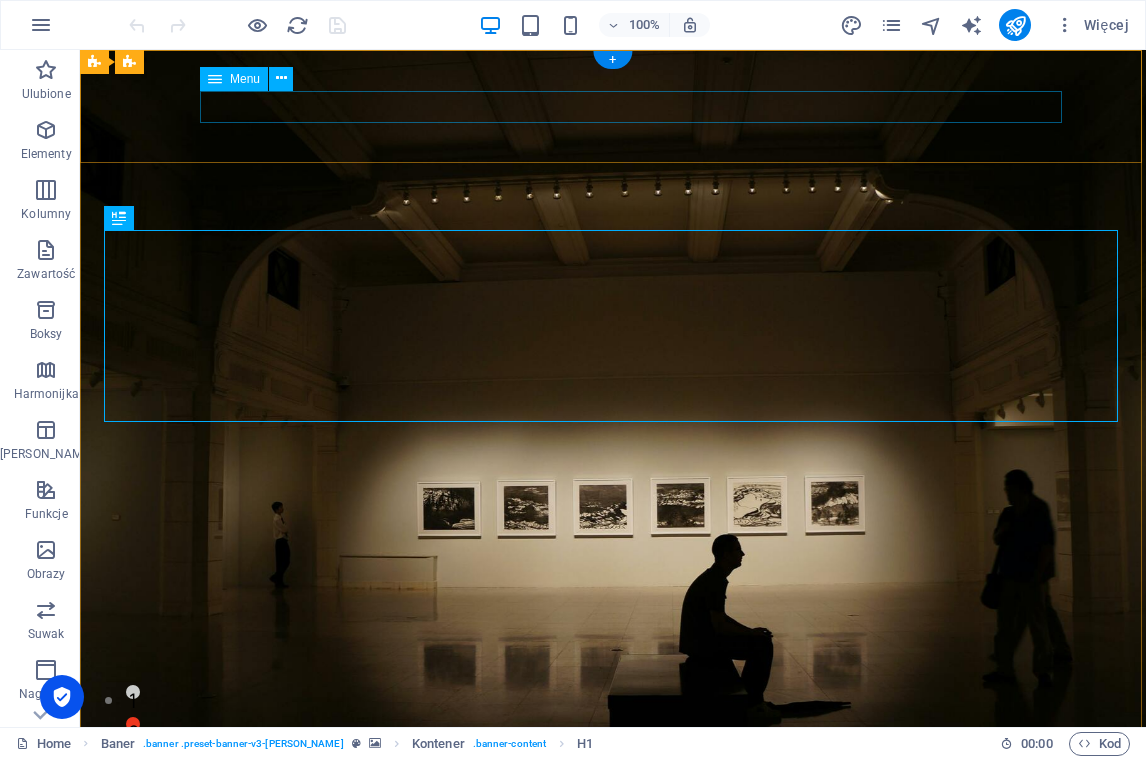 click on "Home About Us Services Gallery Testimonials Contact Us" at bounding box center [593, 947] 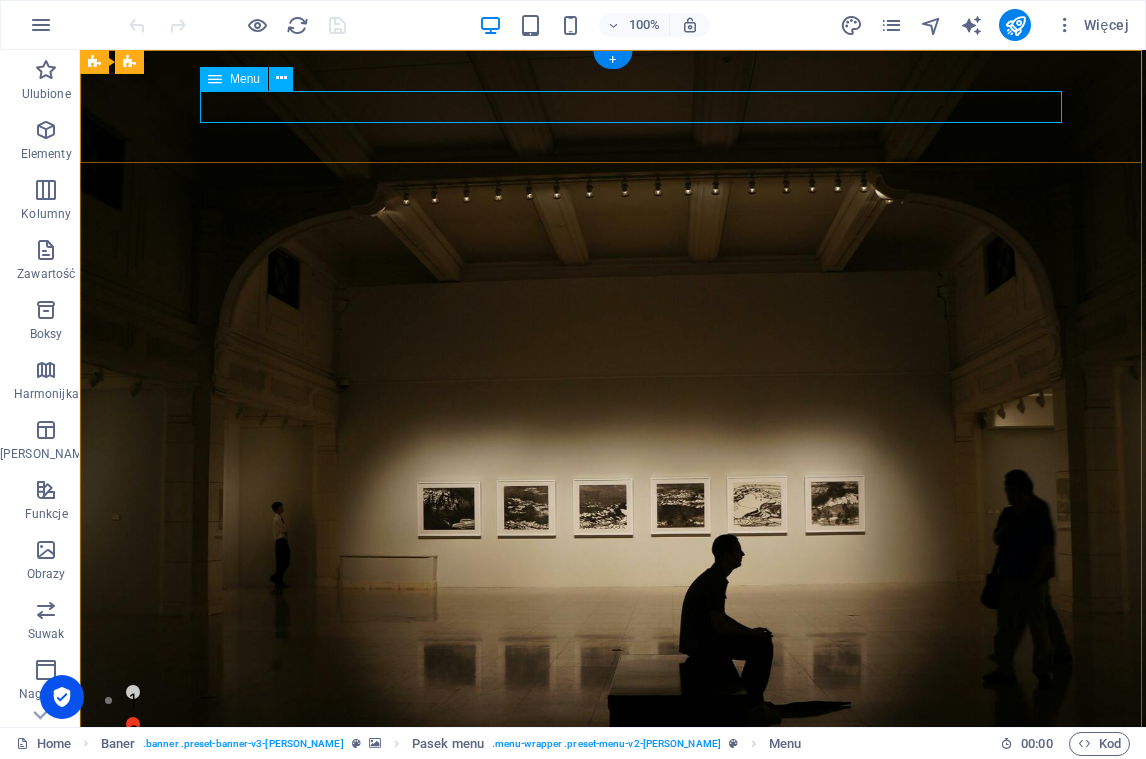 click on "Menu" at bounding box center [245, 79] 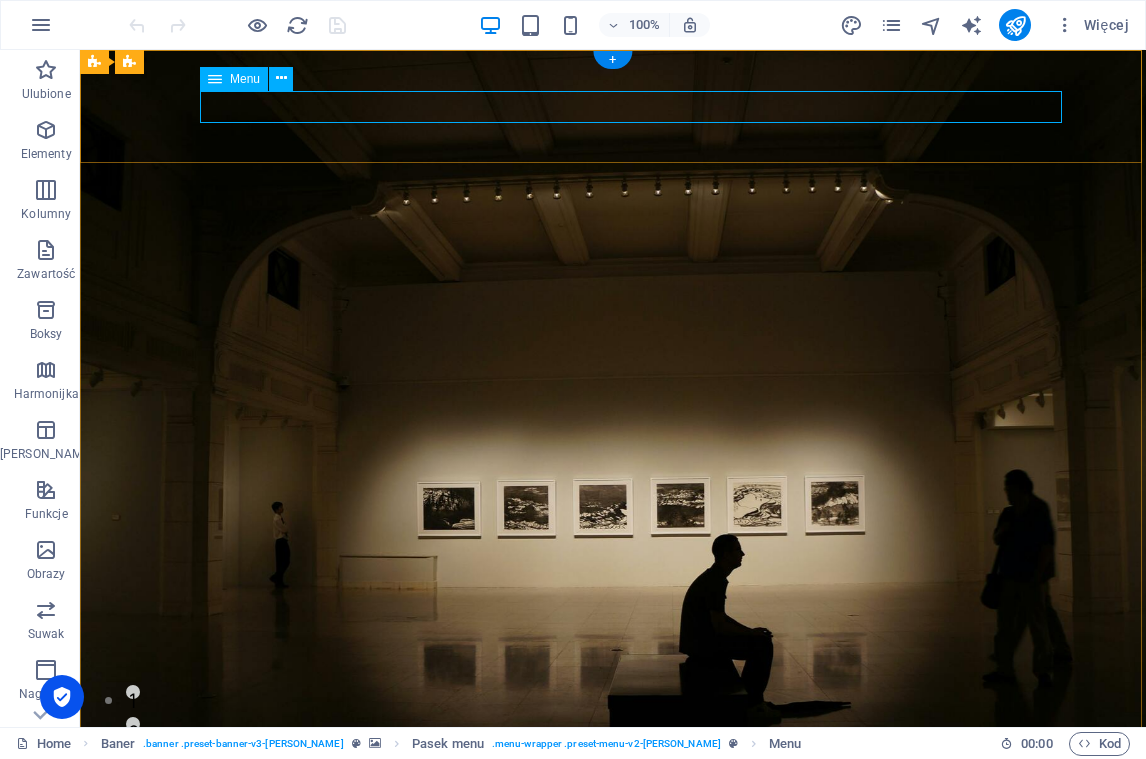 click on "Menu" at bounding box center (245, 79) 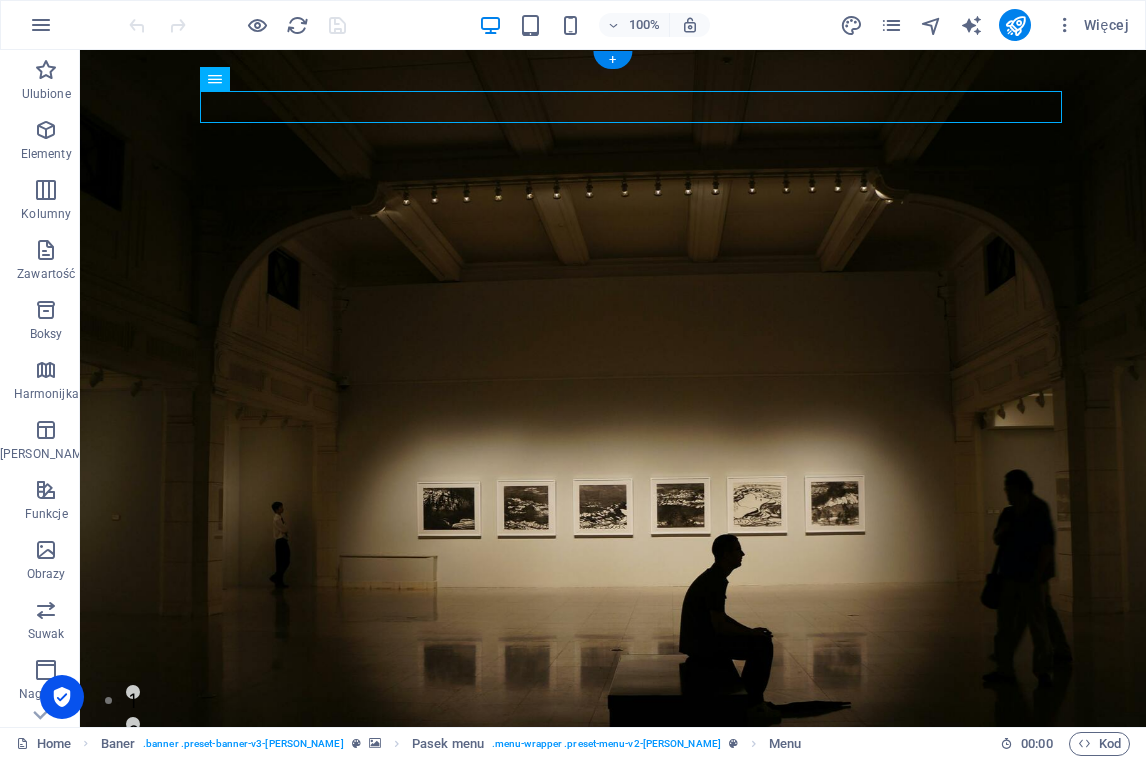 click on "Home About Us Services Gallery Testimonials Contact Us" at bounding box center (593, 947) 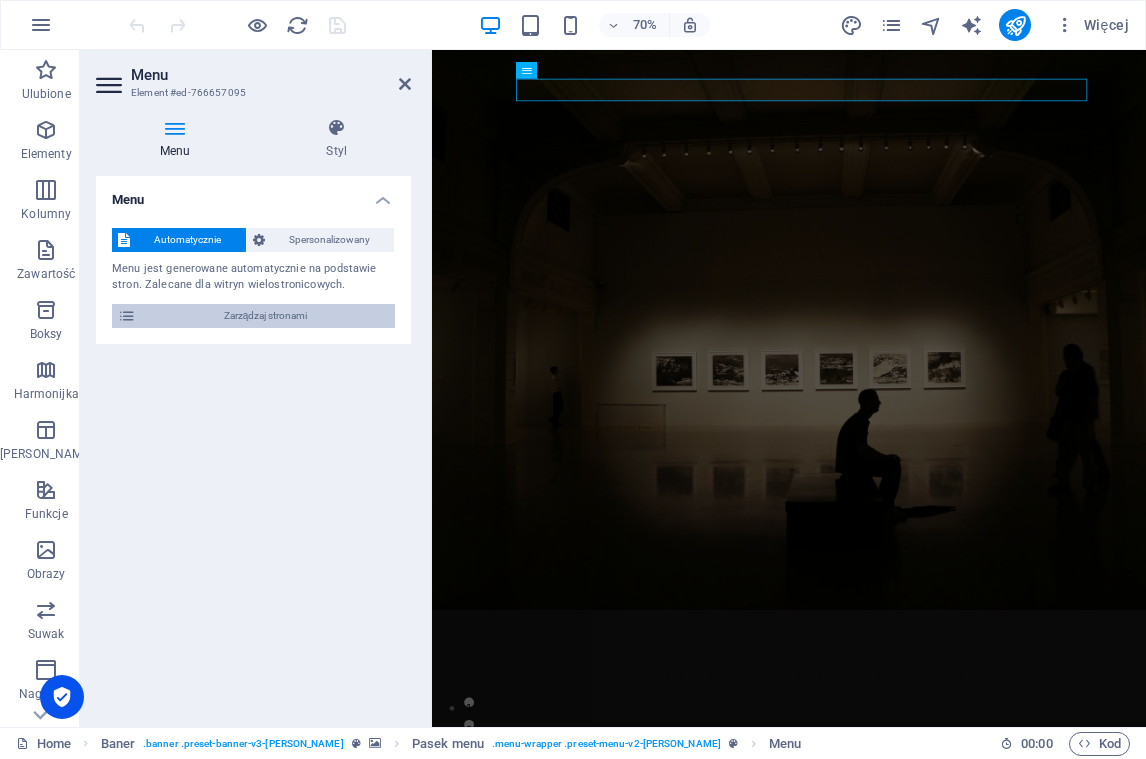 click on "Zarządzaj stronami" at bounding box center [265, 316] 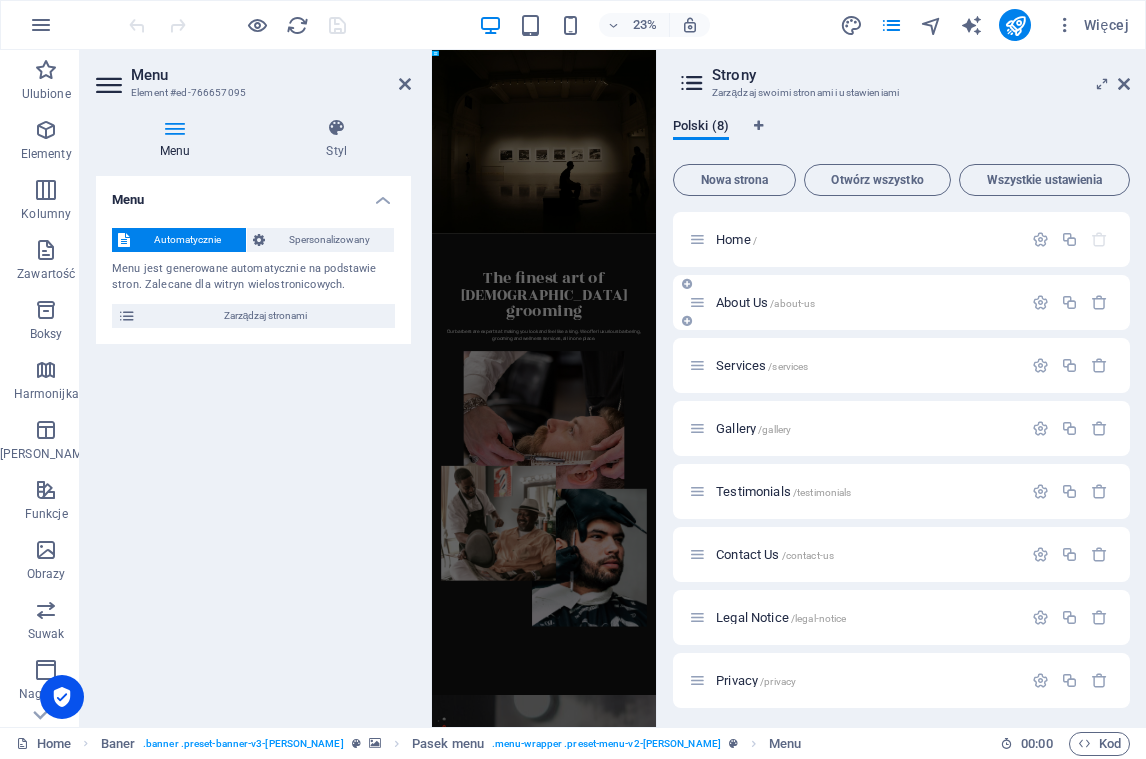 click on "About Us /about-us" at bounding box center [765, 302] 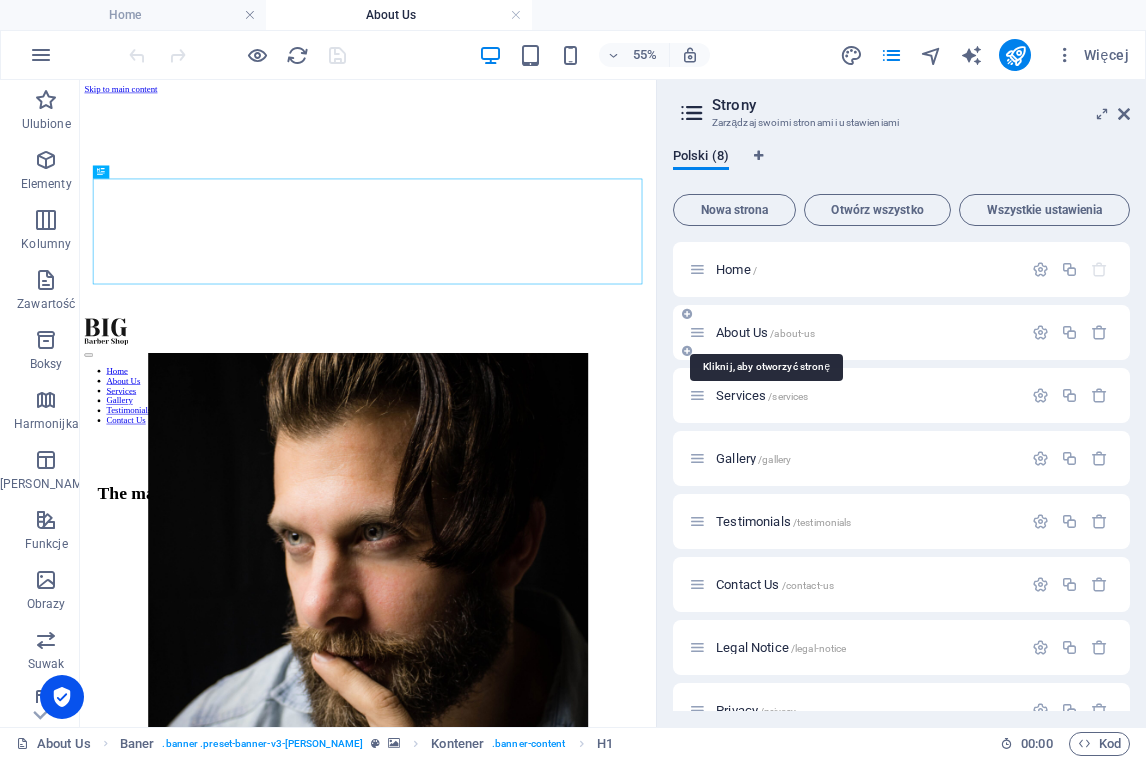 scroll, scrollTop: 0, scrollLeft: 0, axis: both 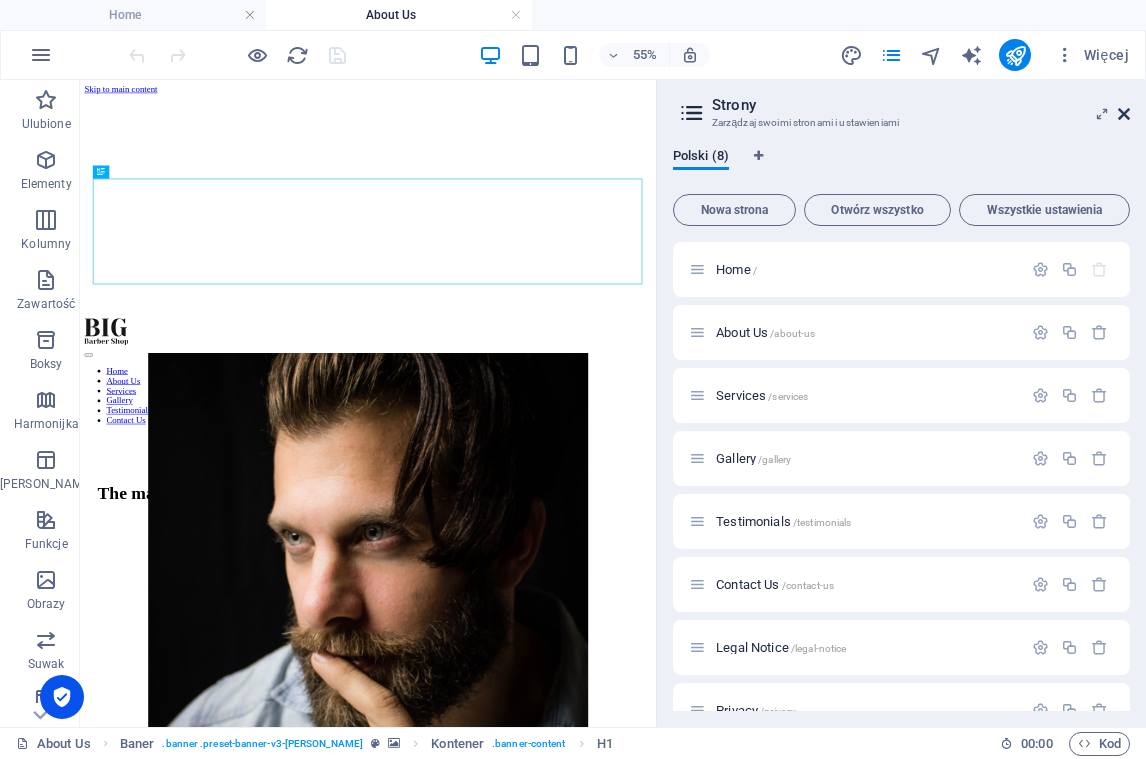 click at bounding box center (1124, 114) 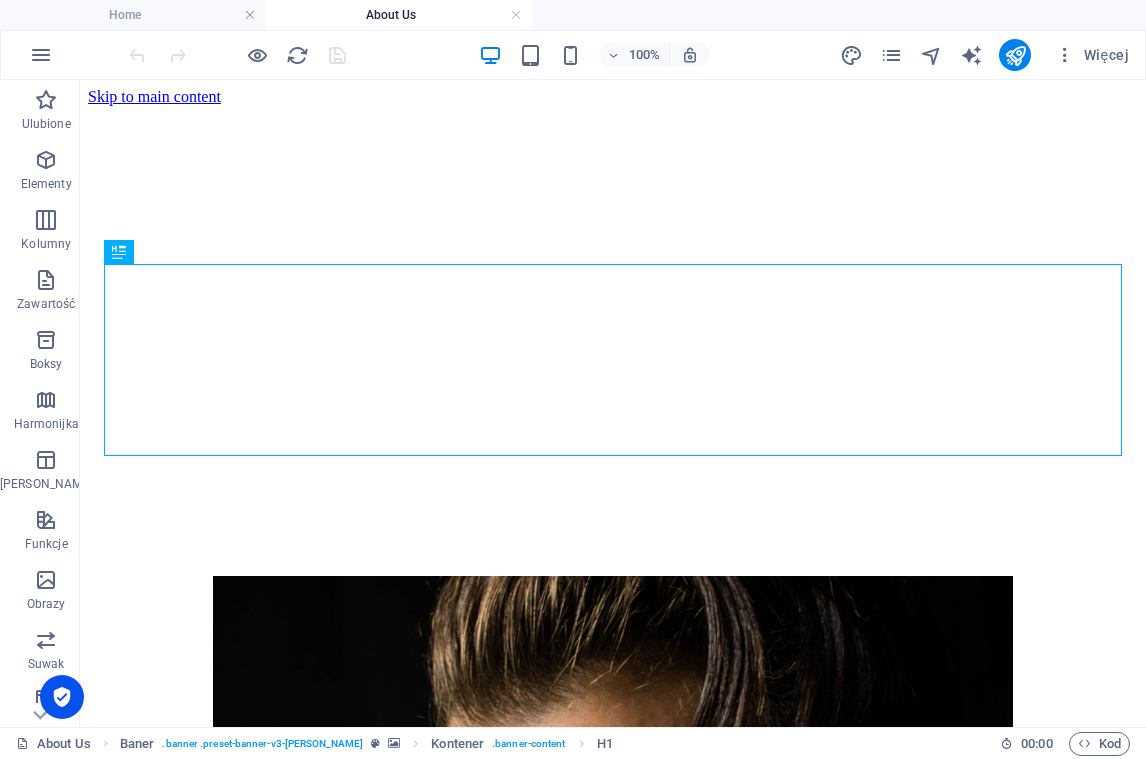 scroll, scrollTop: 0, scrollLeft: 0, axis: both 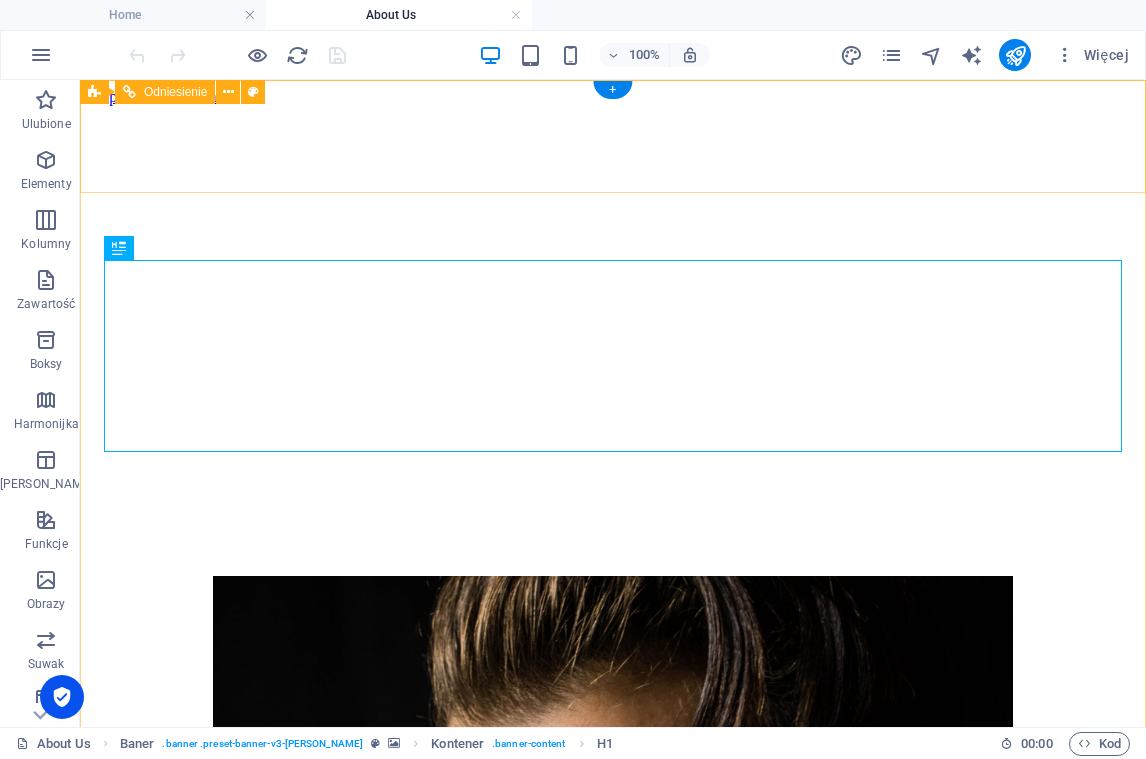 click on "Home About Us Services Gallery Testimonials Contact Us" at bounding box center [613, 1047] 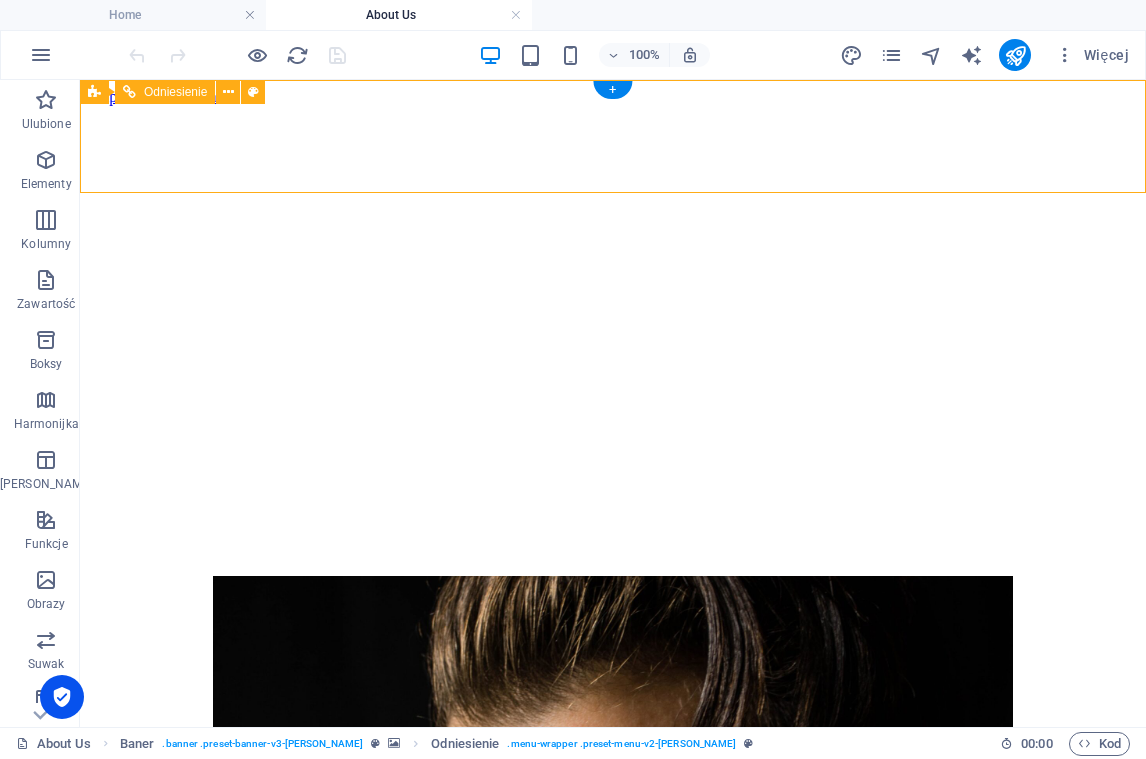 click on "Home About Us Services Gallery Testimonials Contact Us" at bounding box center (613, 1047) 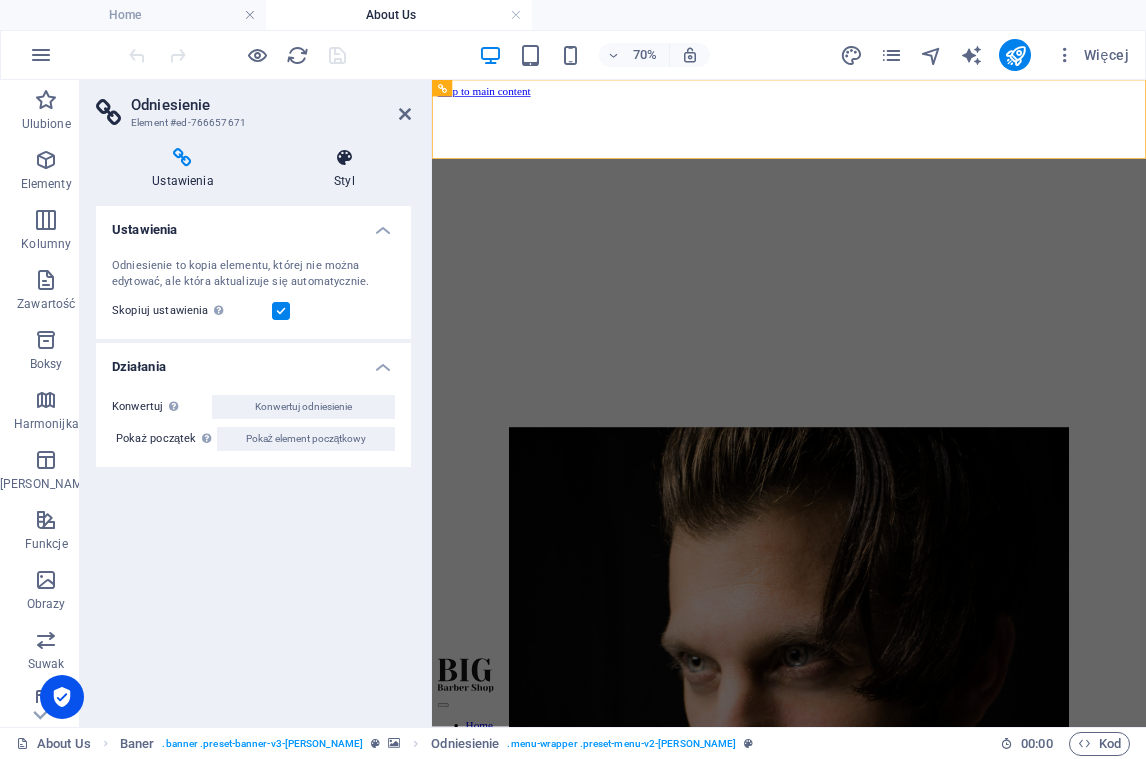 click at bounding box center [344, 158] 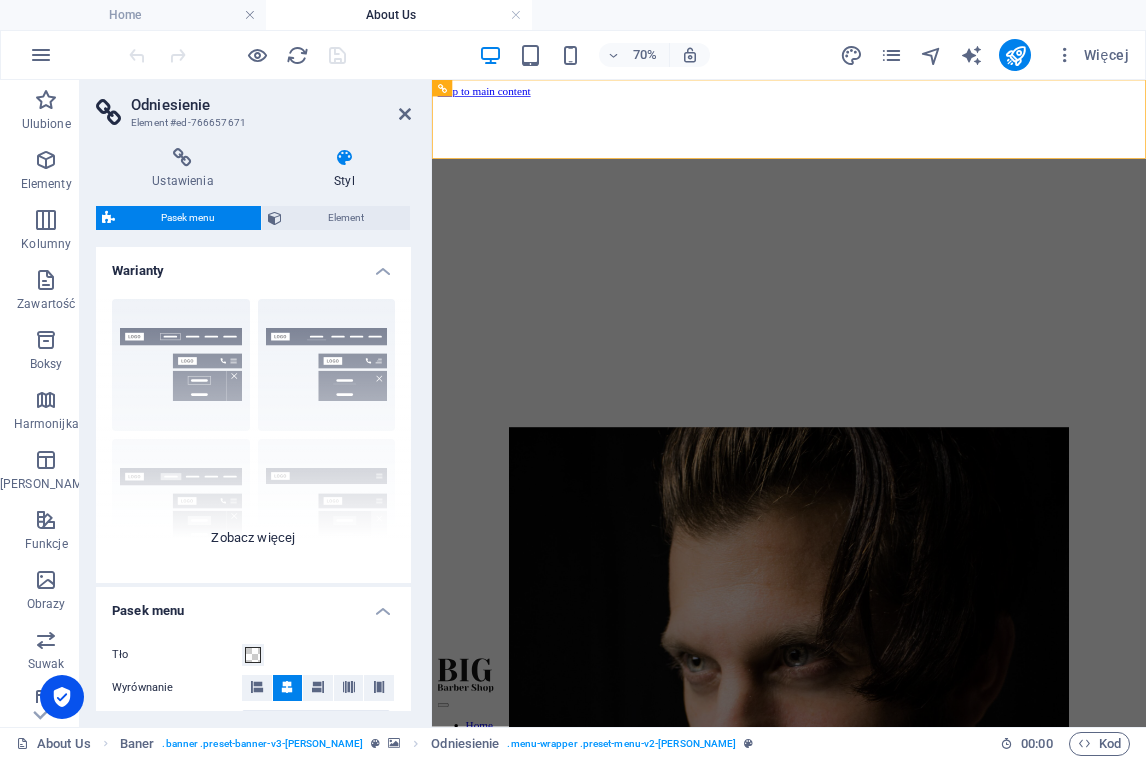 scroll, scrollTop: 0, scrollLeft: 0, axis: both 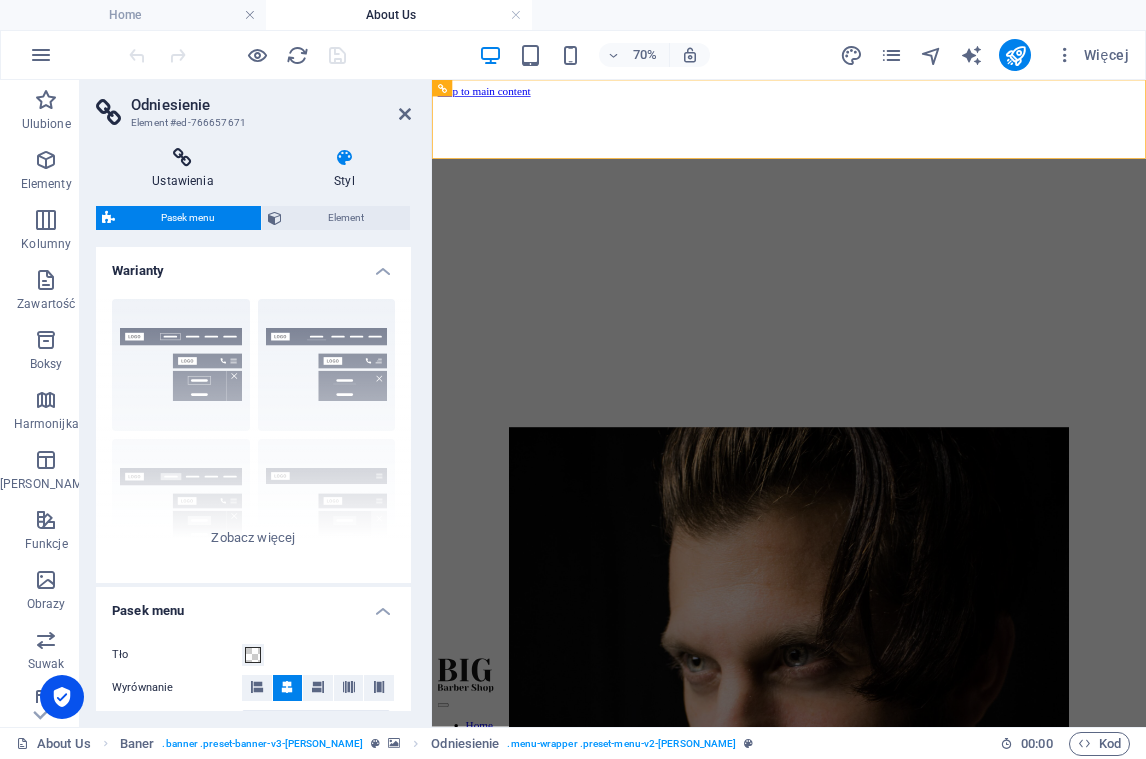 click at bounding box center (183, 158) 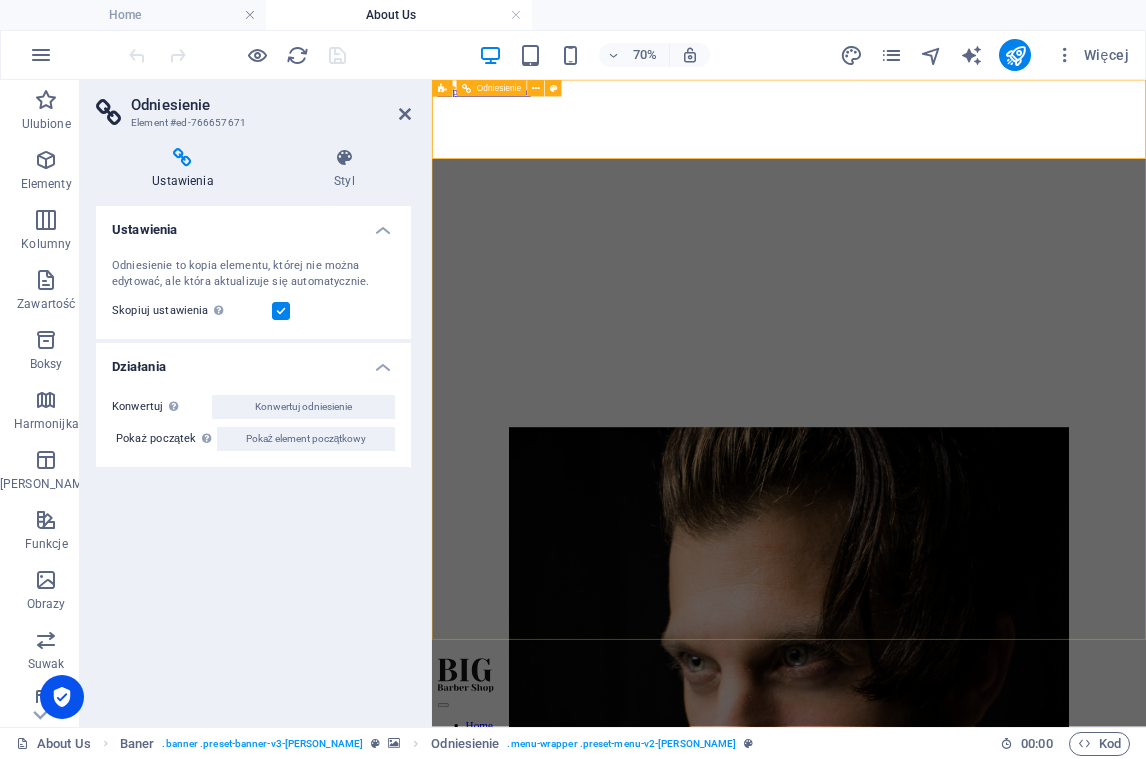 click on "Home About Us Services Gallery Testimonials Contact Us" at bounding box center (942, 1047) 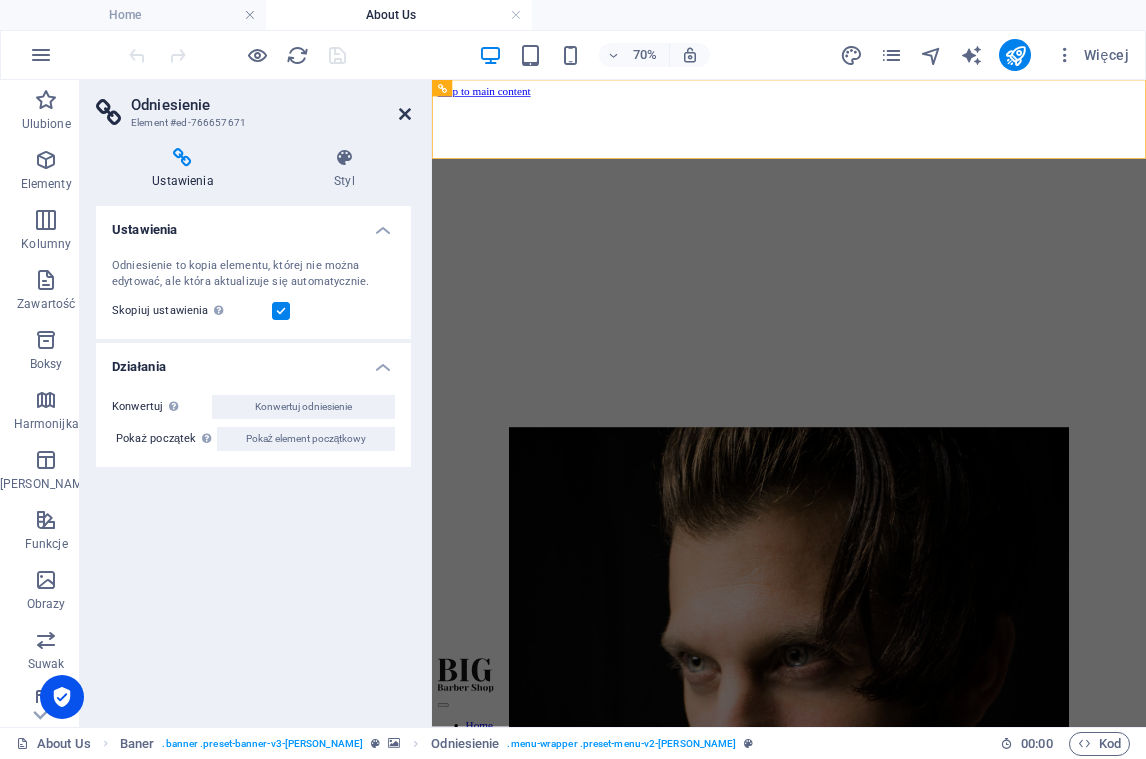 click at bounding box center (405, 114) 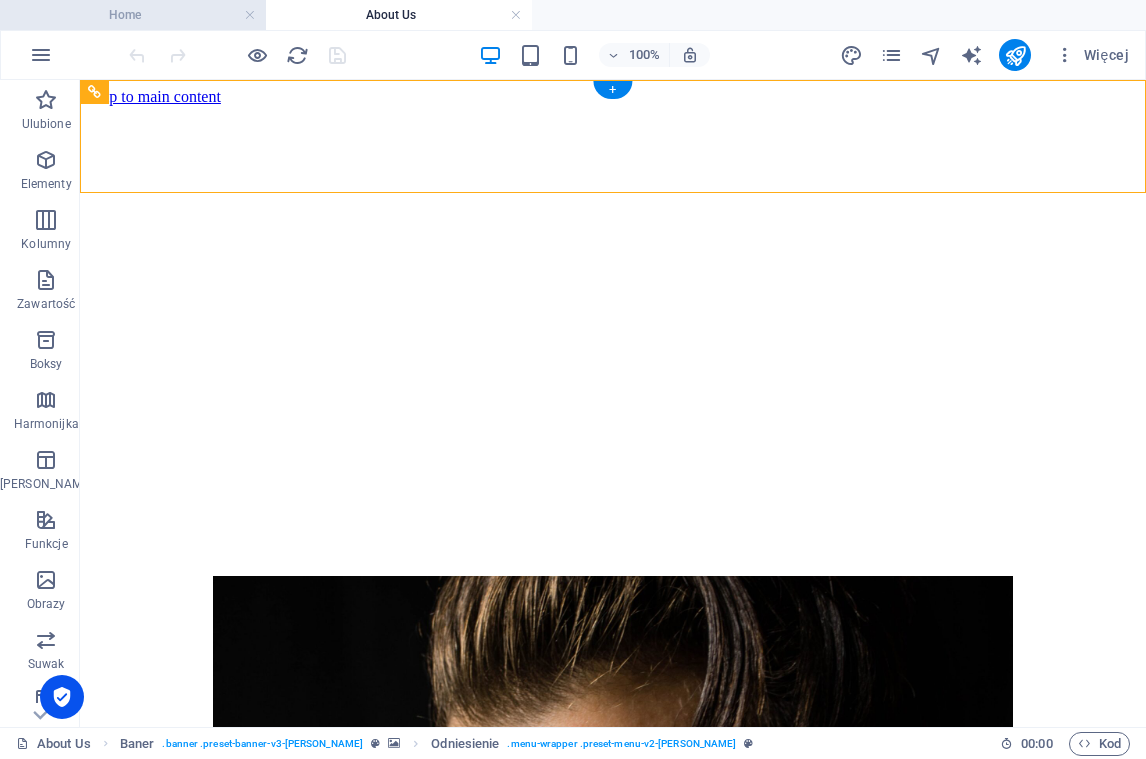 click on "Home" at bounding box center [133, 15] 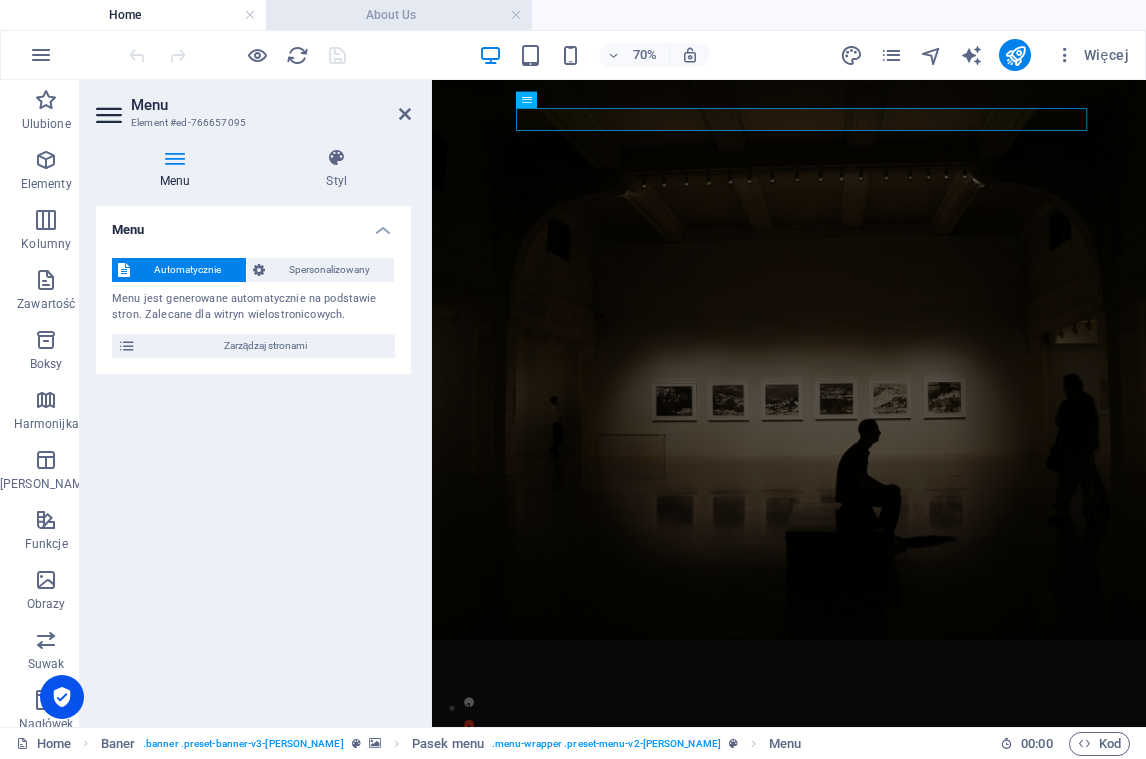 click on "About Us" at bounding box center (399, 15) 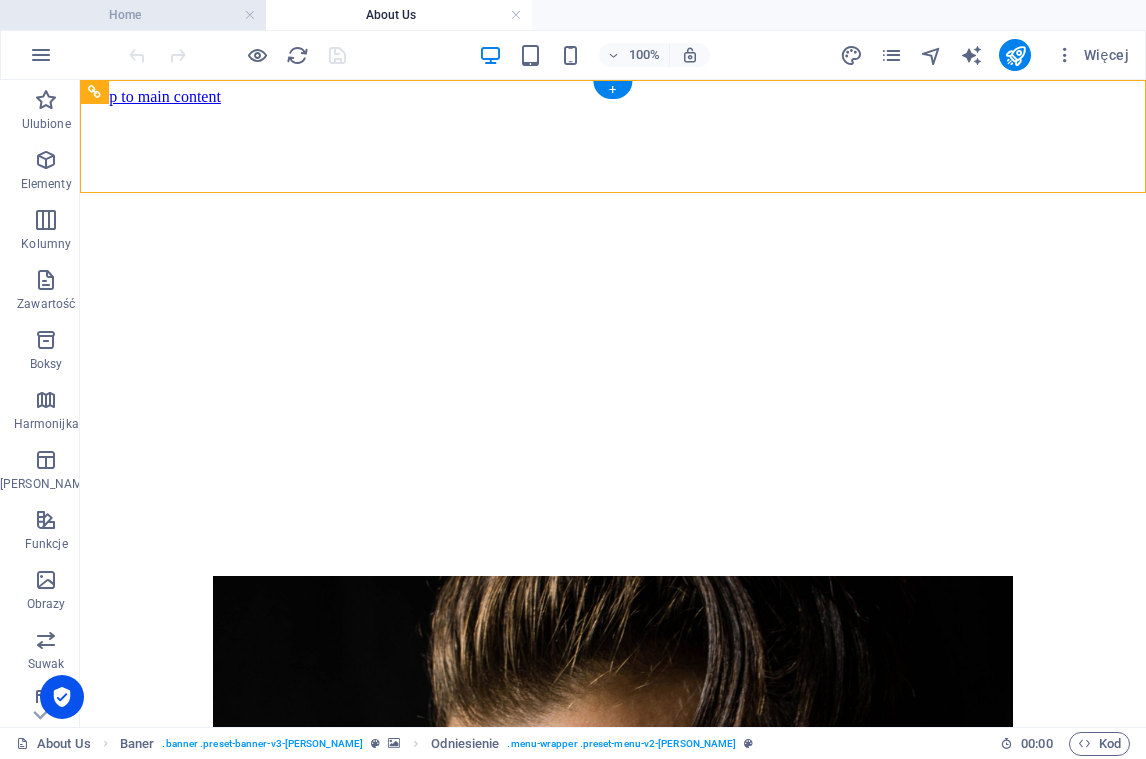 click on "Home" at bounding box center (133, 15) 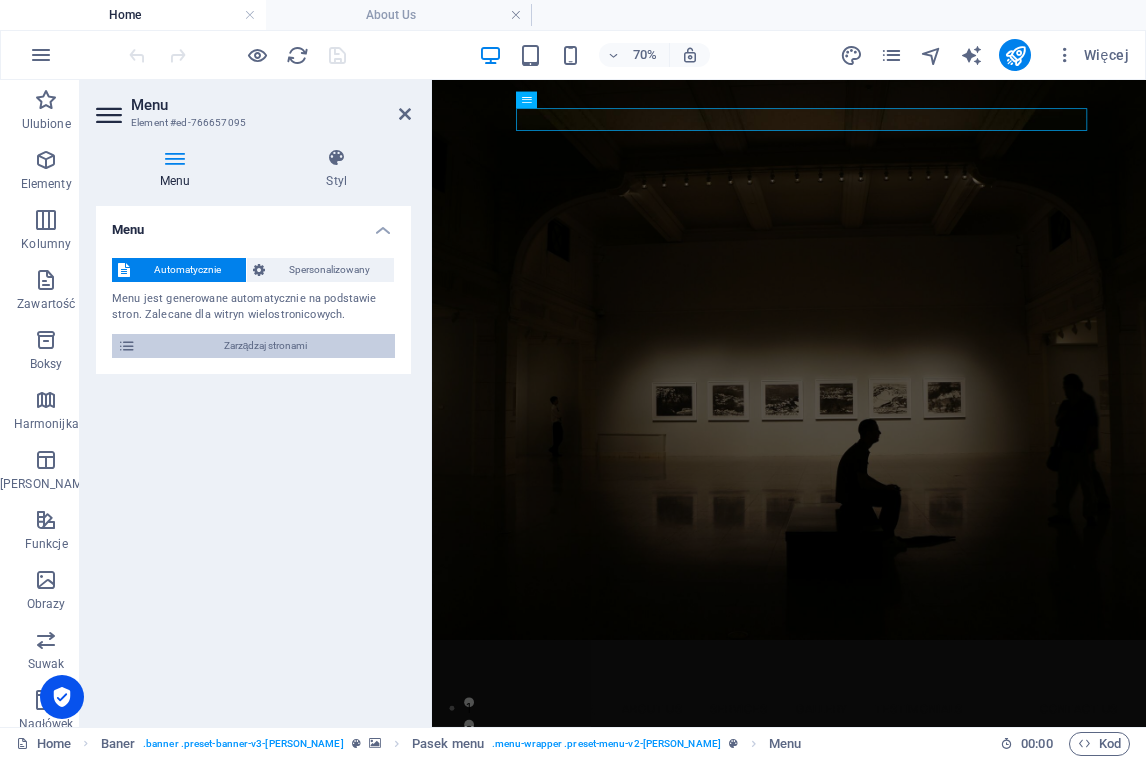 click on "Zarządzaj stronami" at bounding box center (265, 346) 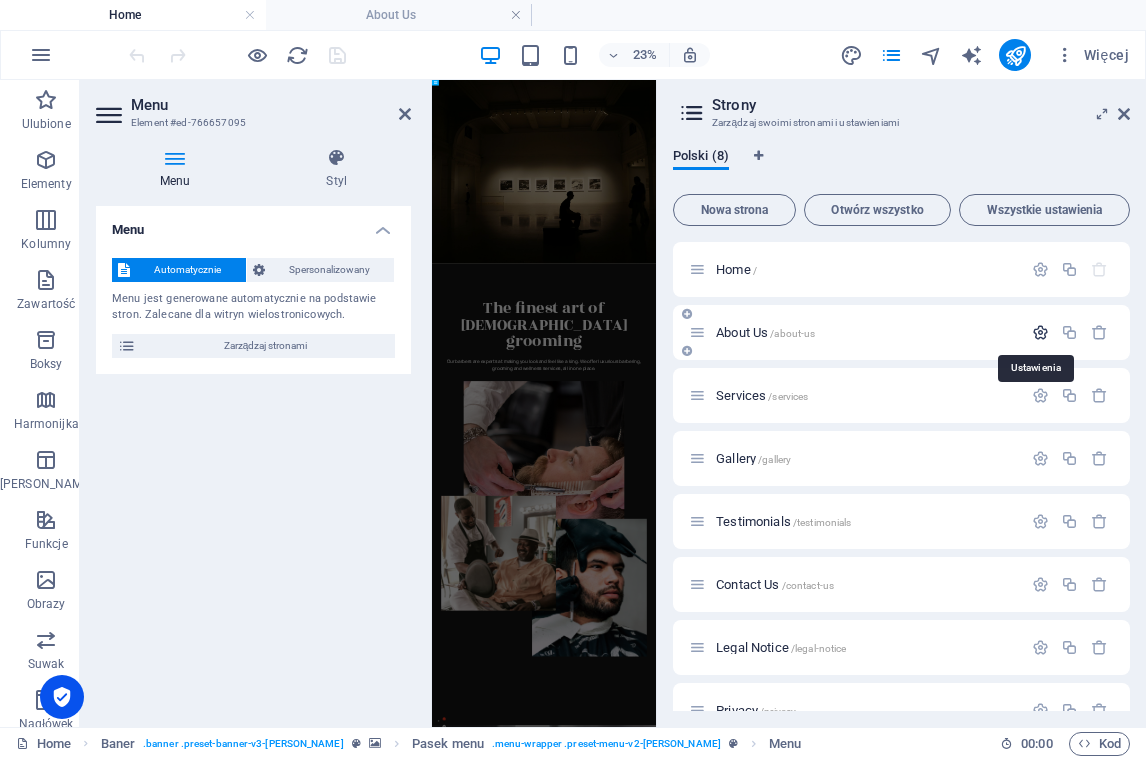 click at bounding box center (1040, 332) 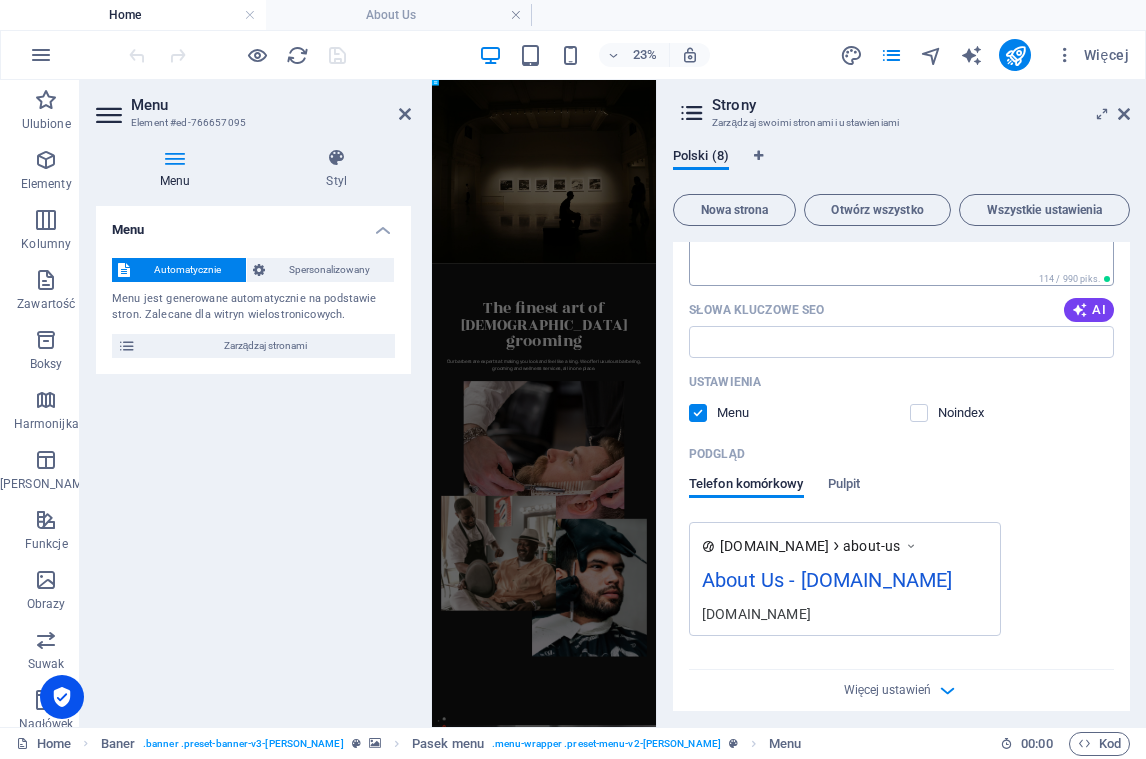 scroll, scrollTop: 392, scrollLeft: 0, axis: vertical 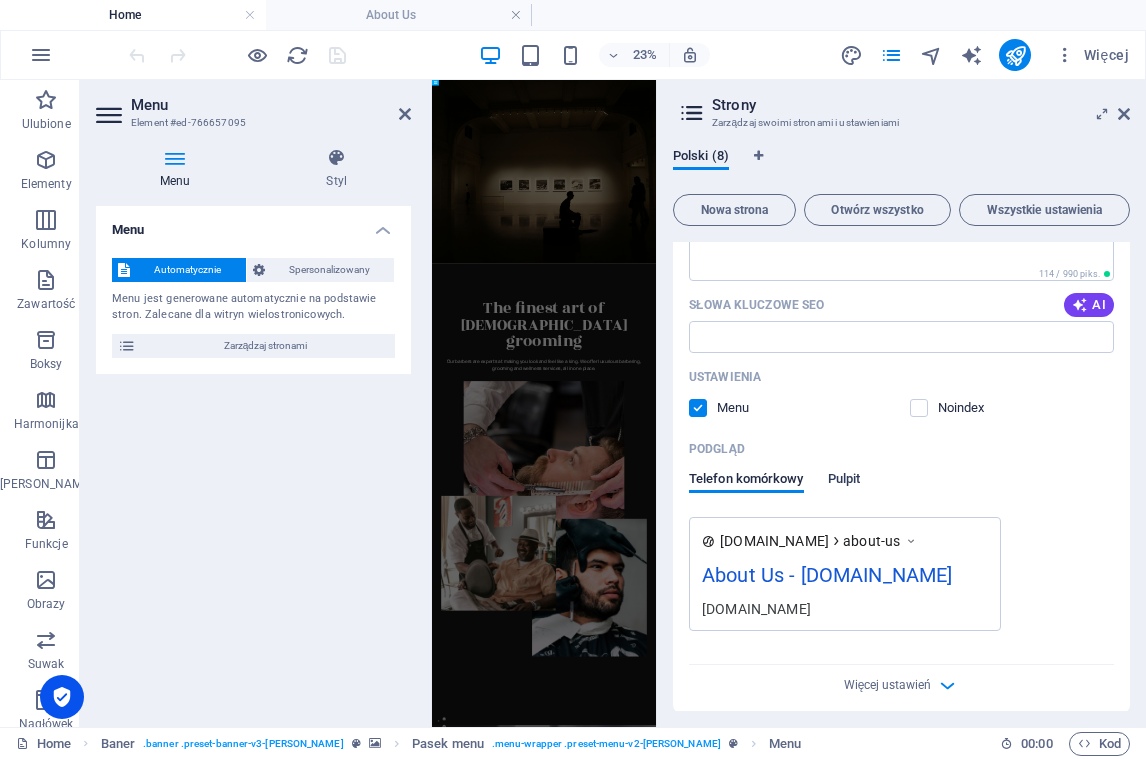 click on "Pulpit" at bounding box center (844, 481) 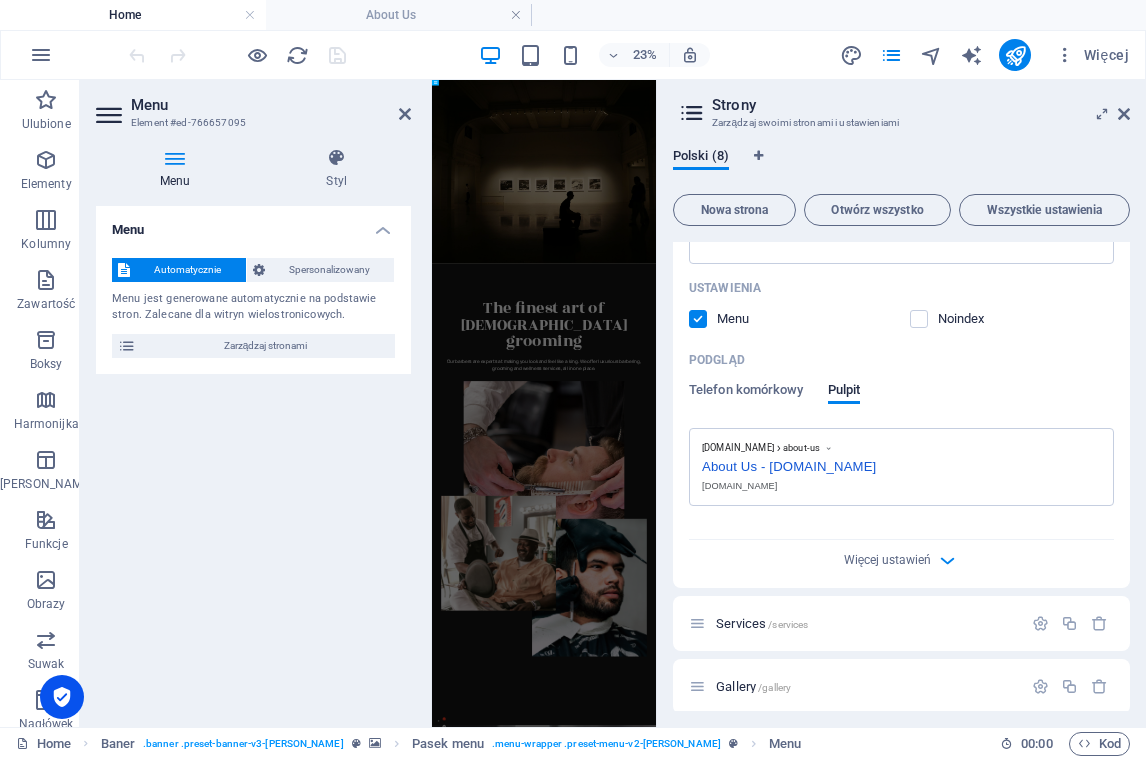 scroll, scrollTop: 512, scrollLeft: 0, axis: vertical 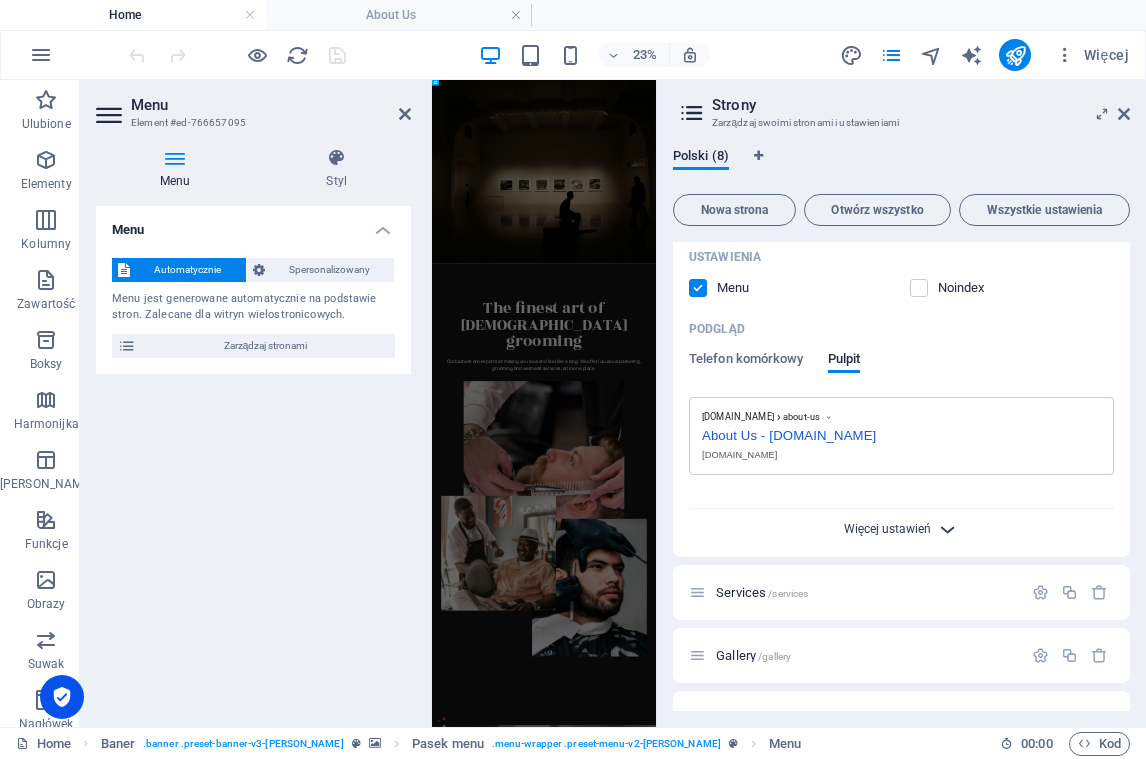 click on "Więcej ustawień" at bounding box center (888, 529) 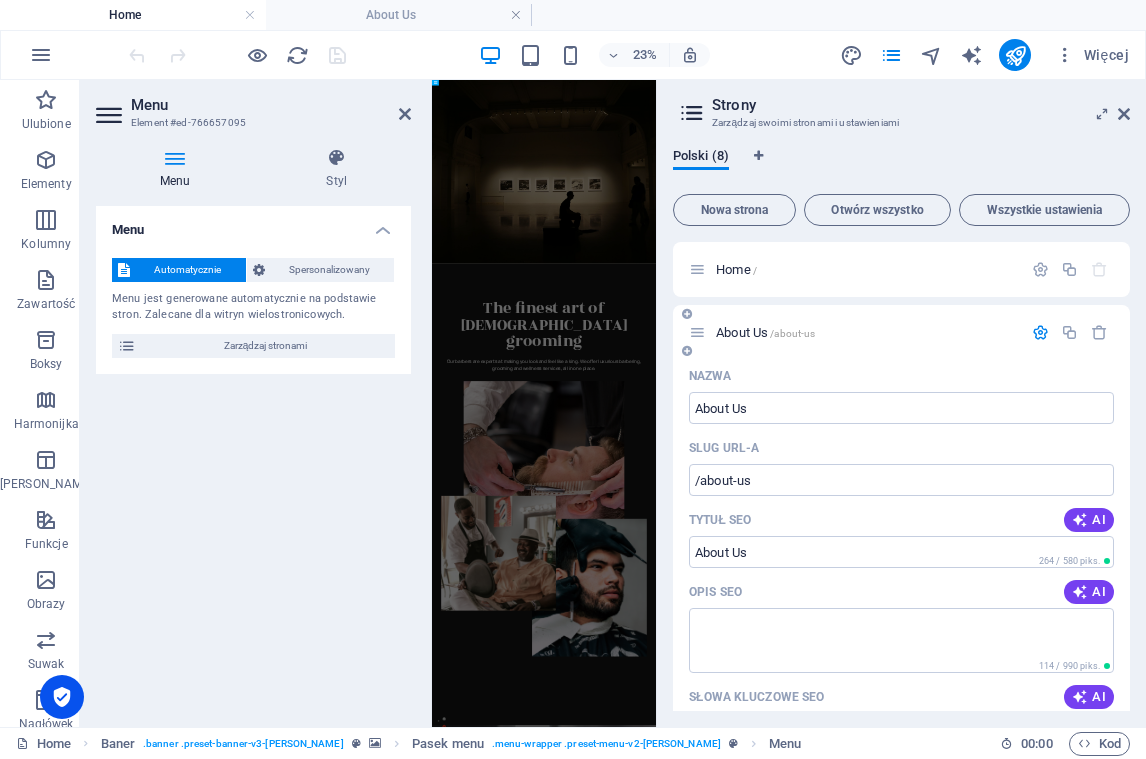 scroll, scrollTop: 0, scrollLeft: 0, axis: both 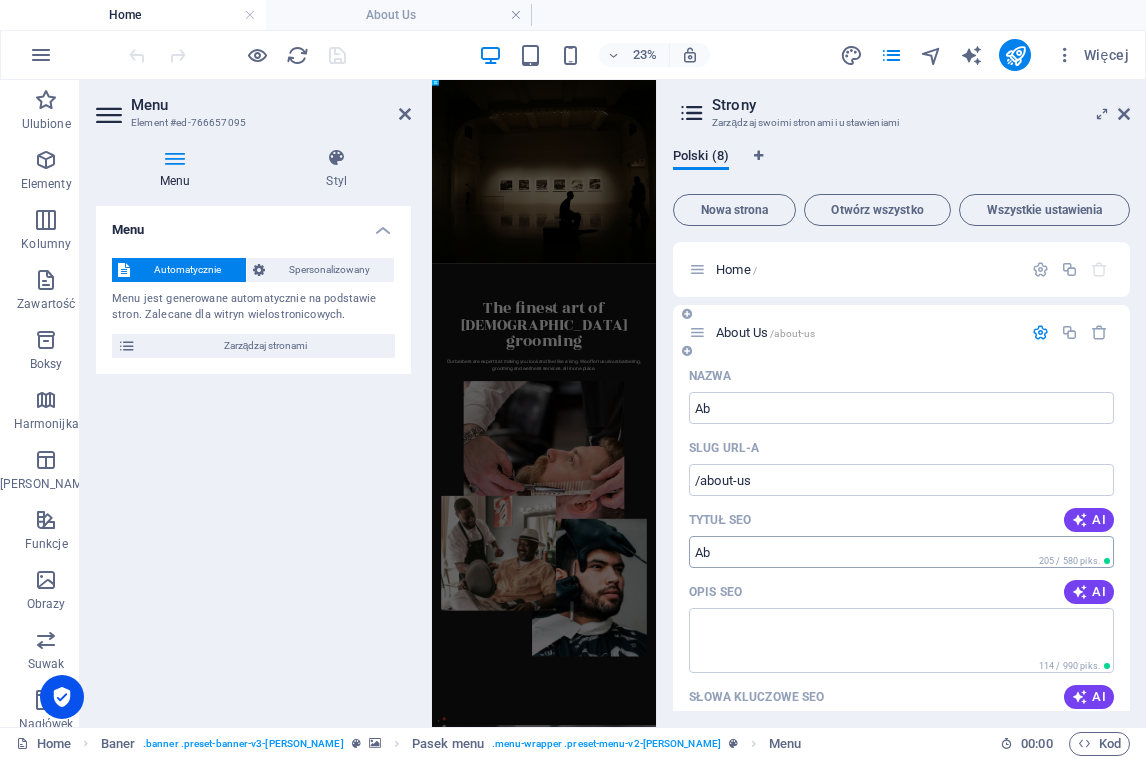 type on "A" 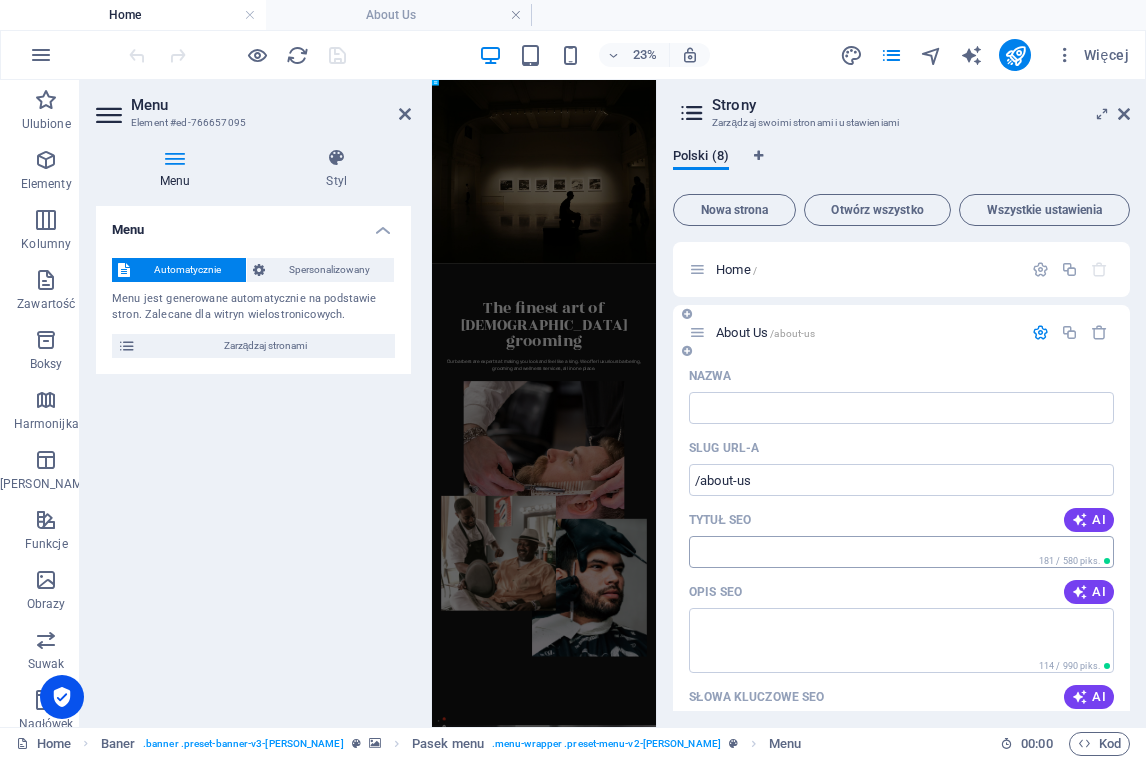 type 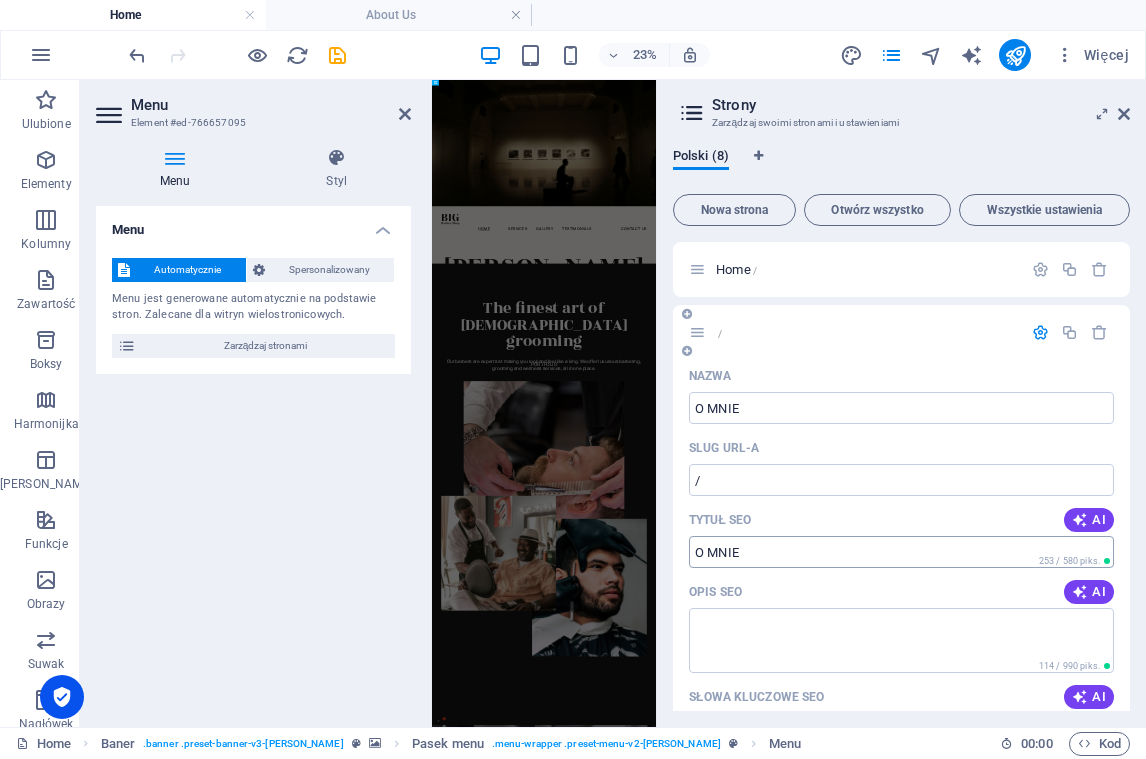 type on "O MNIE" 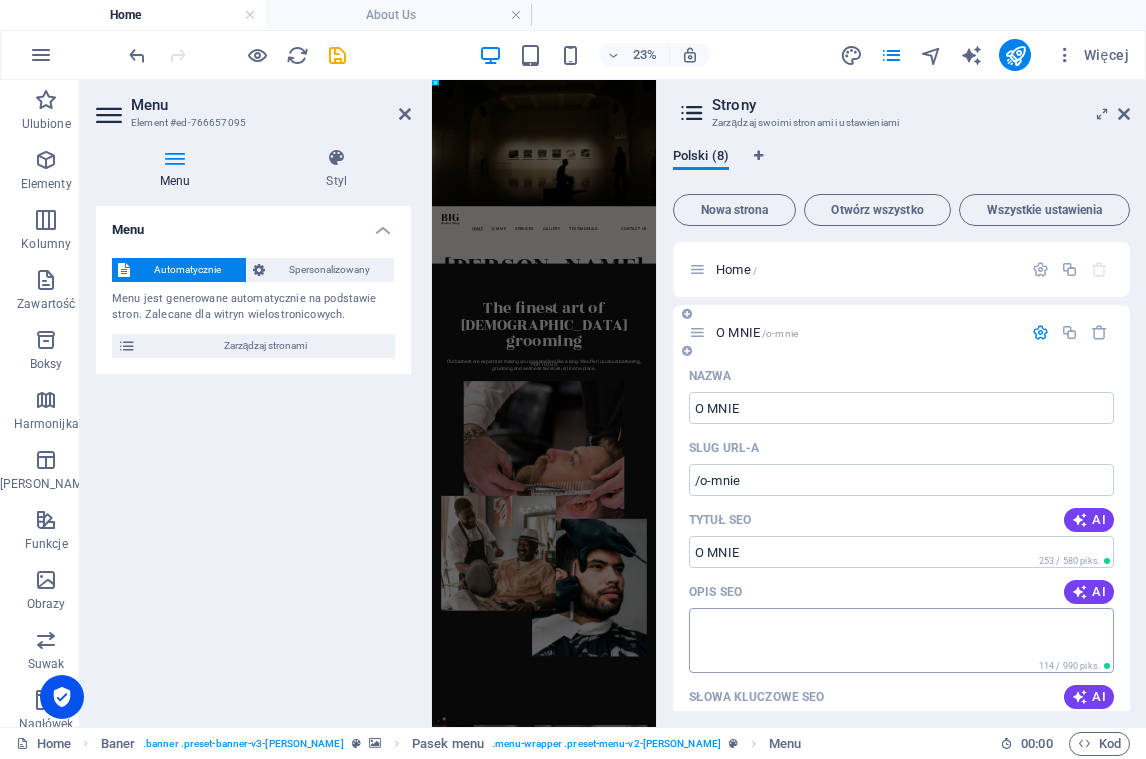 click on "Opis SEO" at bounding box center (901, 640) 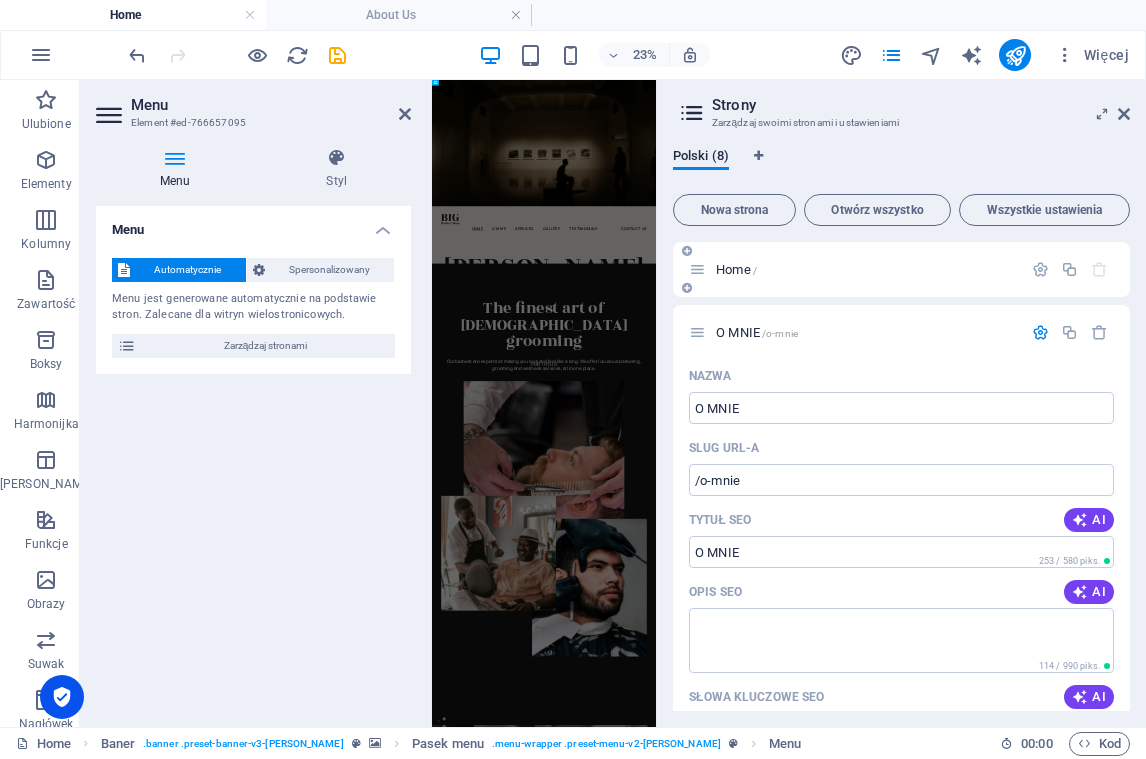 click on "Home /" at bounding box center [855, 269] 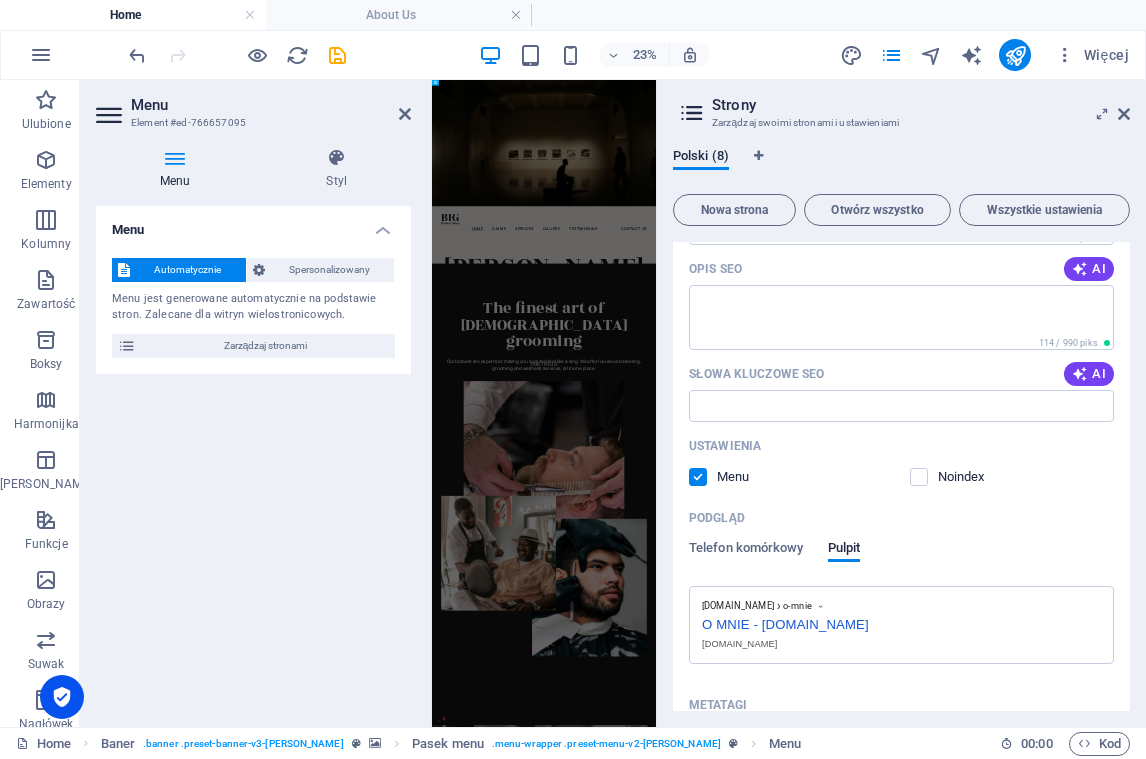 scroll, scrollTop: 324, scrollLeft: 0, axis: vertical 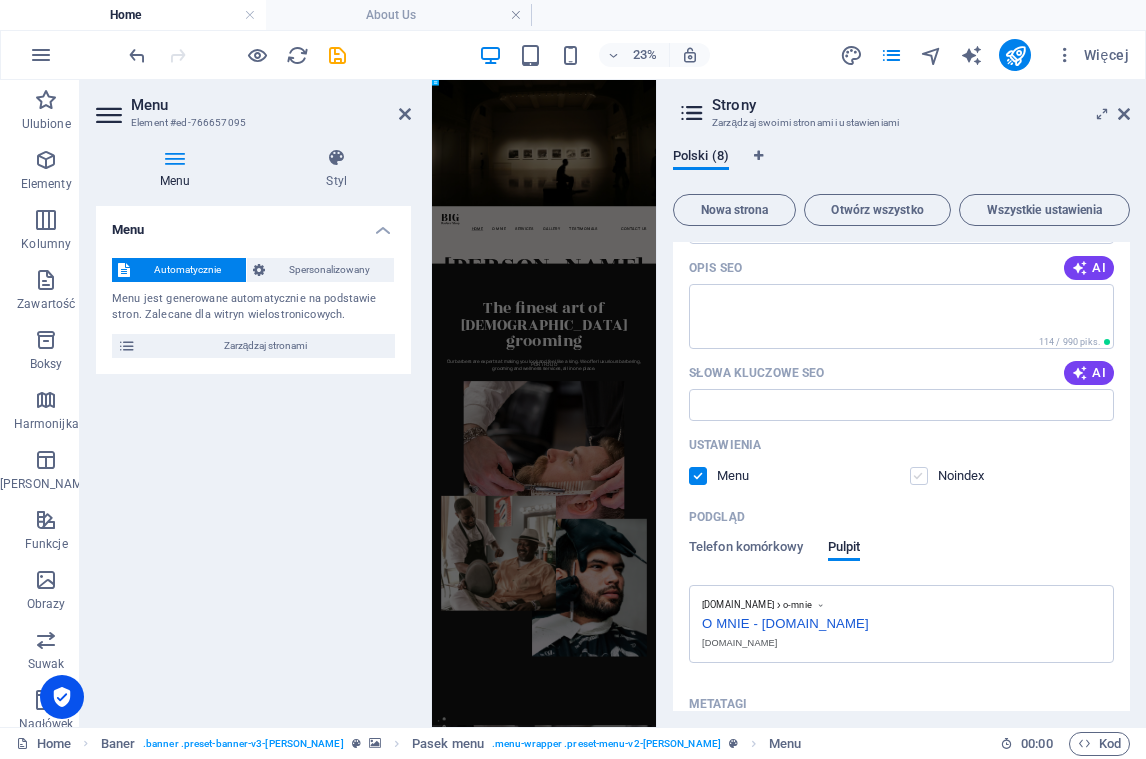 click at bounding box center [919, 476] 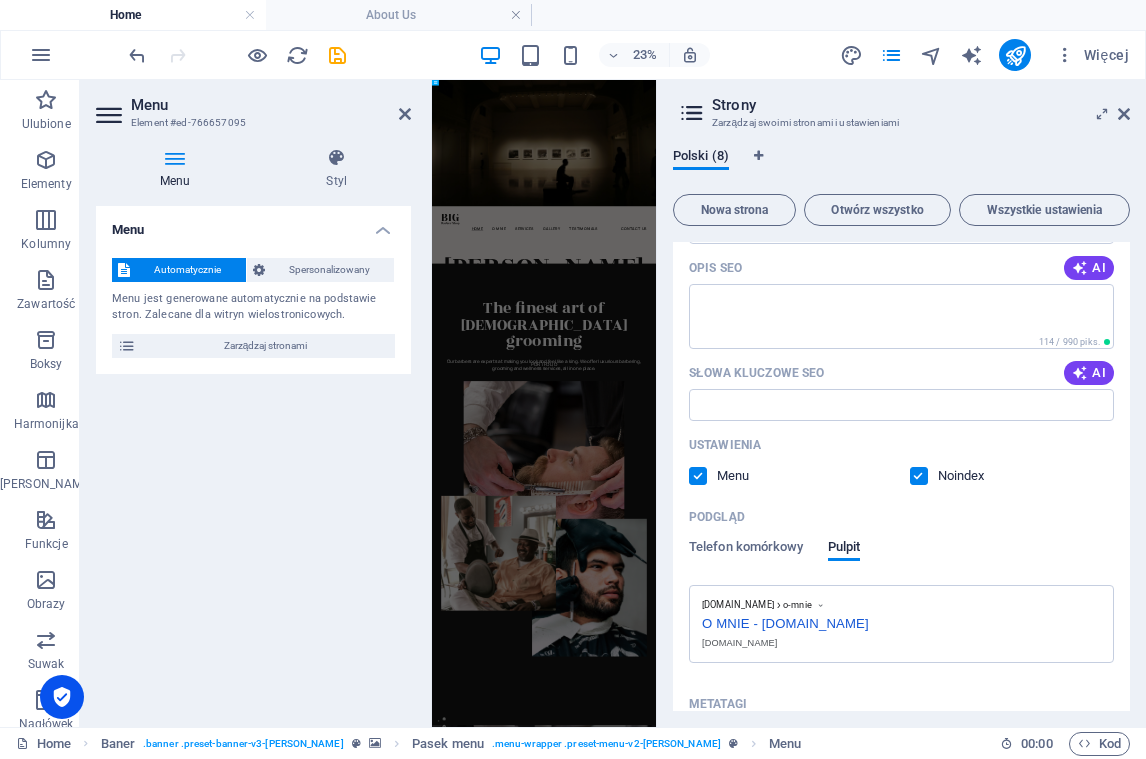 click at bounding box center (919, 476) 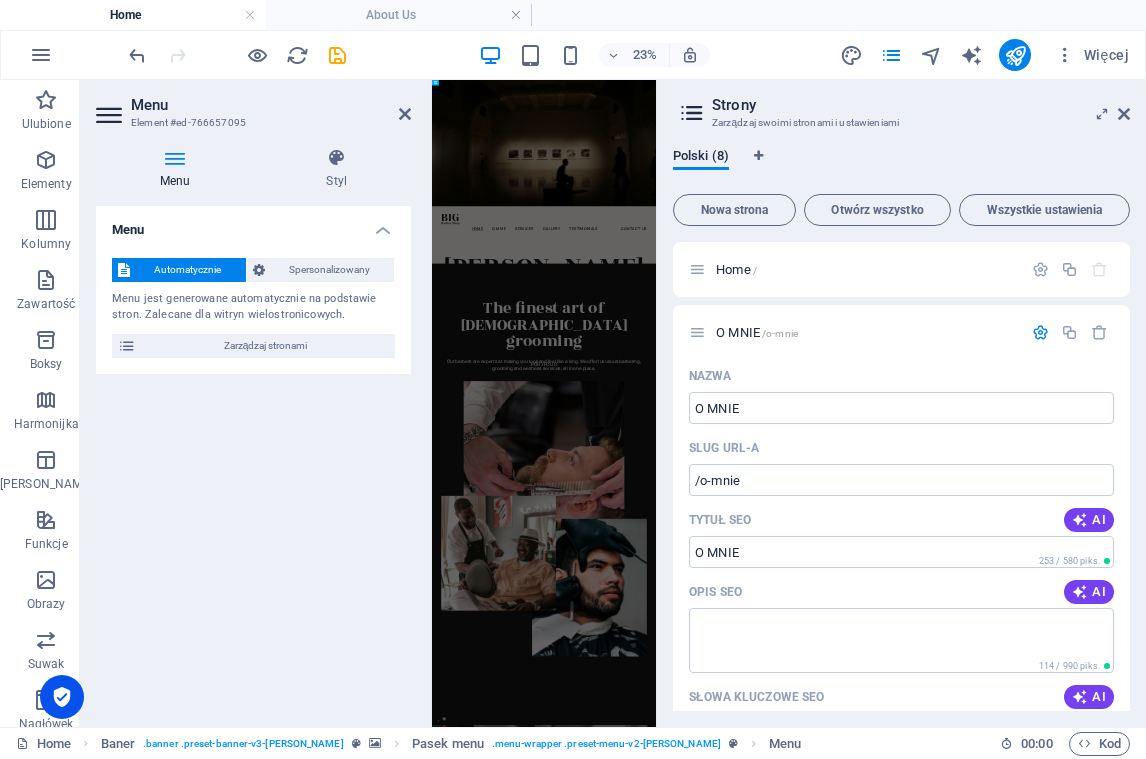 scroll, scrollTop: 0, scrollLeft: 0, axis: both 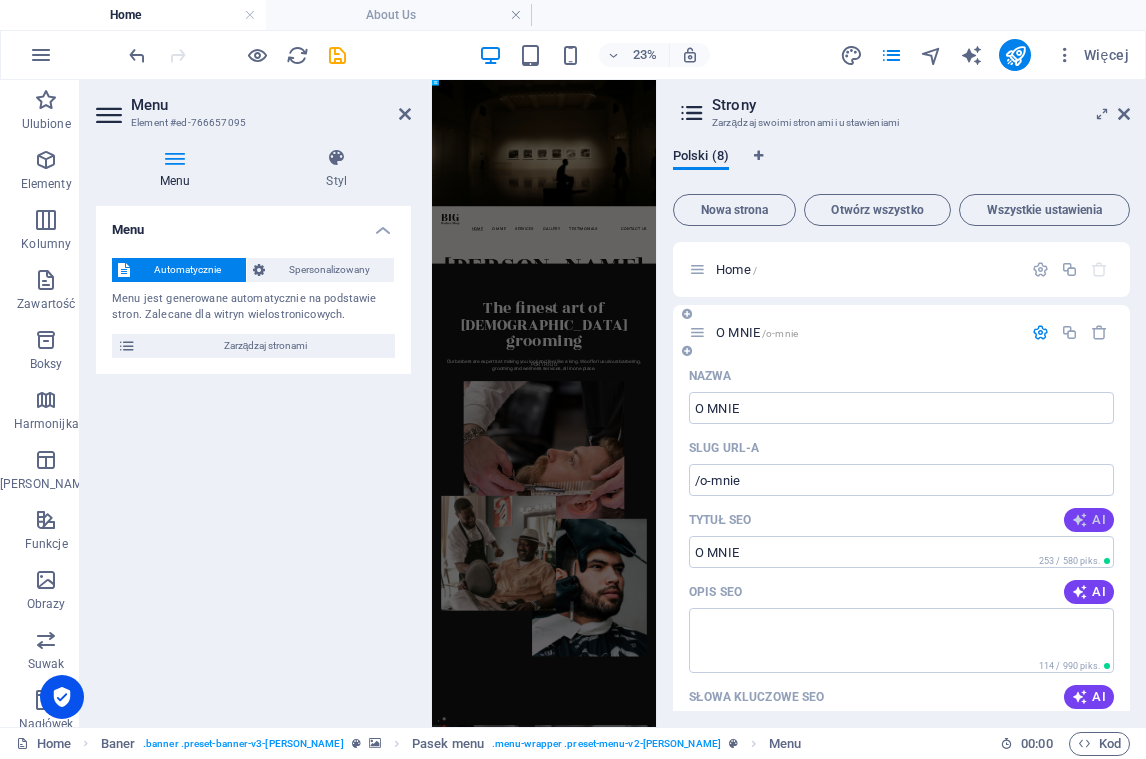 click at bounding box center [1080, 520] 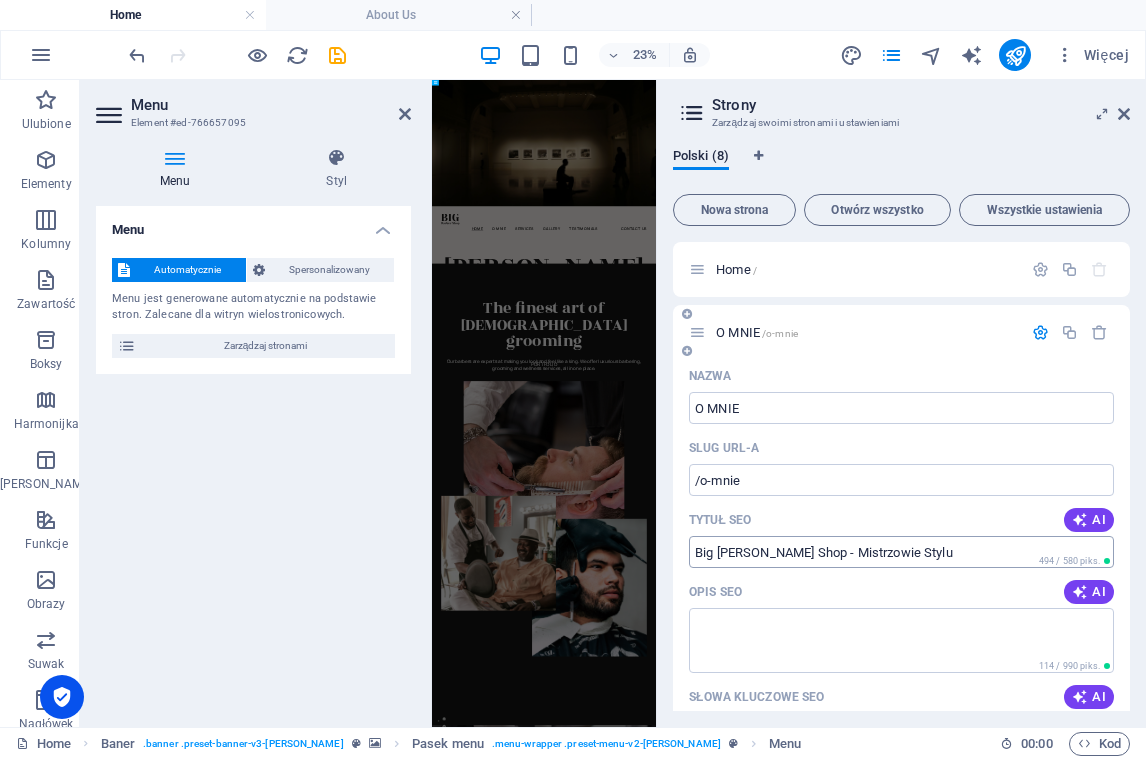 click on "Big [PERSON_NAME] Shop - Mistrzowie Stylu" at bounding box center [901, 552] 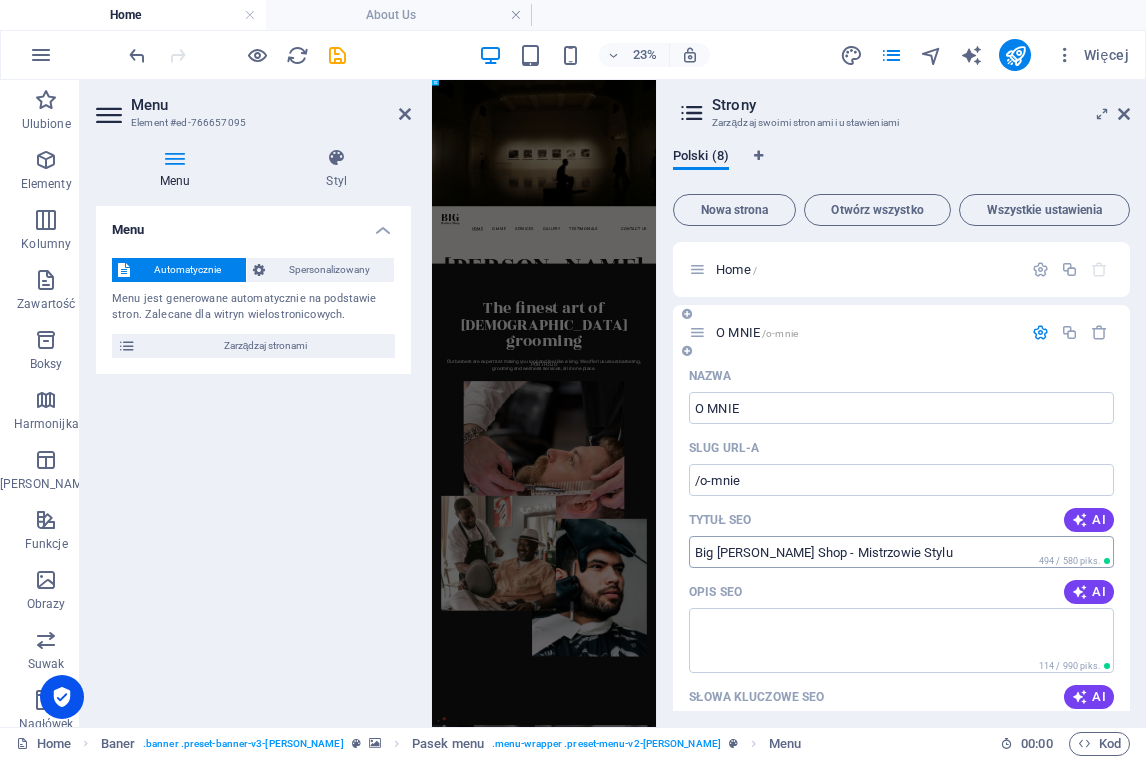 click on "Big [PERSON_NAME] Shop - Mistrzowie Stylu" at bounding box center [901, 552] 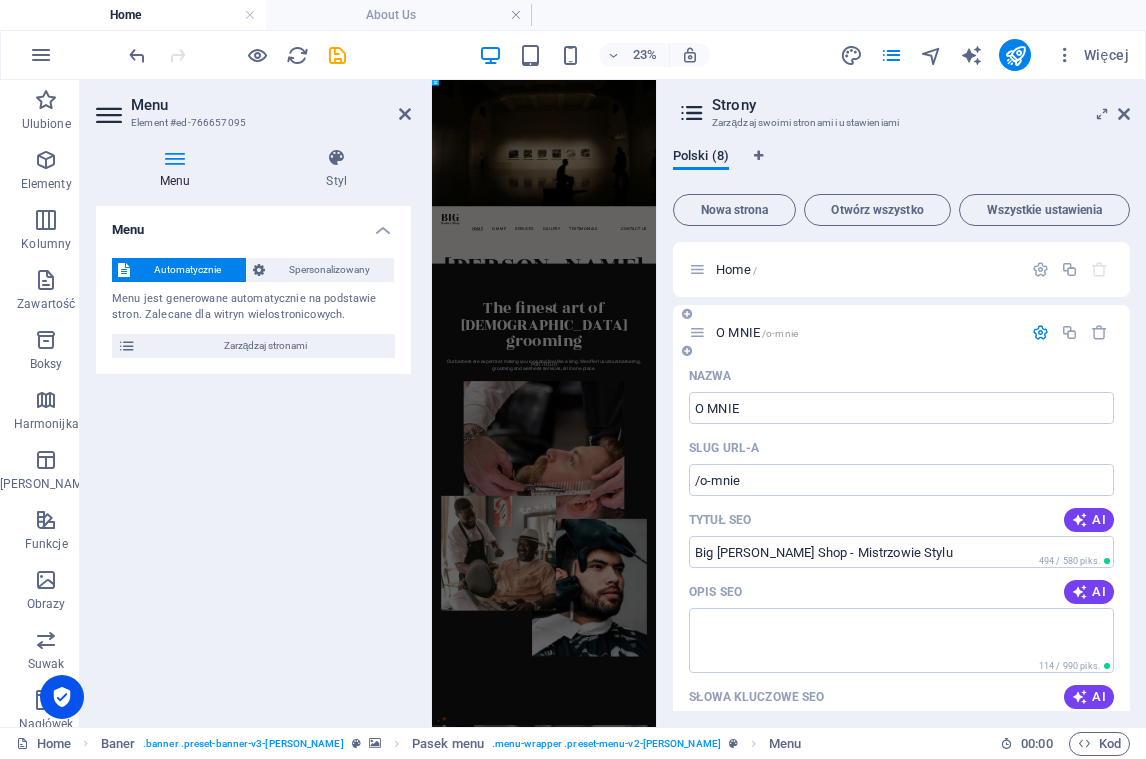 drag, startPoint x: 899, startPoint y: 549, endPoint x: 754, endPoint y: 534, distance: 145.7738 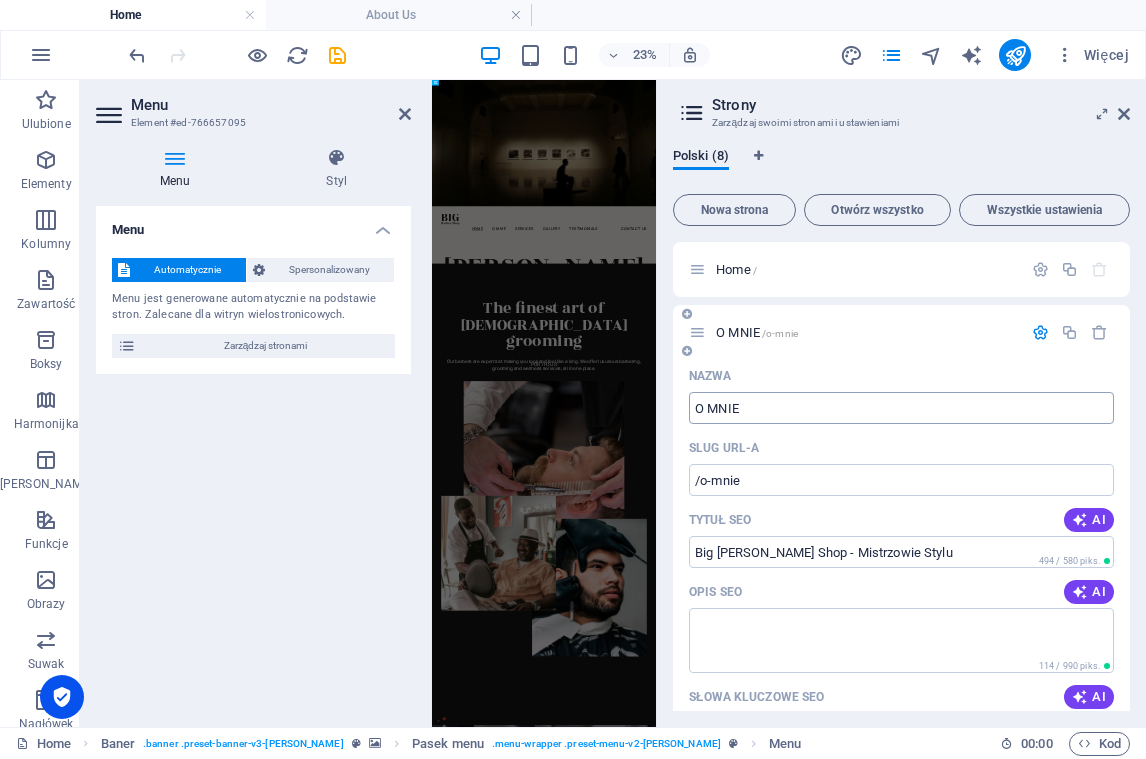 click on "O MNIE" at bounding box center (901, 408) 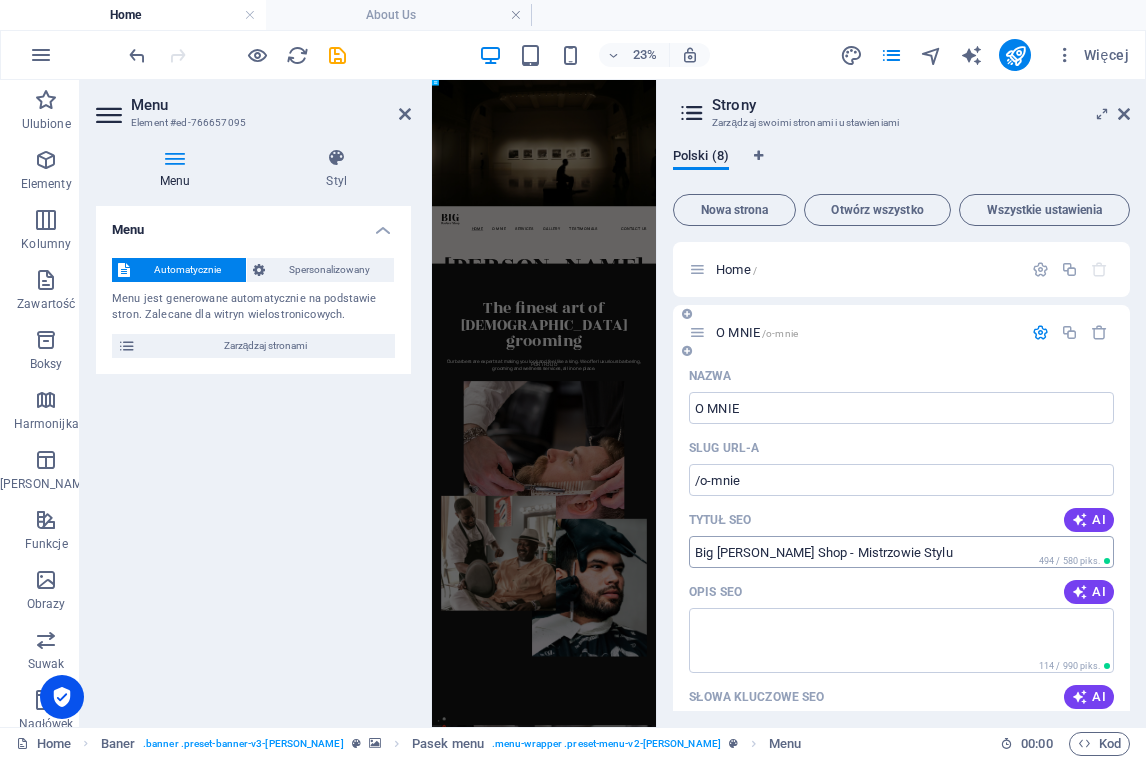 click on "Big [PERSON_NAME] Shop - Mistrzowie Stylu" at bounding box center [901, 552] 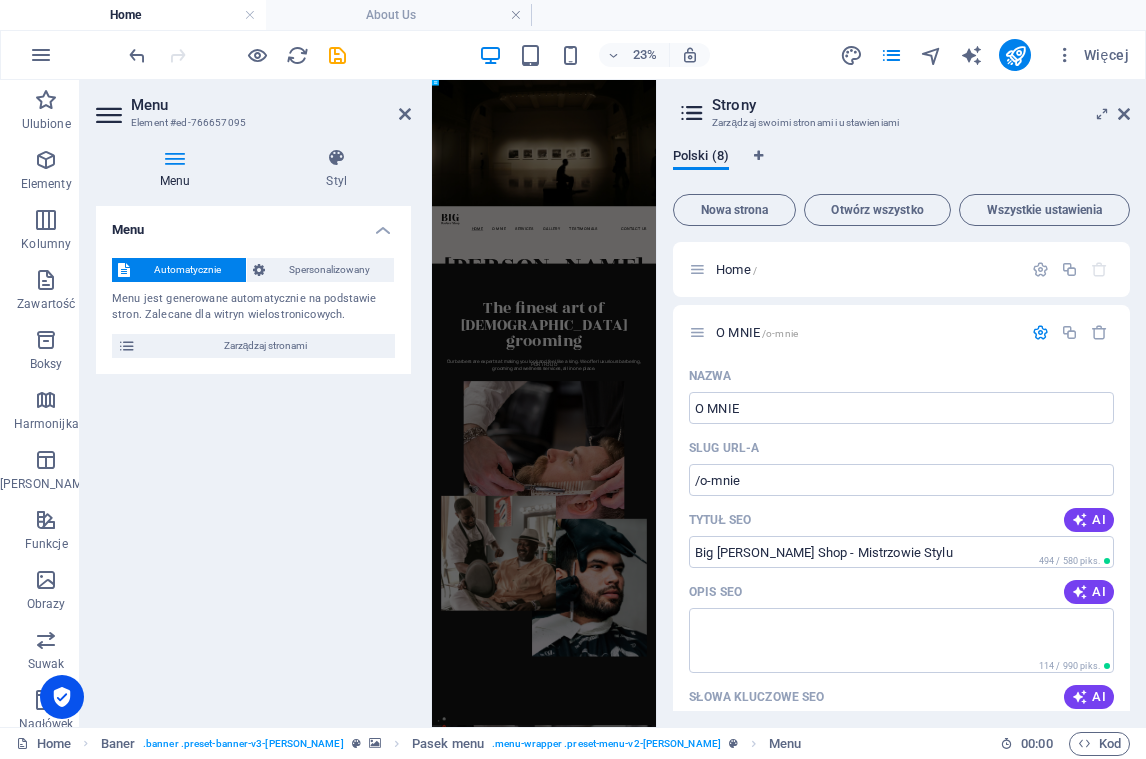 drag, startPoint x: 907, startPoint y: 548, endPoint x: 626, endPoint y: 539, distance: 281.1441 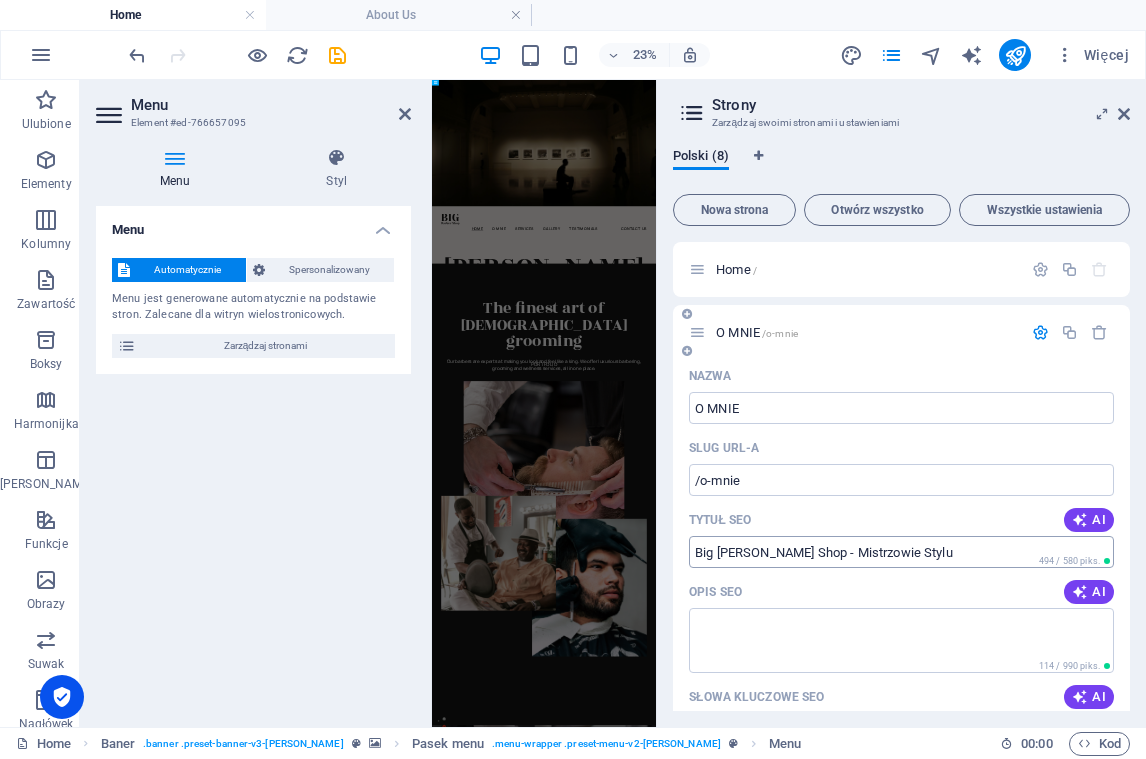 click on "Big [PERSON_NAME] Shop - Mistrzowie Stylu" at bounding box center (901, 552) 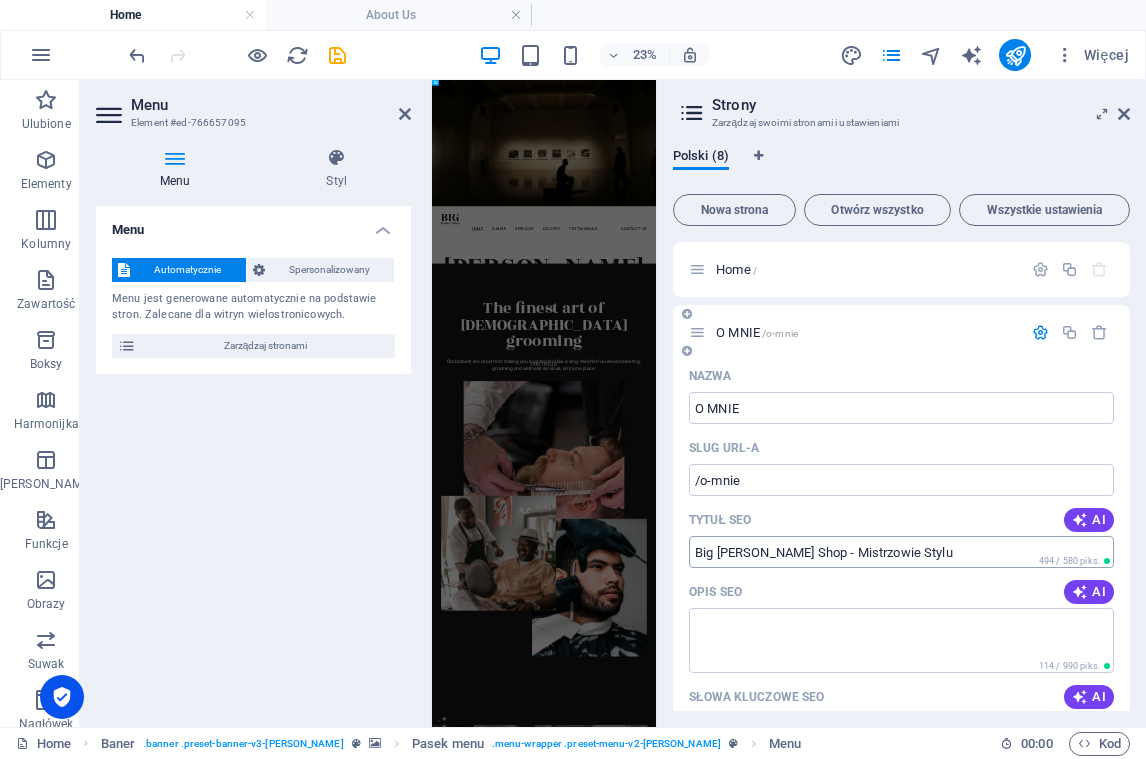 click on "Big [PERSON_NAME] Shop - Mistrzowie Stylu" at bounding box center [901, 552] 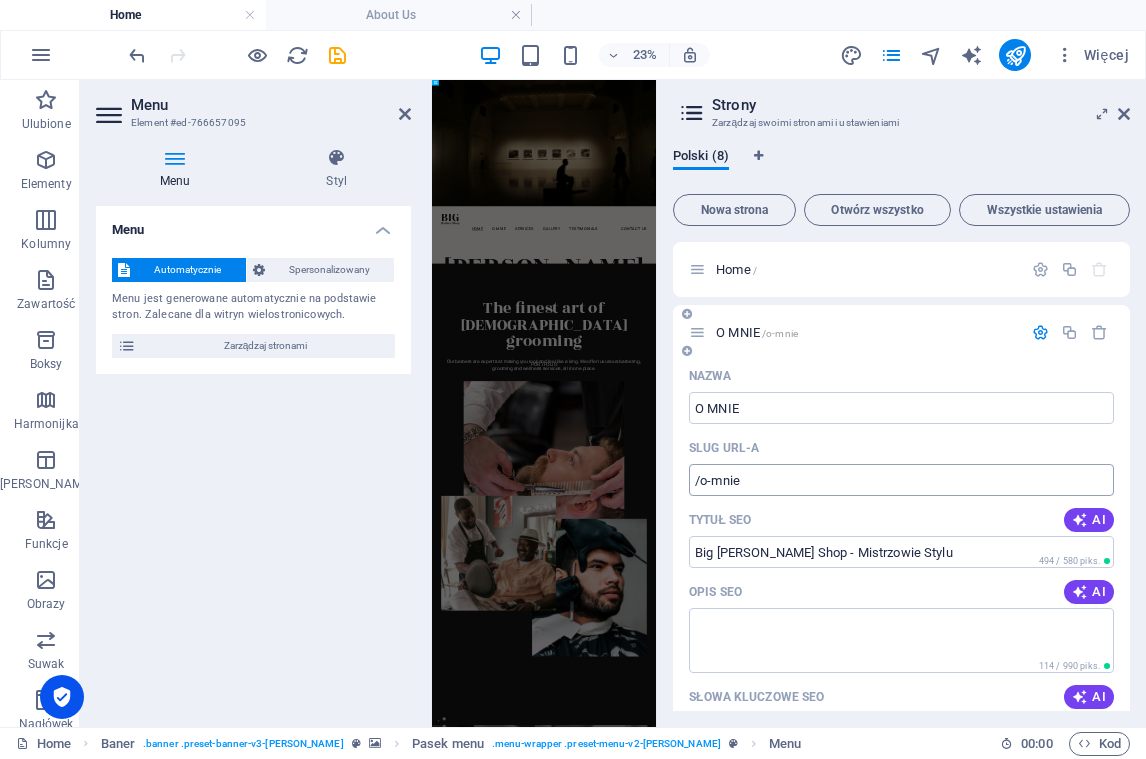 click on "/o-mnie" at bounding box center (901, 480) 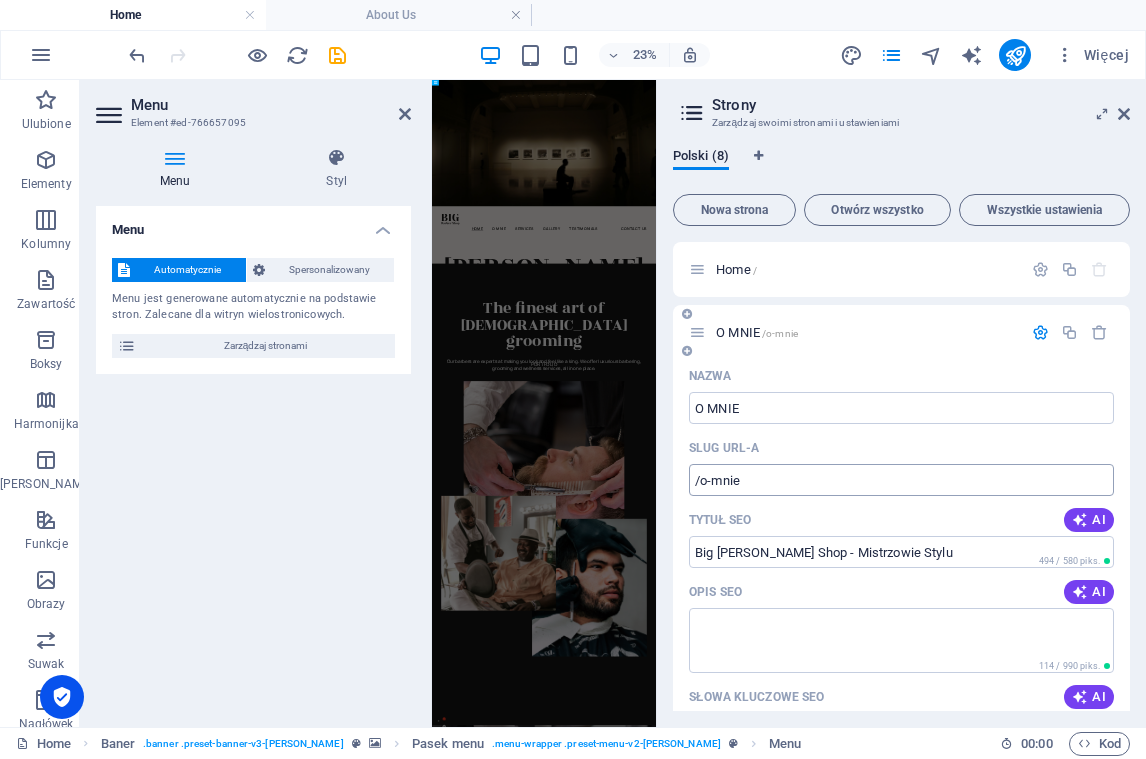 click on "/o-mnie" at bounding box center (901, 480) 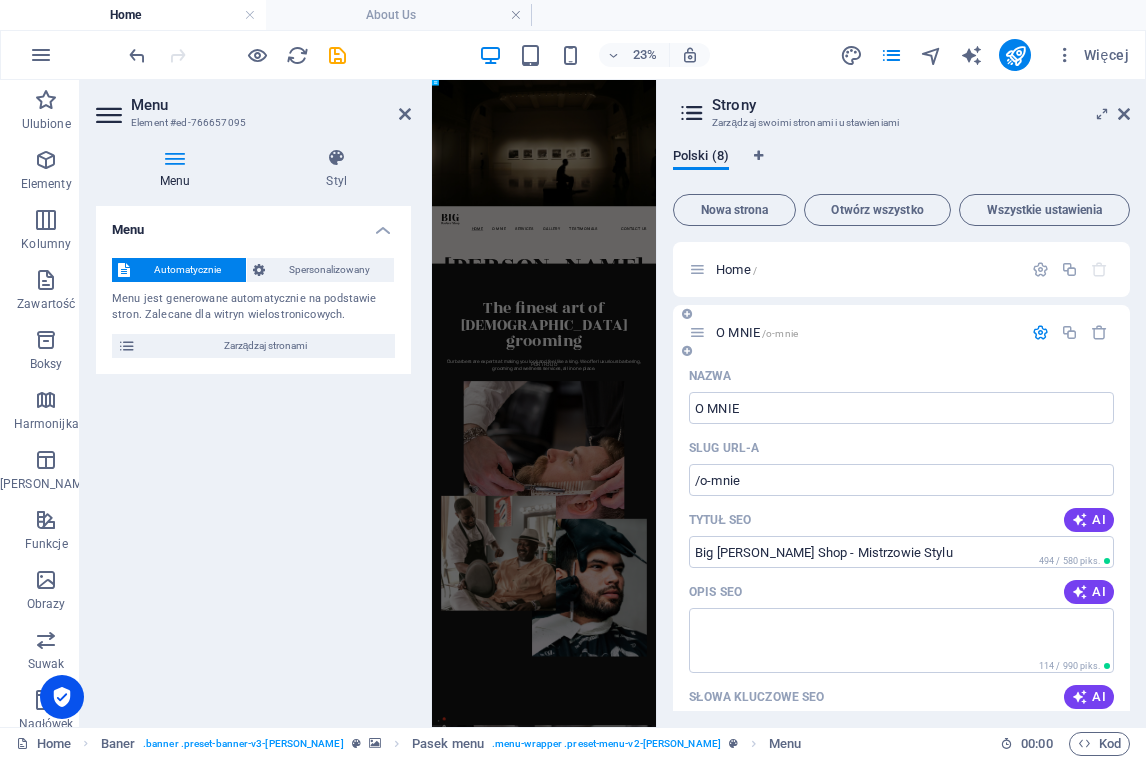 click at bounding box center (697, 332) 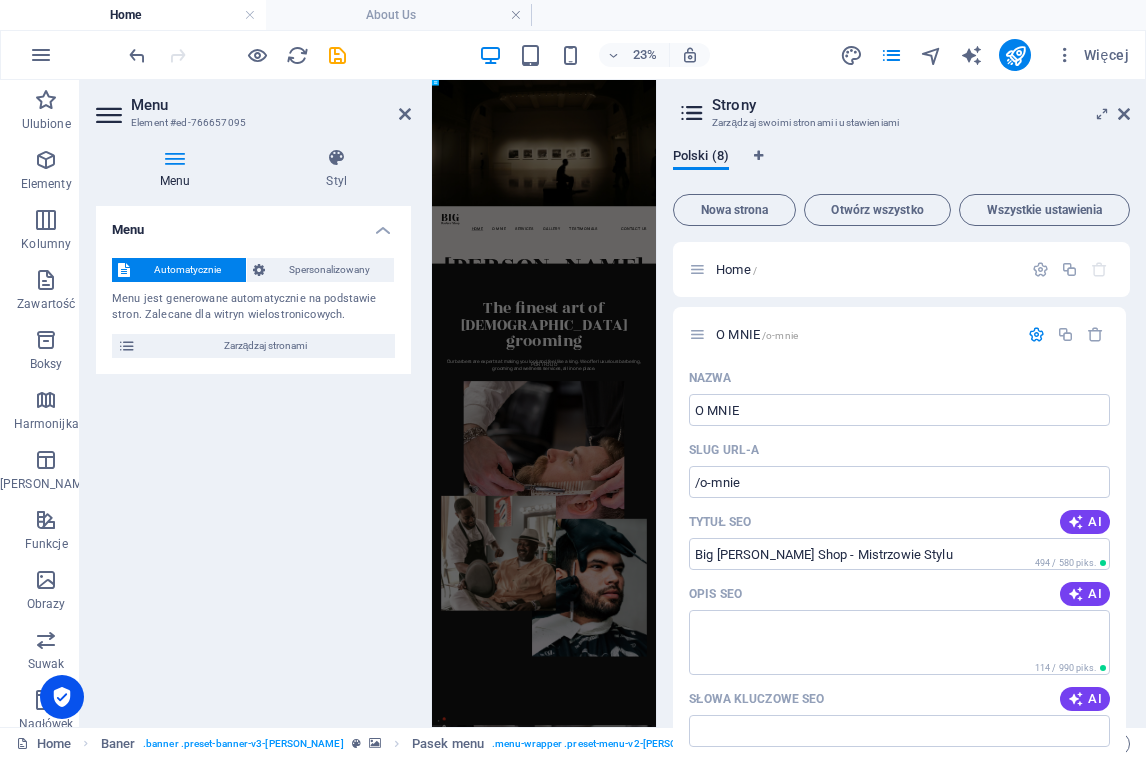 click on "Home / O MNIE /o-mnie Nazwa O MNIE ​ Slug URL-a /o-mnie ​ Tytuł SEO AI Big [PERSON_NAME] Shop - Mistrzowie Stylu ​ 494 / 580 piks. Opis SEO AI ​ 114 / 990 piks. Słowa kluczowe SEO AI ​ Ustawienia Menu Noindex Podgląd Telefon komórkowy Pulpit [DOMAIN_NAME] o-mnie Big [PERSON_NAME] Shop - Mistrzowie Stylu - [DOMAIN_NAME] [DOMAIN_NAME] Metatagi ​ Podejrzyj obraz (Open Graph) Przeciągnij pliki tutaj, kliknij, aby wybrać pliki lub wybierz pliki z Plików lub z naszych bezpłatnych zdjęć i filmów stockowych Więcej ustawień Services /services Gallery /gallery Testimonials /testimonials Contact Us /contact-us Legal Notice /legal-notice Privacy /privacy" at bounding box center [901, 458] 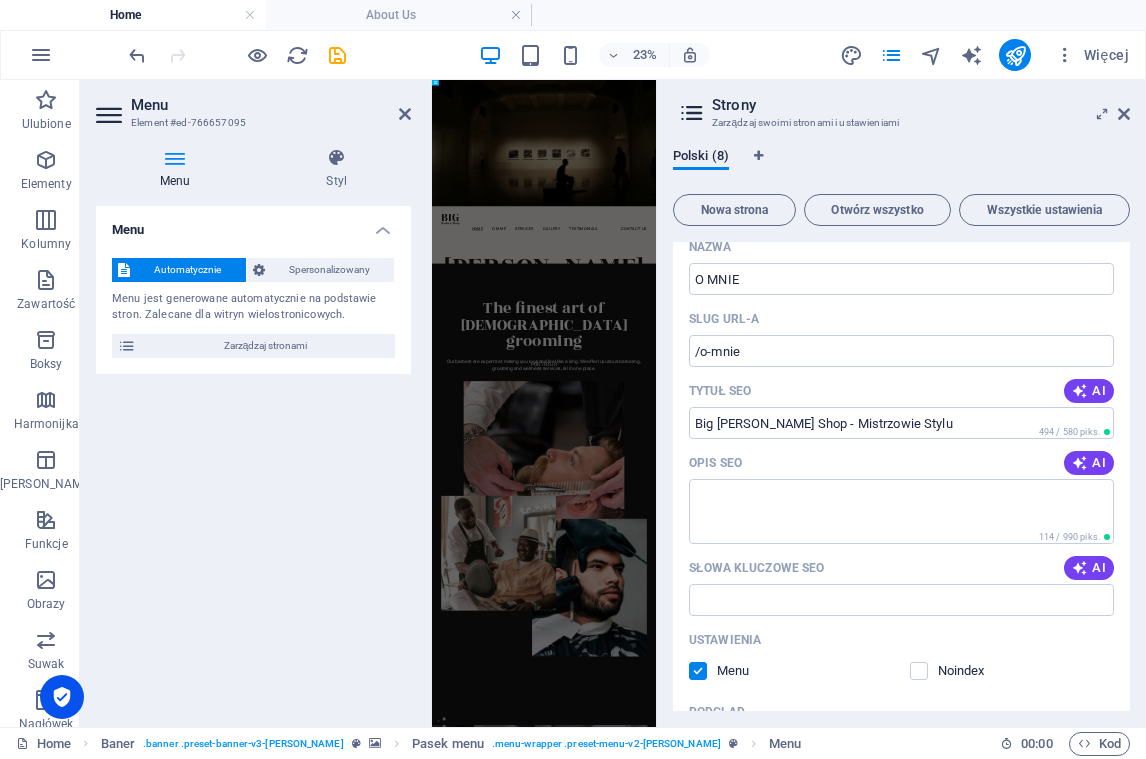 scroll, scrollTop: 154, scrollLeft: 0, axis: vertical 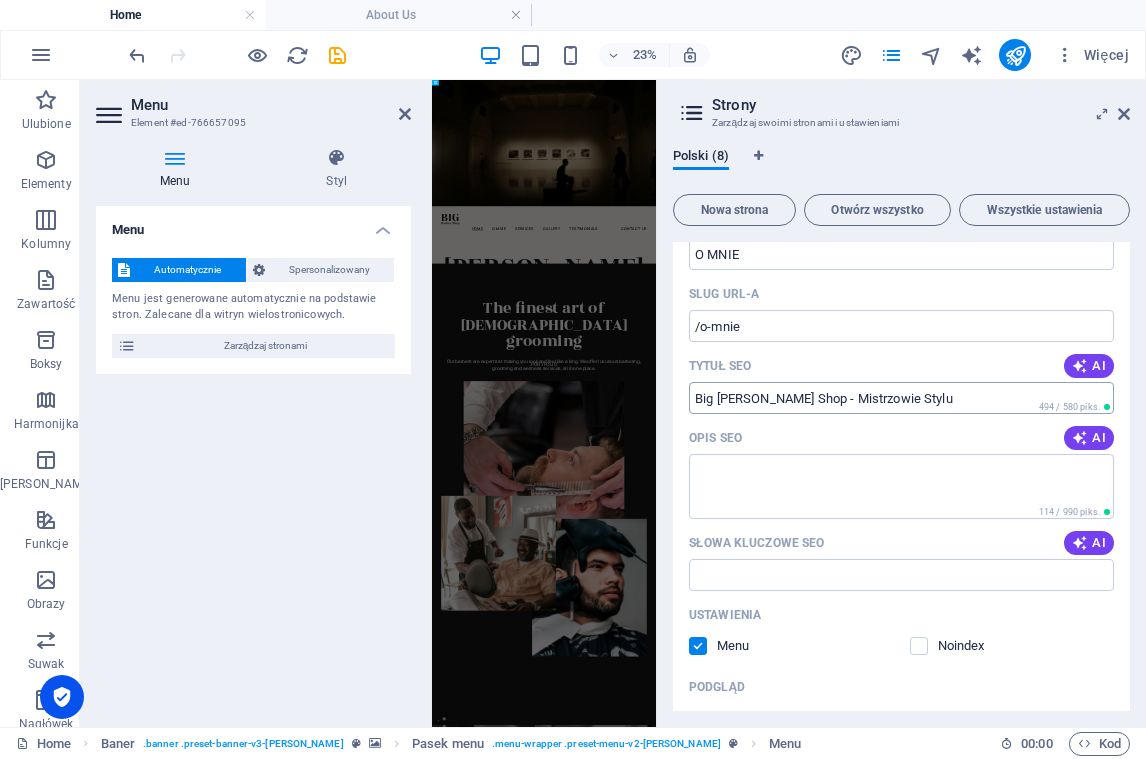 click on "Big [PERSON_NAME] Shop - Mistrzowie Stylu" at bounding box center (901, 398) 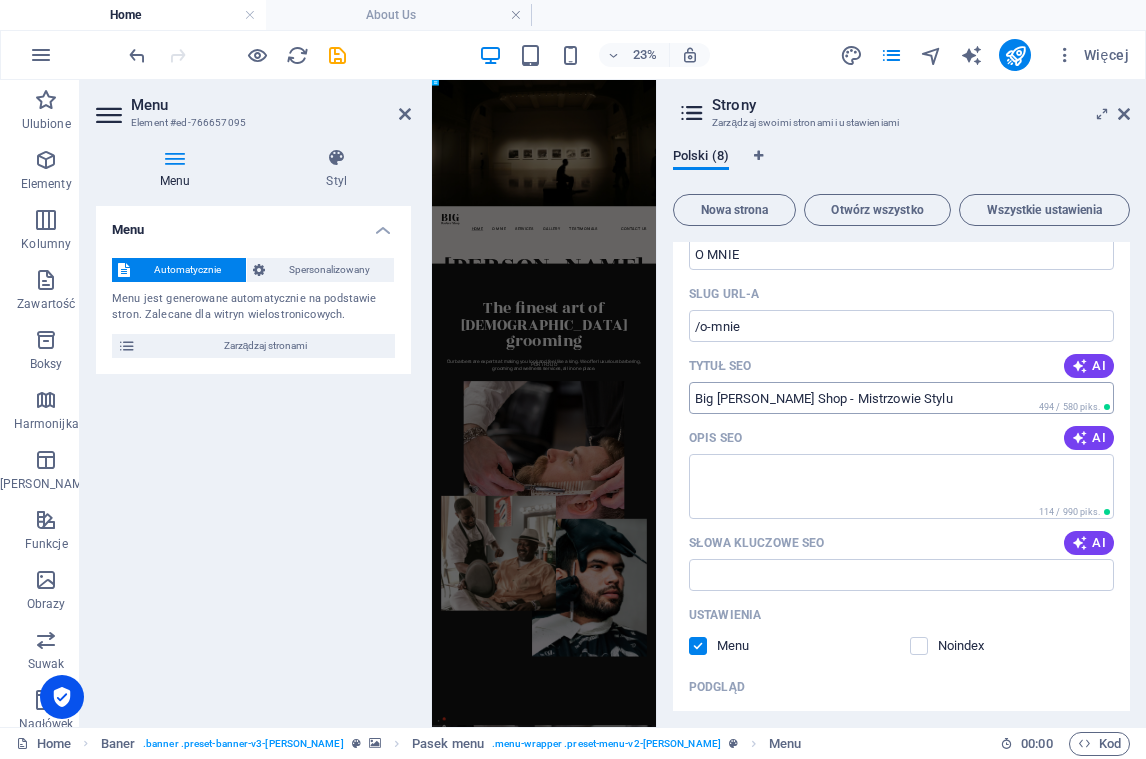 click on "Big [PERSON_NAME] Shop - Mistrzowie Stylu" at bounding box center [901, 398] 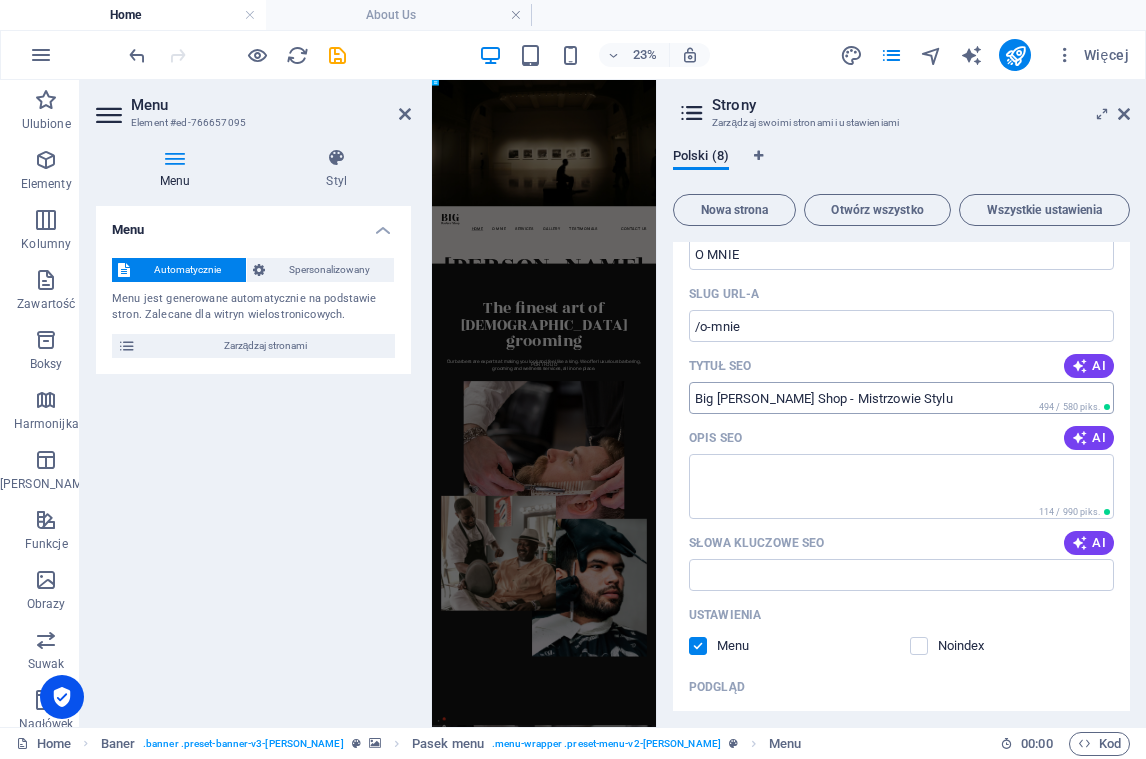 click on "Big [PERSON_NAME] Shop - Mistrzowie Stylu" at bounding box center (901, 398) 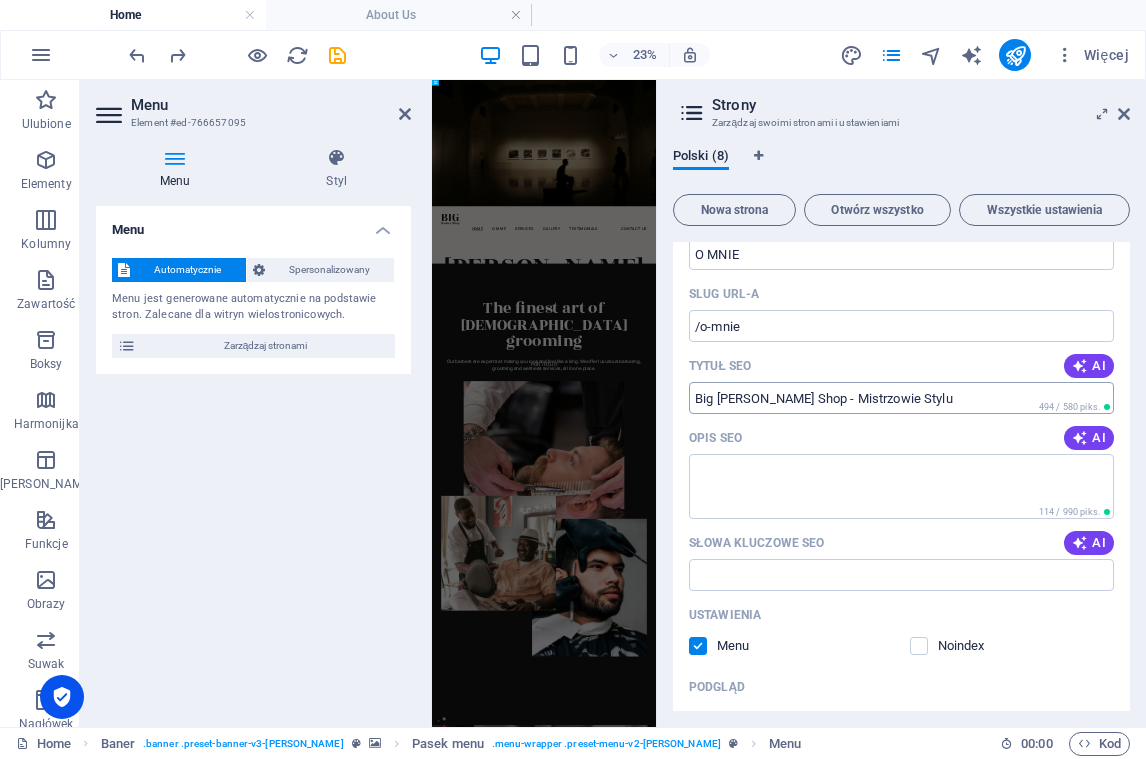 click on "Big [PERSON_NAME] Shop - Mistrzowie Stylu" at bounding box center (901, 398) 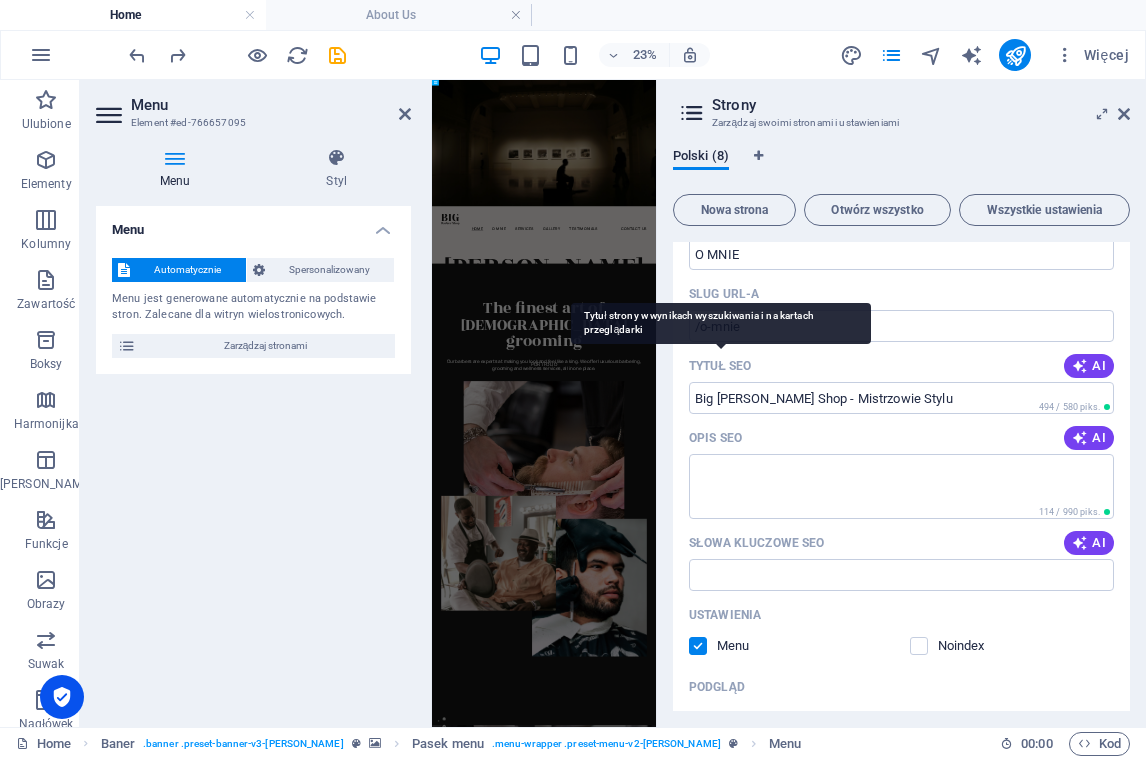 click on "Tytuł SEO" at bounding box center (720, 366) 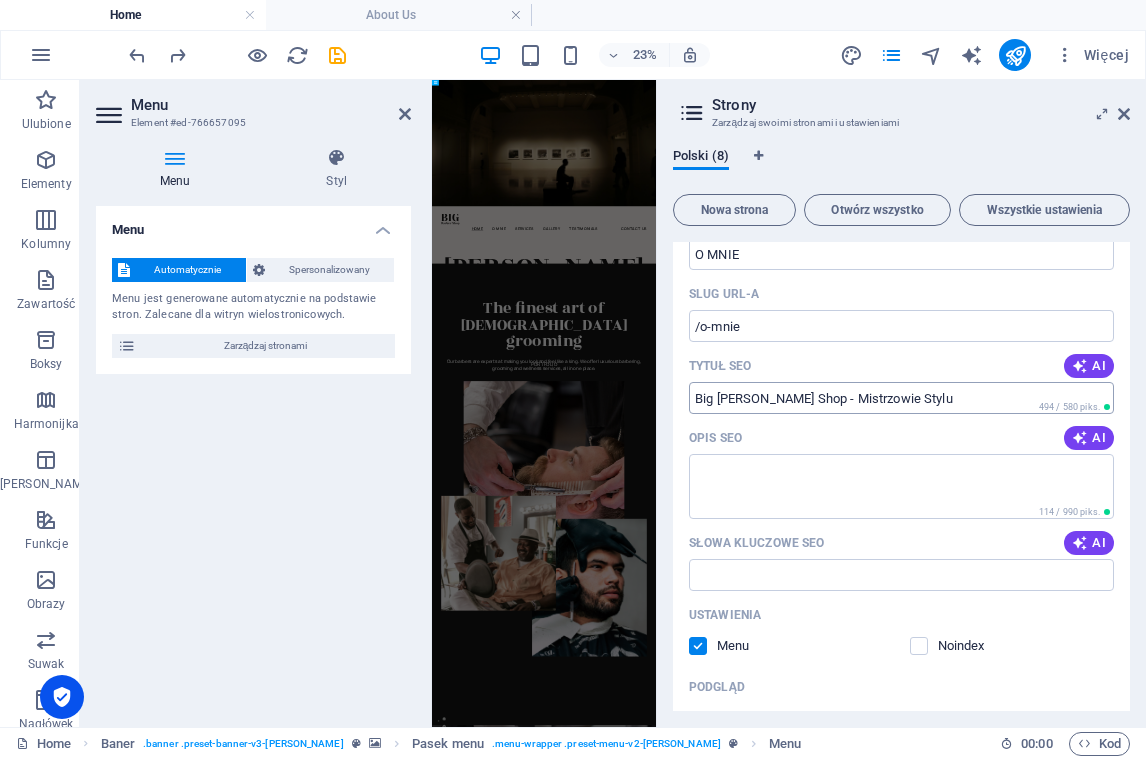click on "Big [PERSON_NAME] Shop - Mistrzowie Stylu" at bounding box center [901, 398] 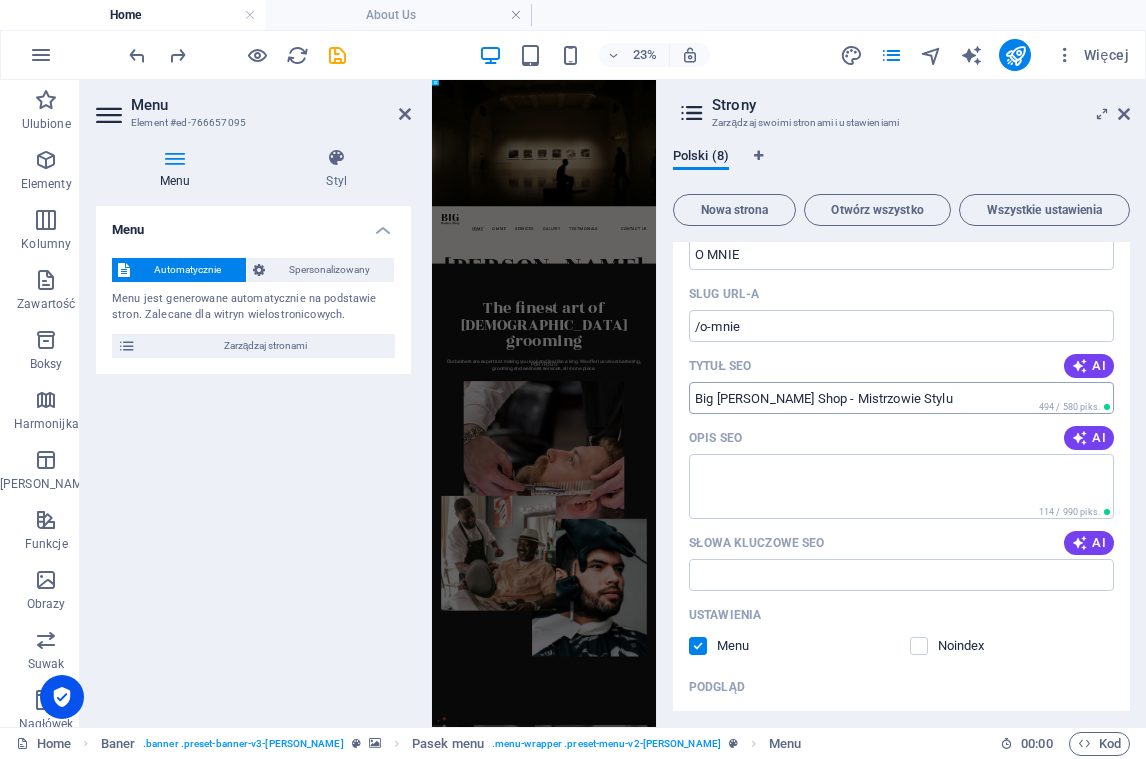 click on "Big [PERSON_NAME] Shop - Mistrzowie Stylu" at bounding box center (901, 398) 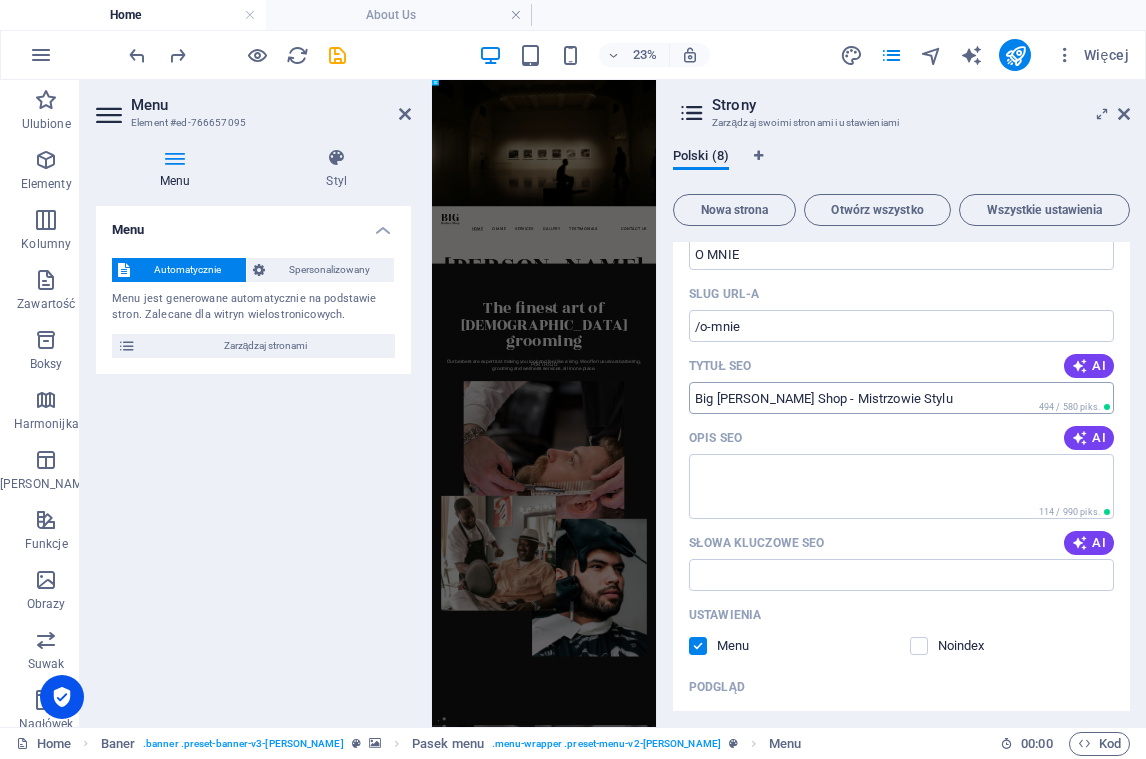 click on "Big [PERSON_NAME] Shop - Mistrzowie Stylu" at bounding box center [901, 398] 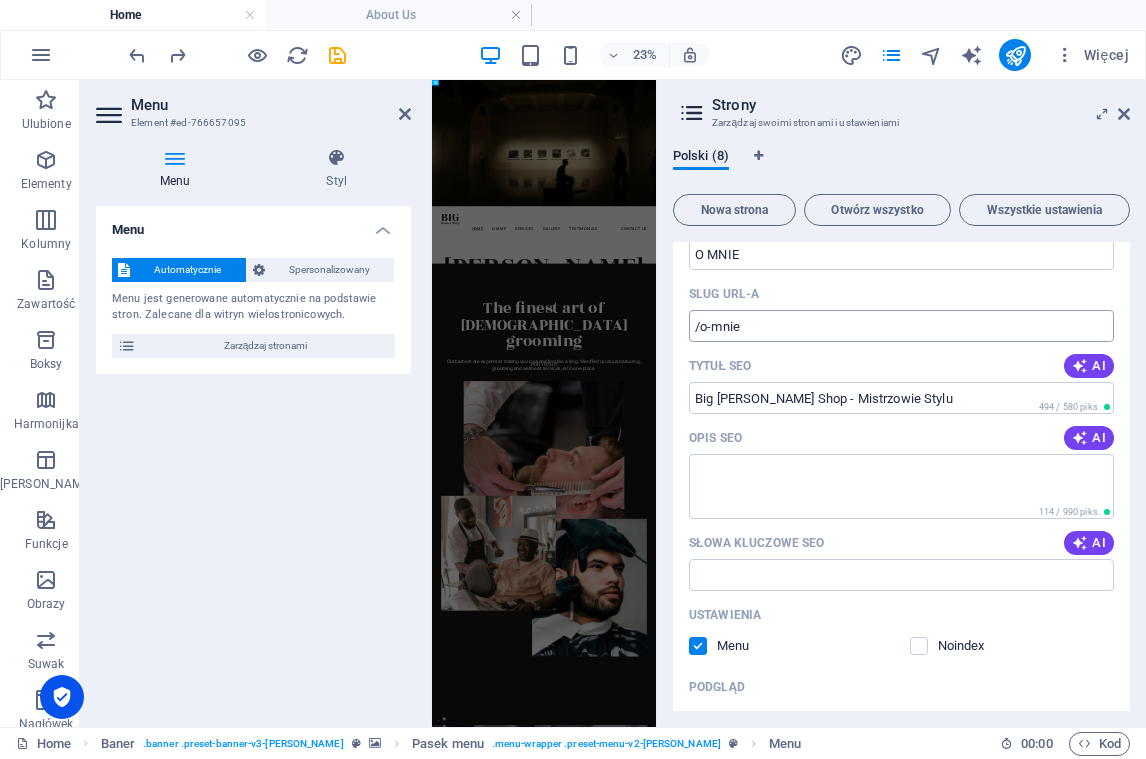 click on "/o-mnie" at bounding box center [901, 326] 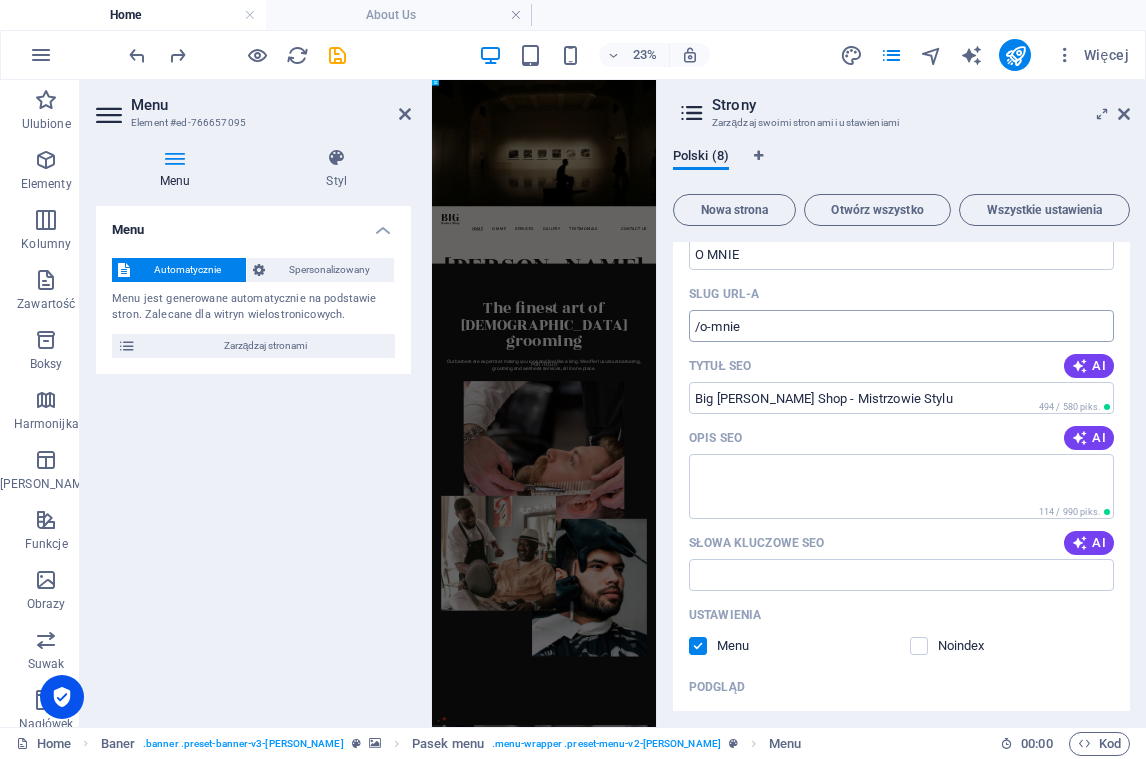 click on "/o-mnie" at bounding box center (901, 326) 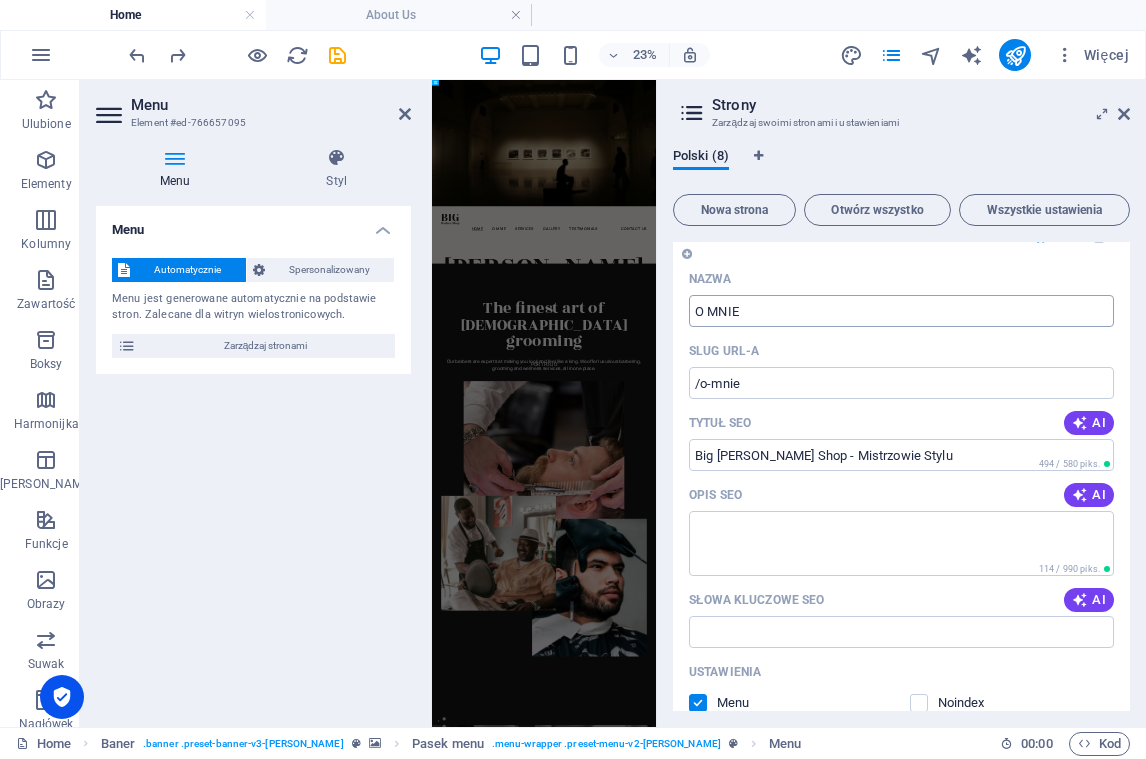 scroll, scrollTop: 98, scrollLeft: 0, axis: vertical 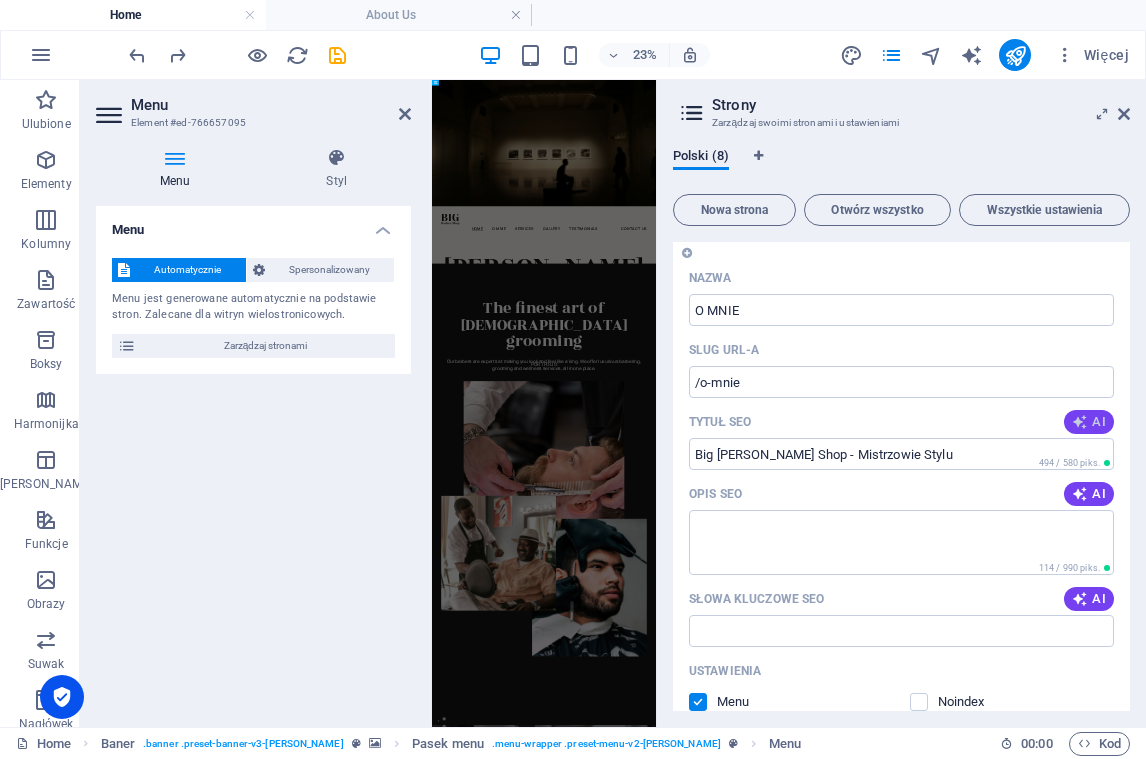 click at bounding box center (1080, 422) 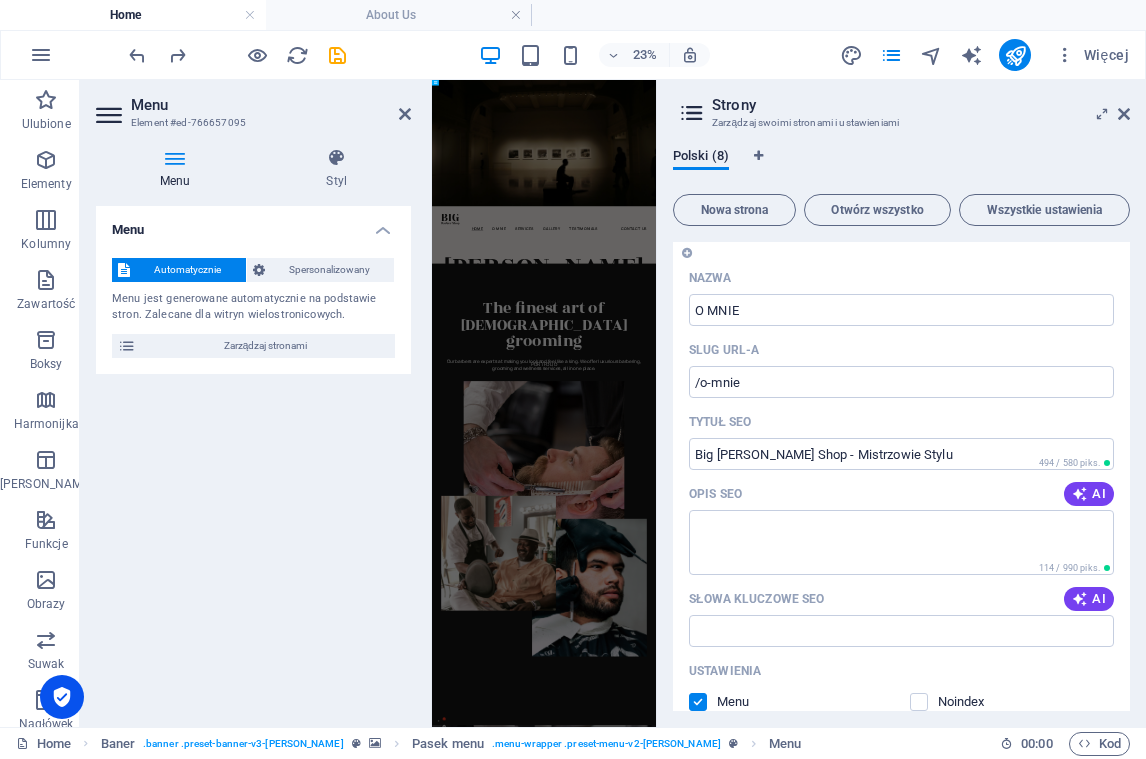type on "Perfekcyjna Fryzura Męska" 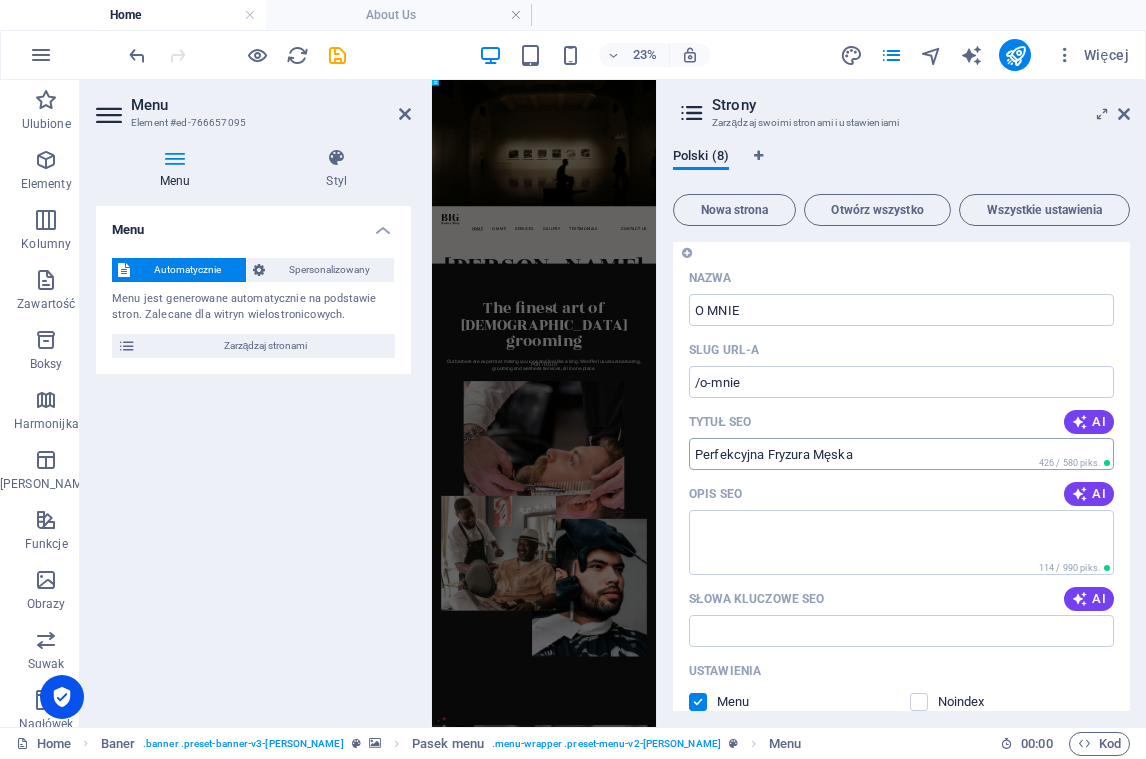 click on "Perfekcyjna Fryzura Męska" at bounding box center [901, 454] 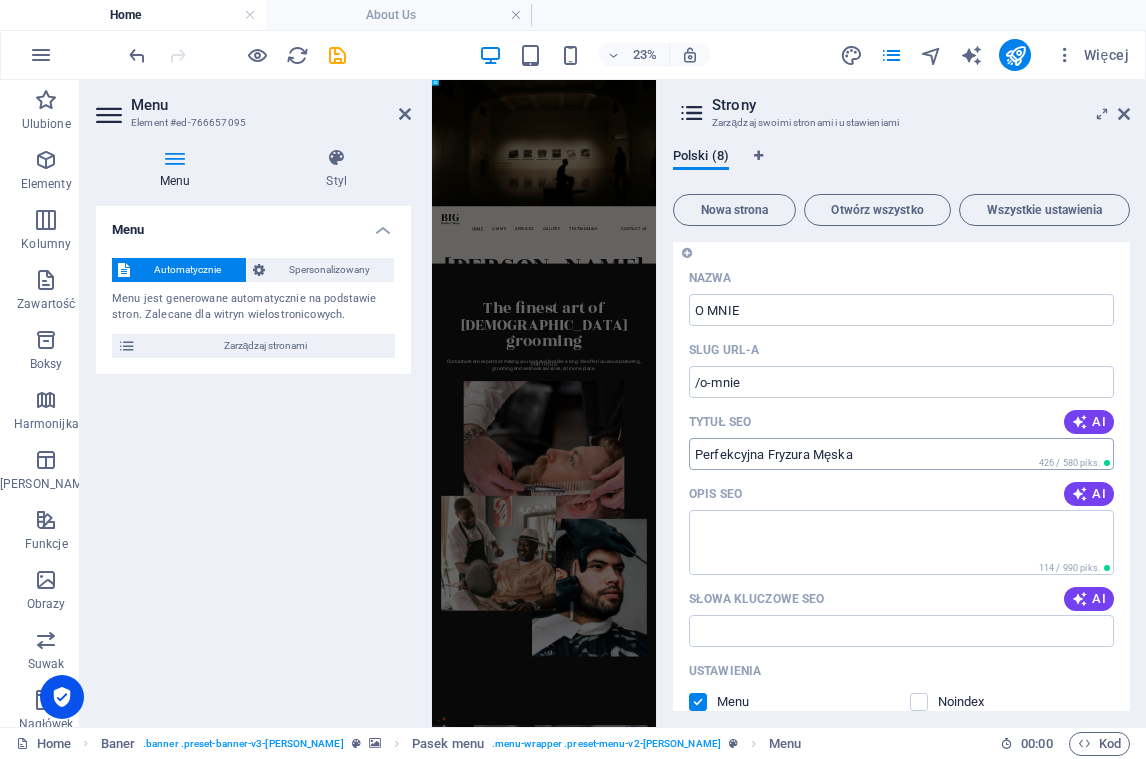 click on "Perfekcyjna Fryzura Męska" at bounding box center [901, 454] 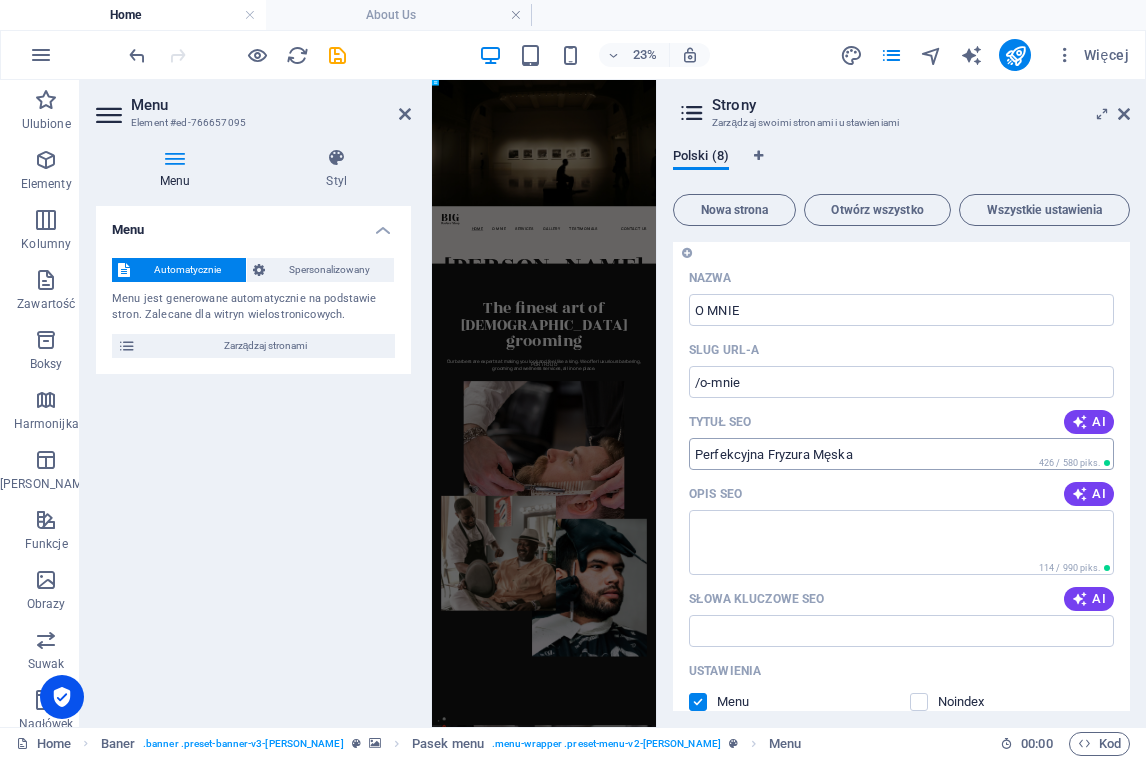 click on "Perfekcyjna Fryzura Męska" at bounding box center (901, 454) 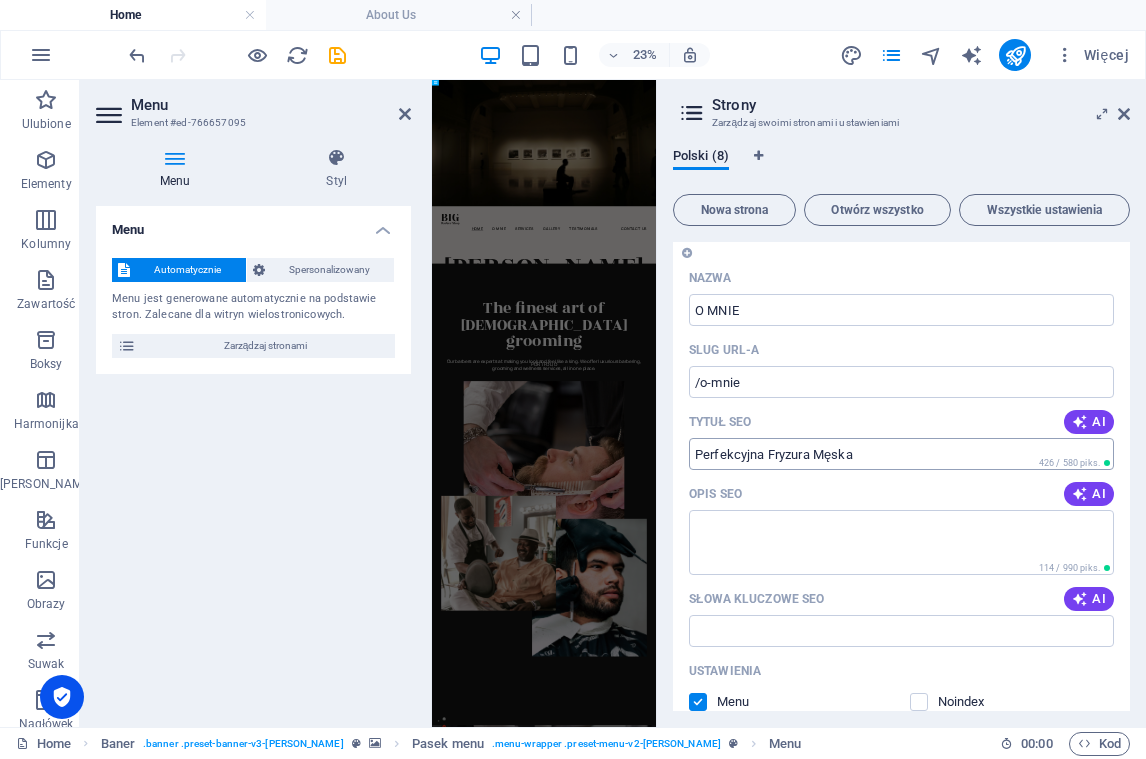 click on "Perfekcyjna Fryzura Męska" at bounding box center [901, 454] 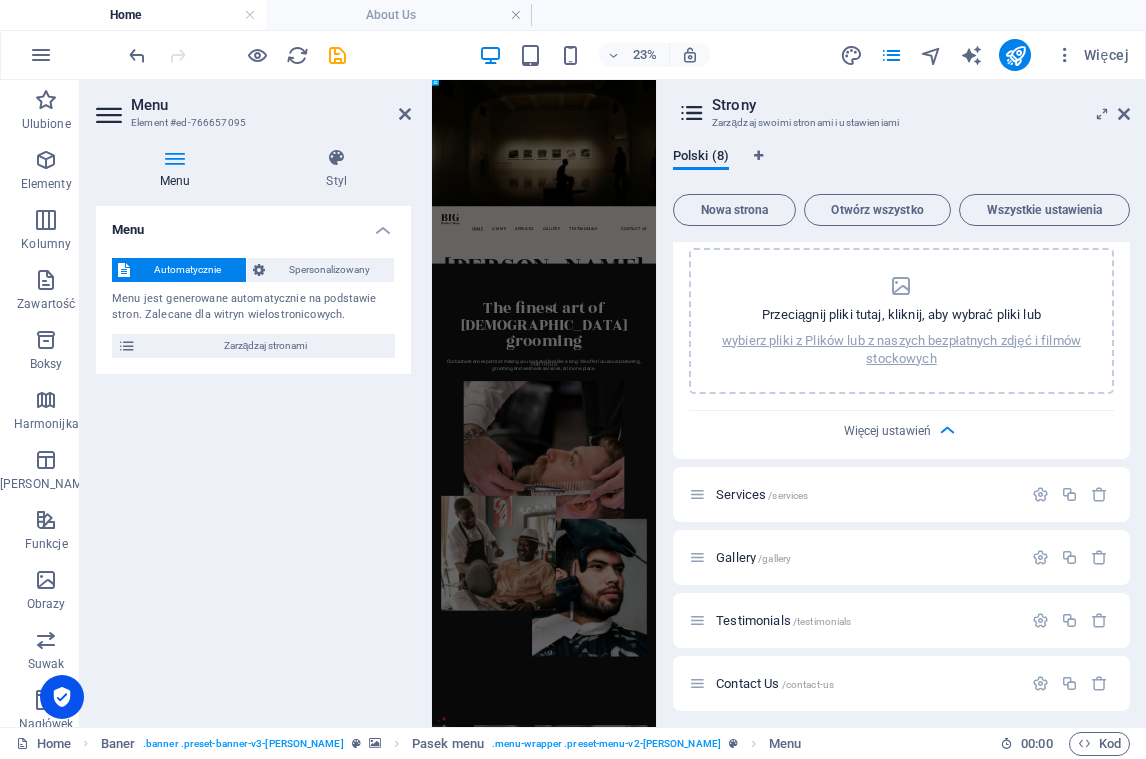 scroll, scrollTop: 909, scrollLeft: 0, axis: vertical 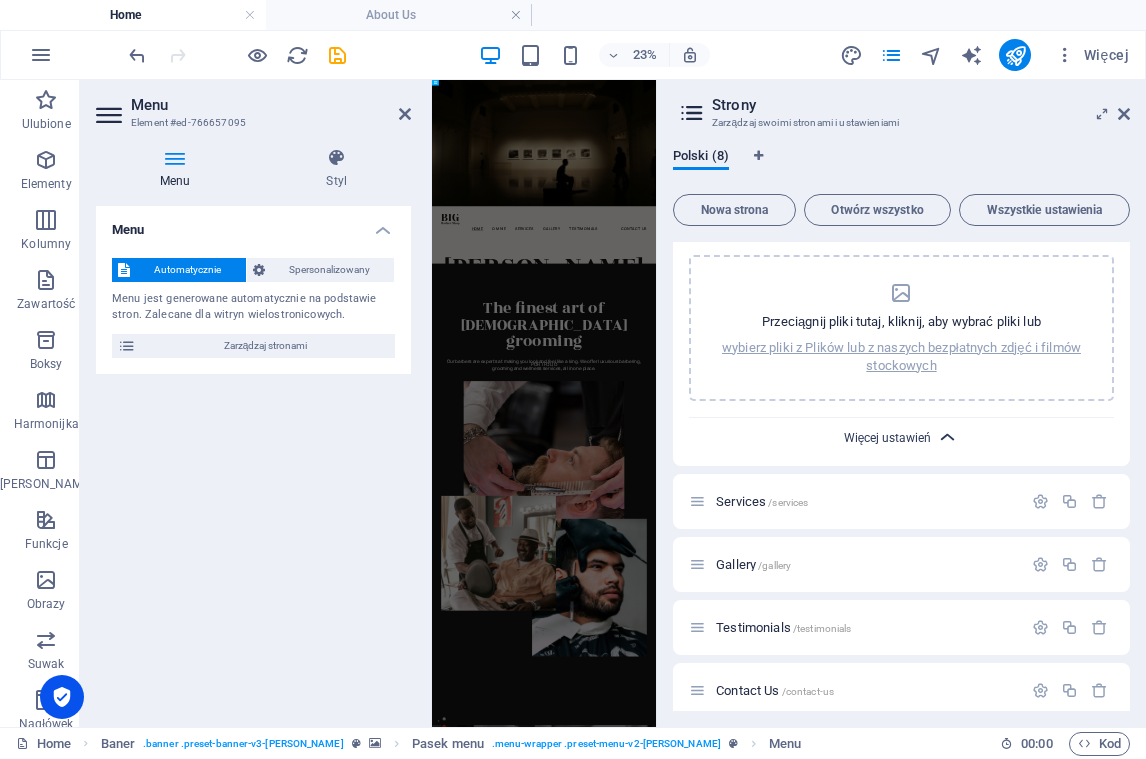 click on "Więcej ustawień" at bounding box center [888, 438] 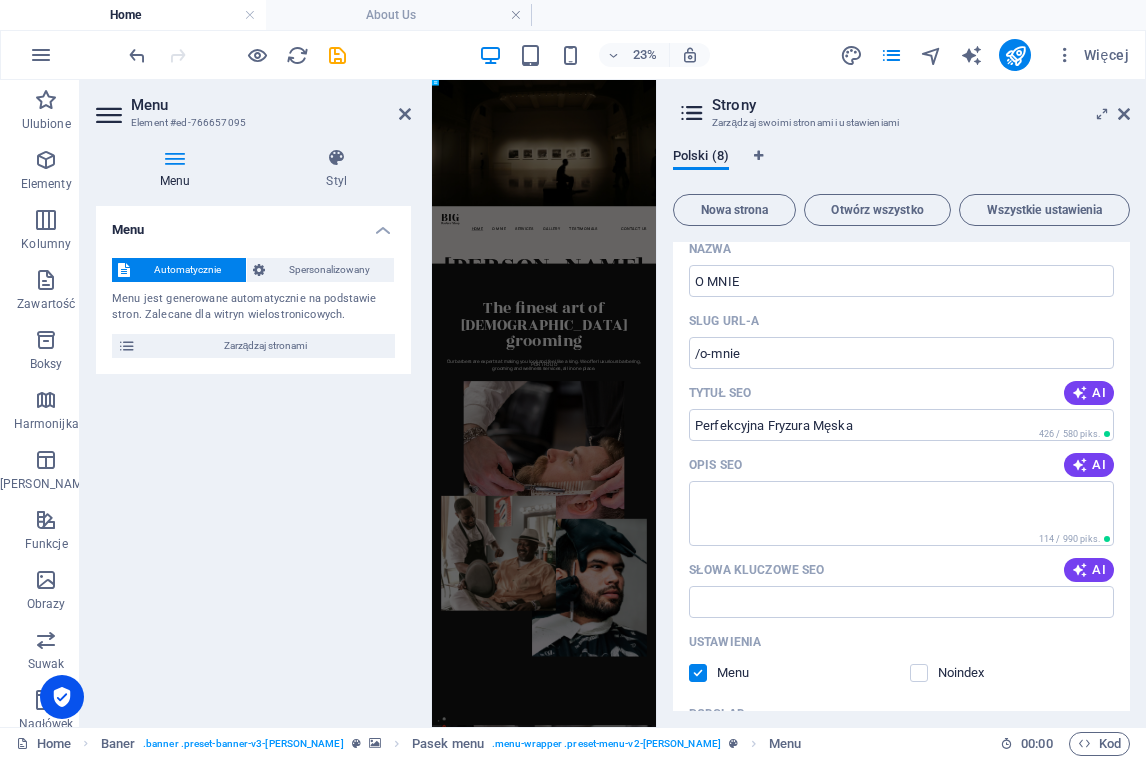 scroll, scrollTop: 124, scrollLeft: 0, axis: vertical 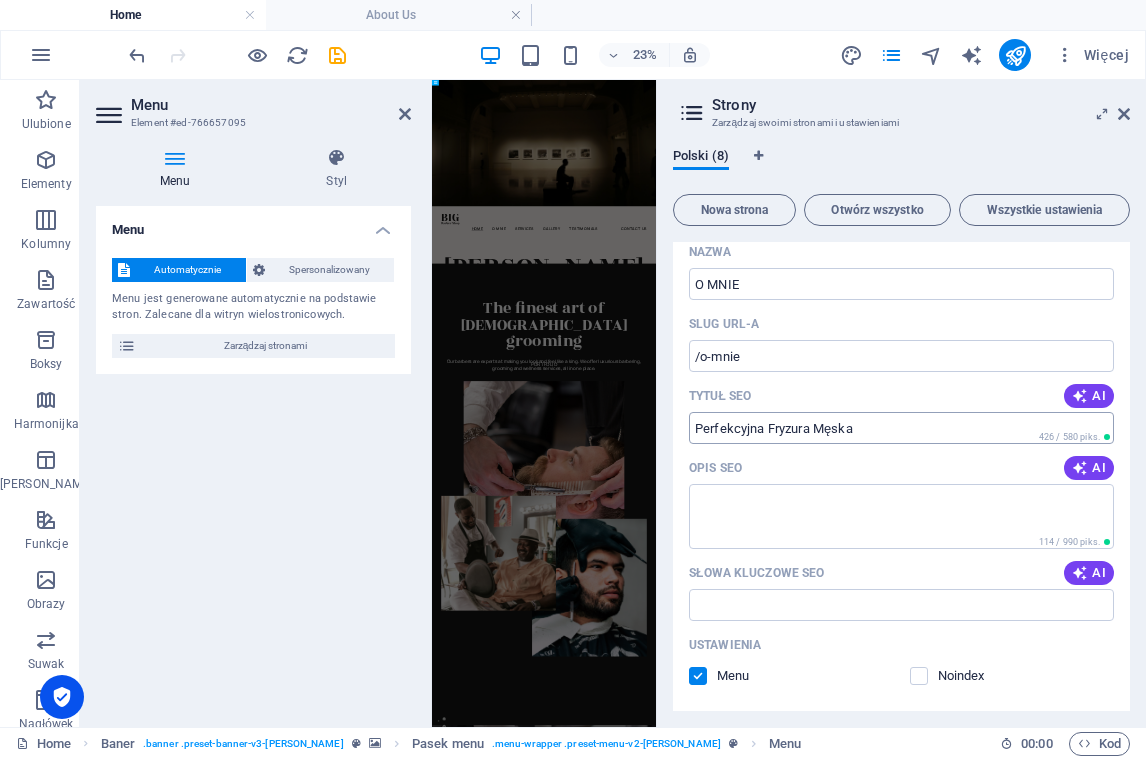 click on "Perfekcyjna Fryzura Męska" at bounding box center (901, 428) 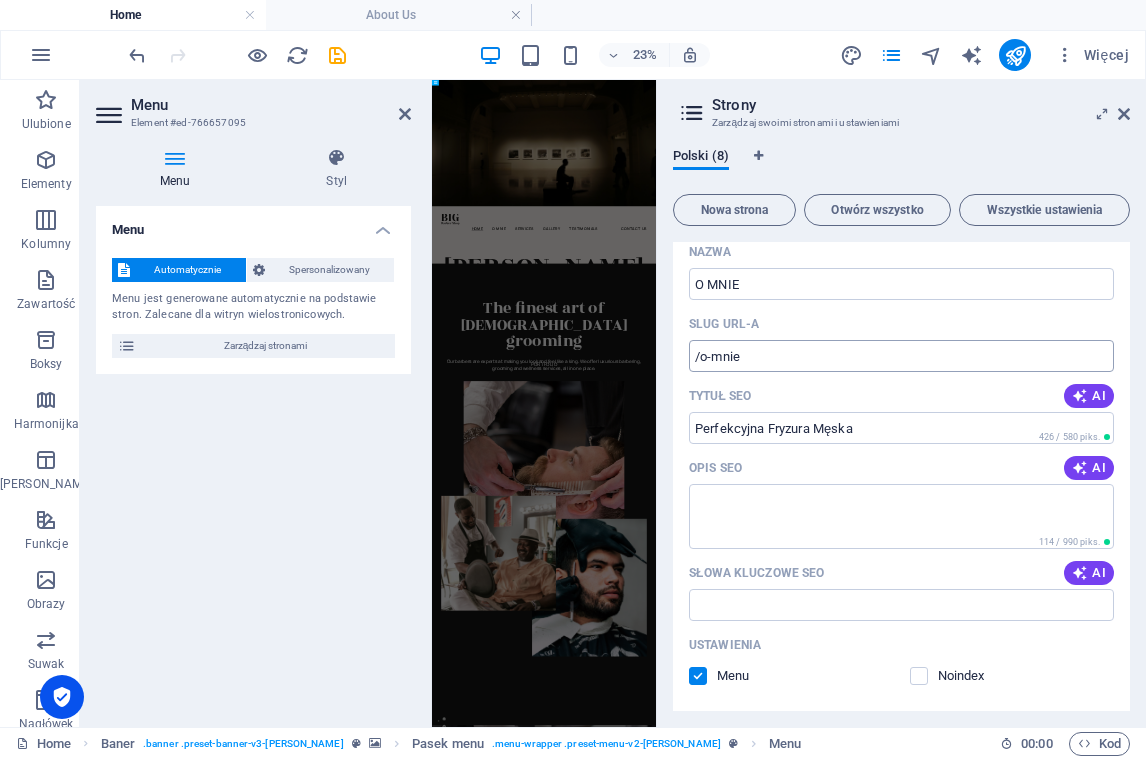 click on "/o-mnie" at bounding box center [901, 356] 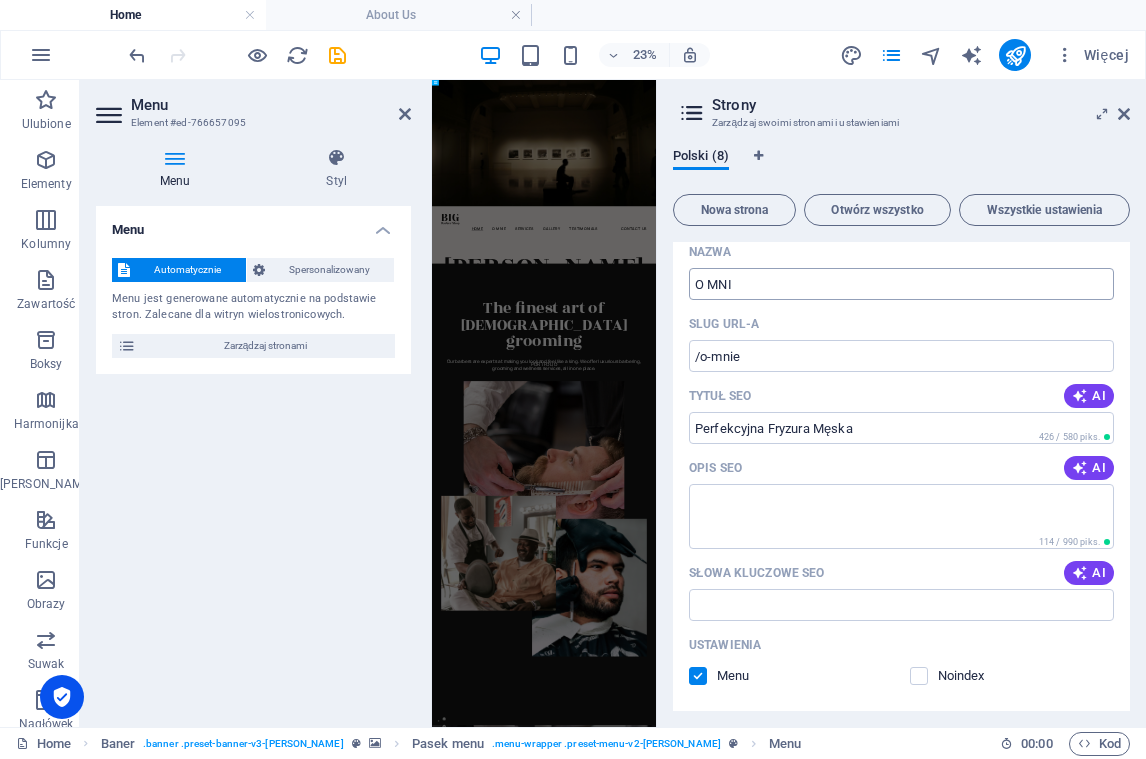 type on "O MNI" 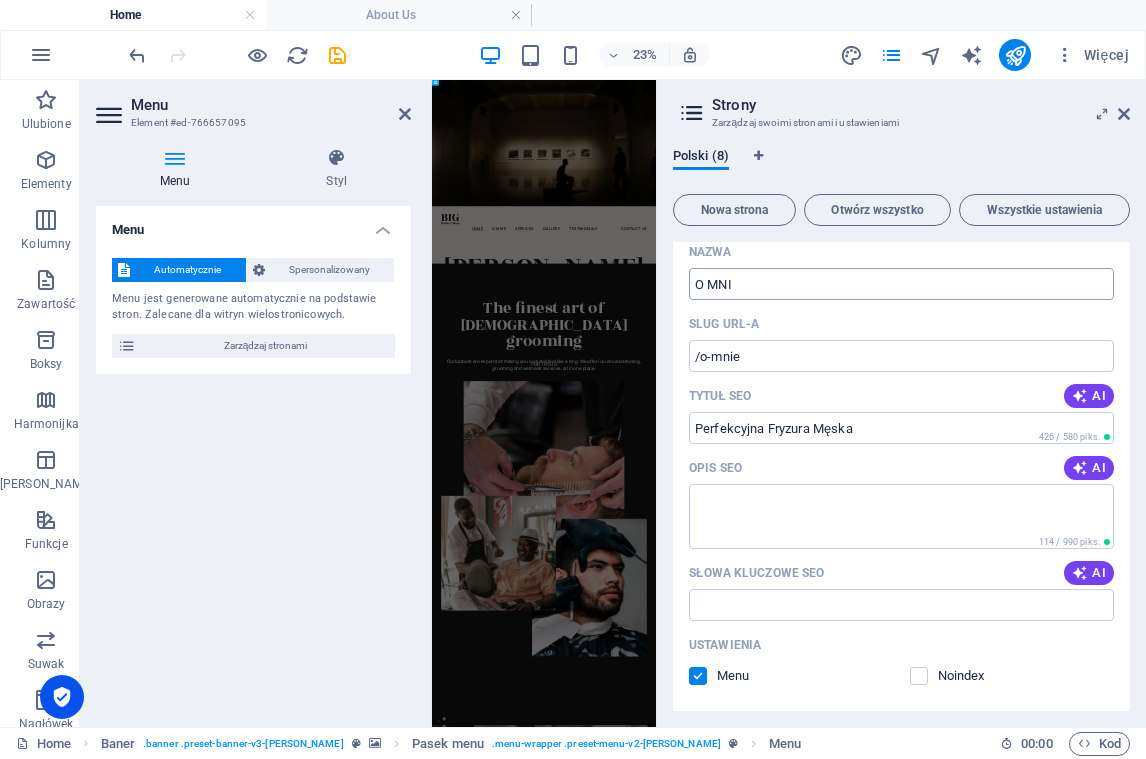 type on "/o-mni" 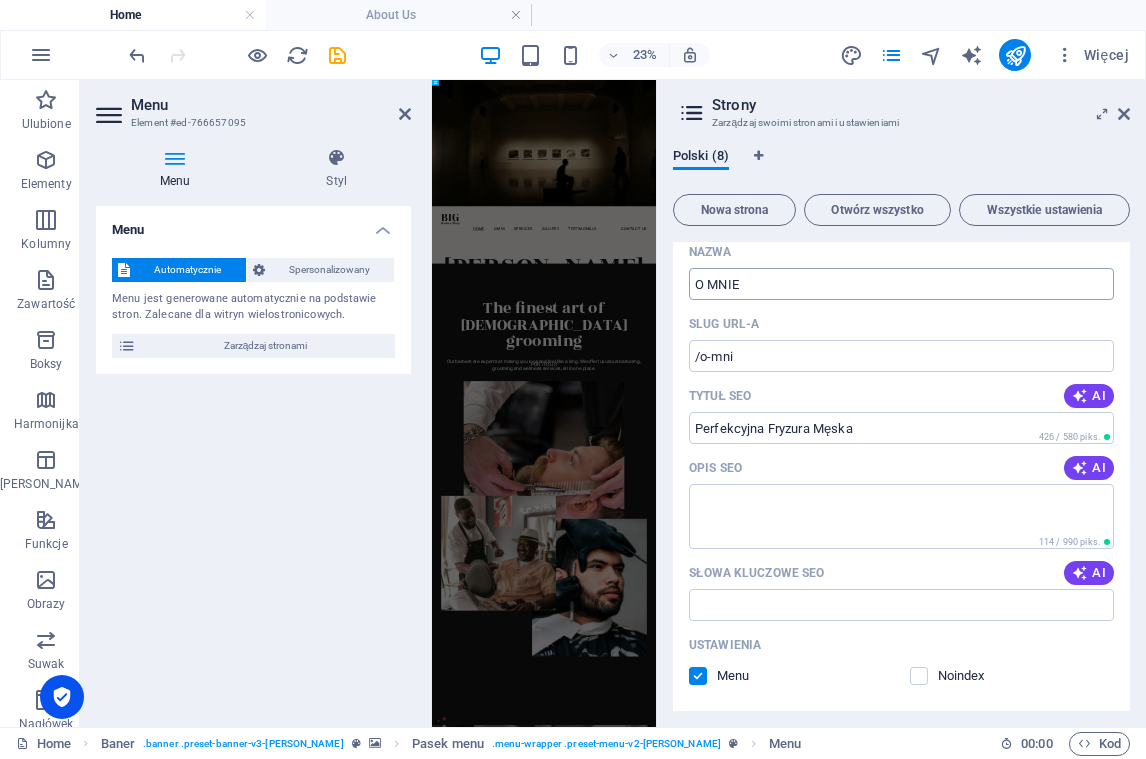 type on "O MNIE" 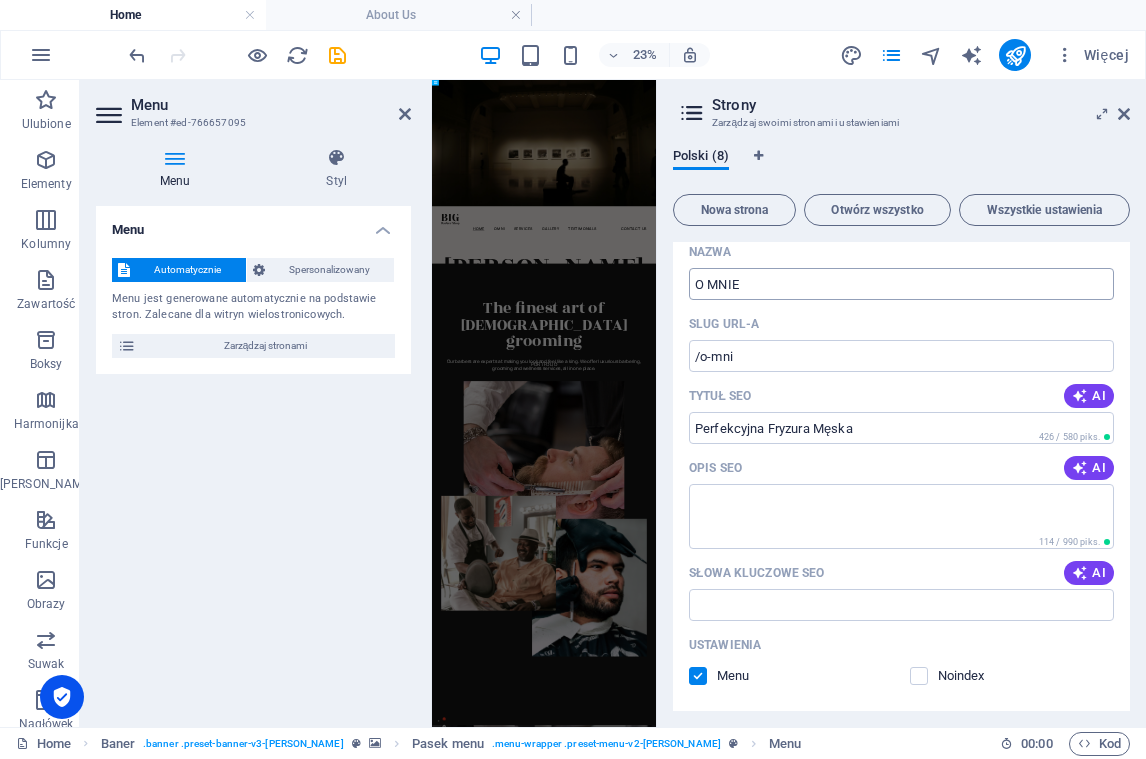 type on "/o-mnie" 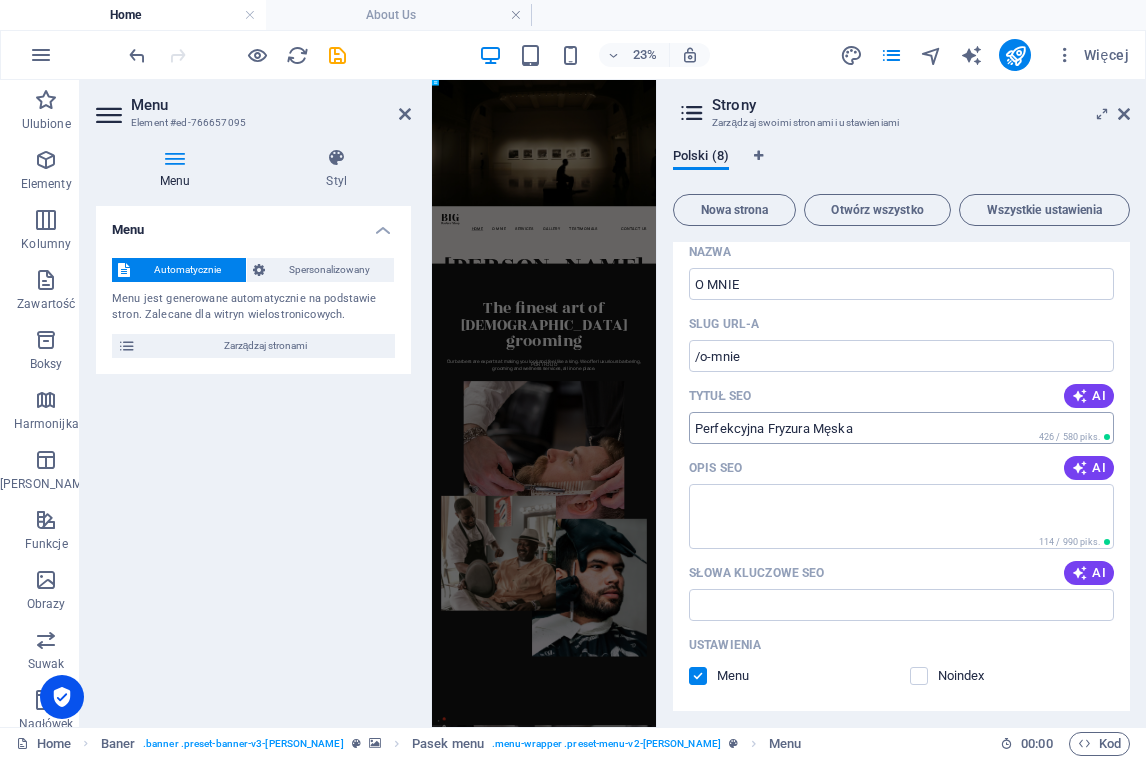 click on "Perfekcyjna Fryzura Męska" at bounding box center (901, 428) 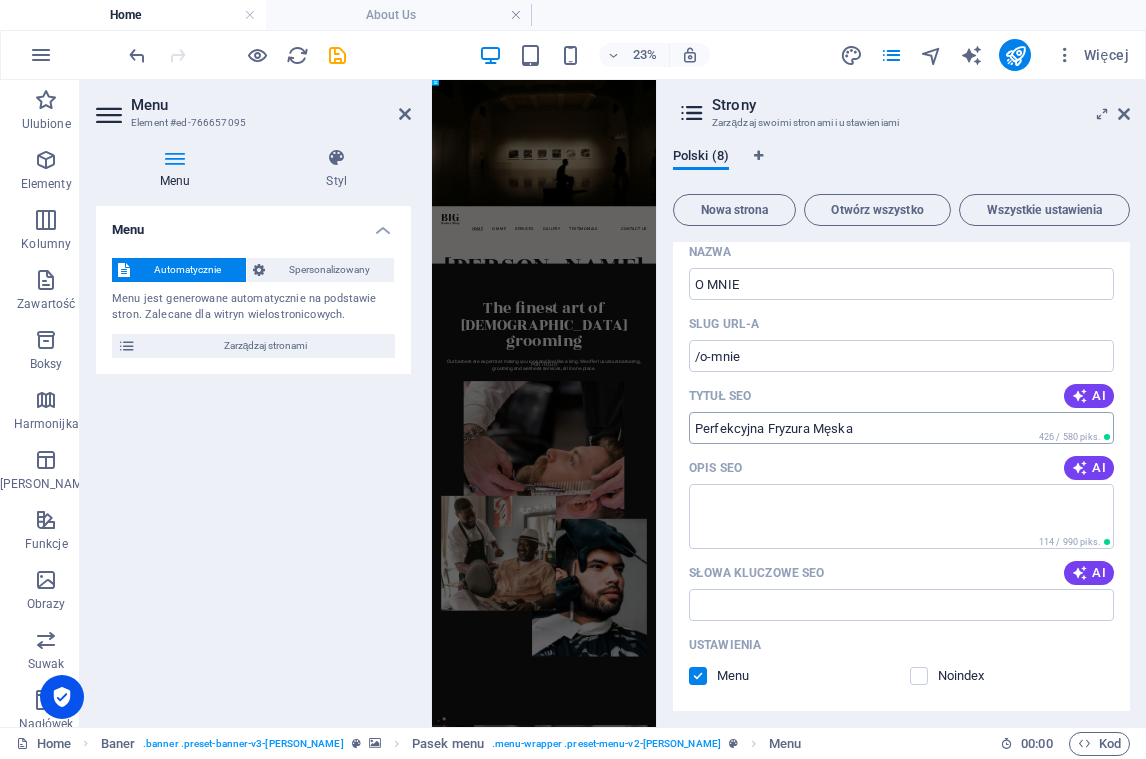 click on "Perfekcyjna Fryzura Męska" at bounding box center (901, 428) 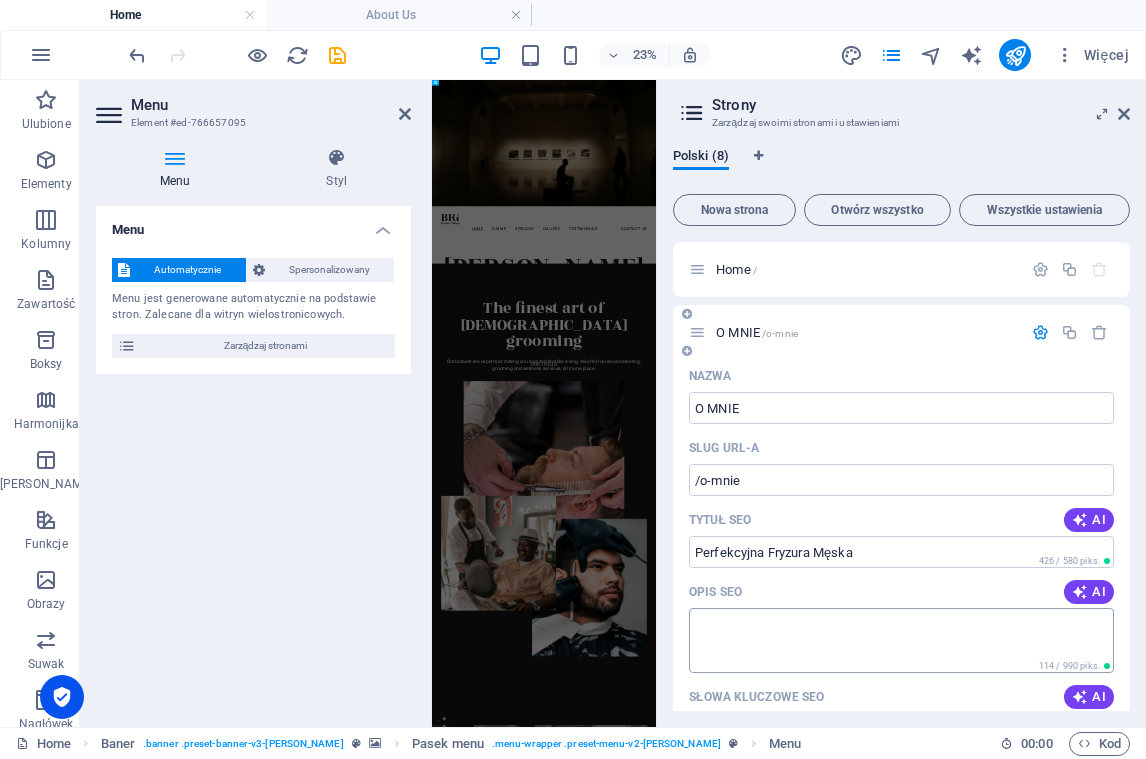 scroll, scrollTop: 0, scrollLeft: 0, axis: both 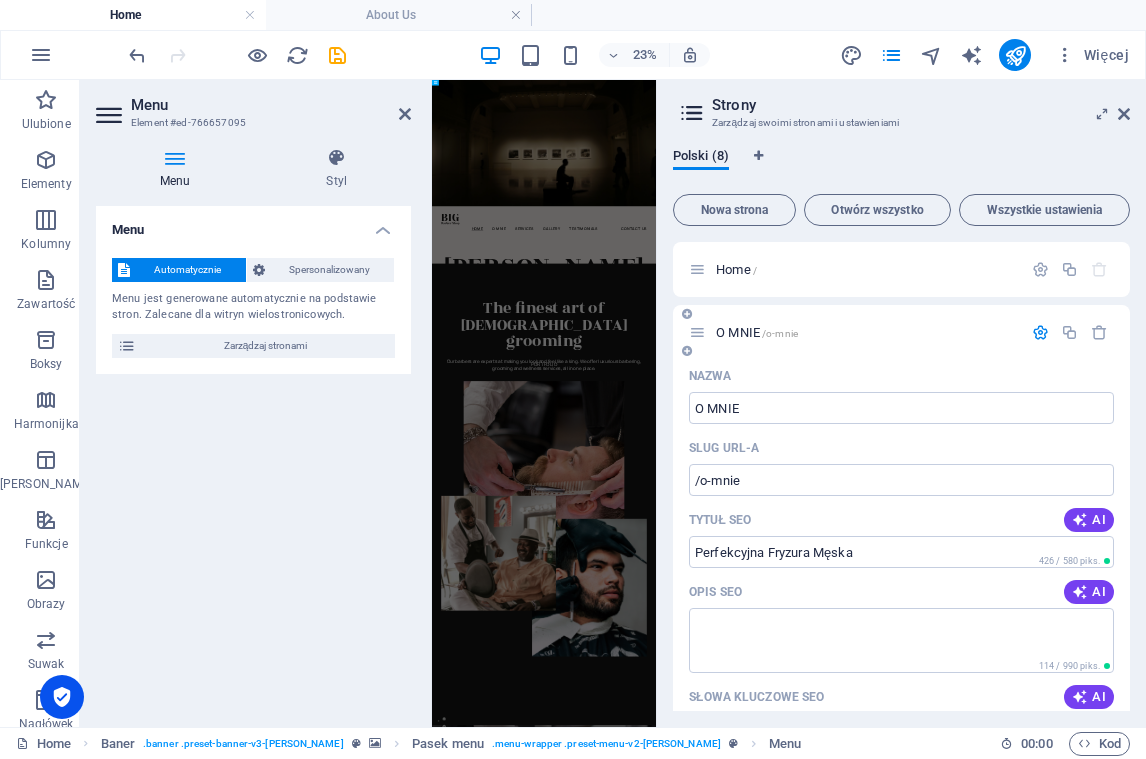 click at bounding box center [1040, 332] 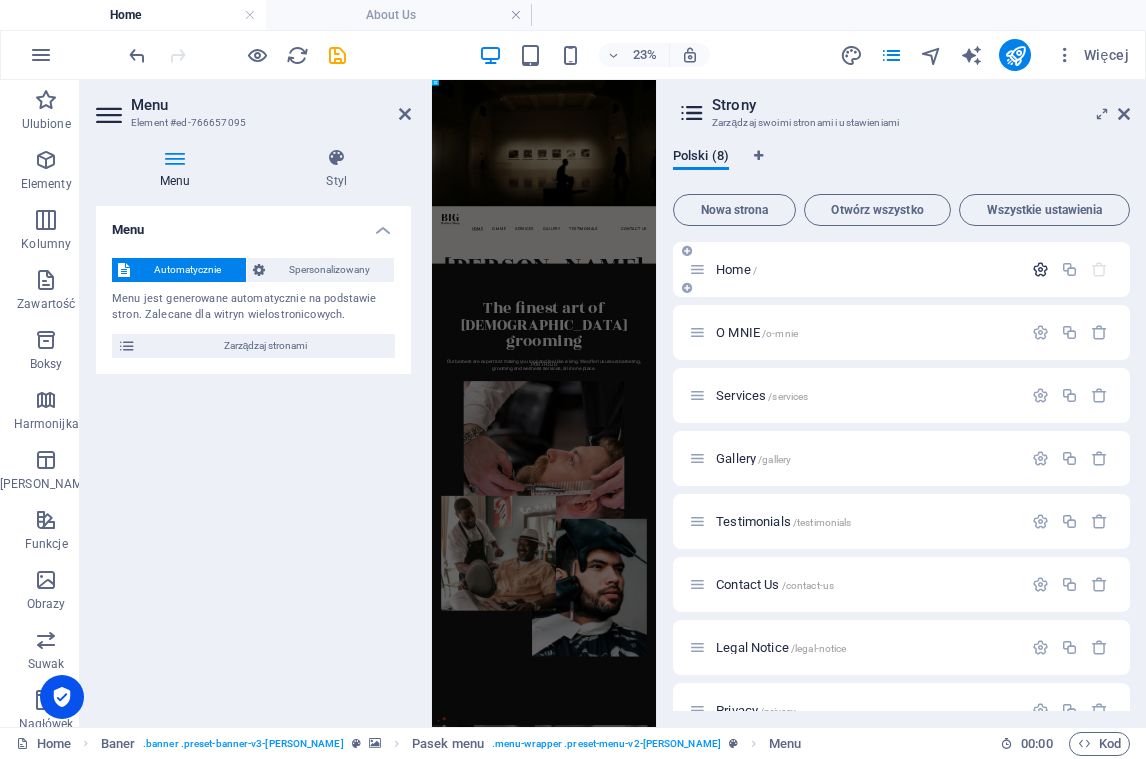 click at bounding box center [1040, 269] 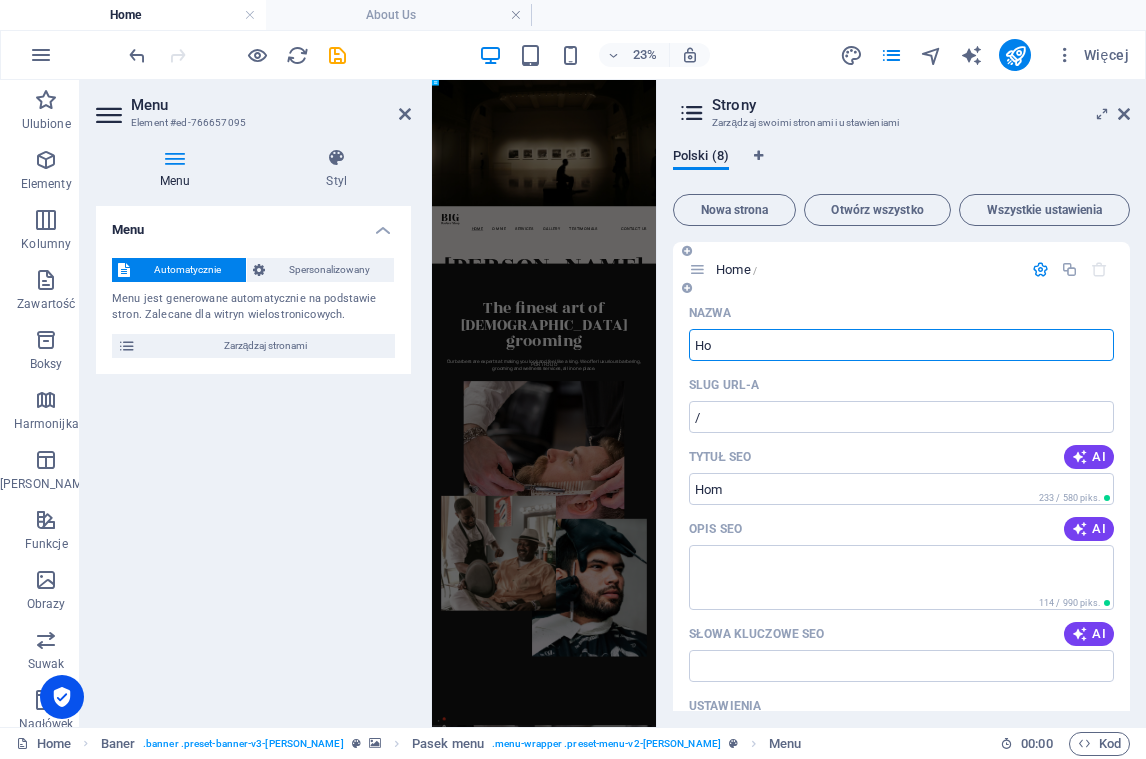 type on "H" 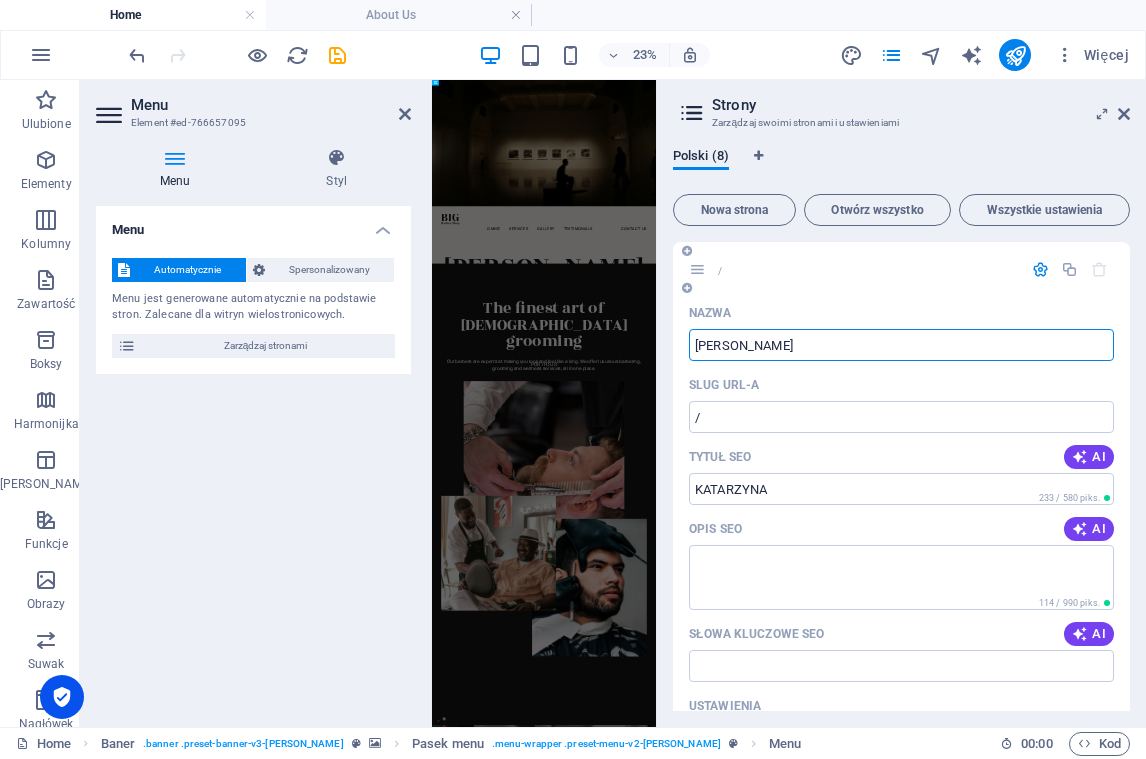 type on "[PERSON_NAME]" 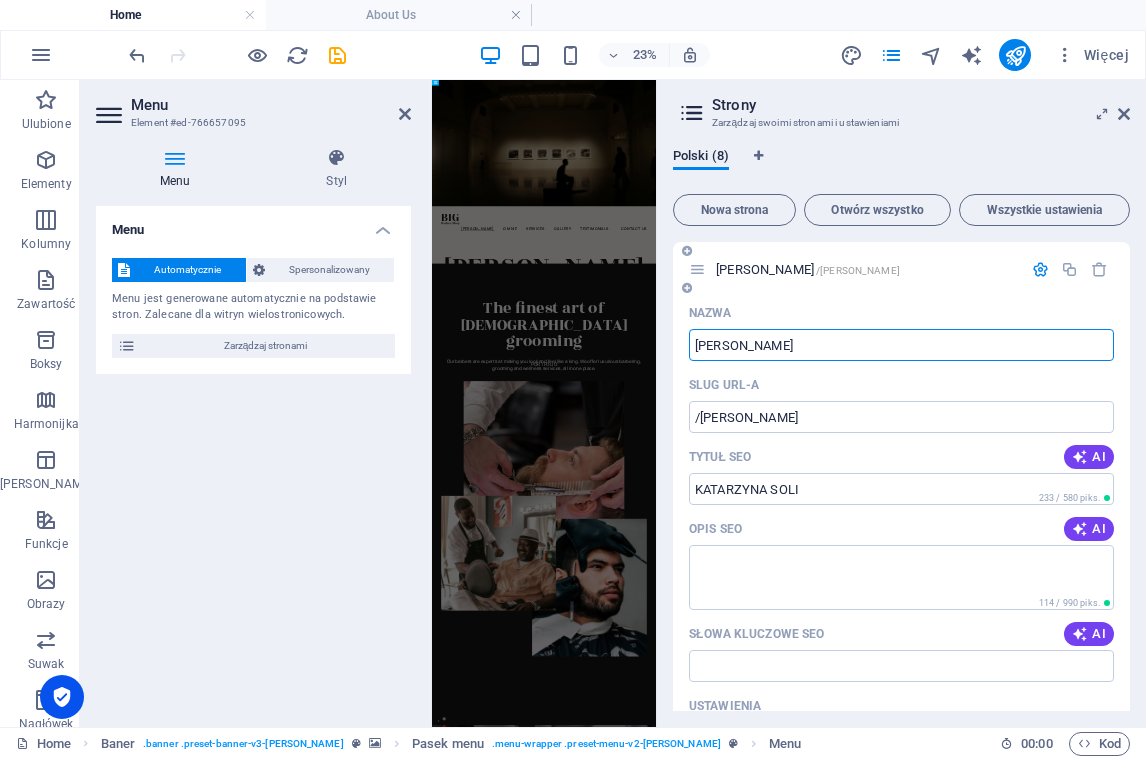 type on "[PERSON_NAME]" 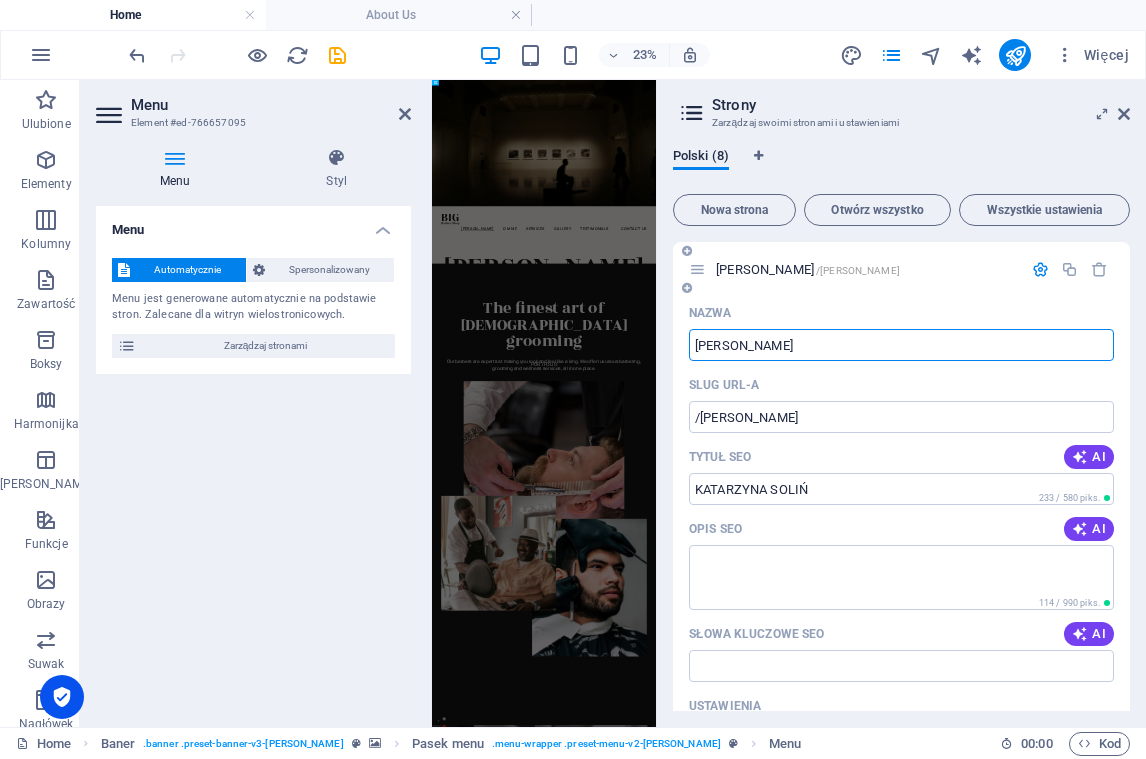 type on "[PERSON_NAME]" 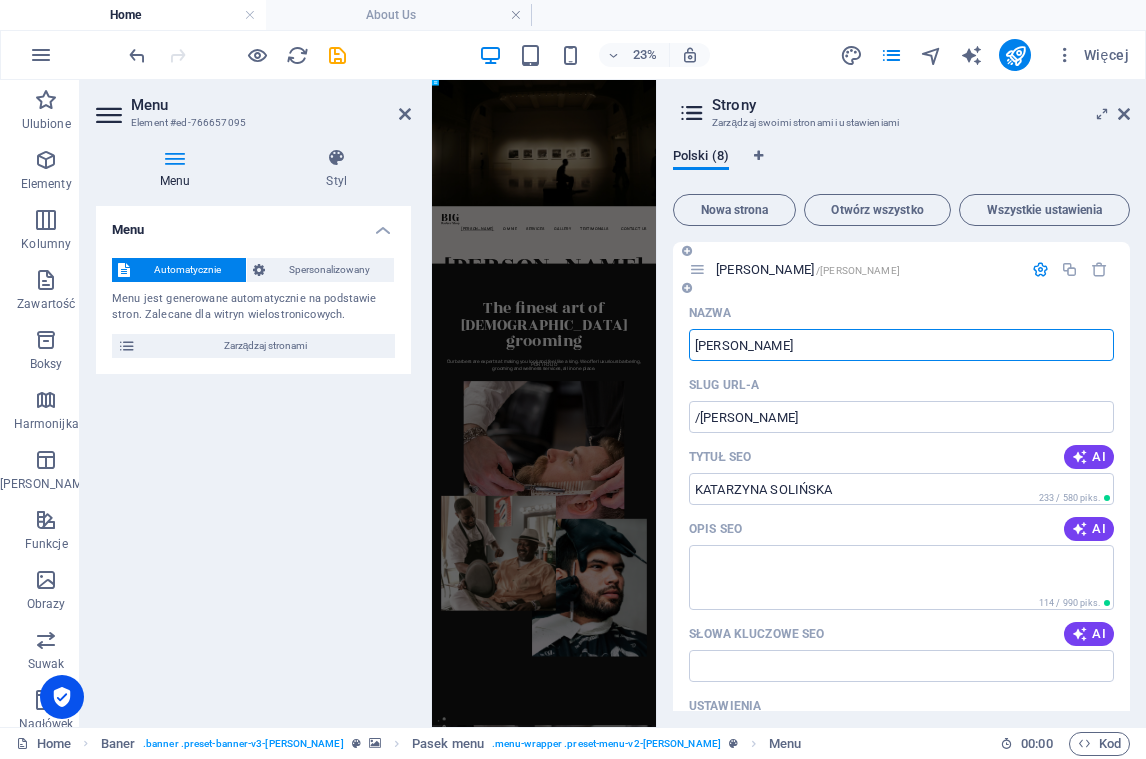 type on "[PERSON_NAME]" 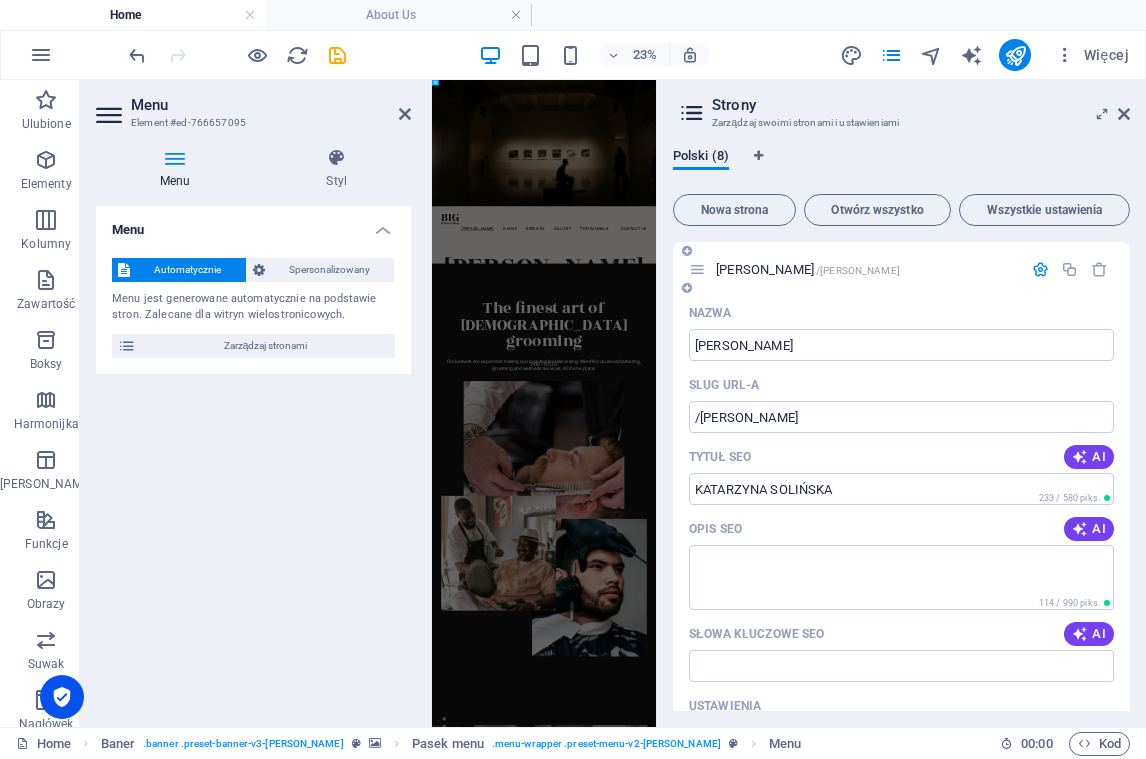 click on "Slug URL-a" at bounding box center (901, 385) 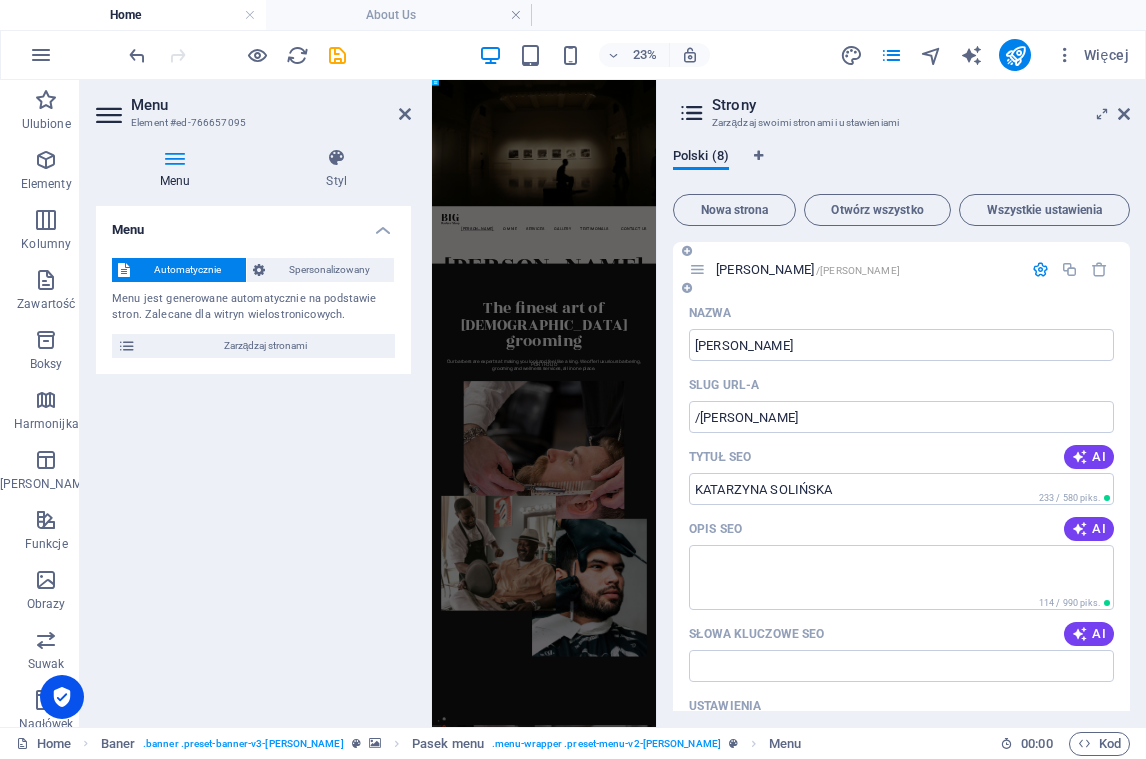 click at bounding box center (1040, 269) 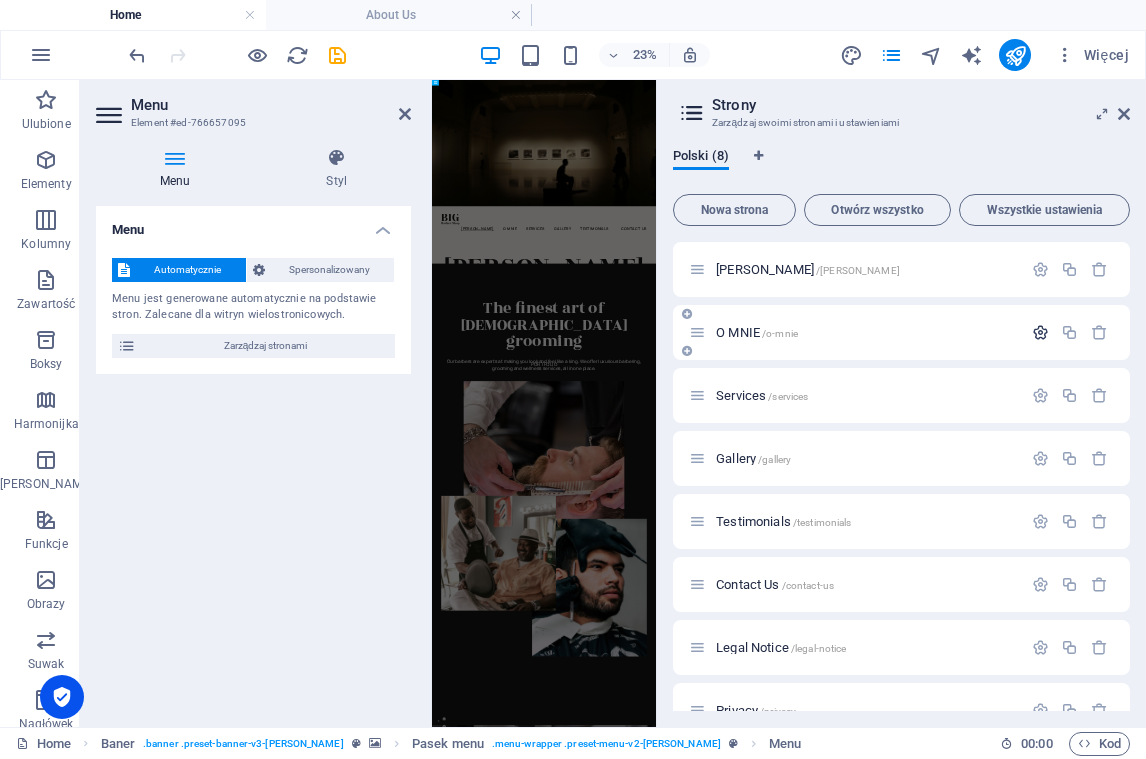 click at bounding box center (1040, 332) 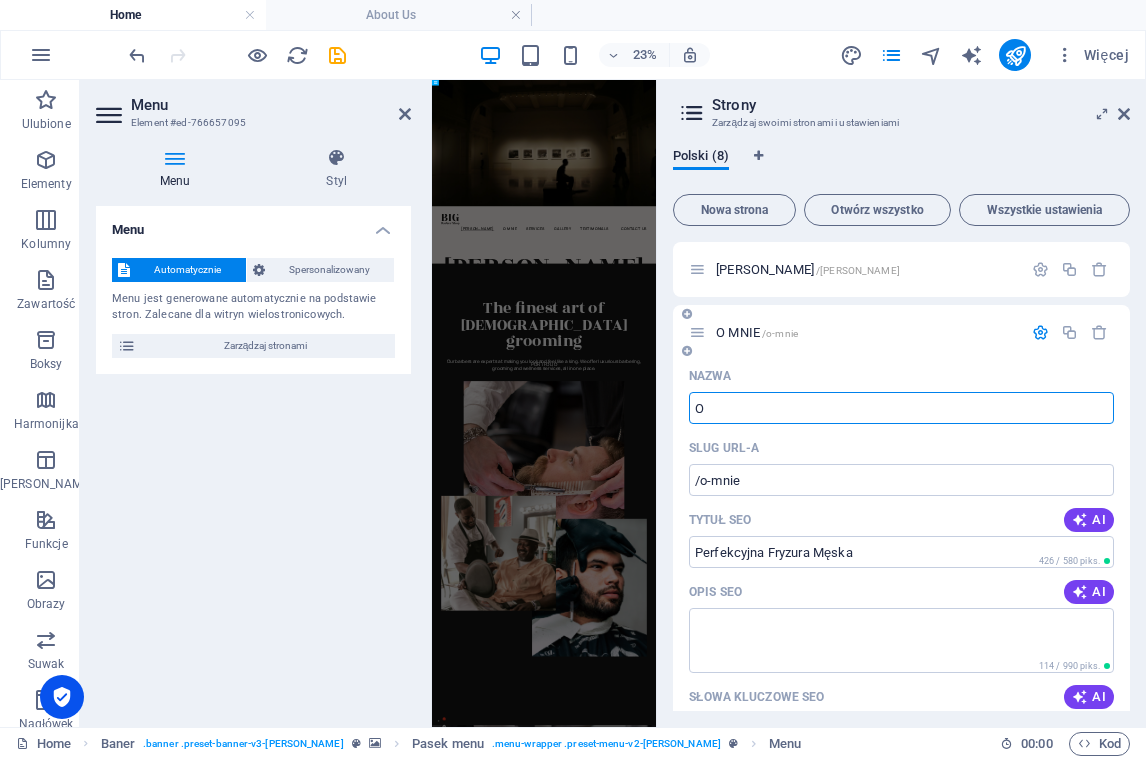 type on "O" 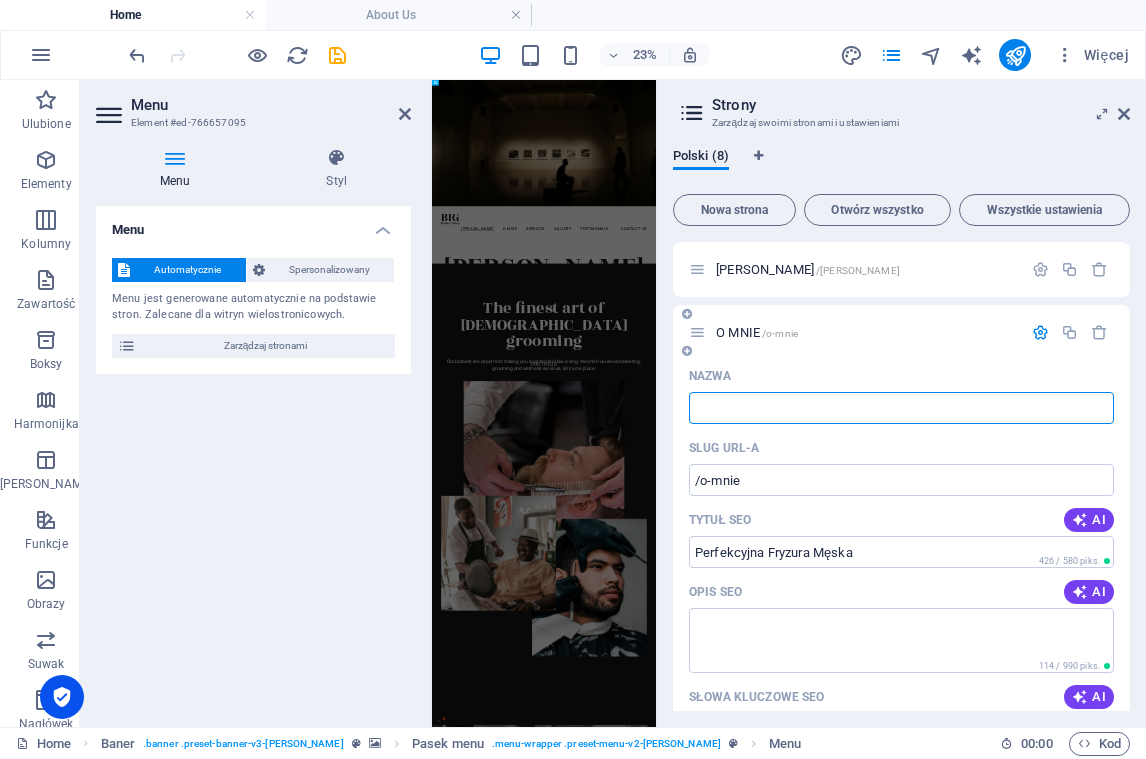 type 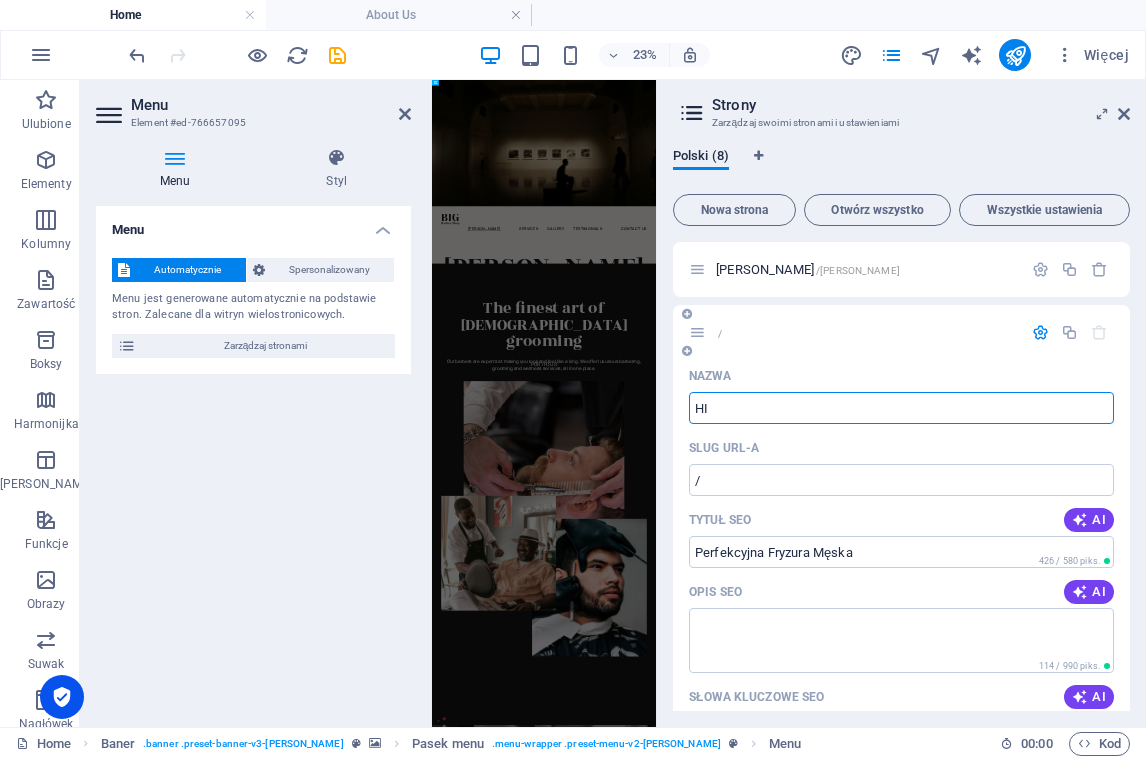 type on "HI" 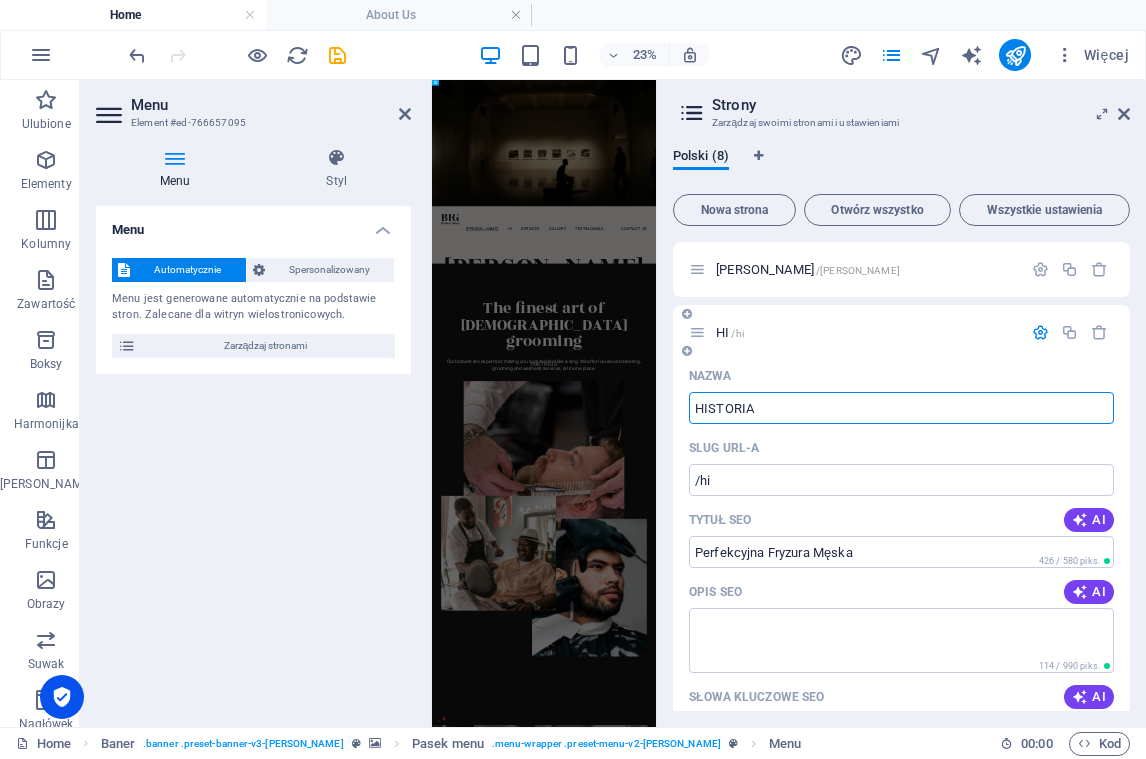 type on "HISTORIA" 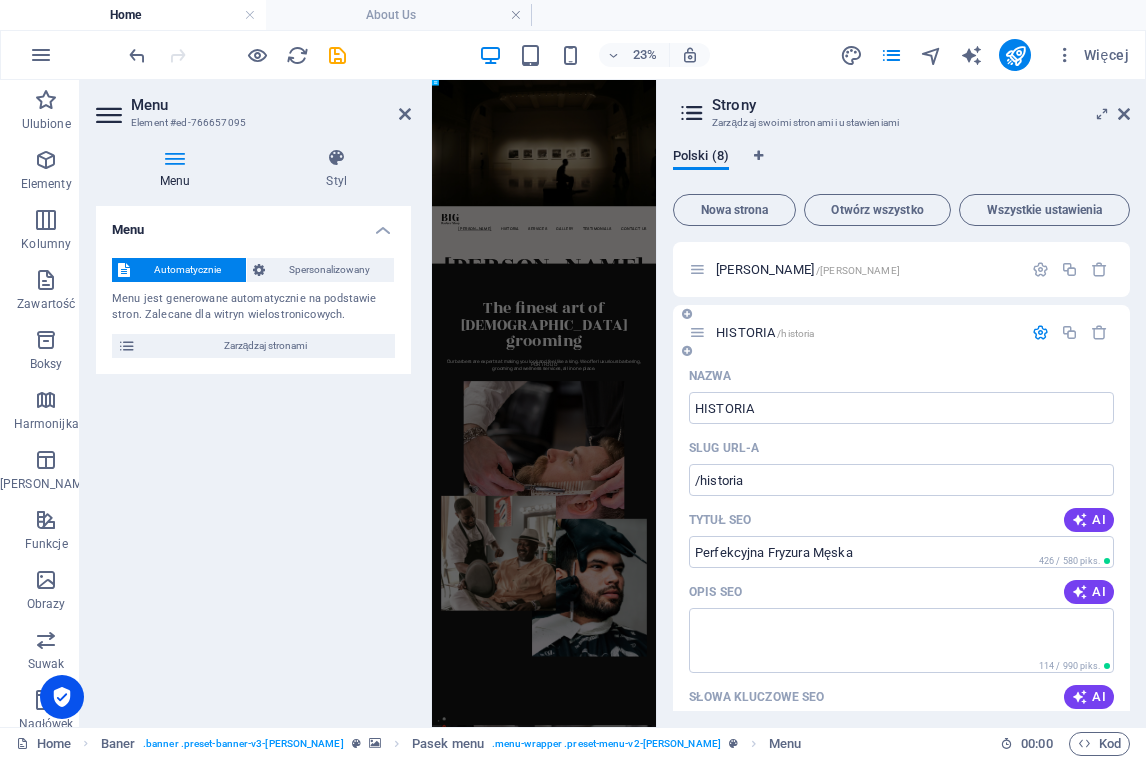 click at bounding box center (1040, 332) 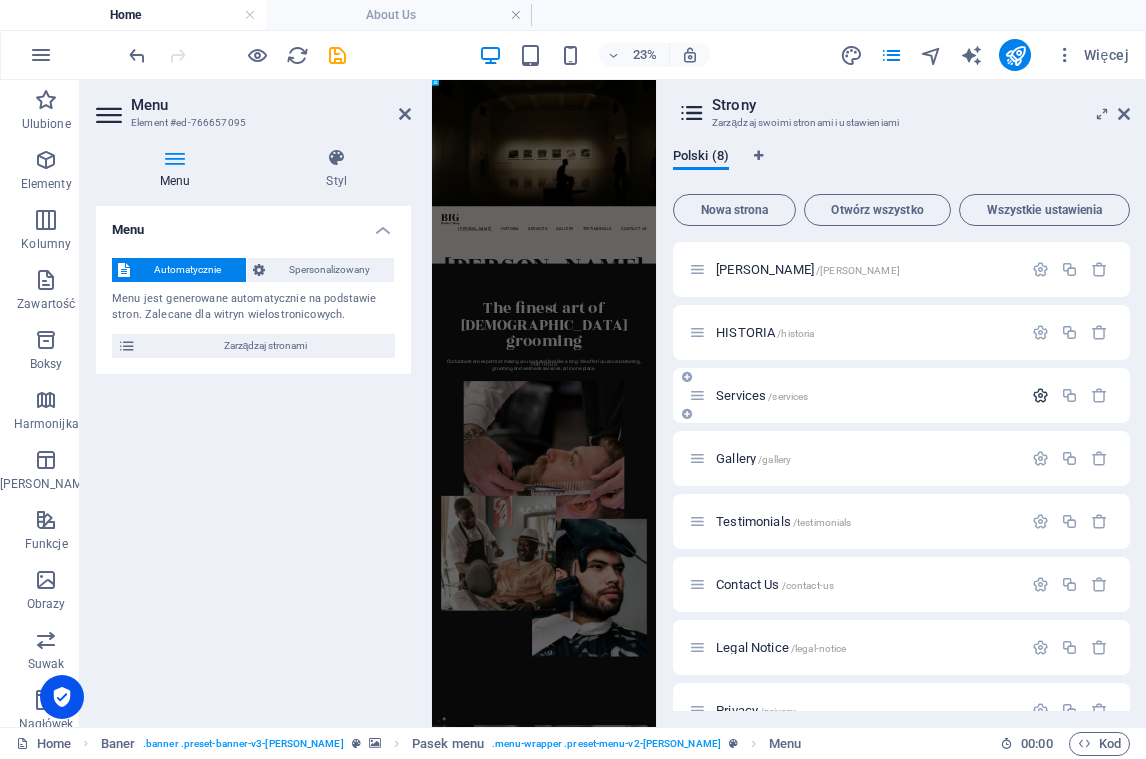 click at bounding box center (1040, 395) 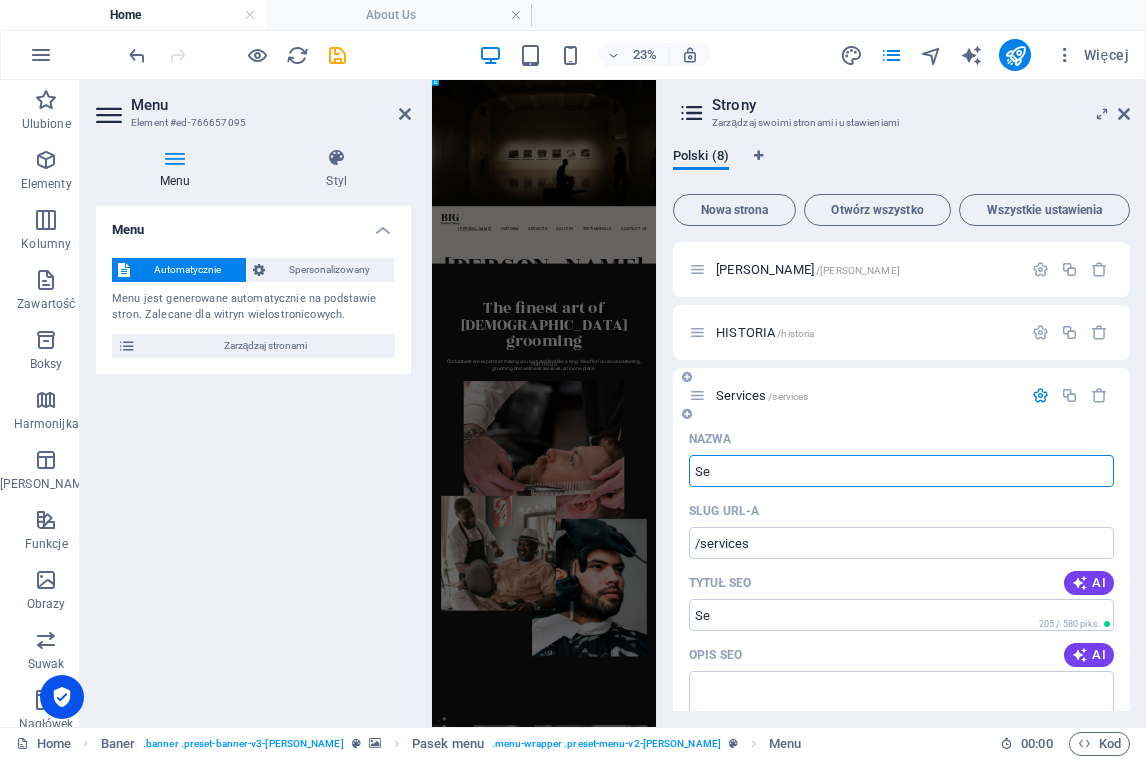 type on "S" 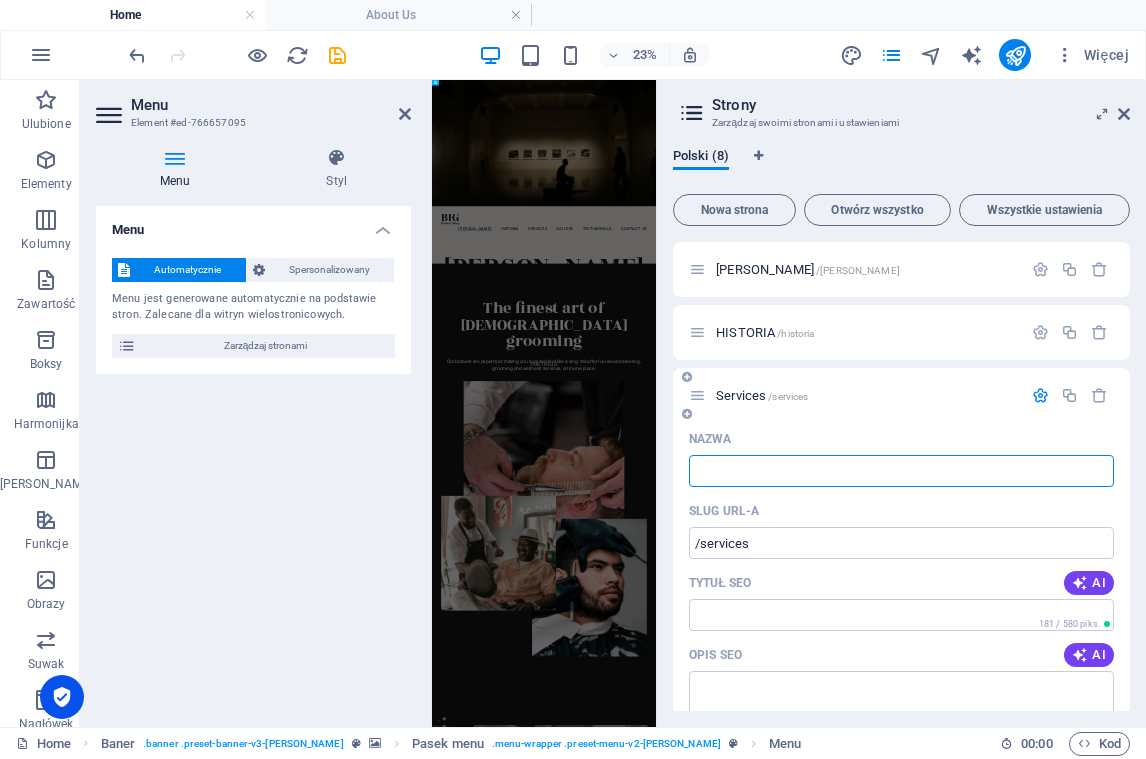 type 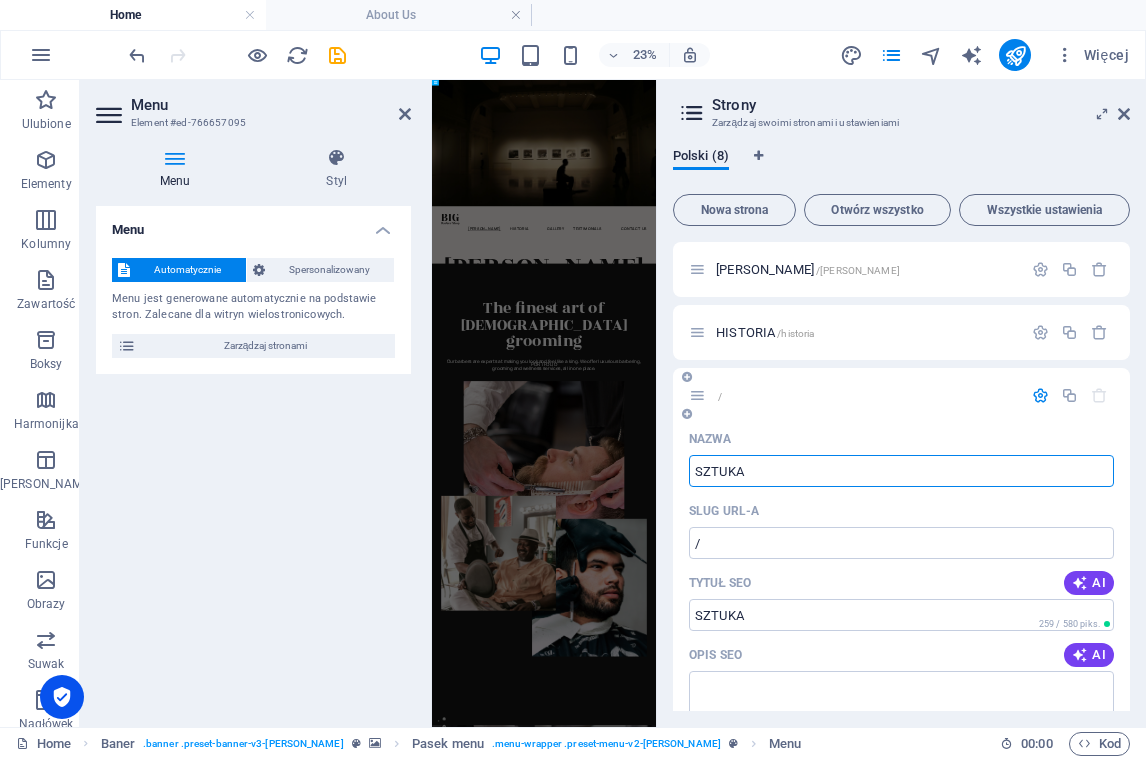 type on "SZTUKA" 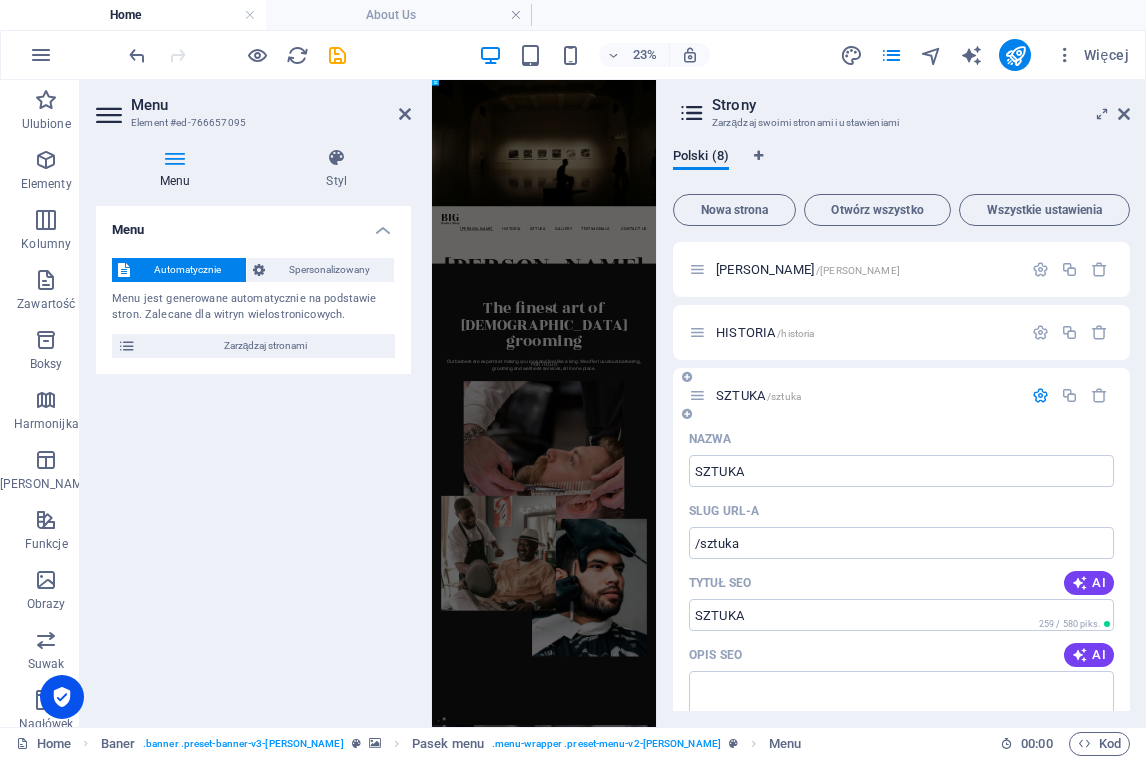 click at bounding box center [1040, 395] 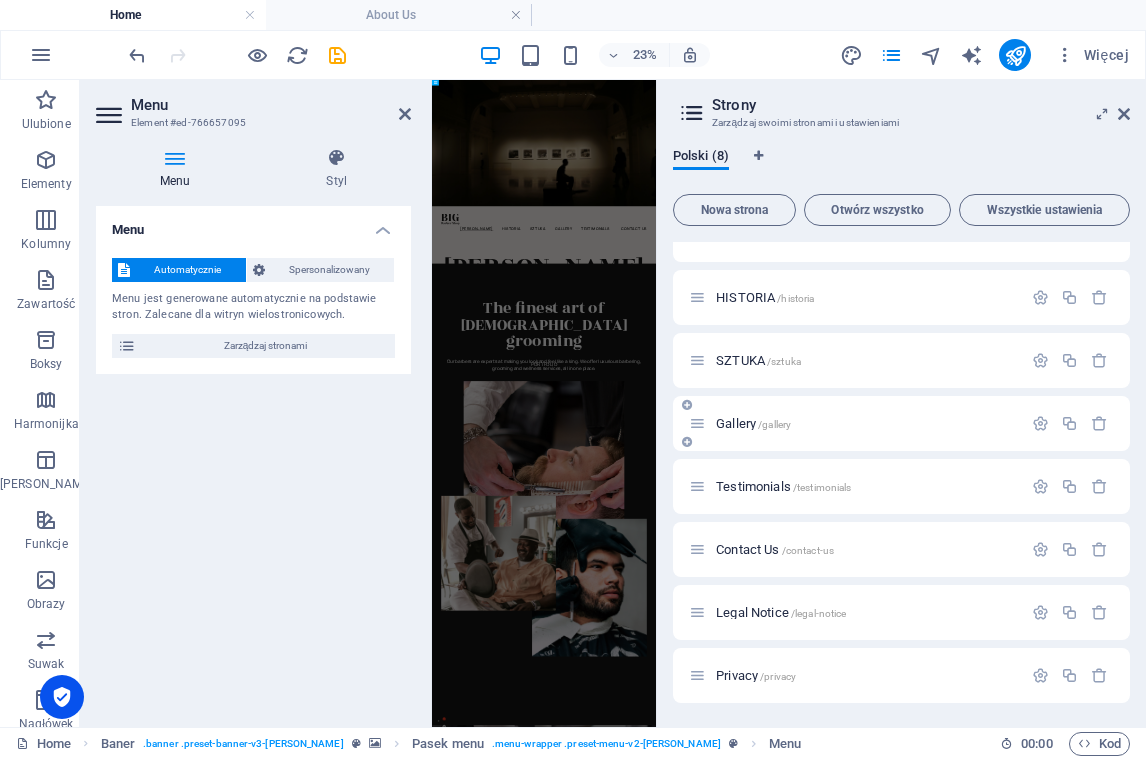scroll, scrollTop: 35, scrollLeft: 0, axis: vertical 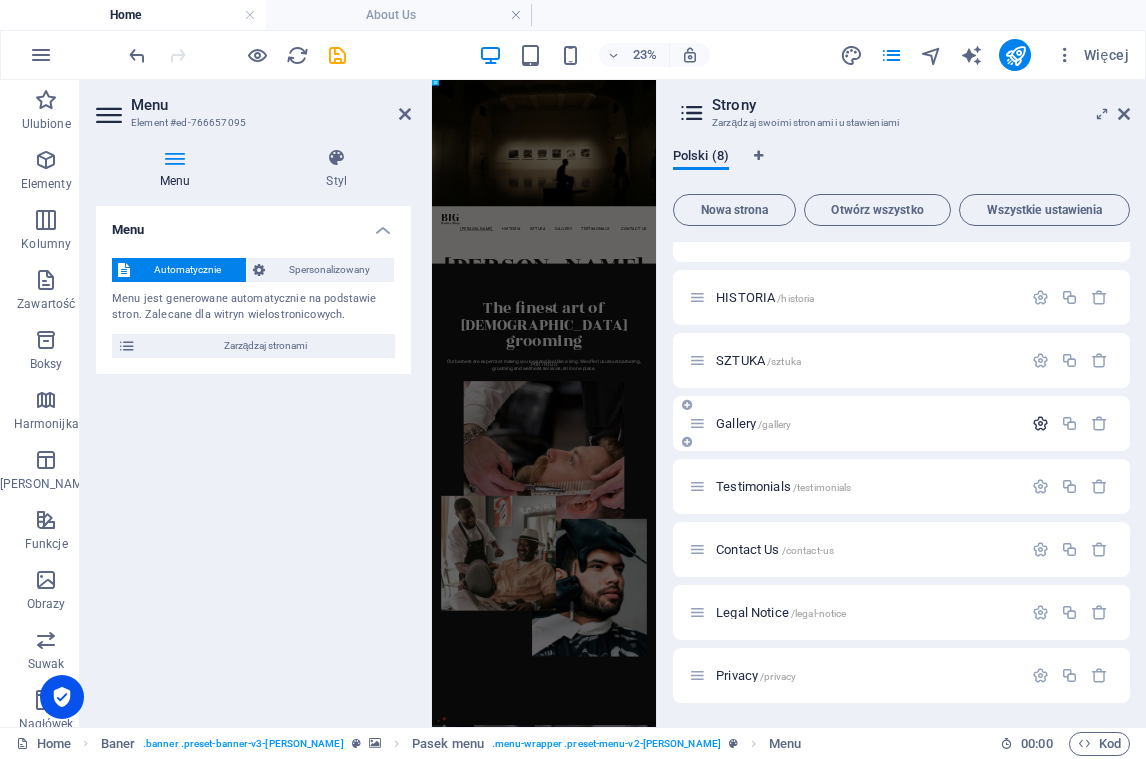 click at bounding box center (1040, 423) 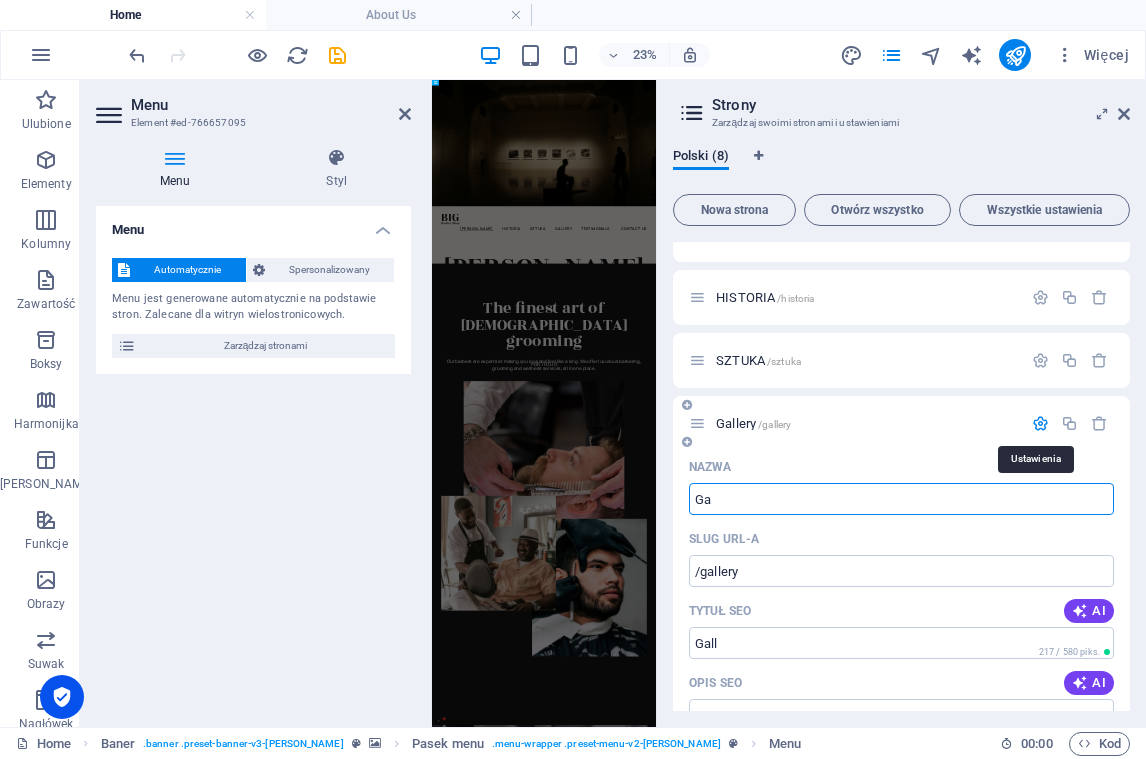 type on "G" 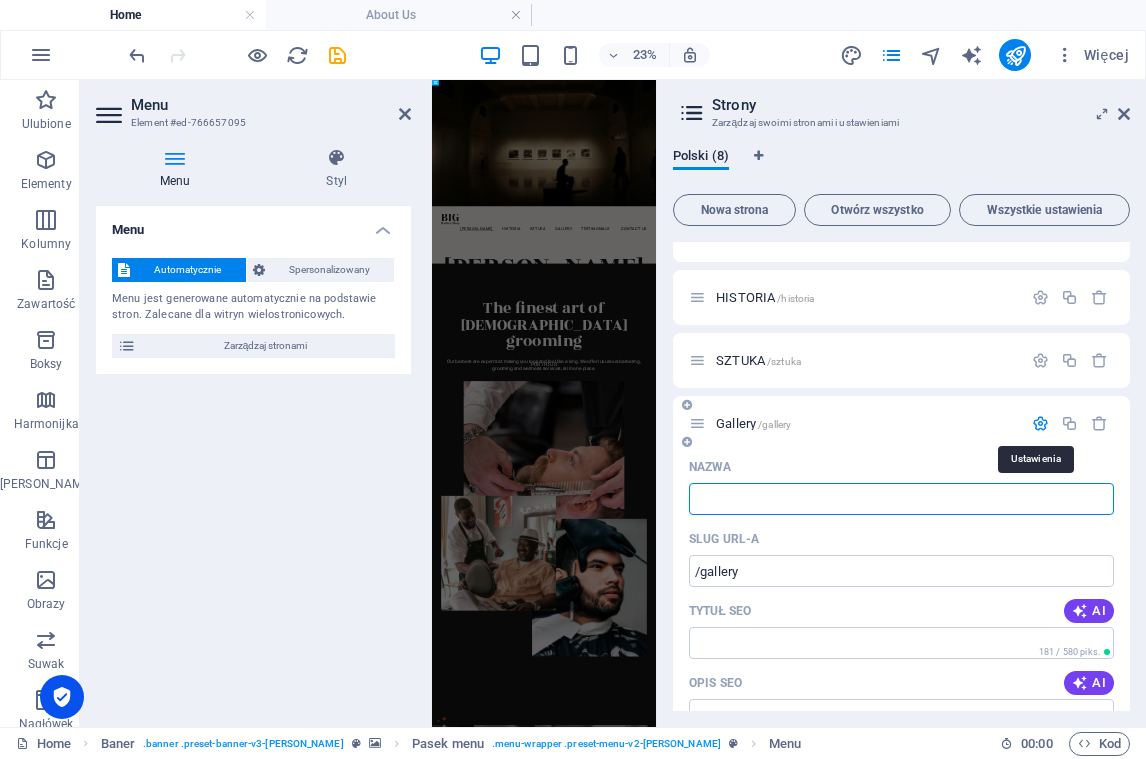 type 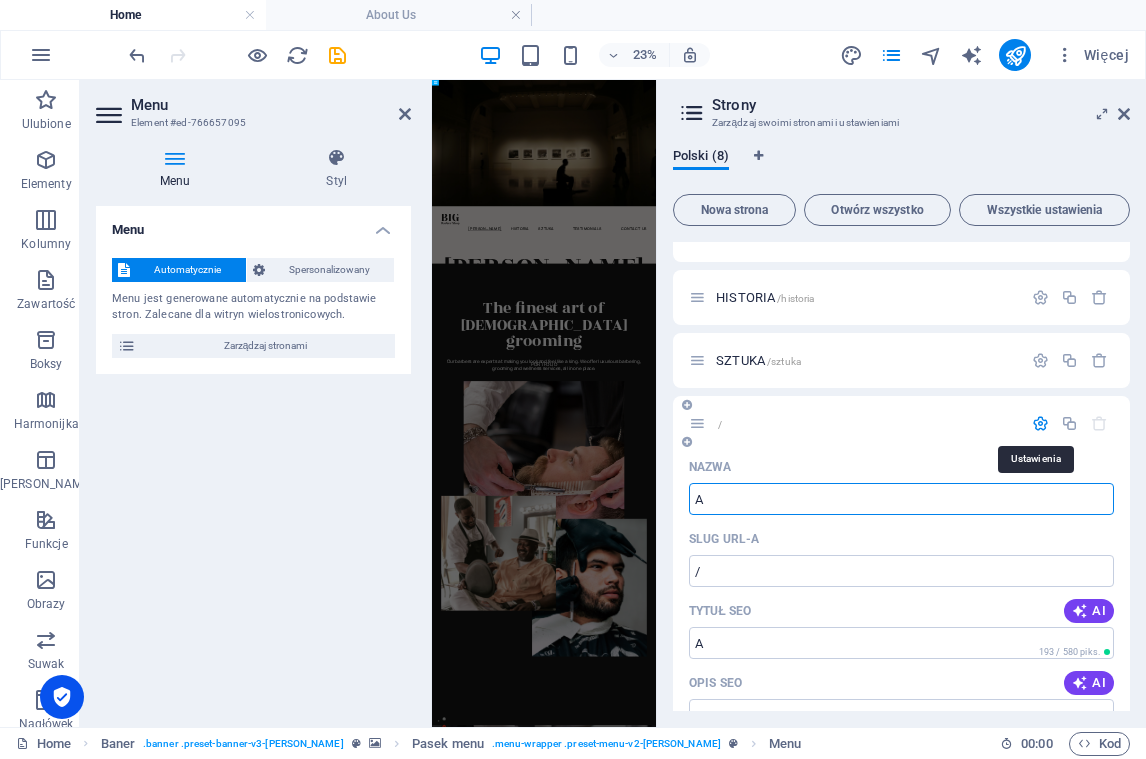 type on "A" 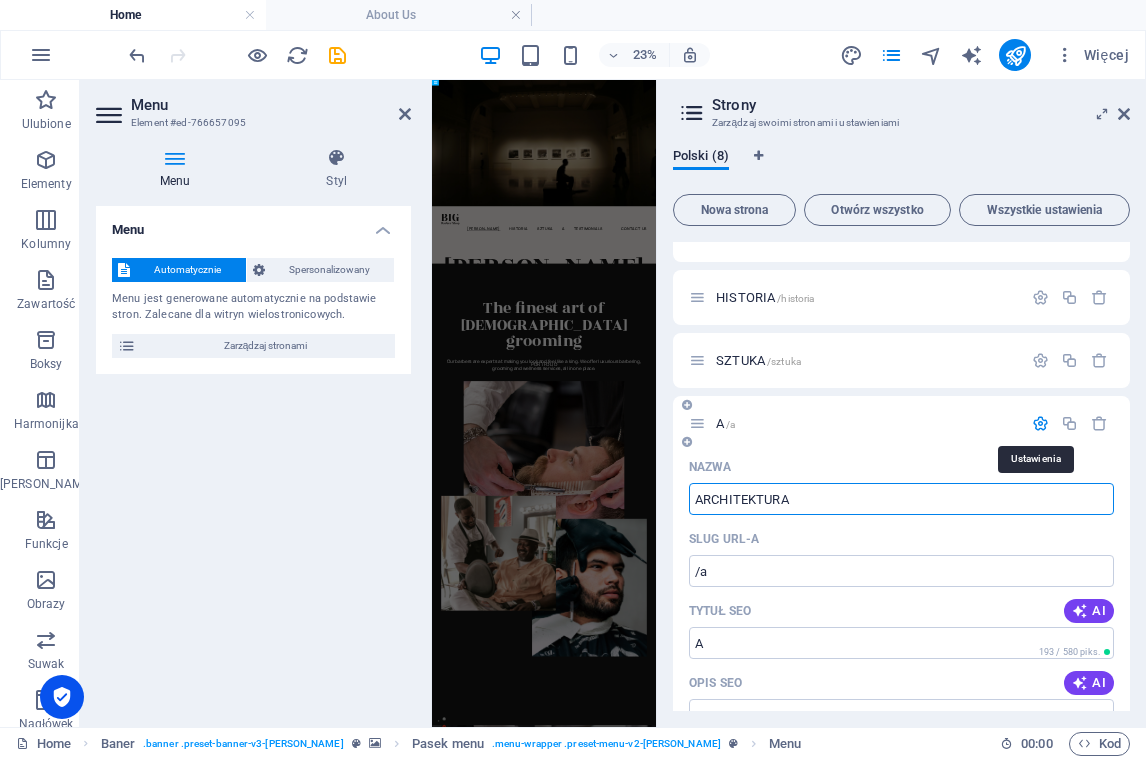 type on "ARCHITEKTURA" 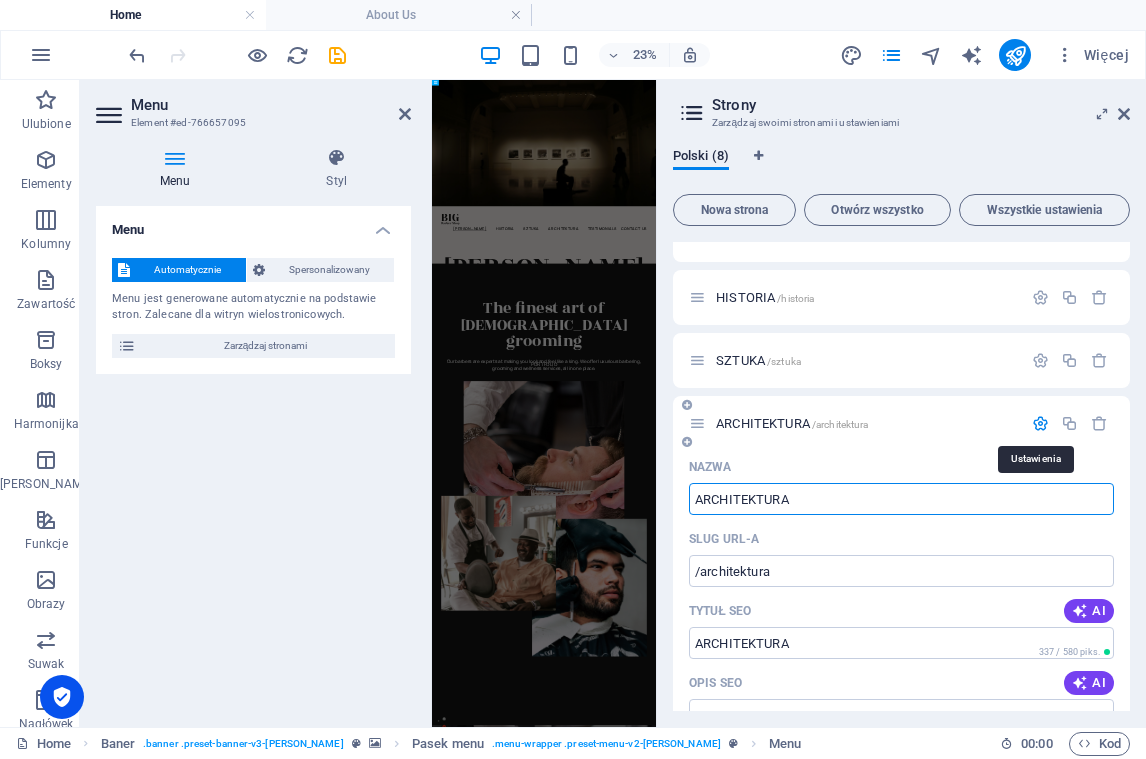click at bounding box center (1040, 423) 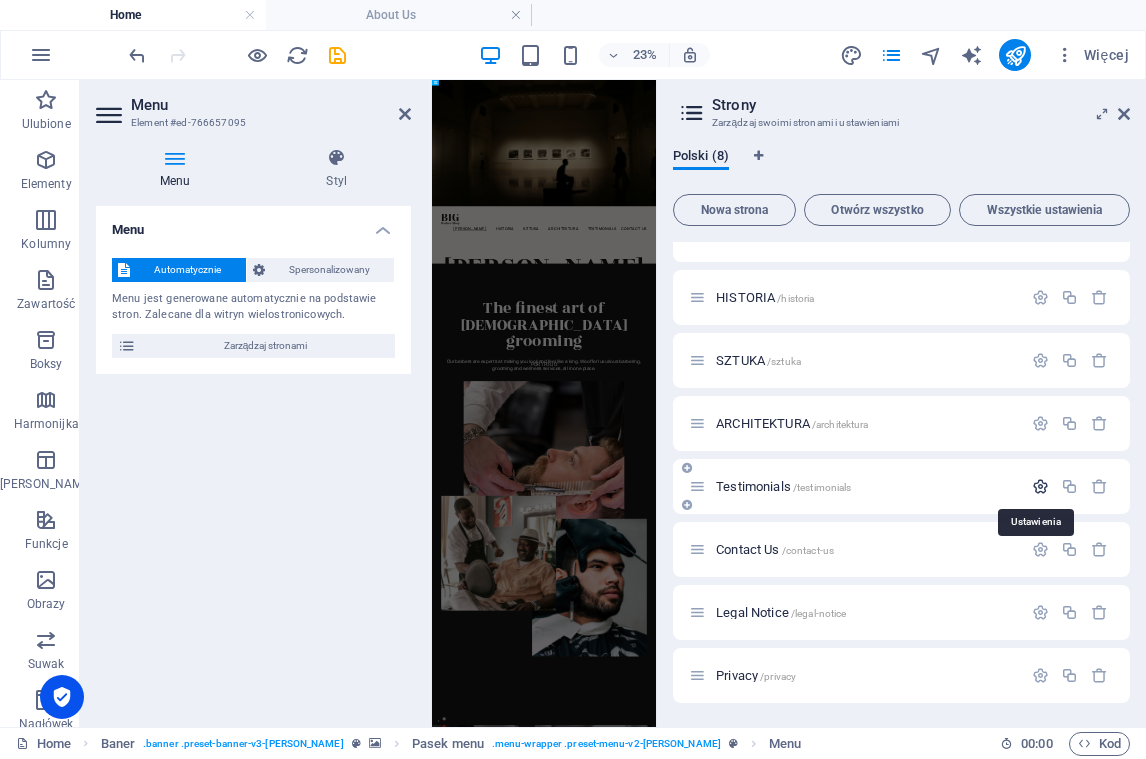 click at bounding box center (1040, 486) 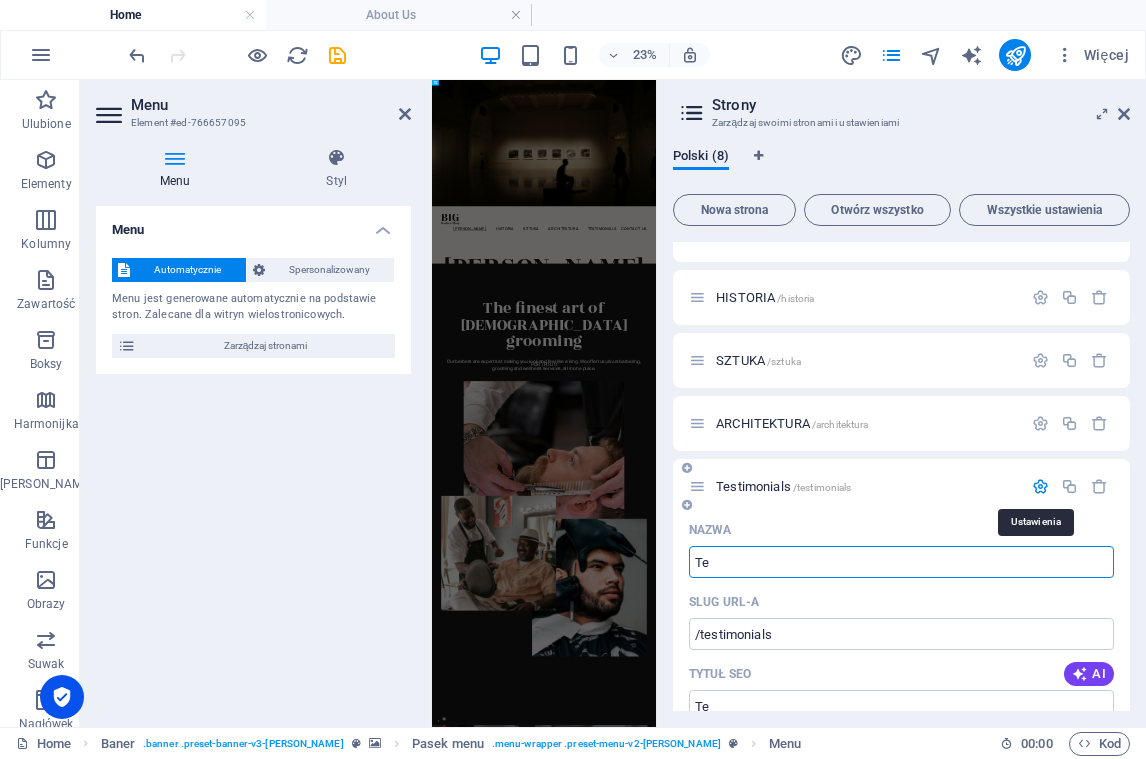 type on "T" 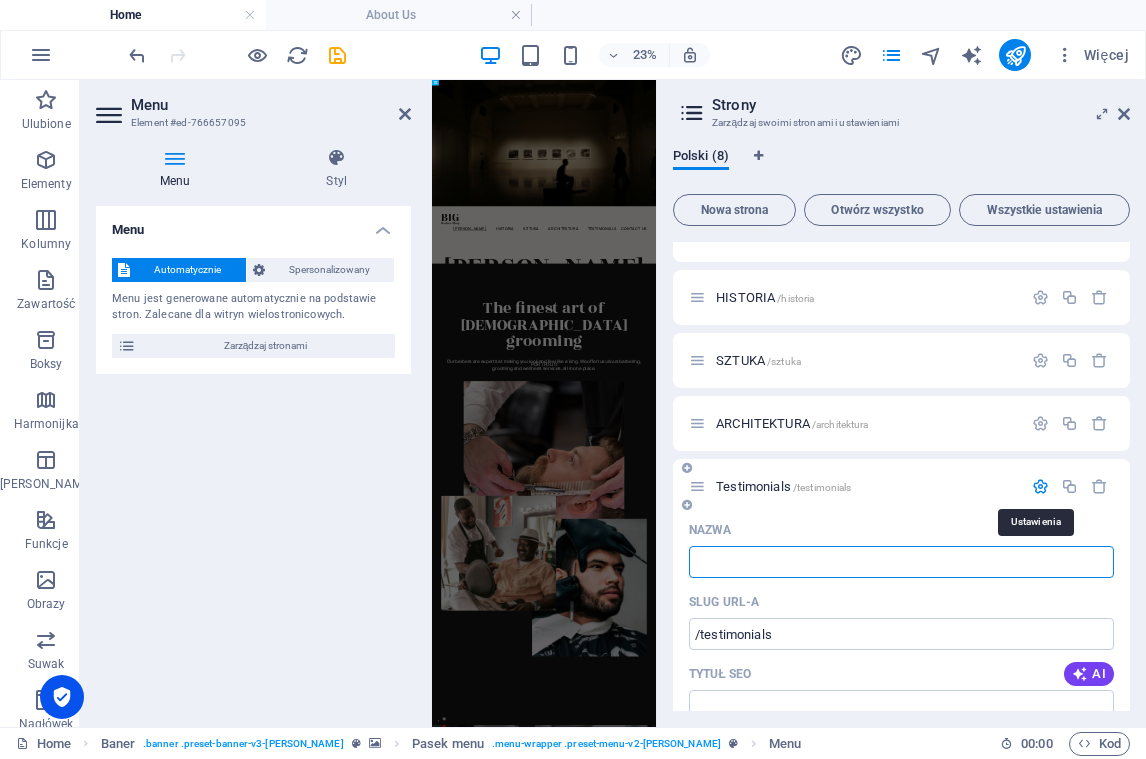 type 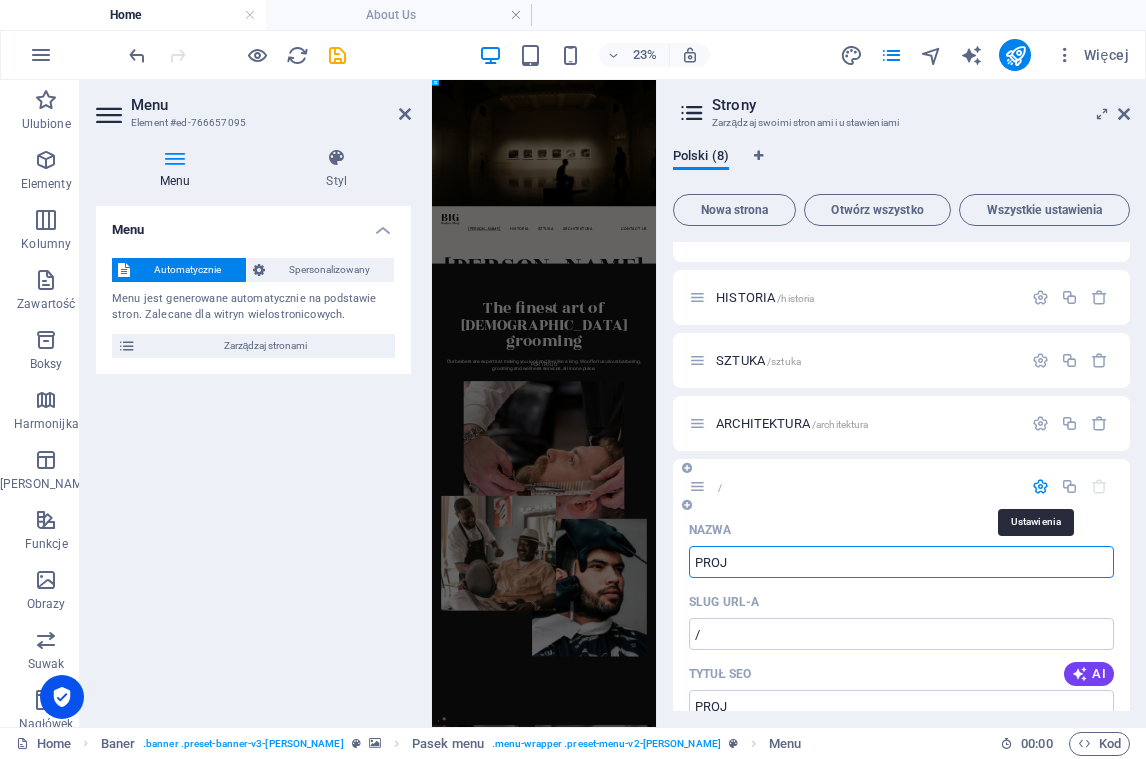 type on "PROJ" 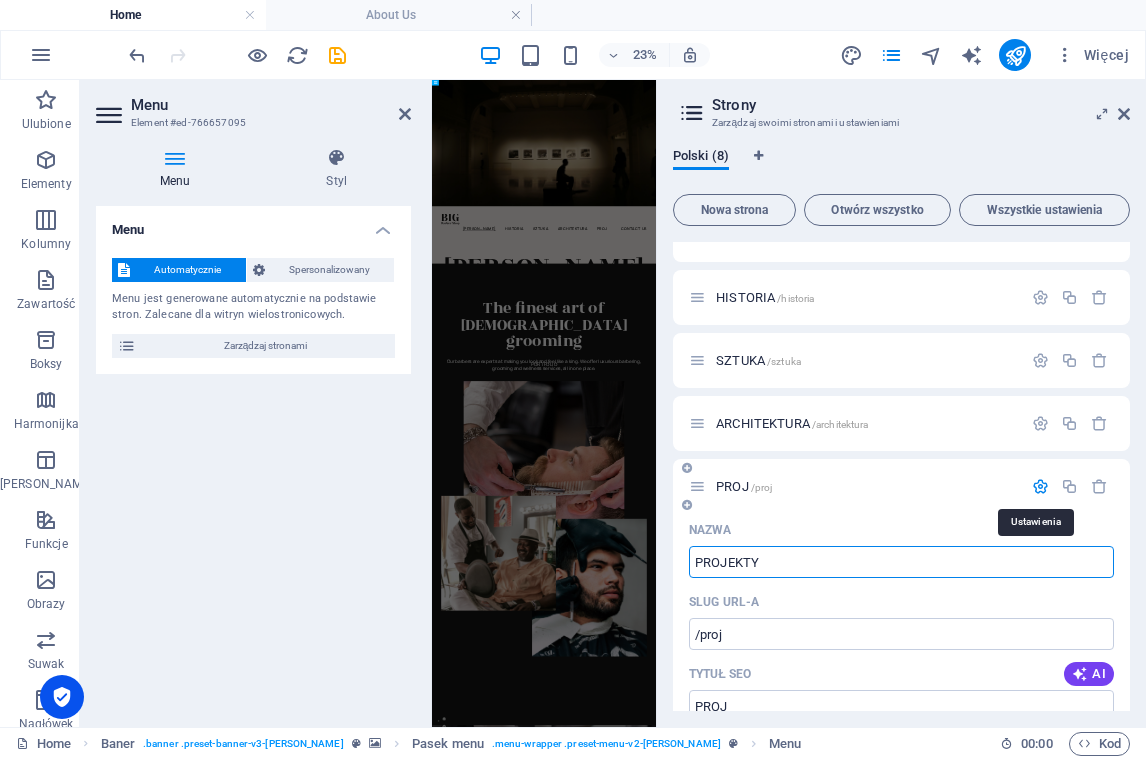 type on "PROJEKTY" 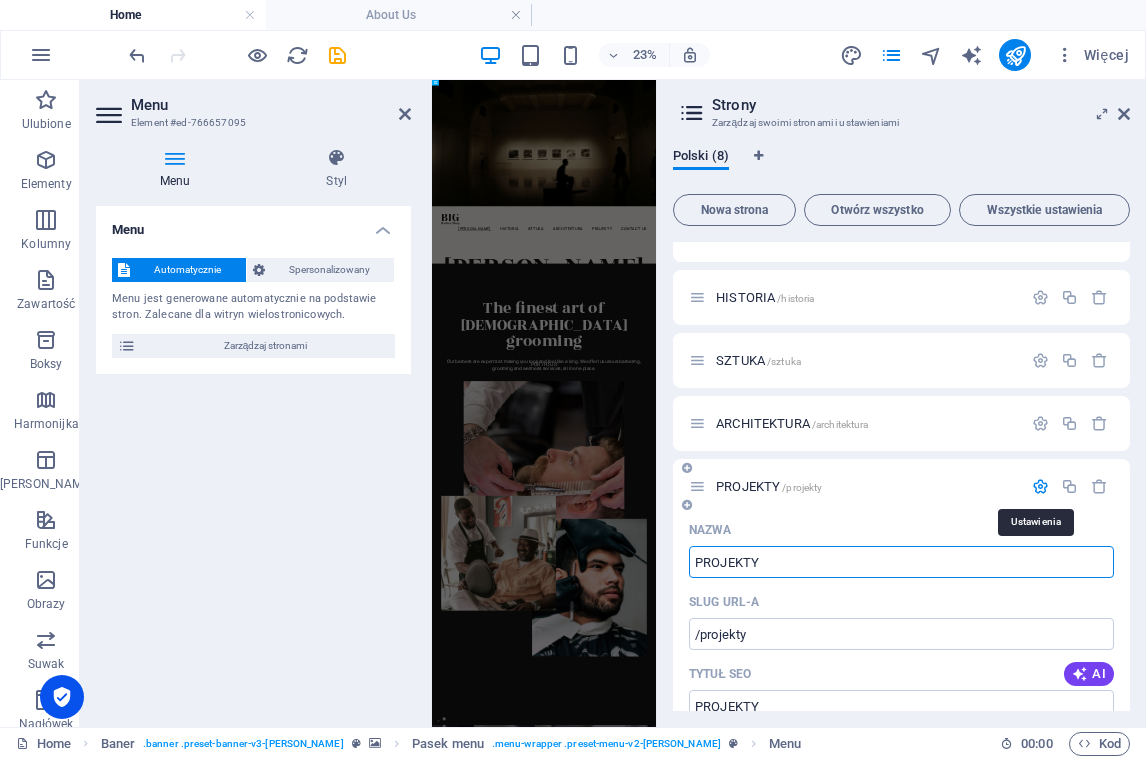 click at bounding box center (1040, 486) 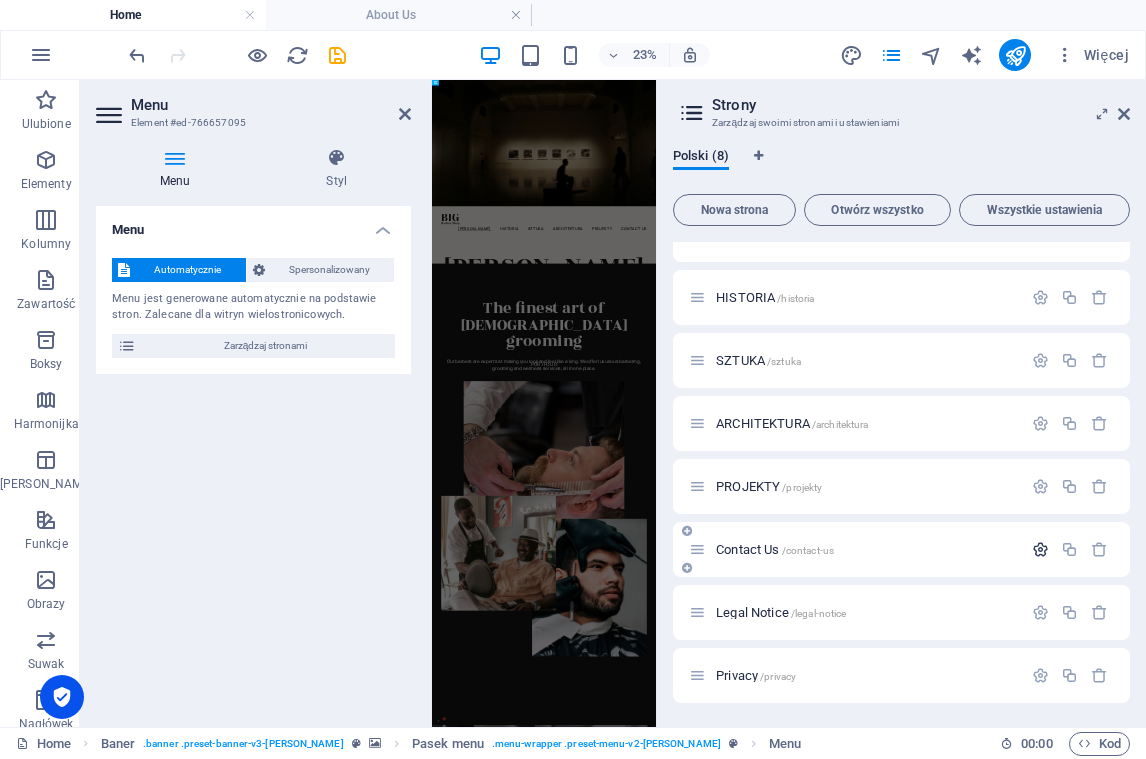click at bounding box center [1040, 549] 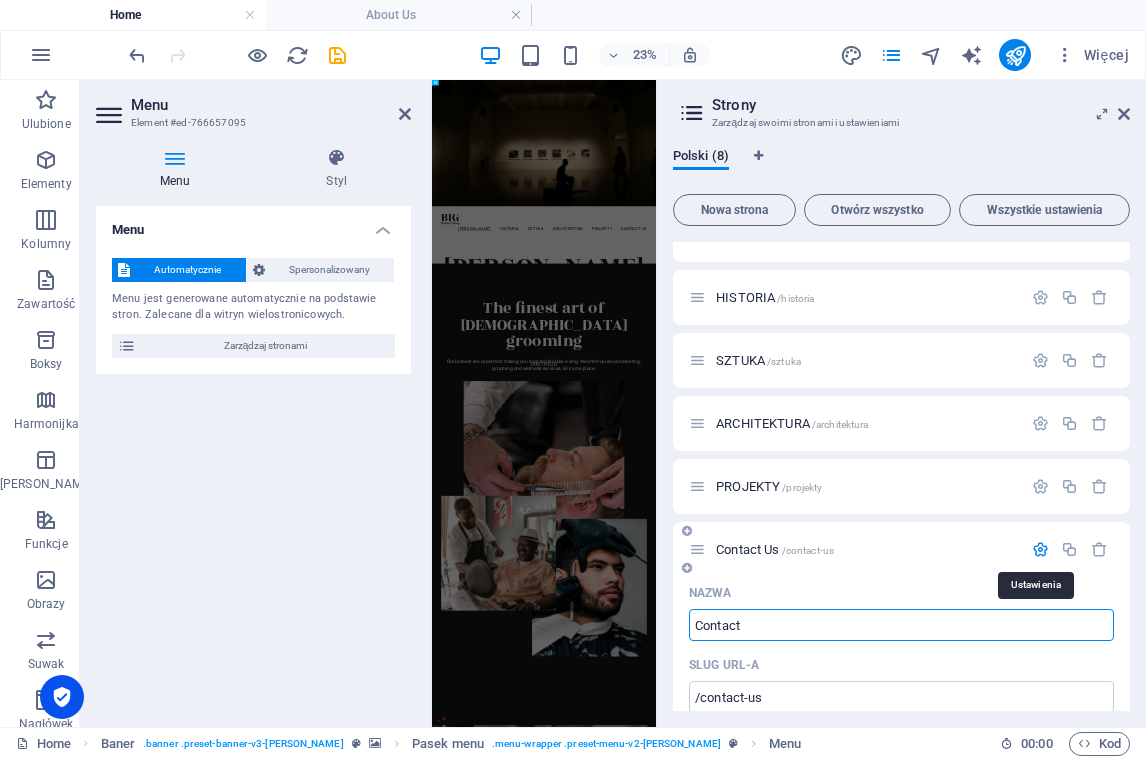 type on "Contact" 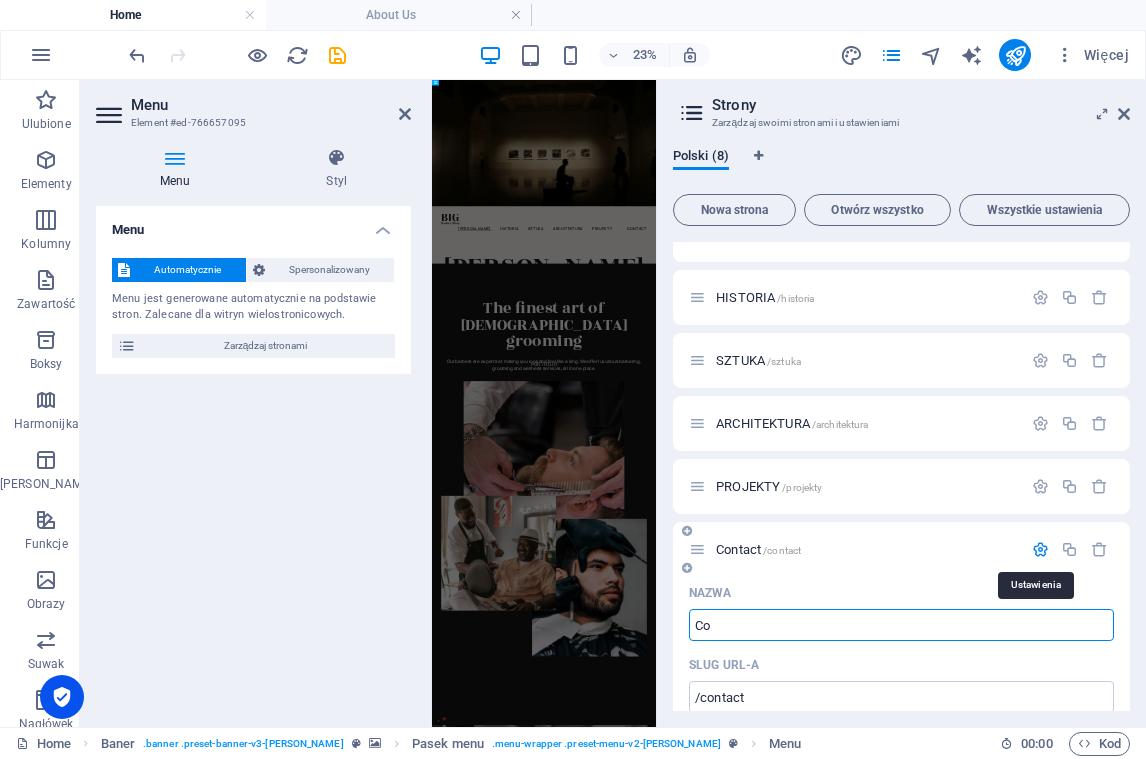 type on "C" 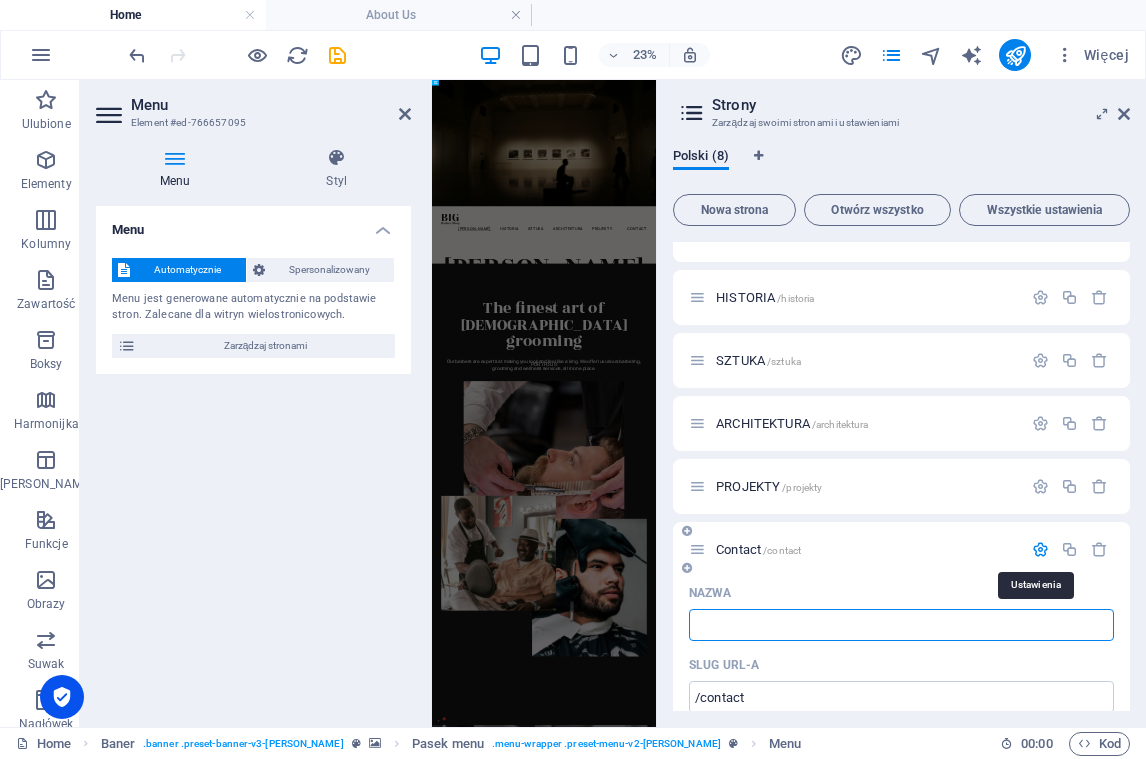 type 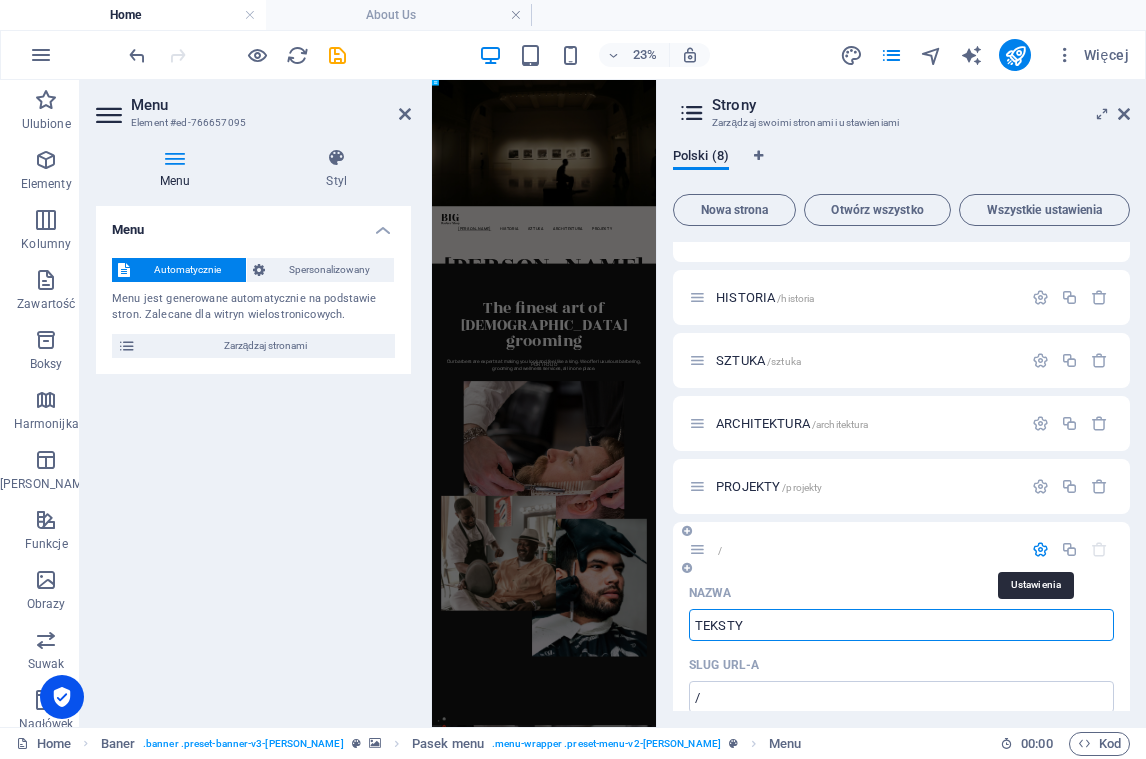 type on "TEKSTY" 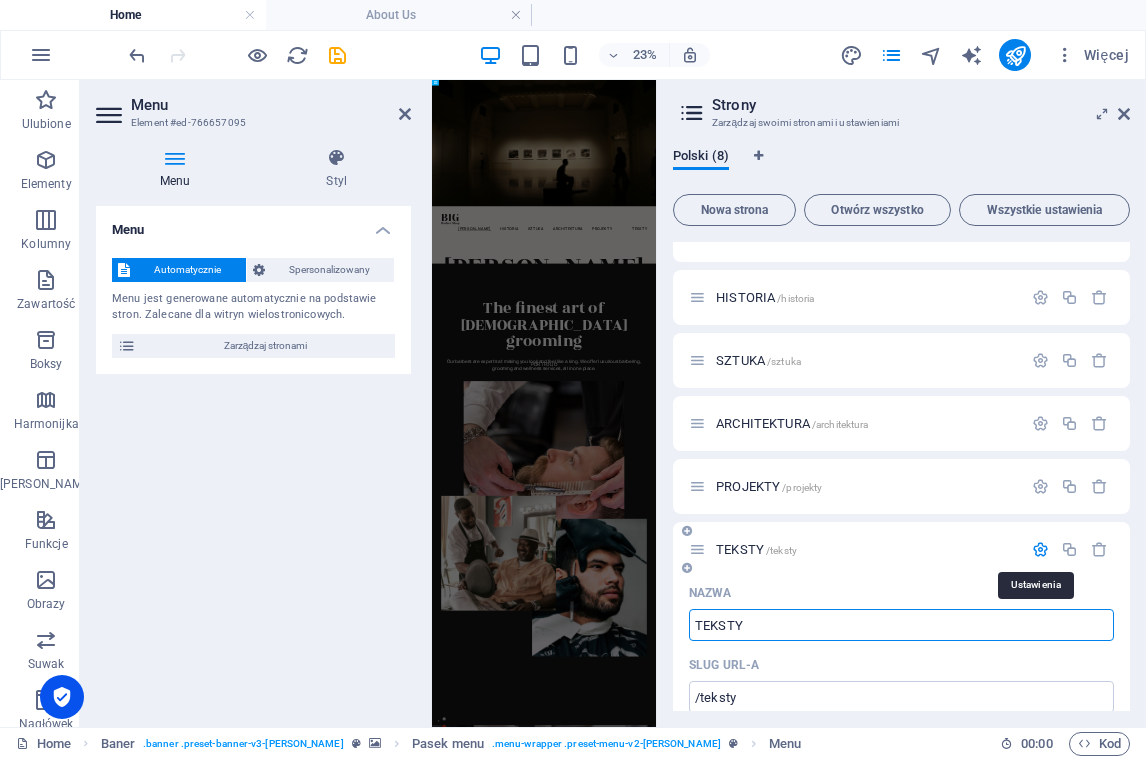 click at bounding box center [1040, 549] 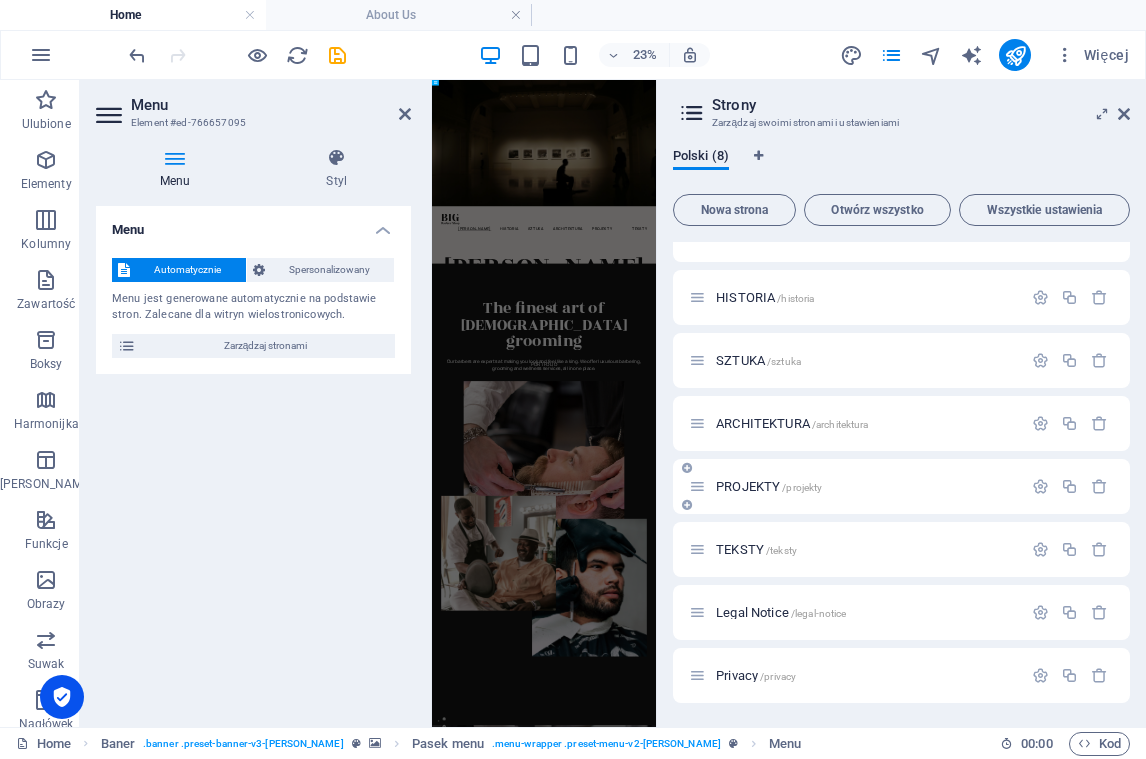 scroll, scrollTop: 35, scrollLeft: 0, axis: vertical 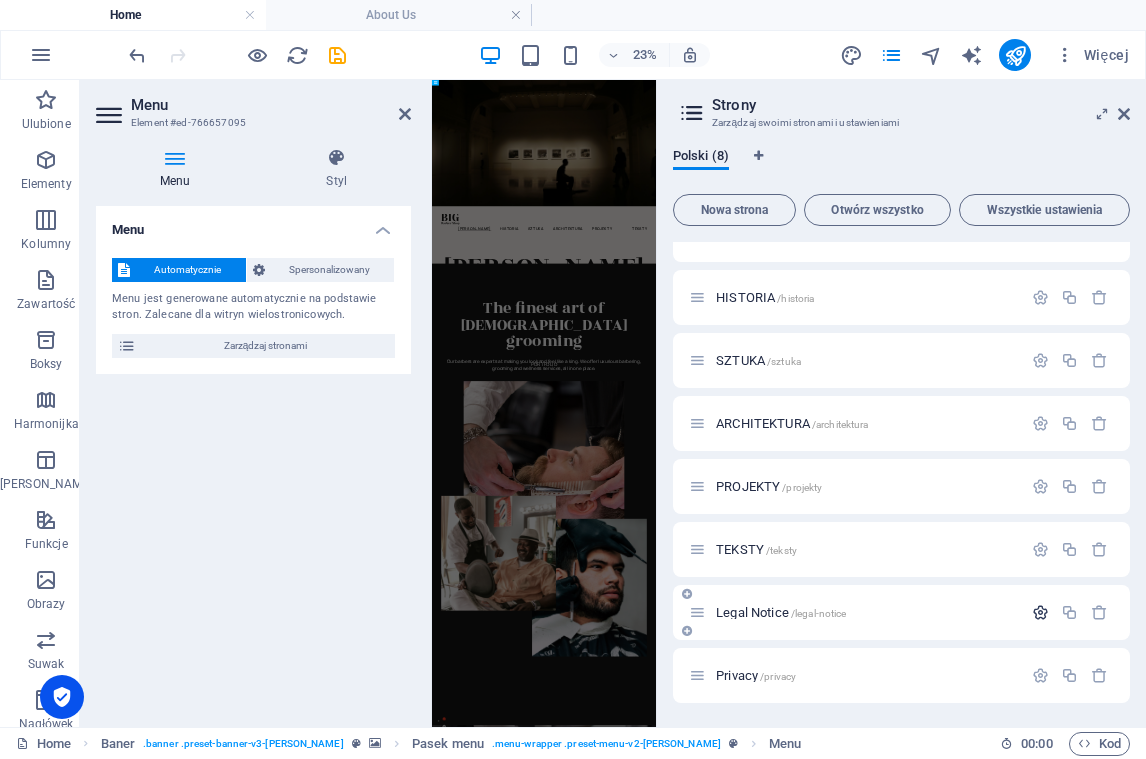 click at bounding box center (1040, 612) 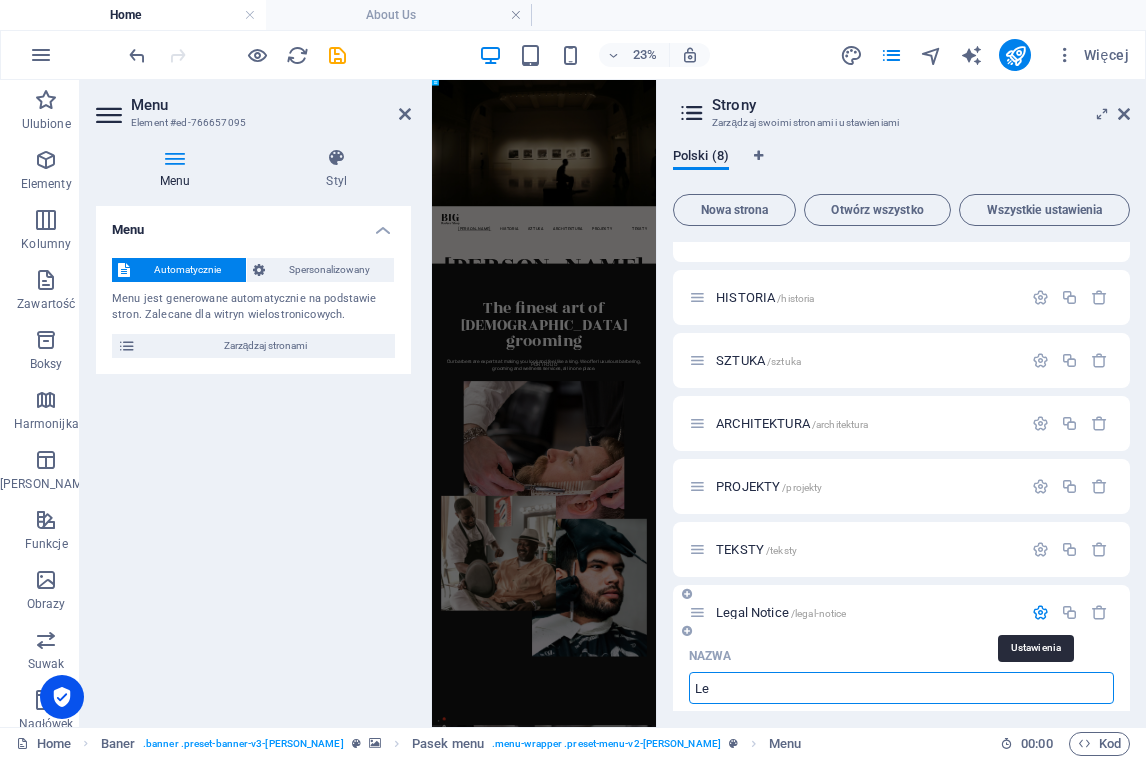 type on "L" 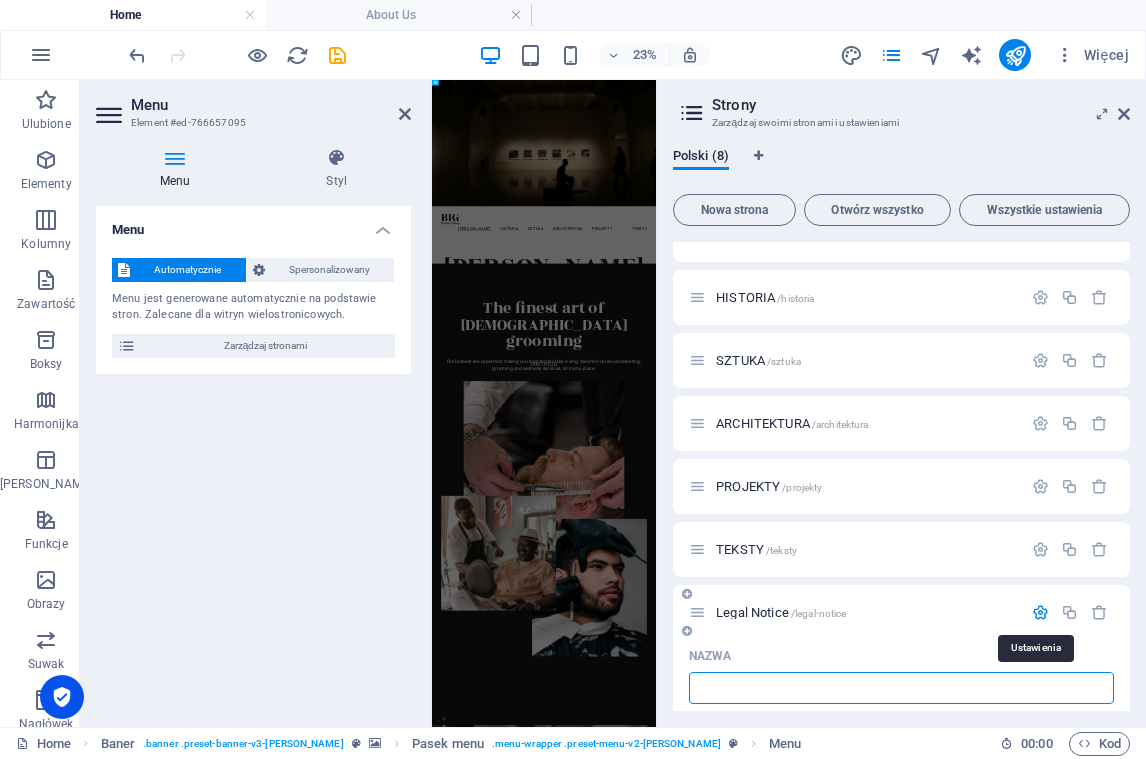 type 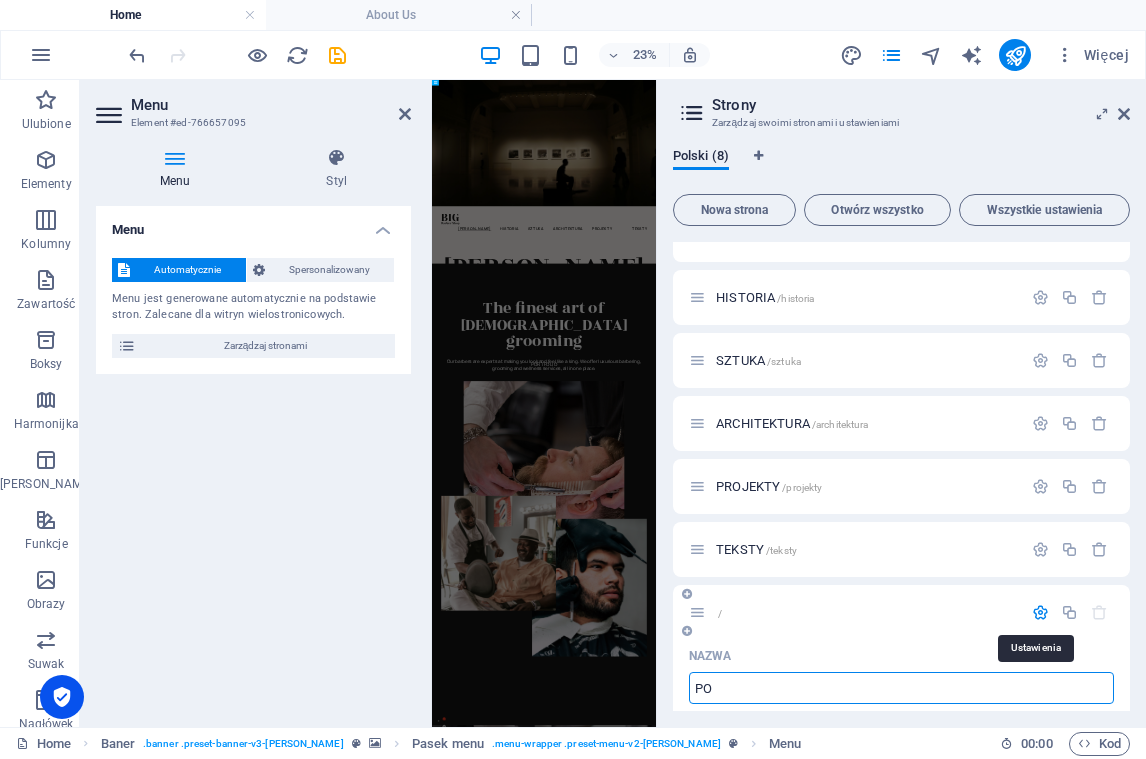 type on "PO" 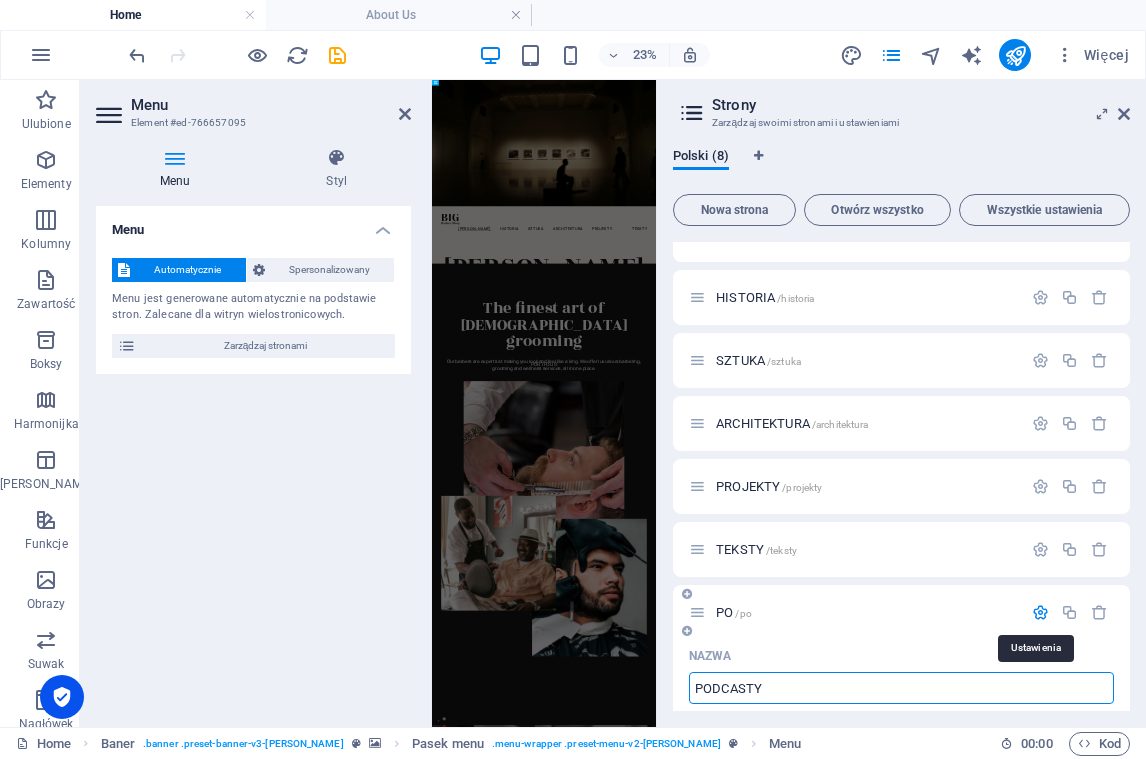type on "PODCASTY" 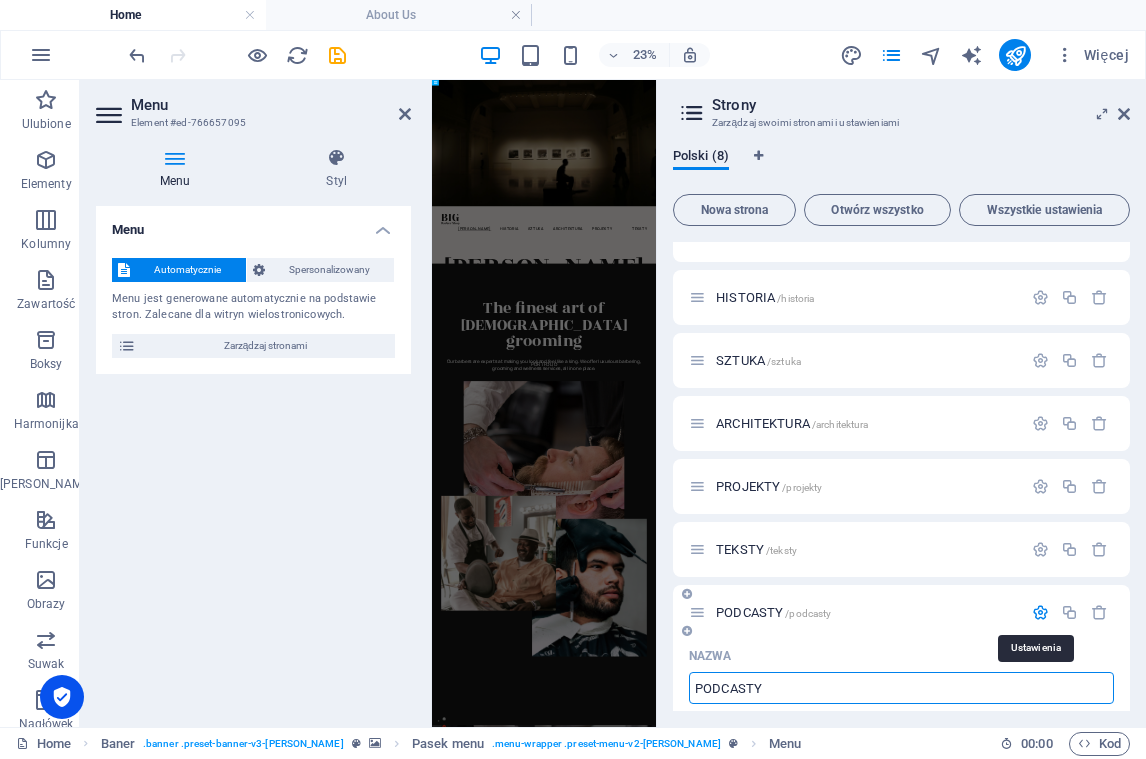 click at bounding box center (1040, 612) 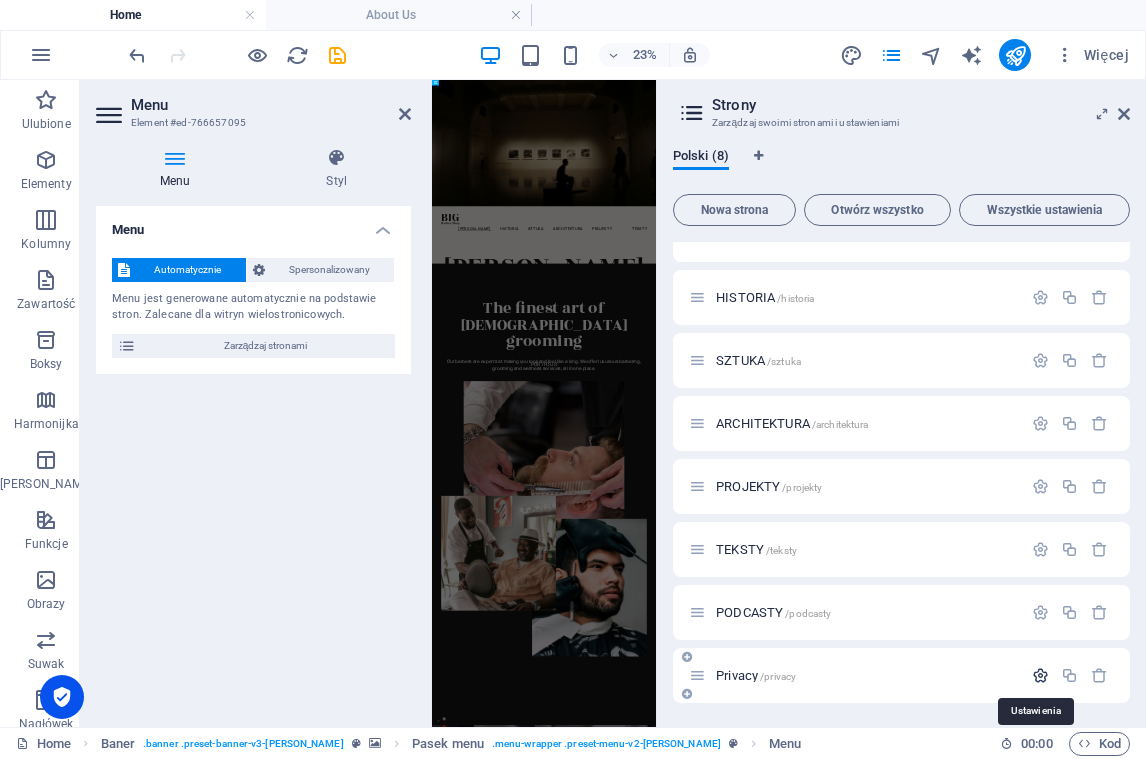 click at bounding box center [1040, 675] 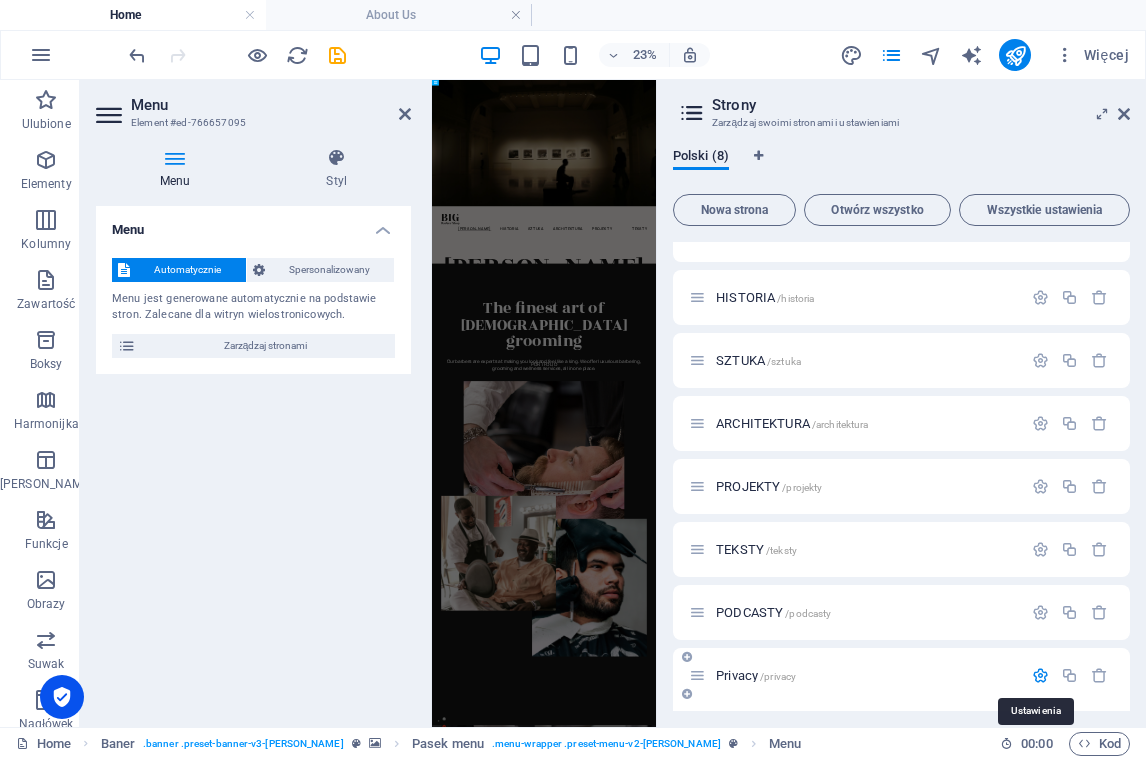 scroll, scrollTop: 310, scrollLeft: 0, axis: vertical 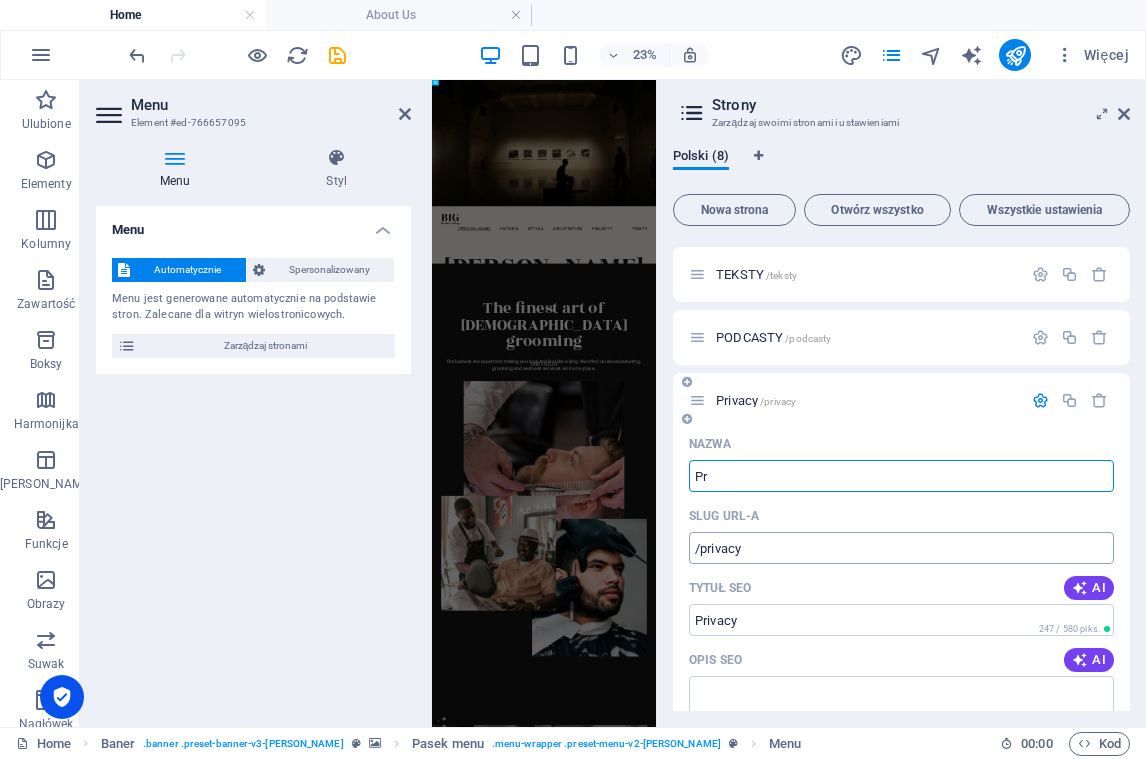 type on "P" 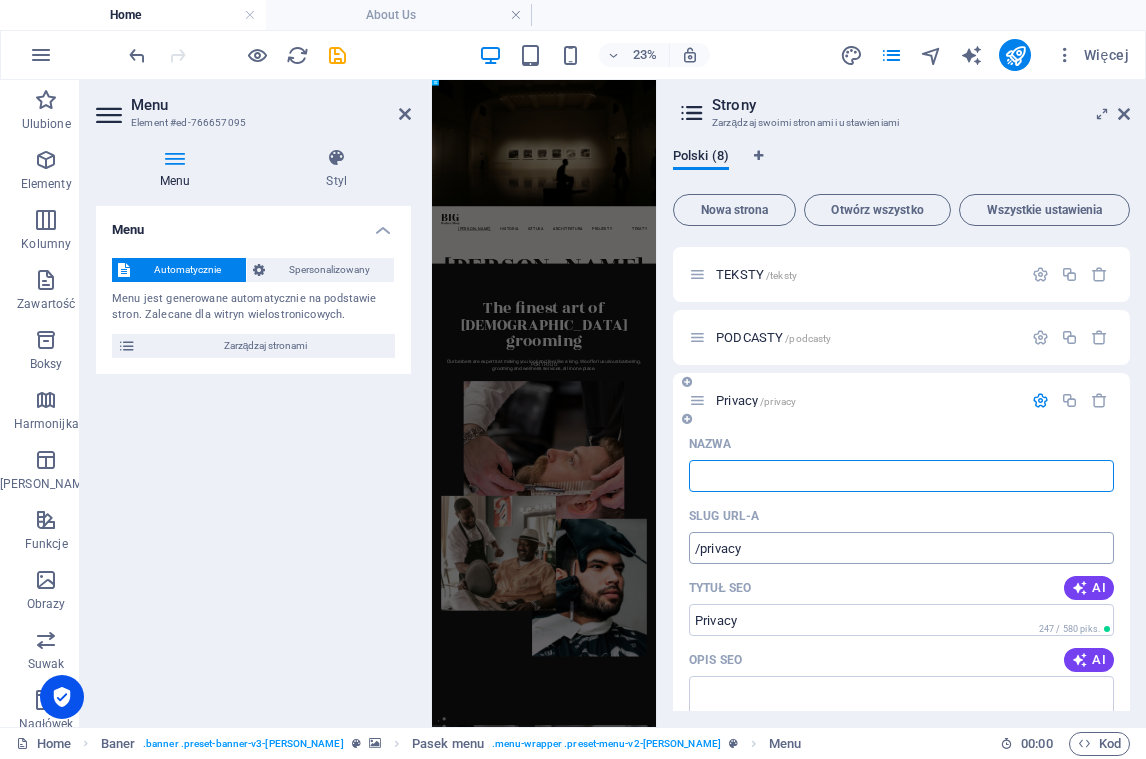 type 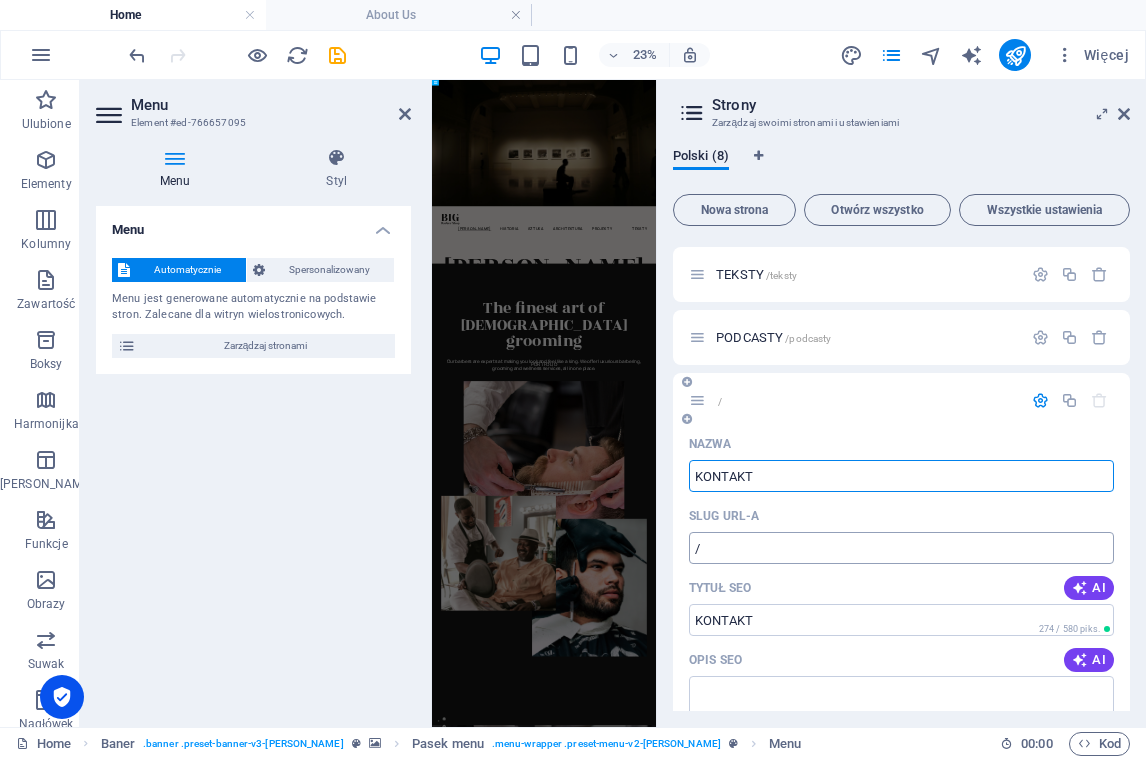 type on "KONTAKT" 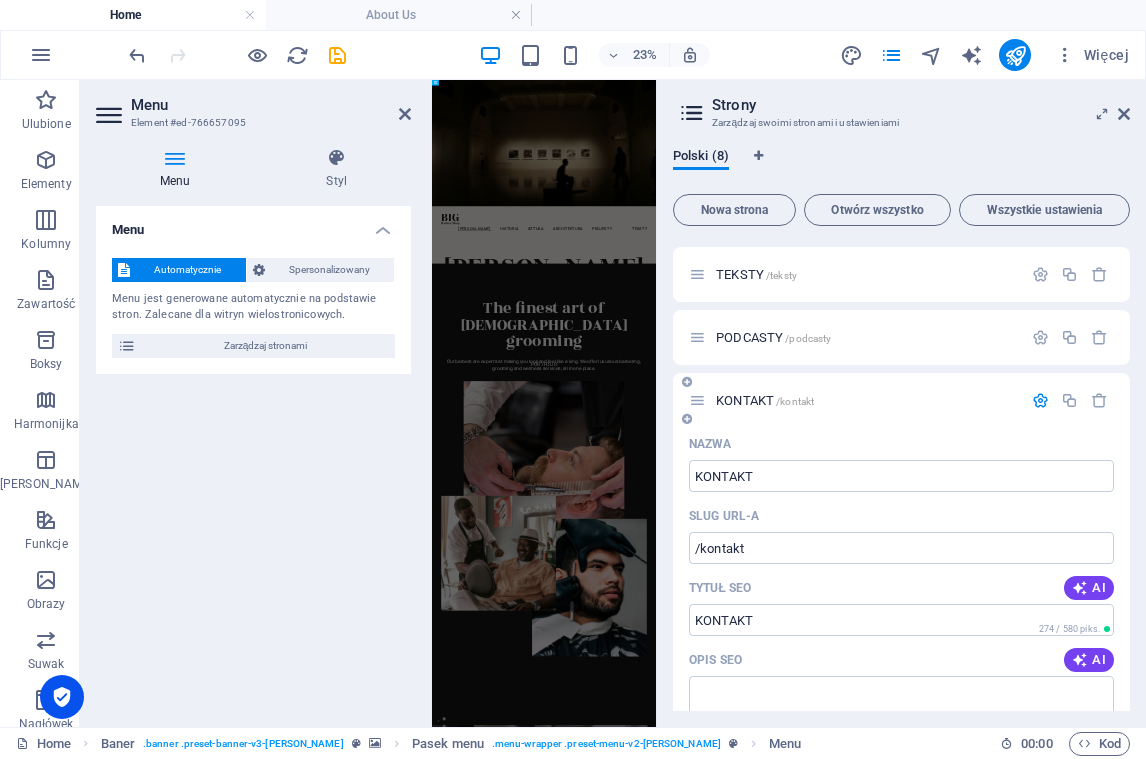 click at bounding box center (1040, 400) 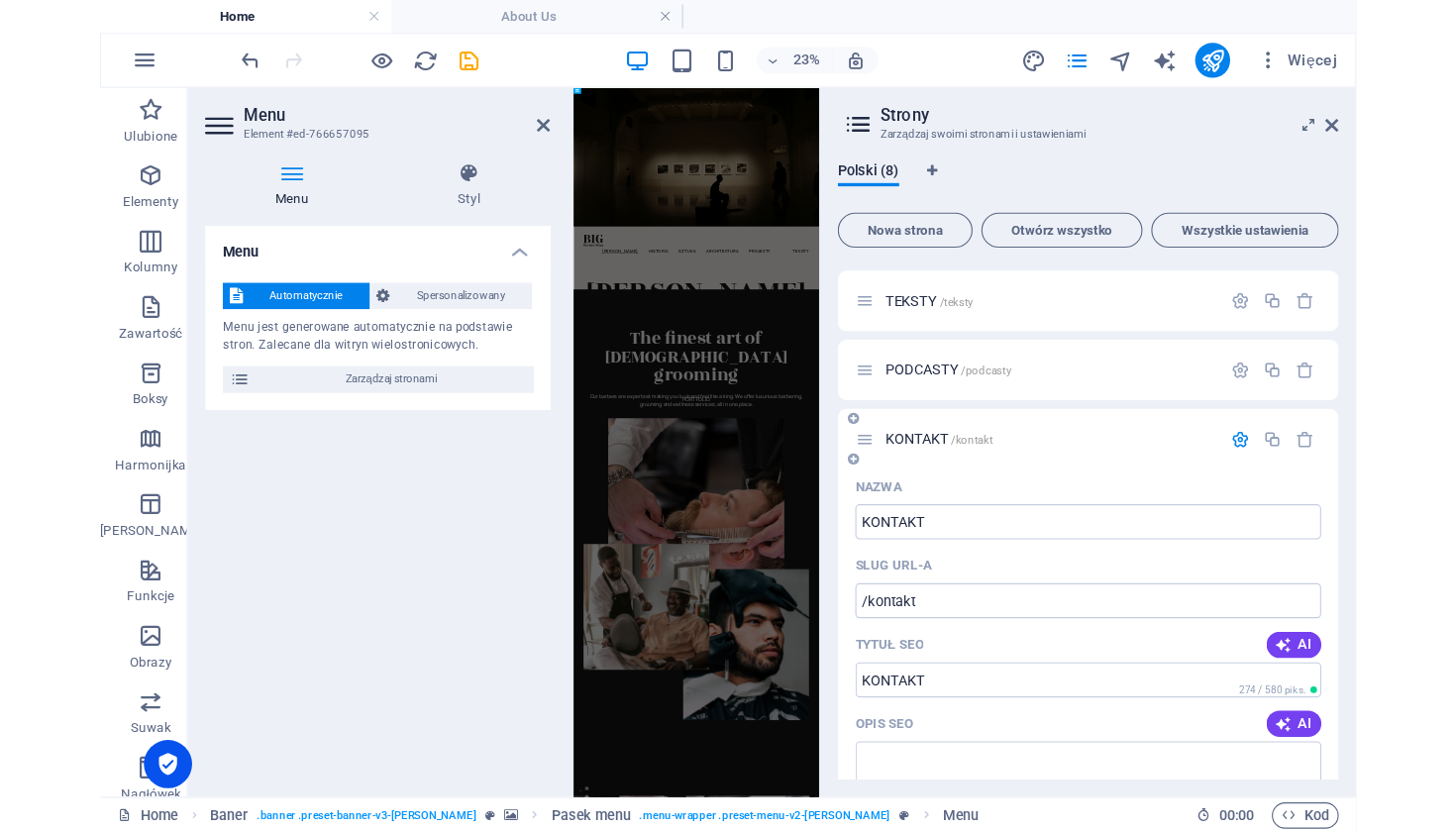 scroll, scrollTop: 35, scrollLeft: 0, axis: vertical 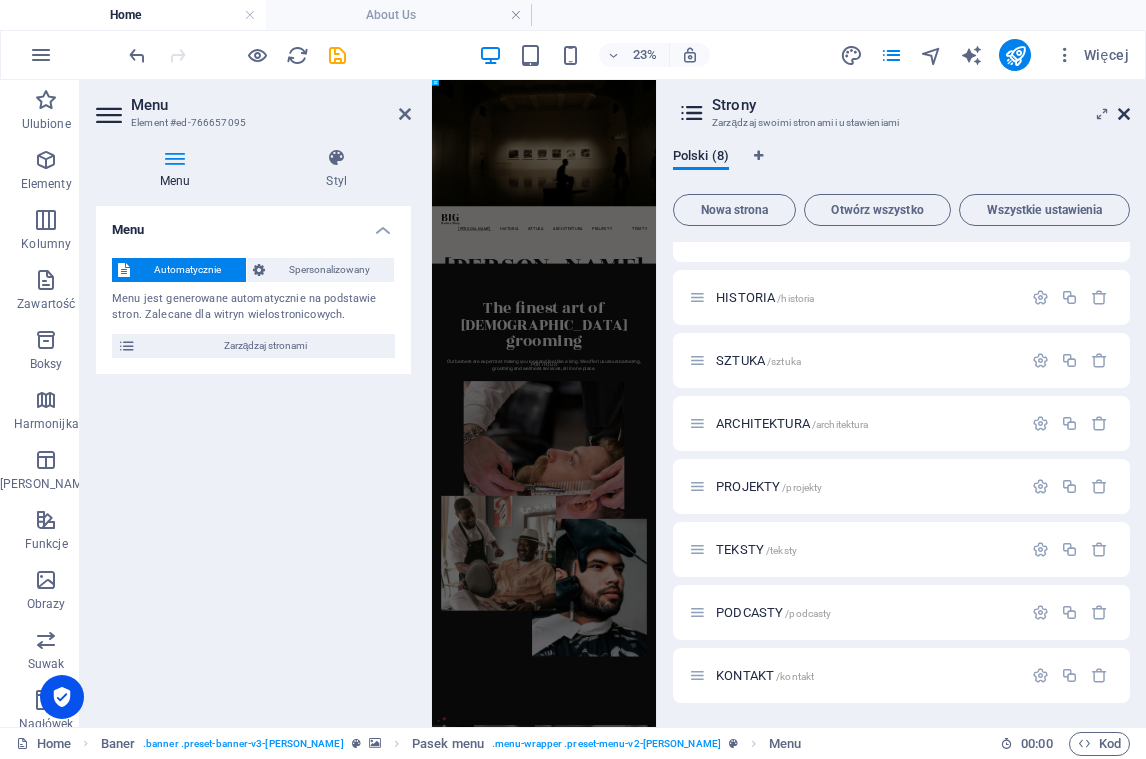 click at bounding box center (1124, 114) 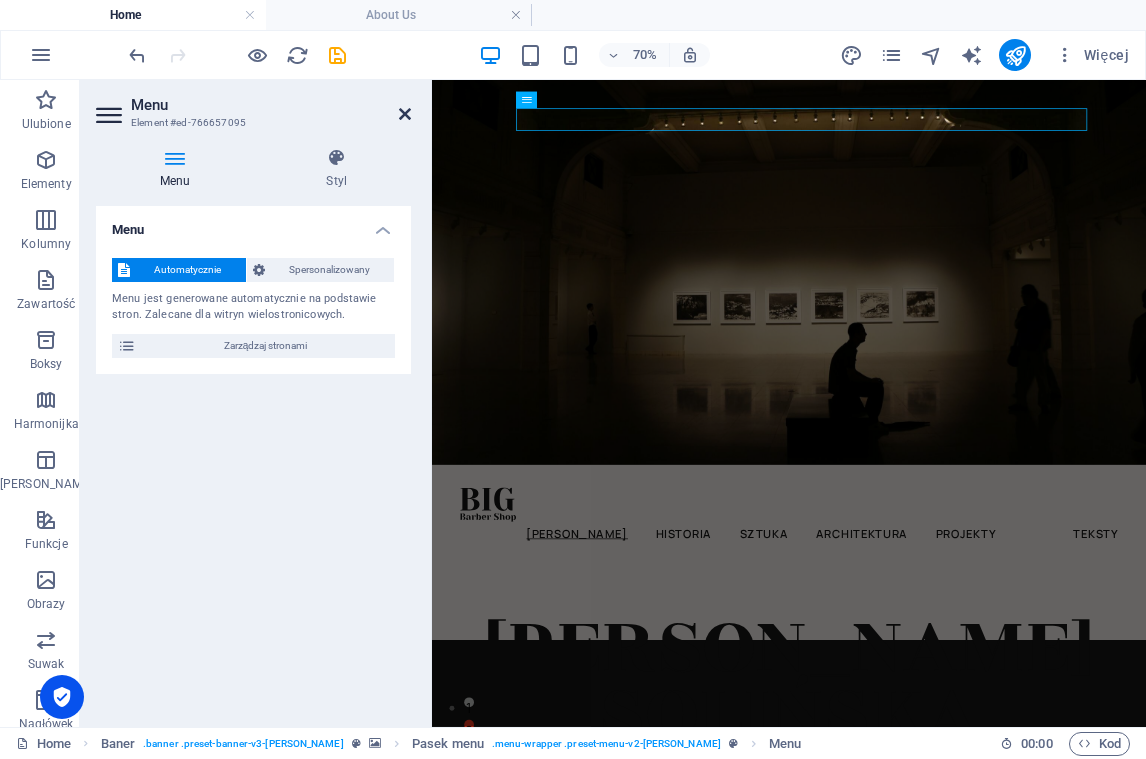 click at bounding box center (405, 114) 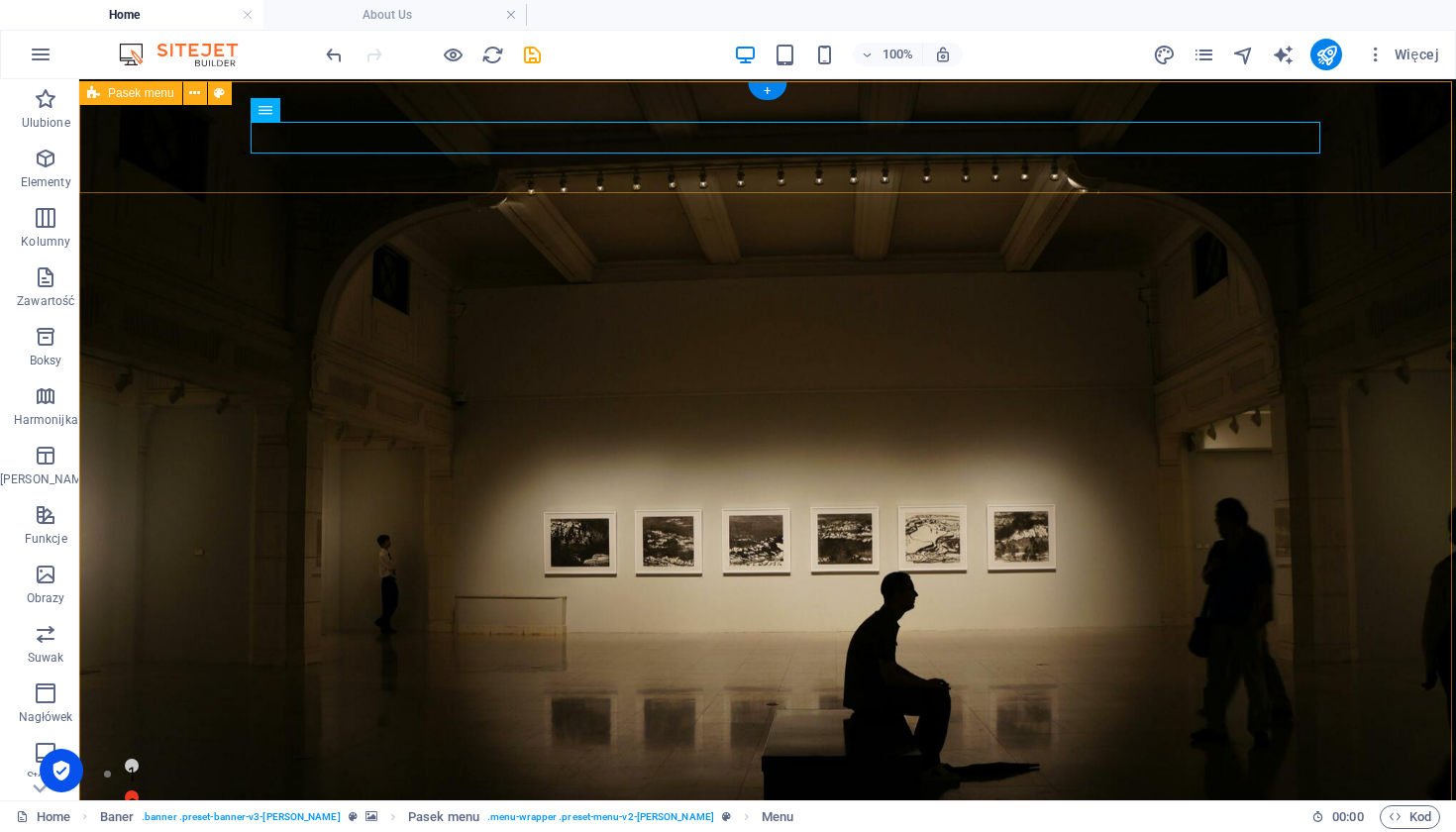 scroll, scrollTop: 0, scrollLeft: 0, axis: both 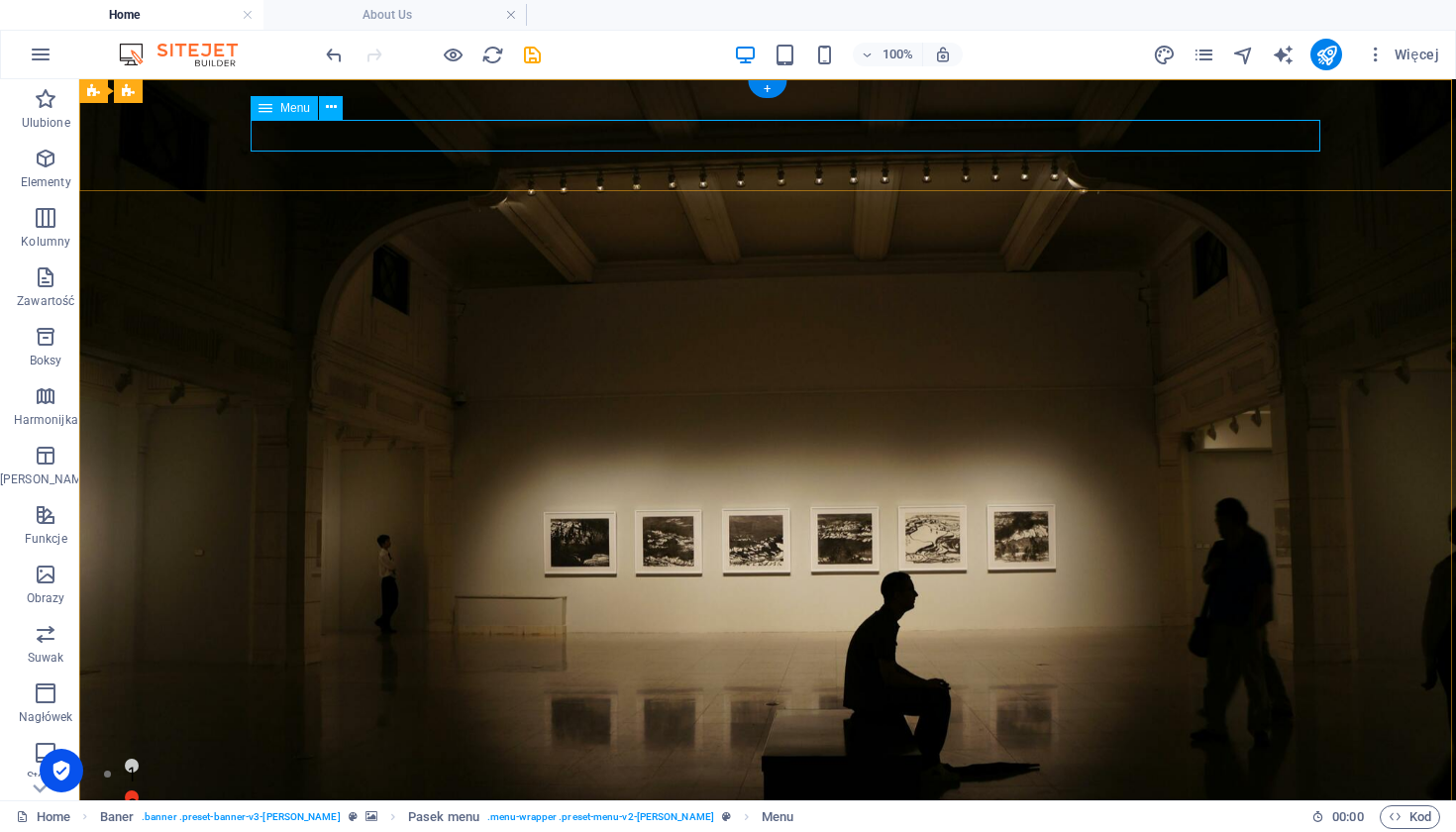 click on "[PERSON_NAME] HISTORIA SZTUKA ARCHITEKTURA PROJEKTY TEKSTY" at bounding box center [748, 968] 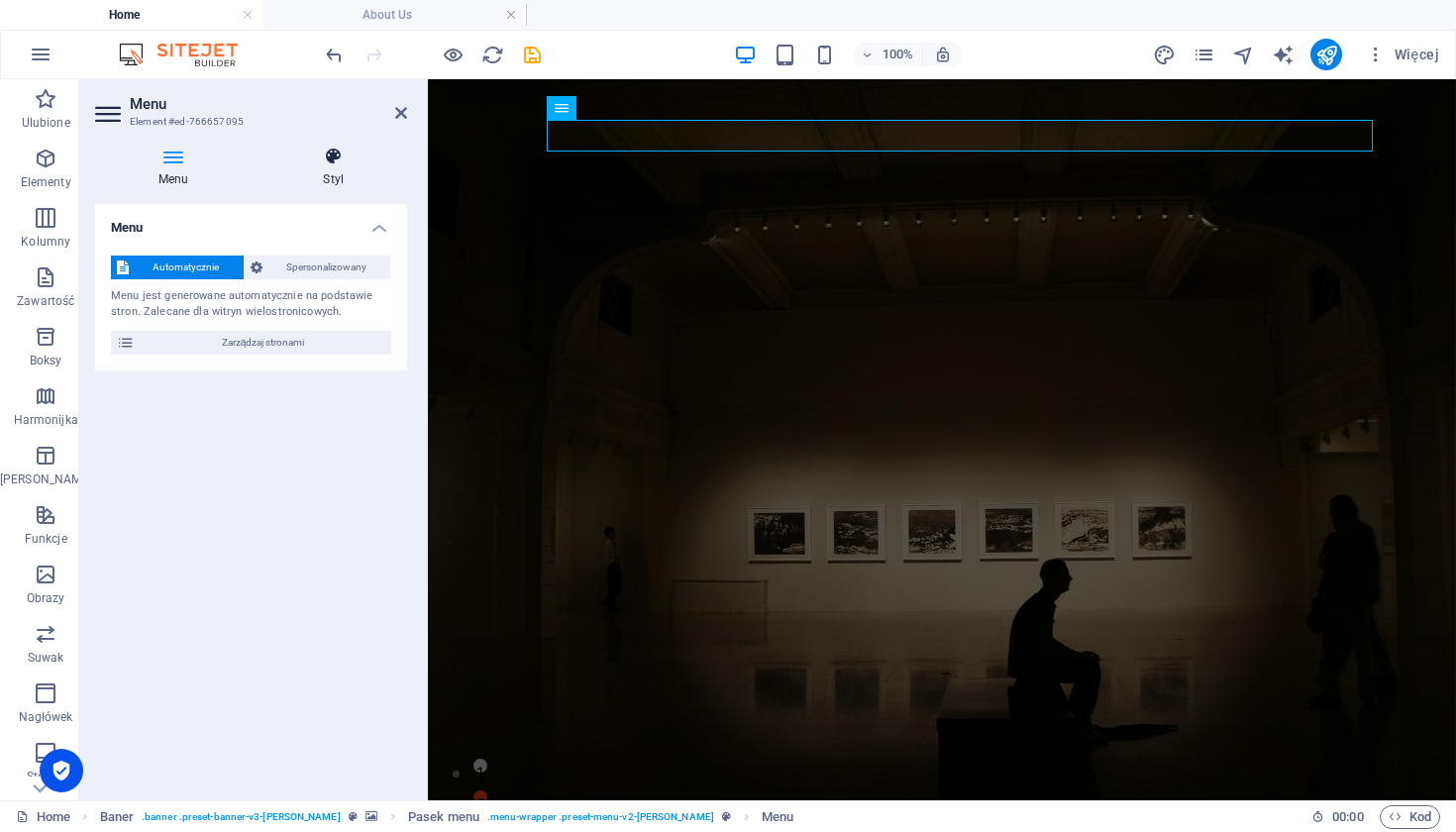 click at bounding box center [334, 156] 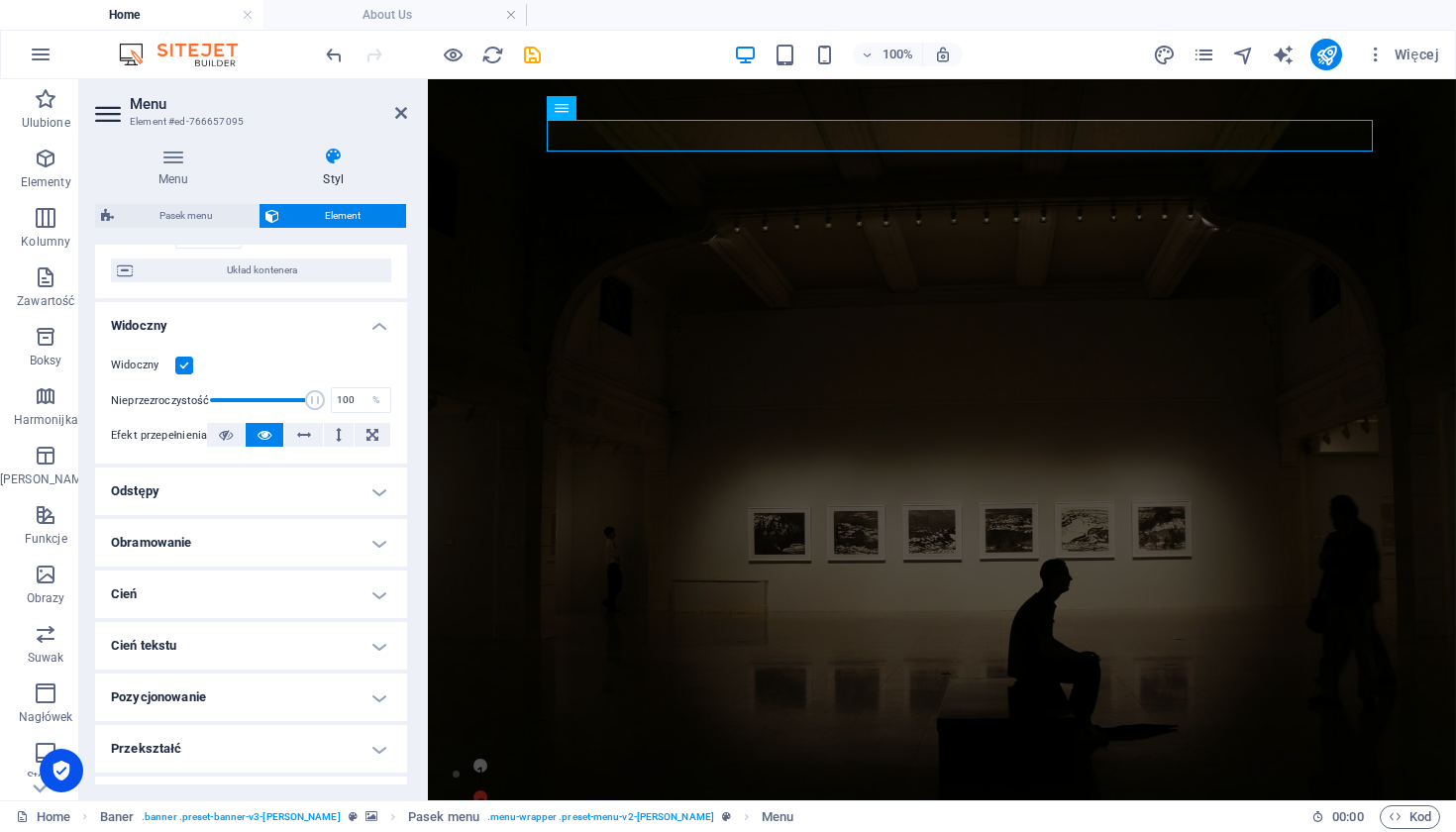 scroll, scrollTop: 156, scrollLeft: 0, axis: vertical 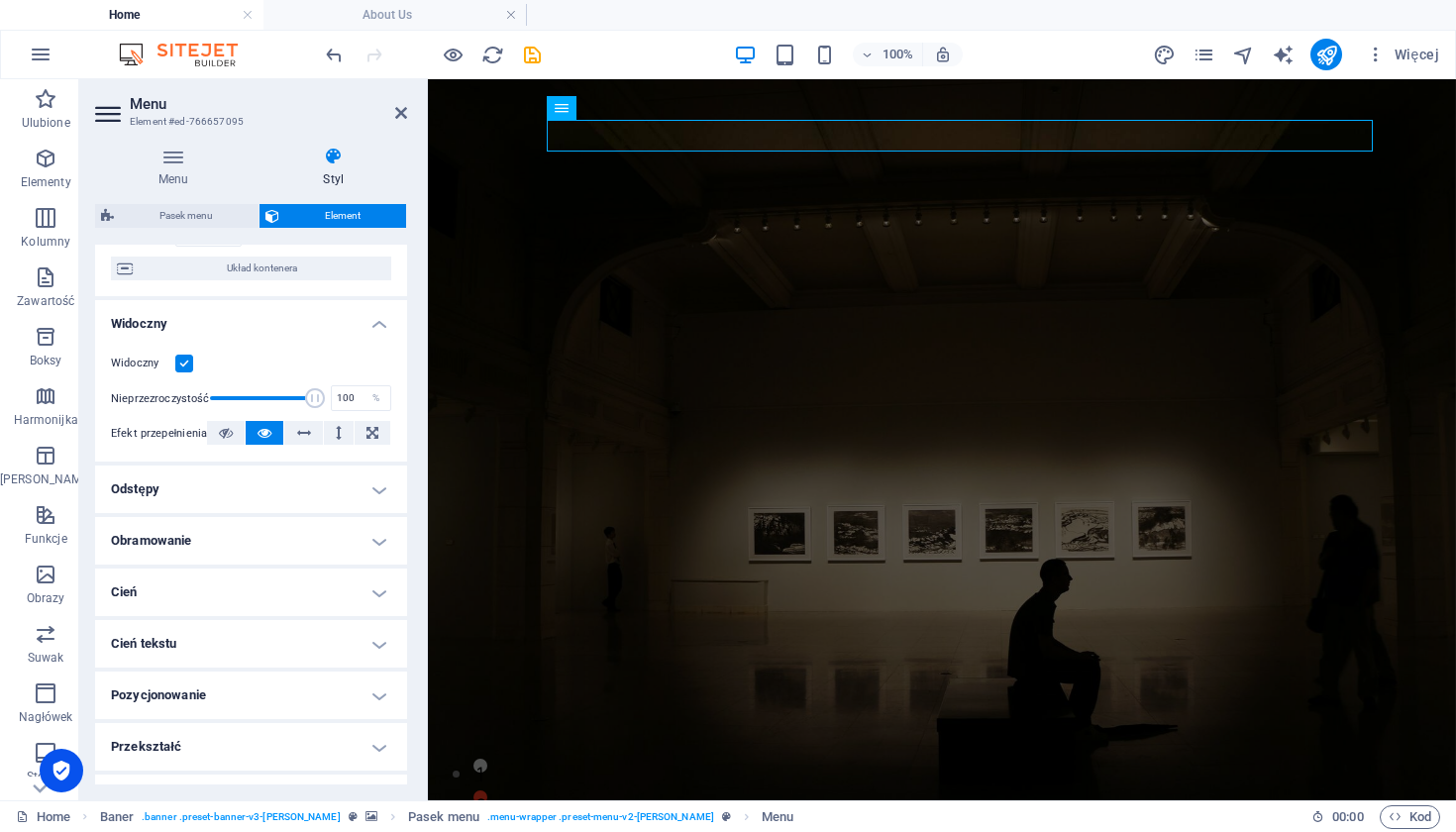 click on "Odstępy" at bounding box center (251, 489) 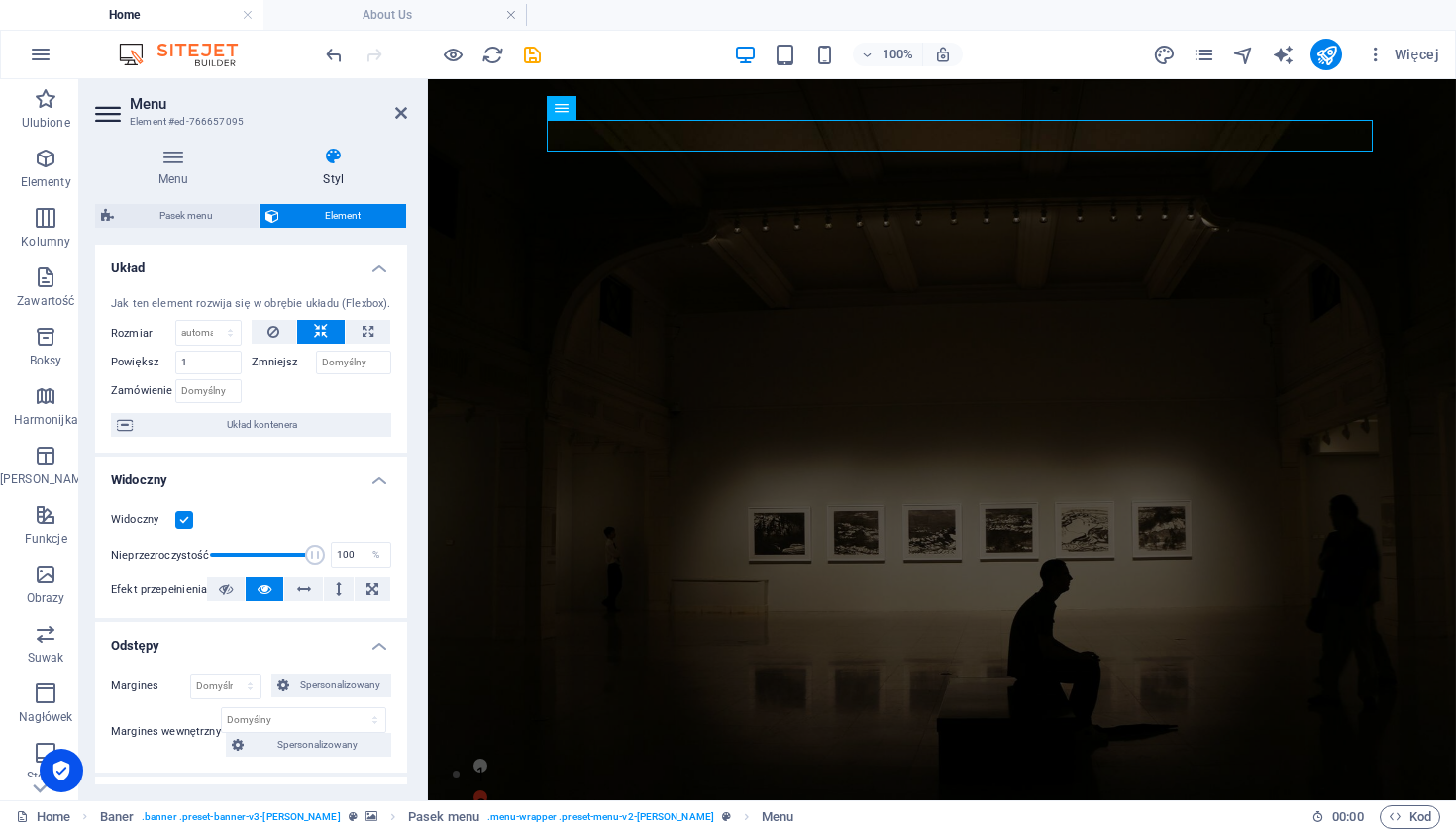 scroll, scrollTop: 0, scrollLeft: 0, axis: both 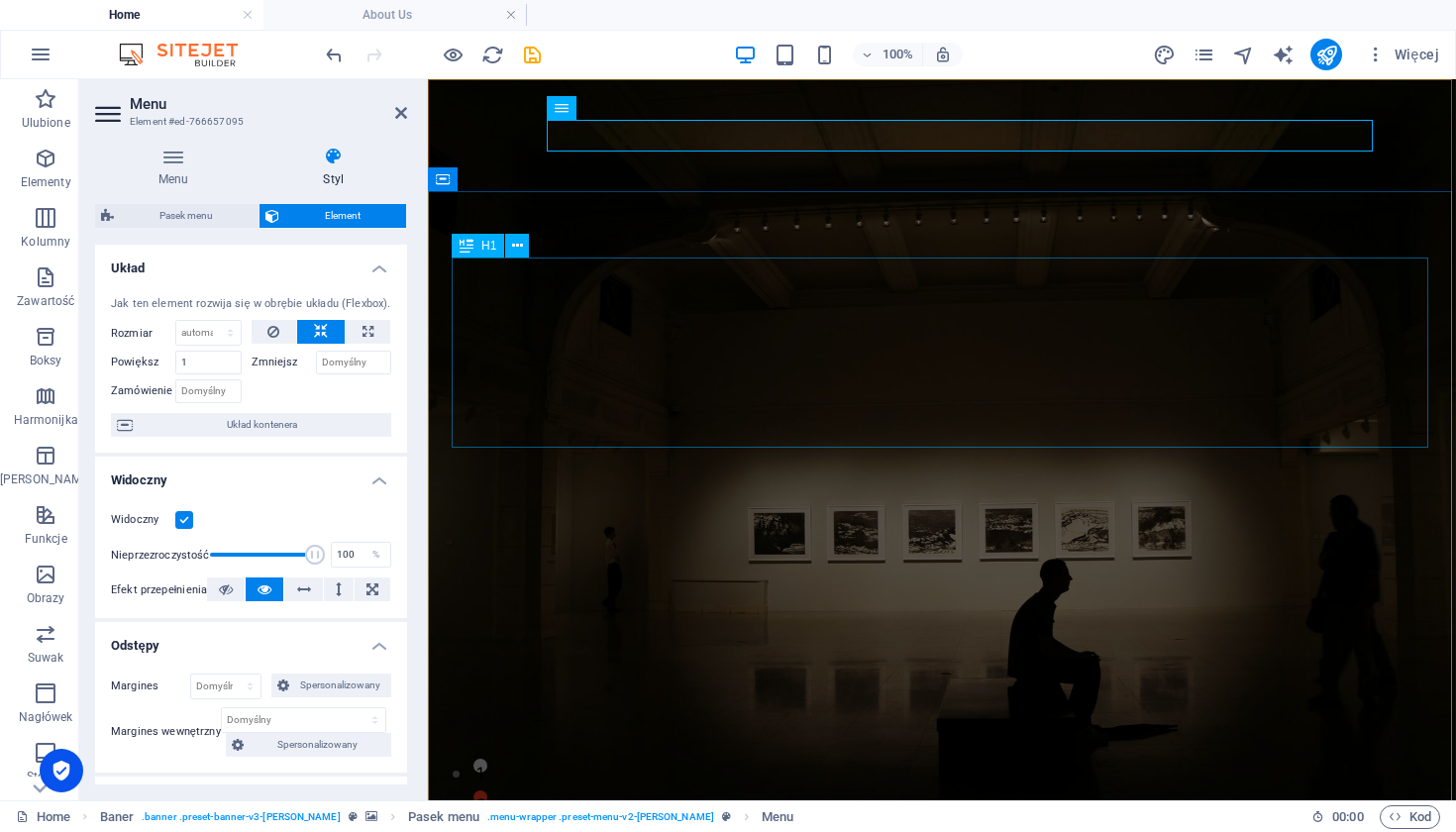 click on "[PERSON_NAME]" at bounding box center (942, 1177) 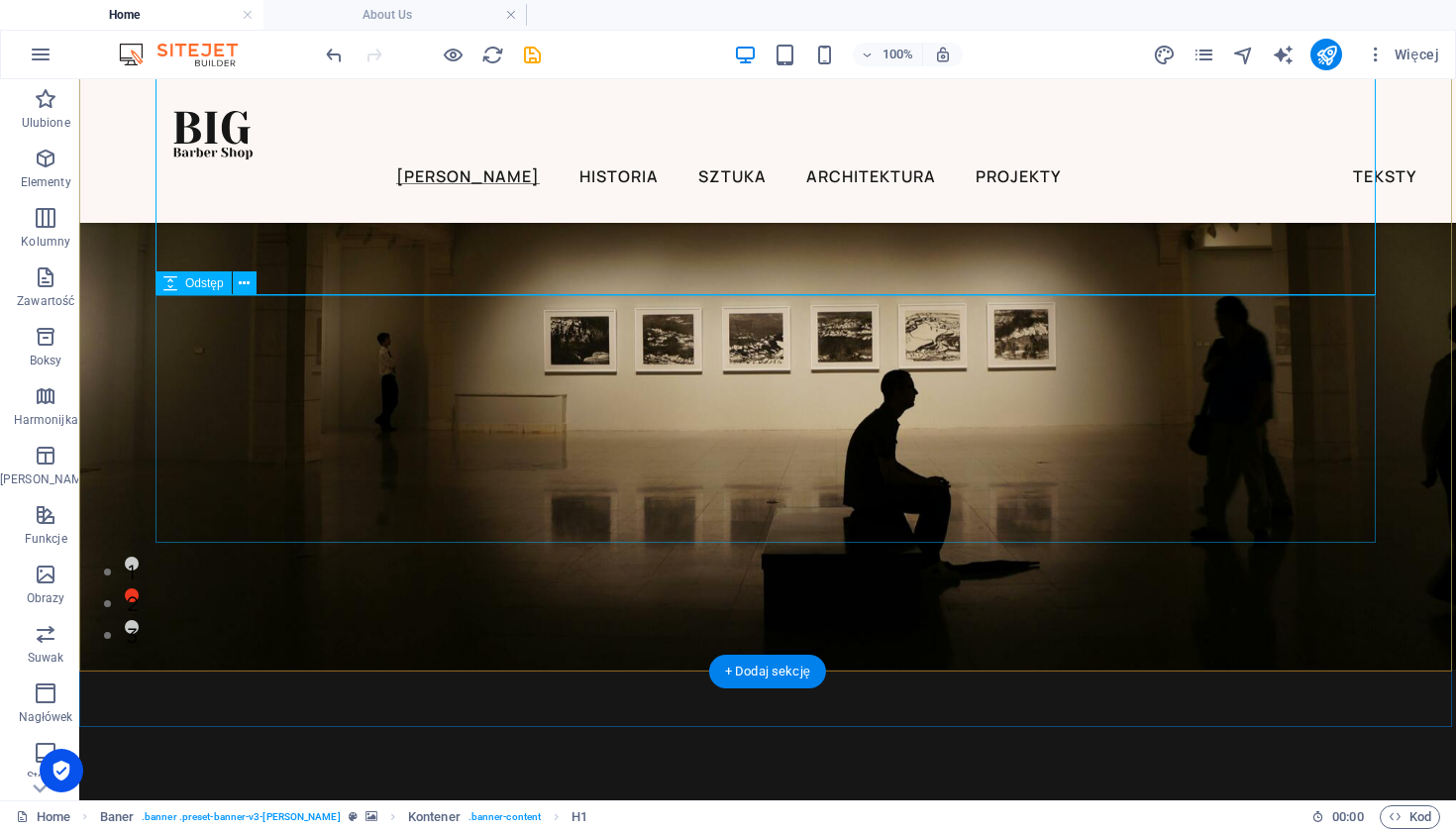 scroll, scrollTop: 205, scrollLeft: 0, axis: vertical 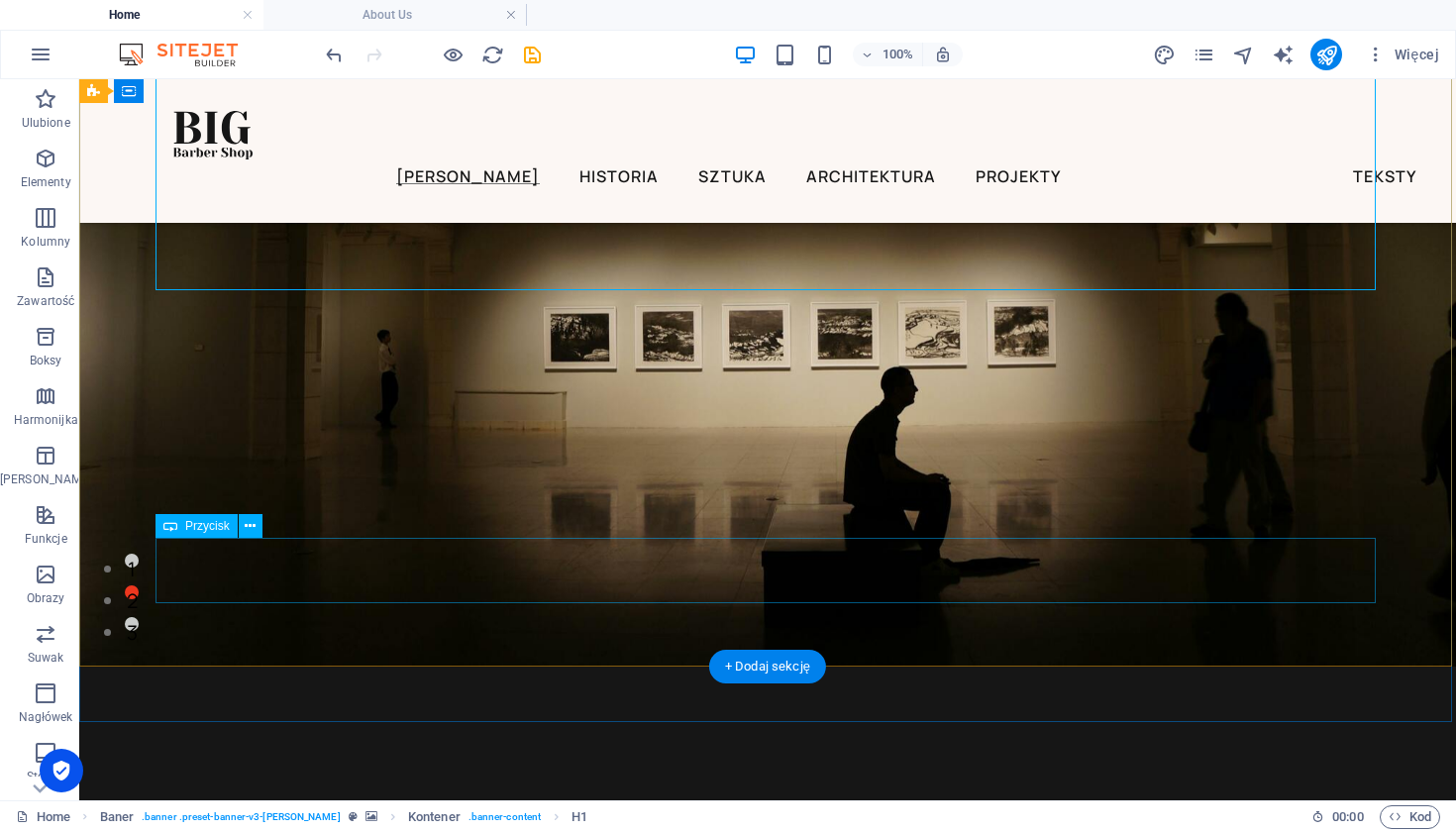 click on "portfolio" at bounding box center (768, 1363) 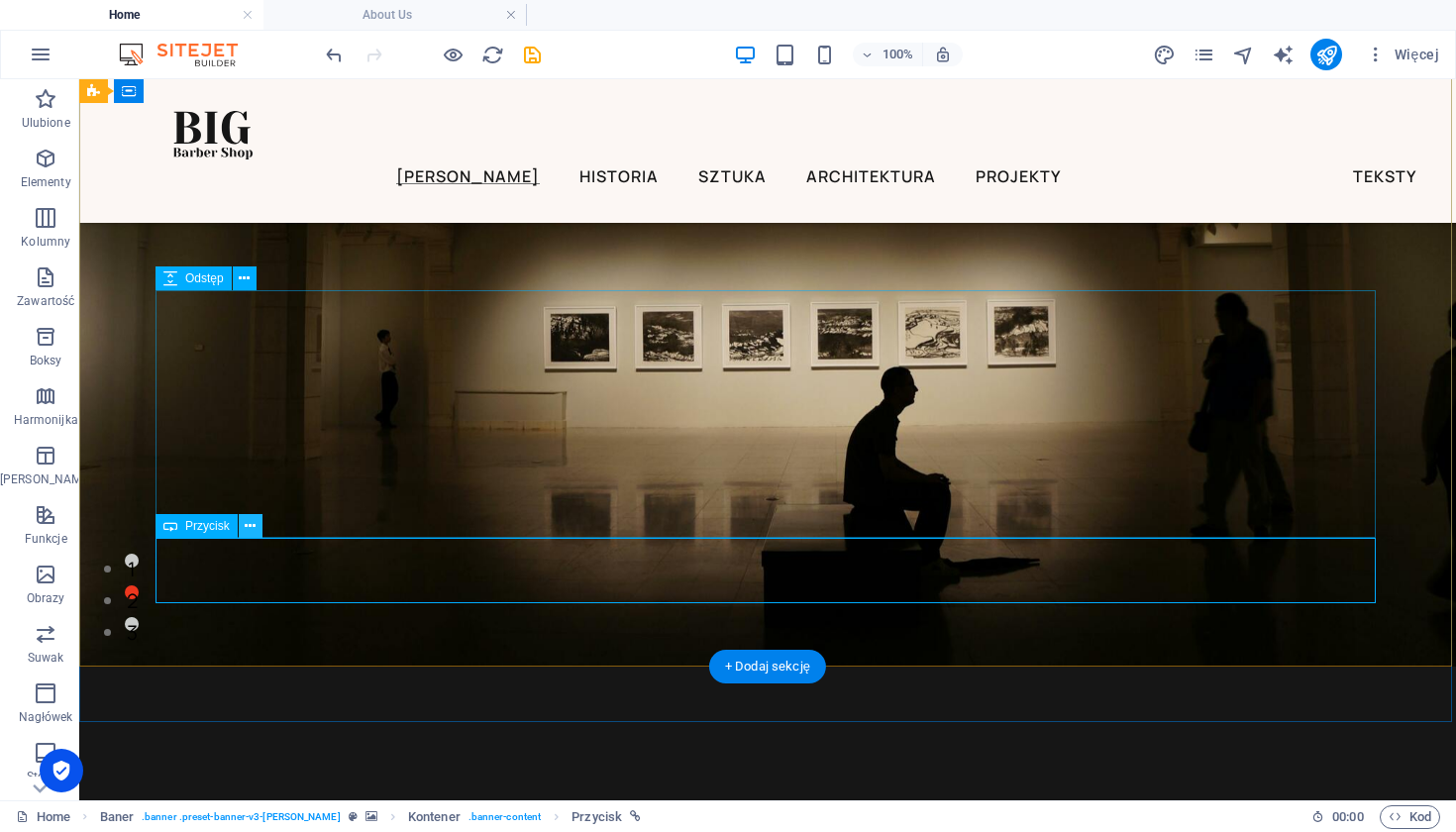click at bounding box center (251, 526) 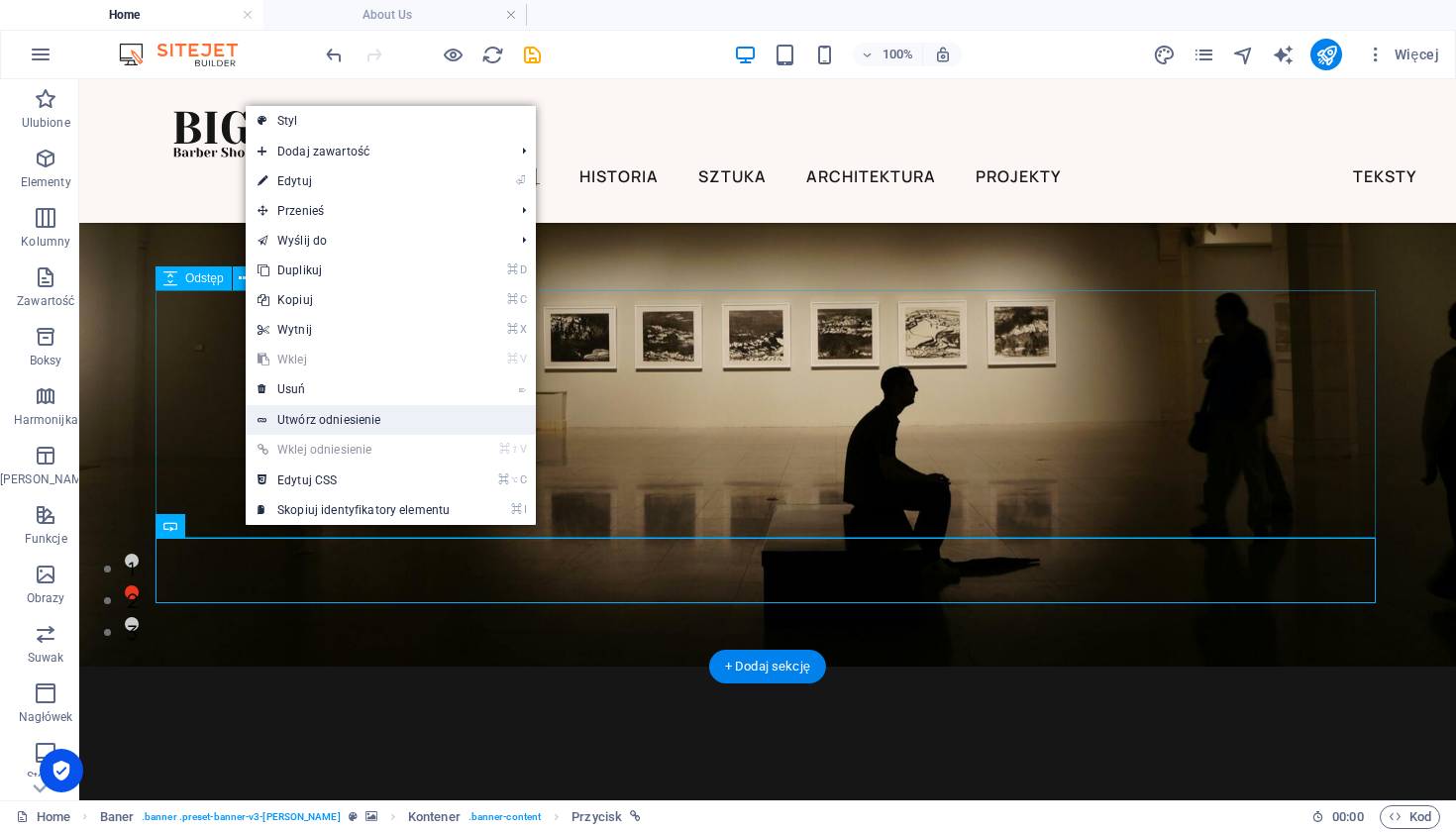 click on "Utwórz odniesienie" at bounding box center (390, 420) 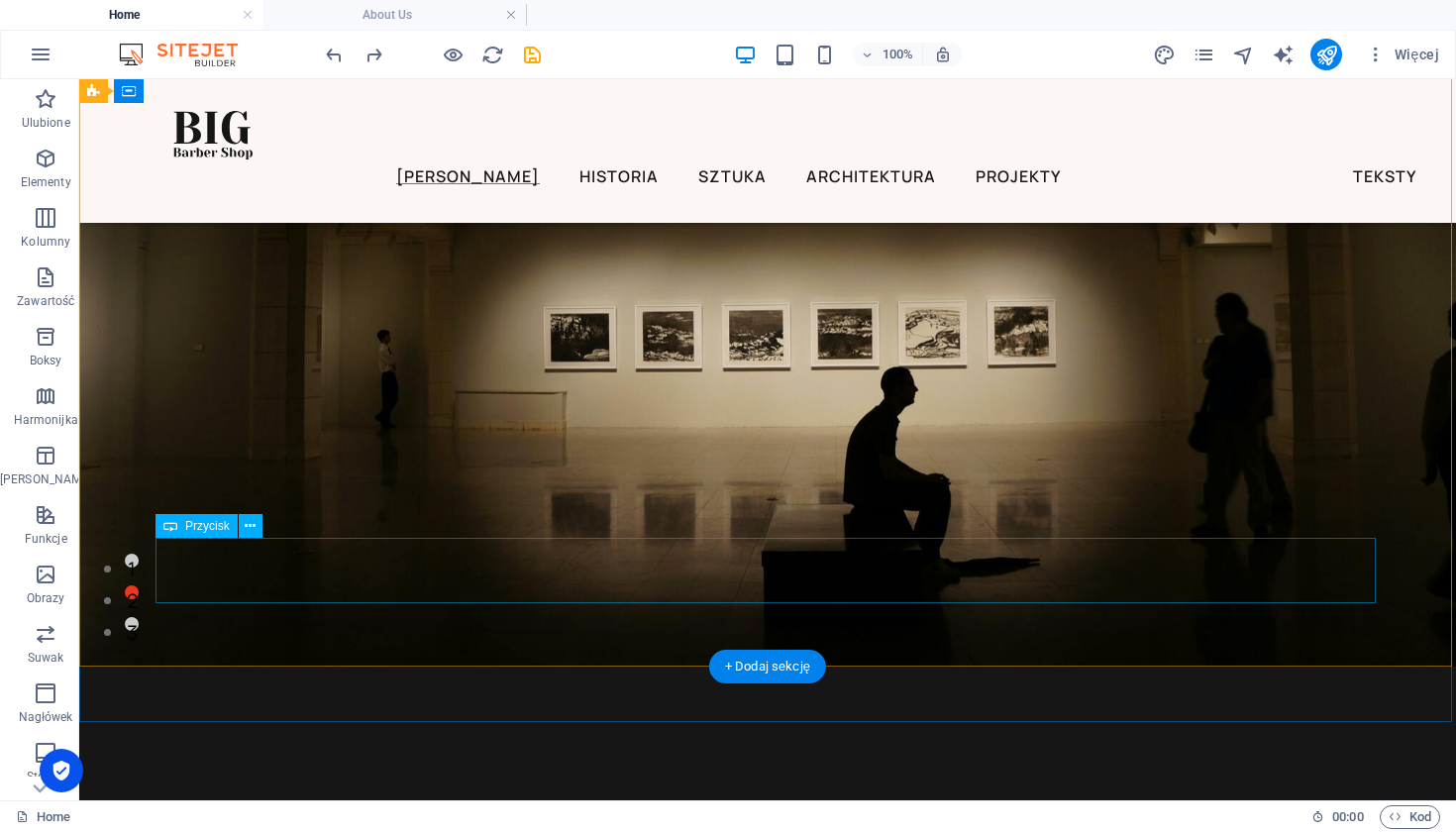 click on "portfolio" at bounding box center [768, 1363] 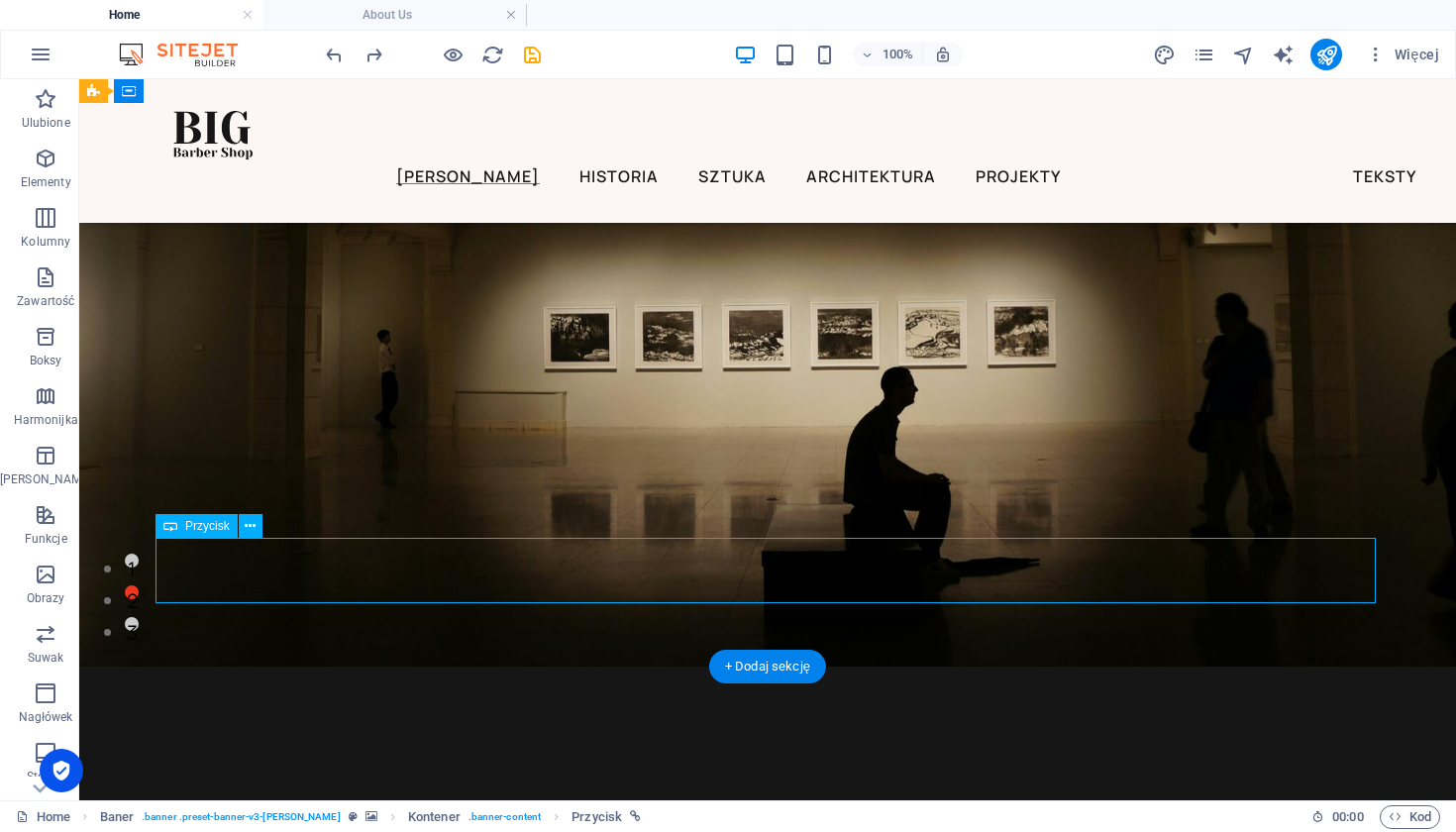 click on "portfolio" at bounding box center (768, 1363) 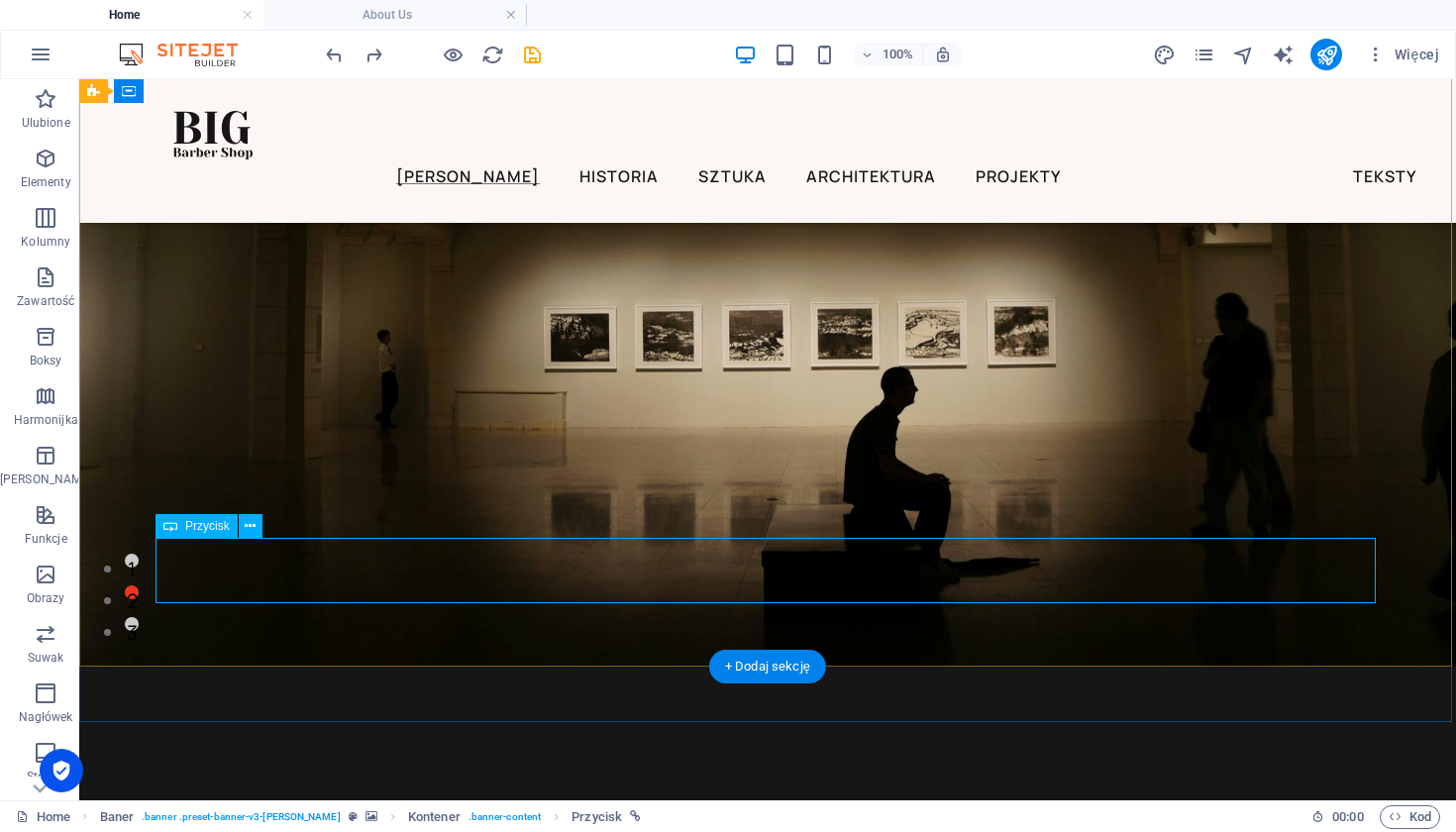 click on "Przycisk" at bounding box center (207, 526) 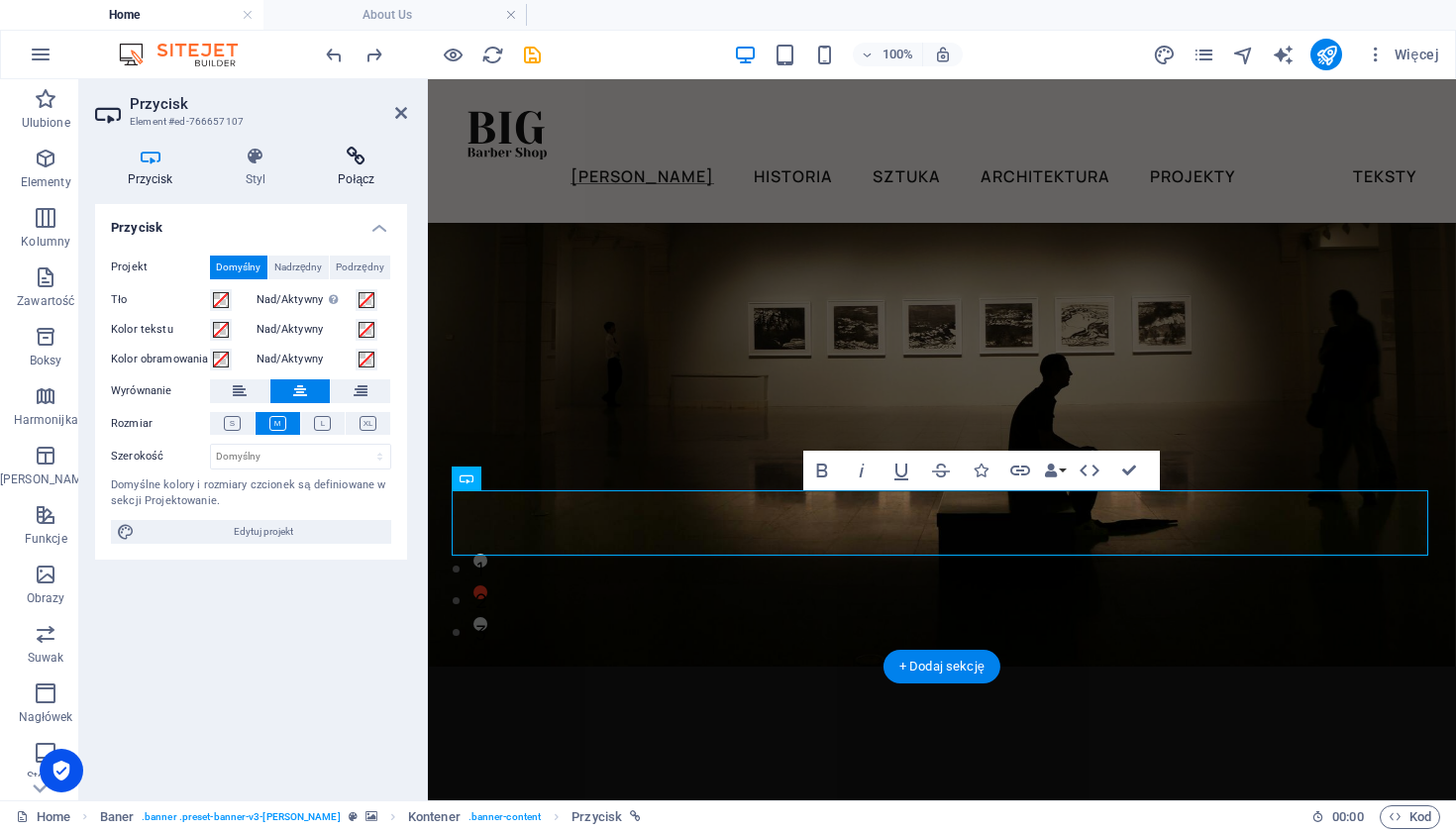 click at bounding box center [357, 156] 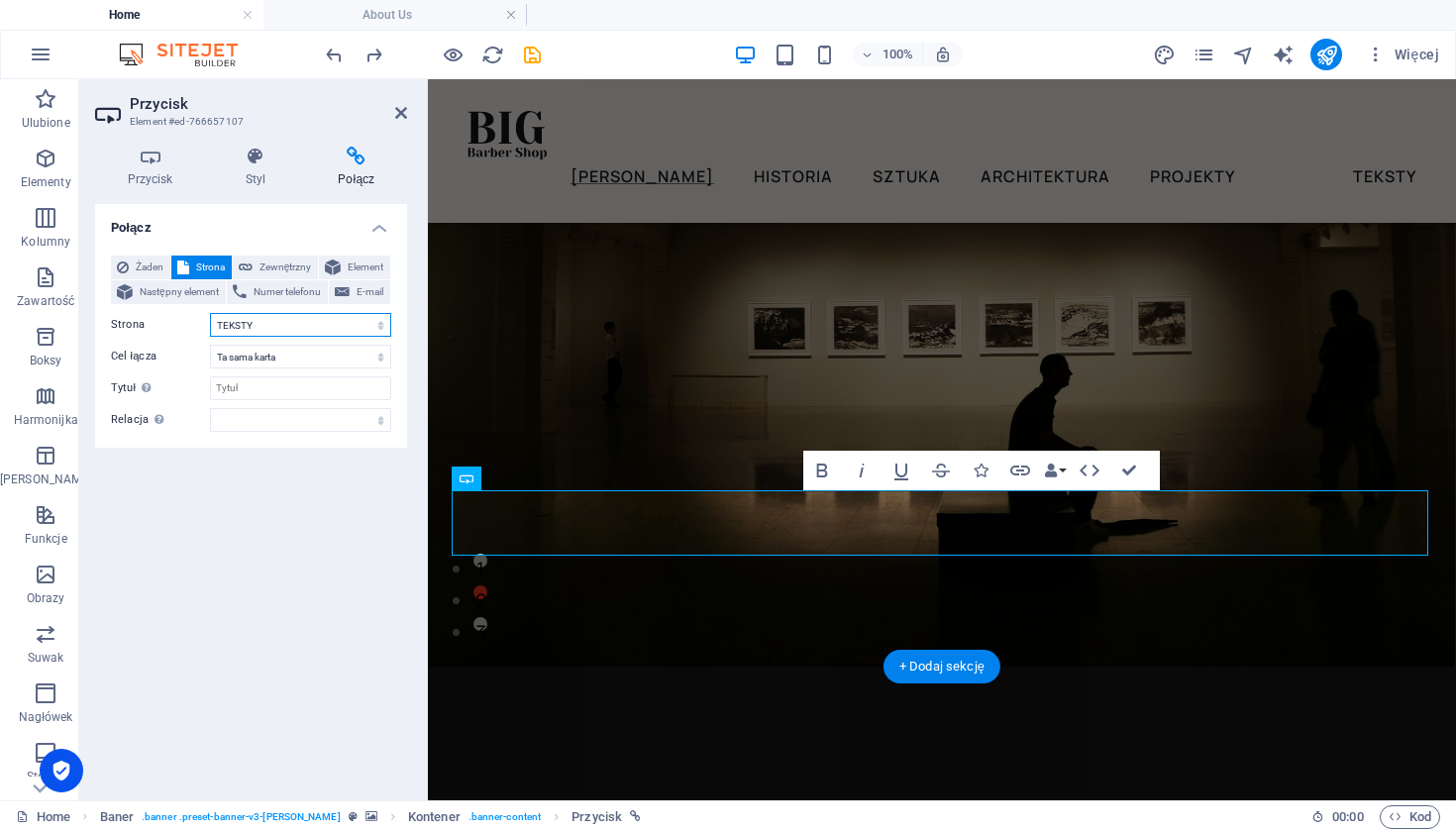 select on "4" 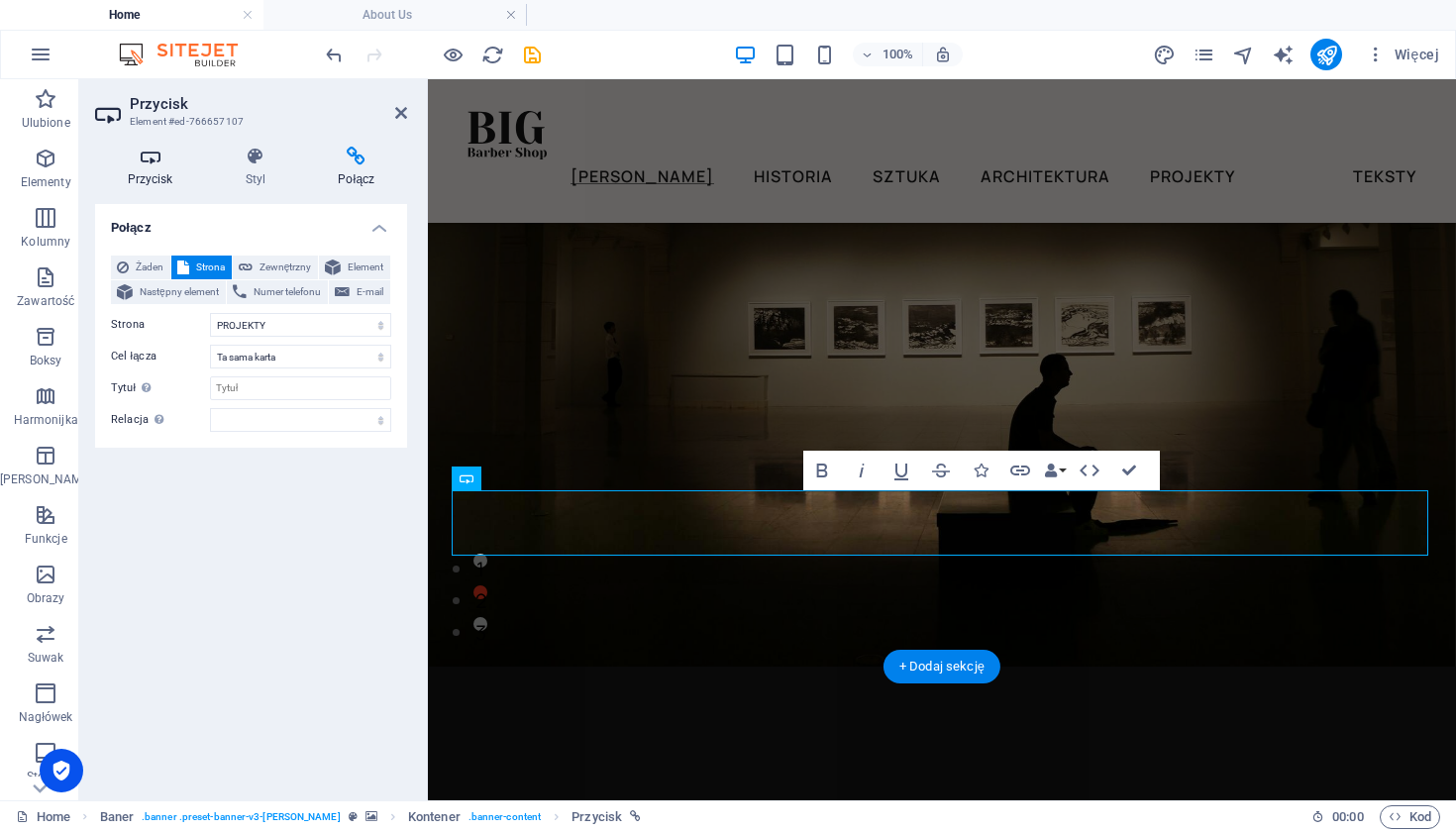 click on "Przycisk" at bounding box center (154, 167) 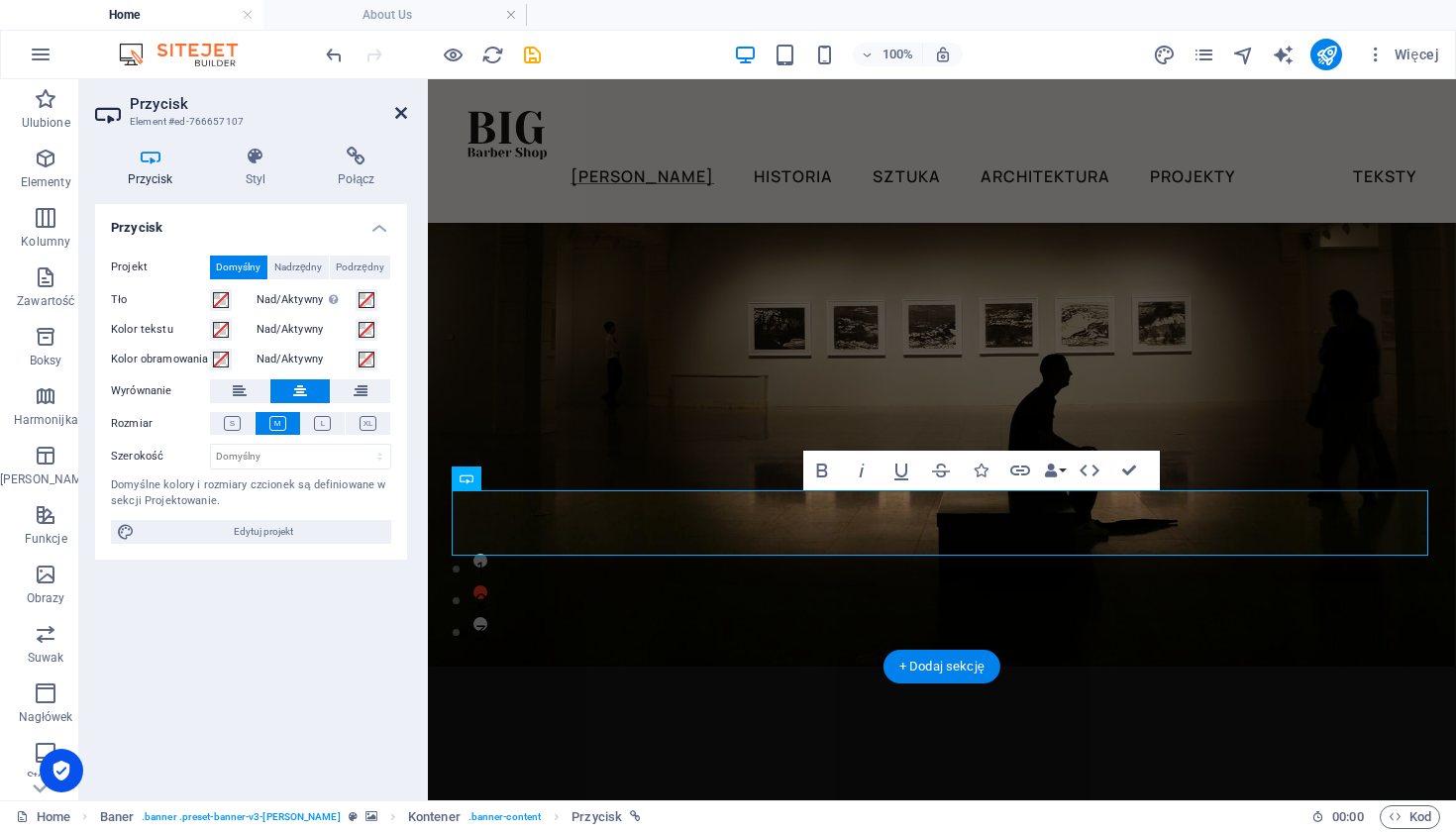 click at bounding box center (401, 113) 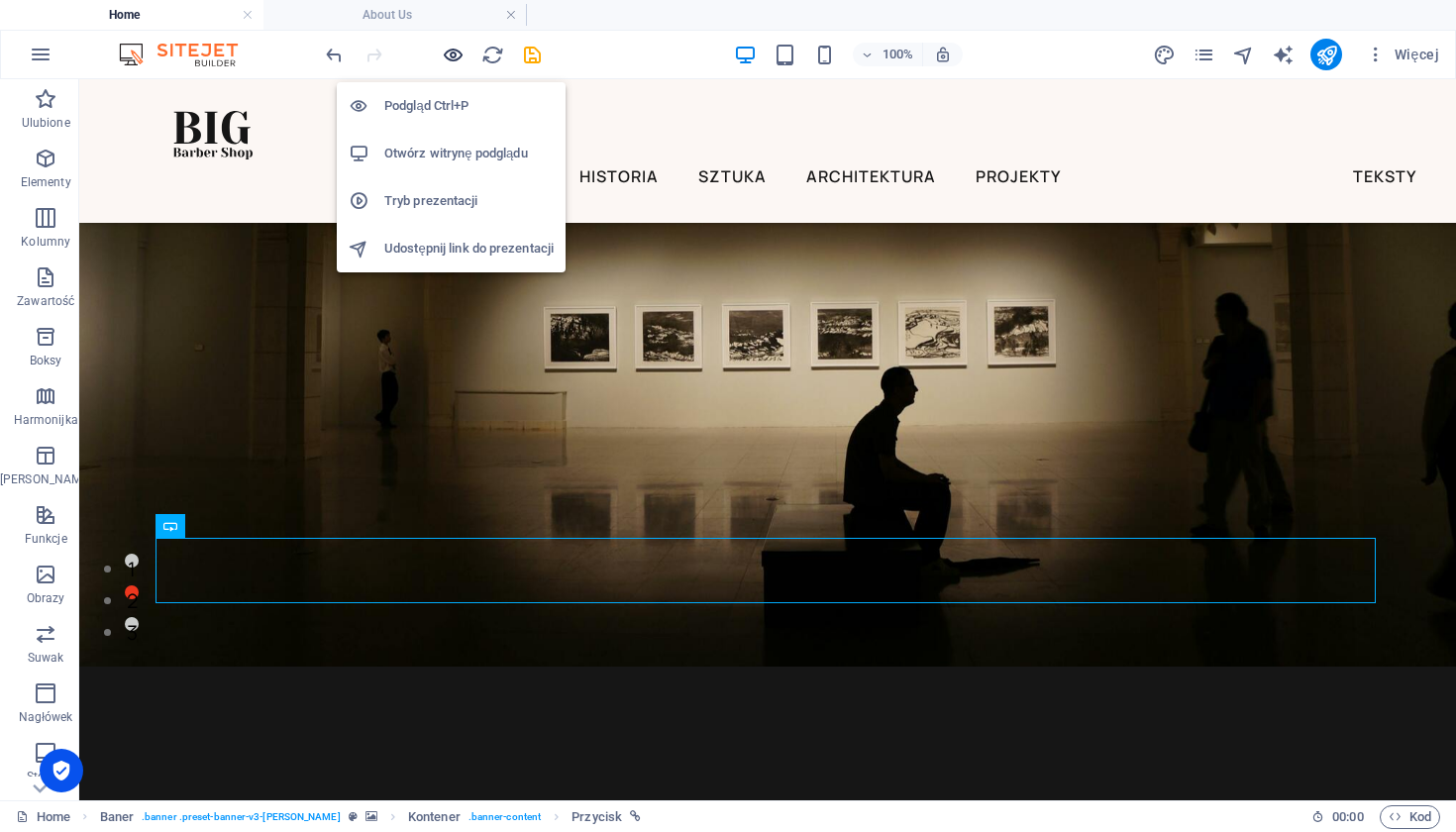 click at bounding box center [453, 54] 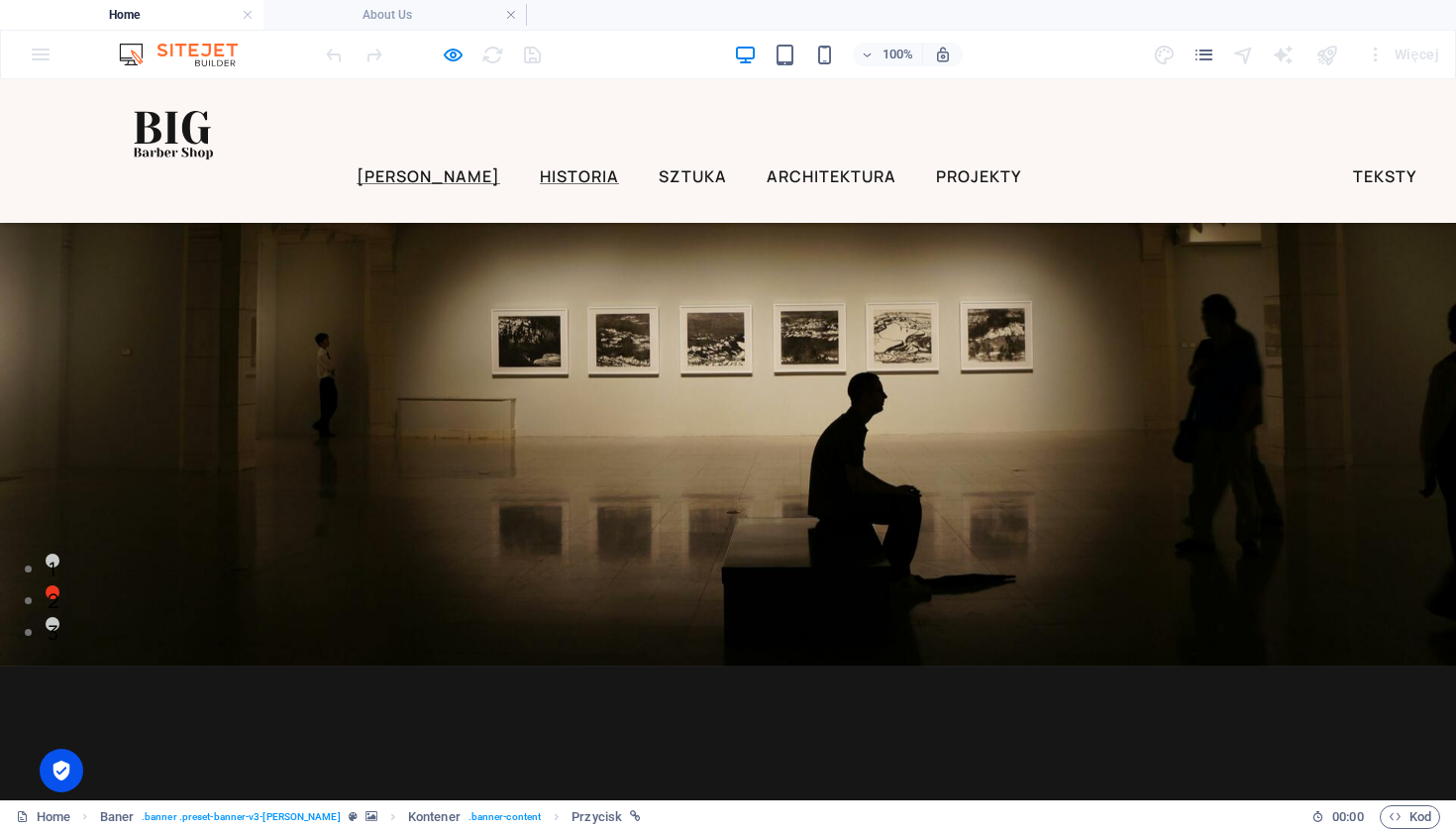 click on "HISTORIA" at bounding box center (579, 176) 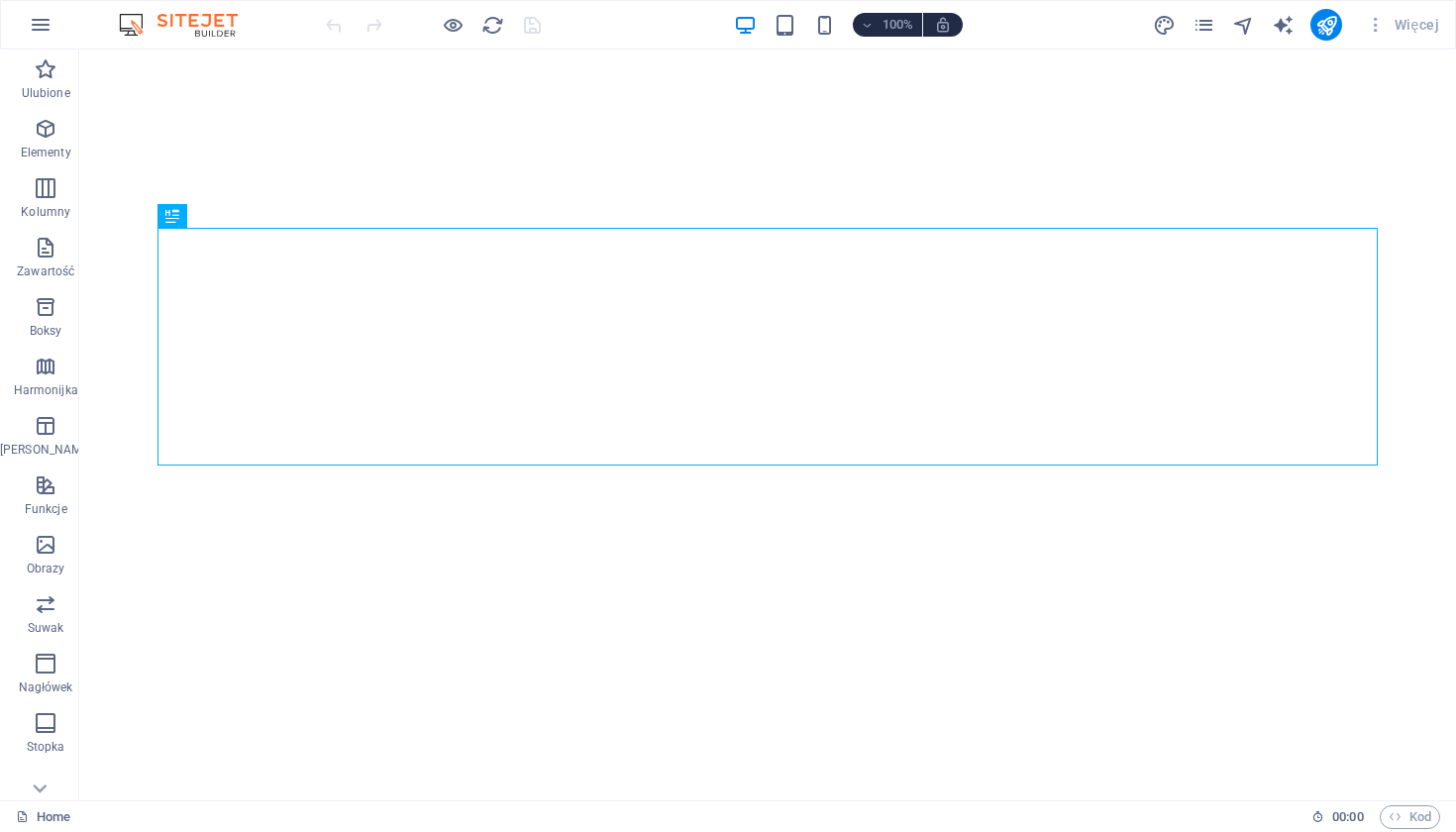 scroll, scrollTop: 0, scrollLeft: 0, axis: both 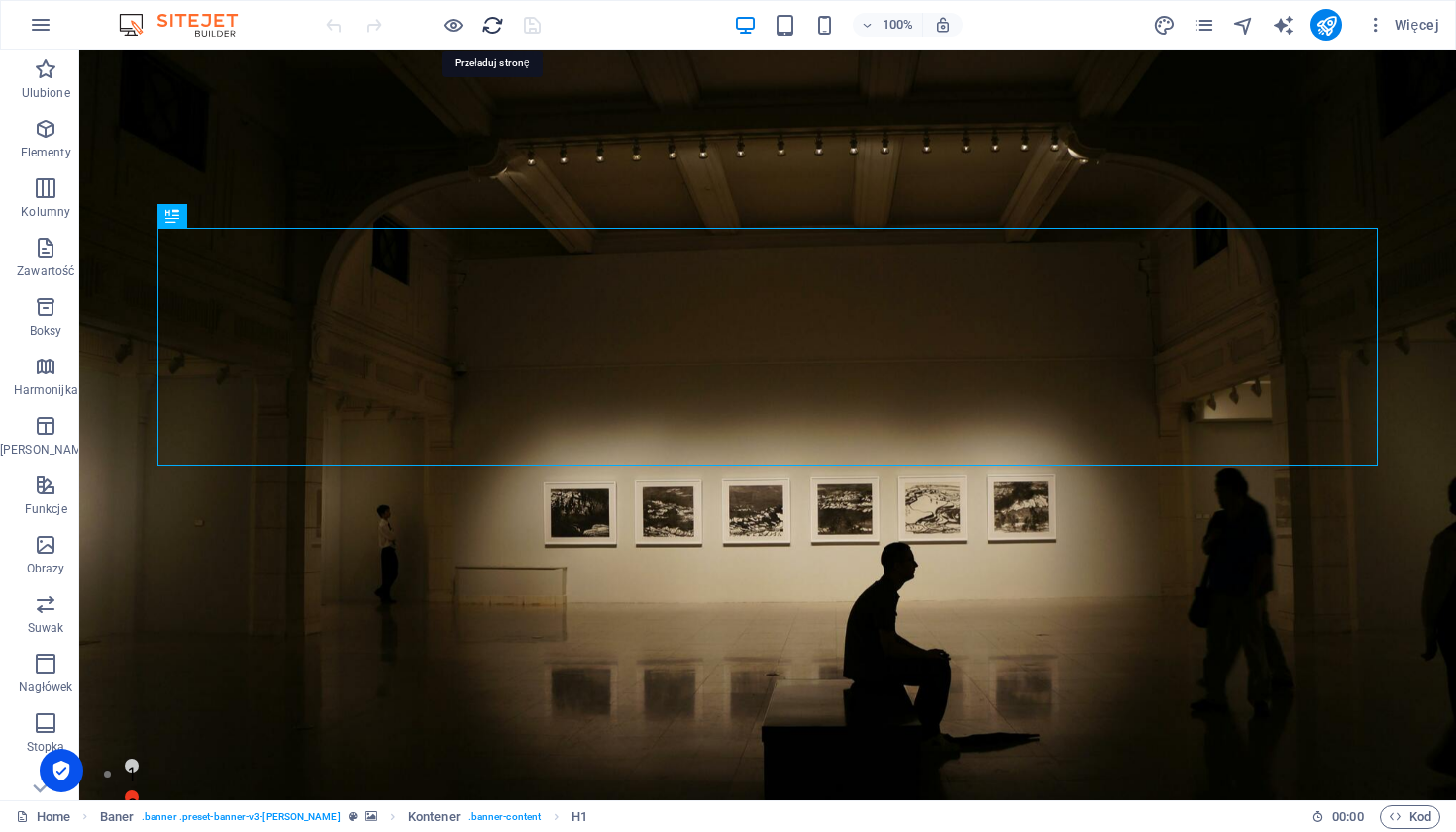 click at bounding box center [492, 25] 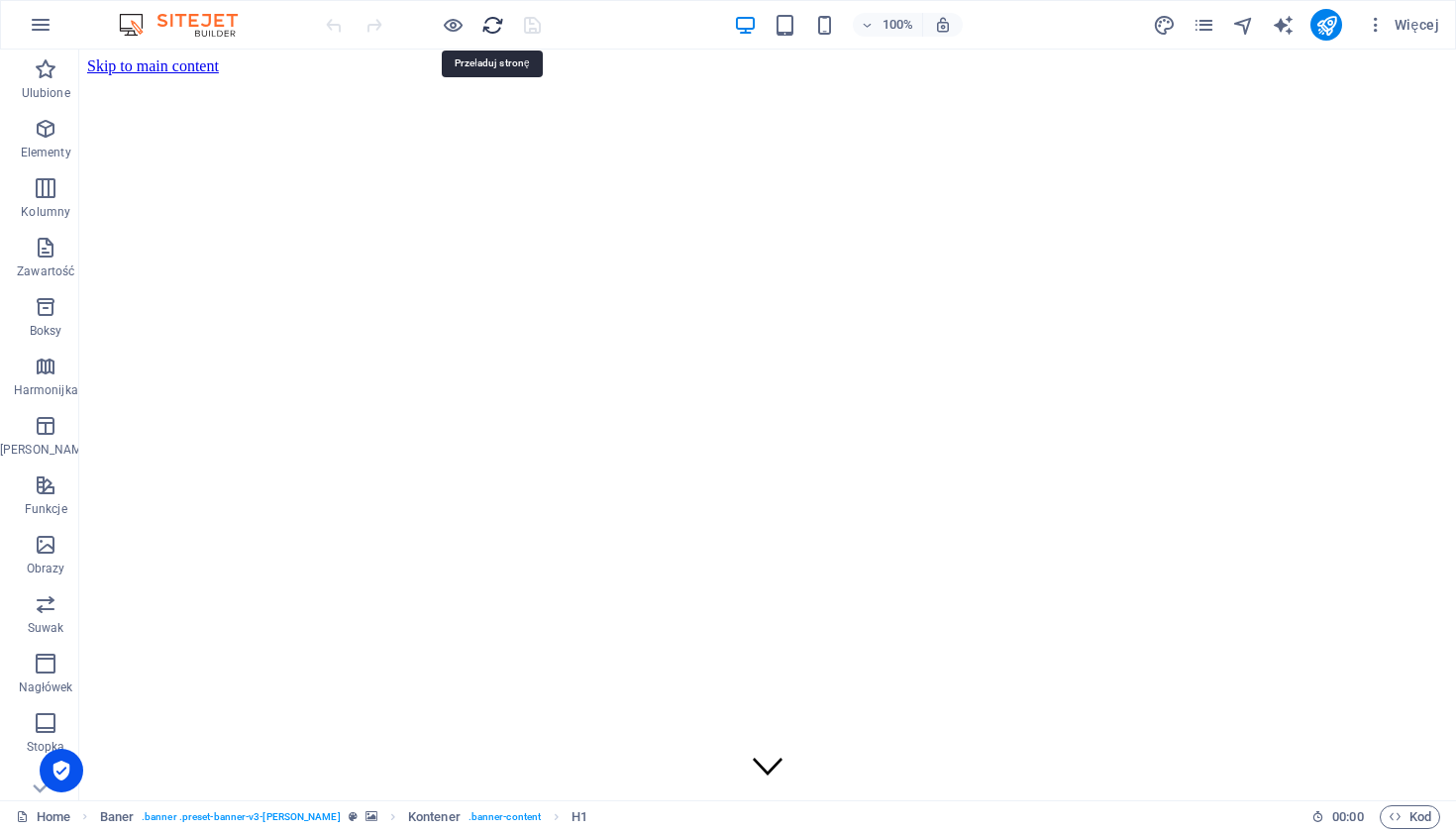 scroll, scrollTop: 0, scrollLeft: 0, axis: both 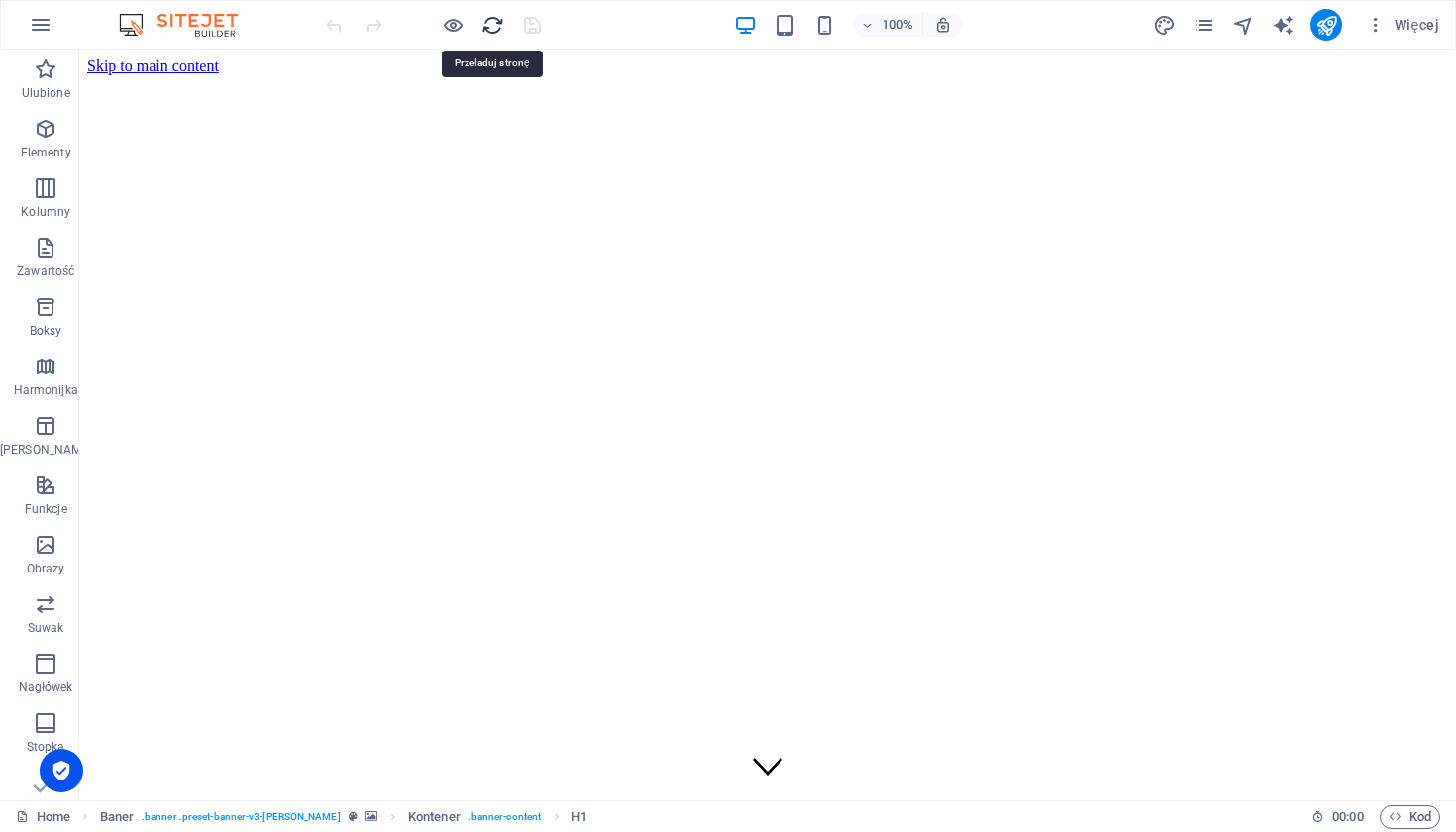 click at bounding box center (492, 25) 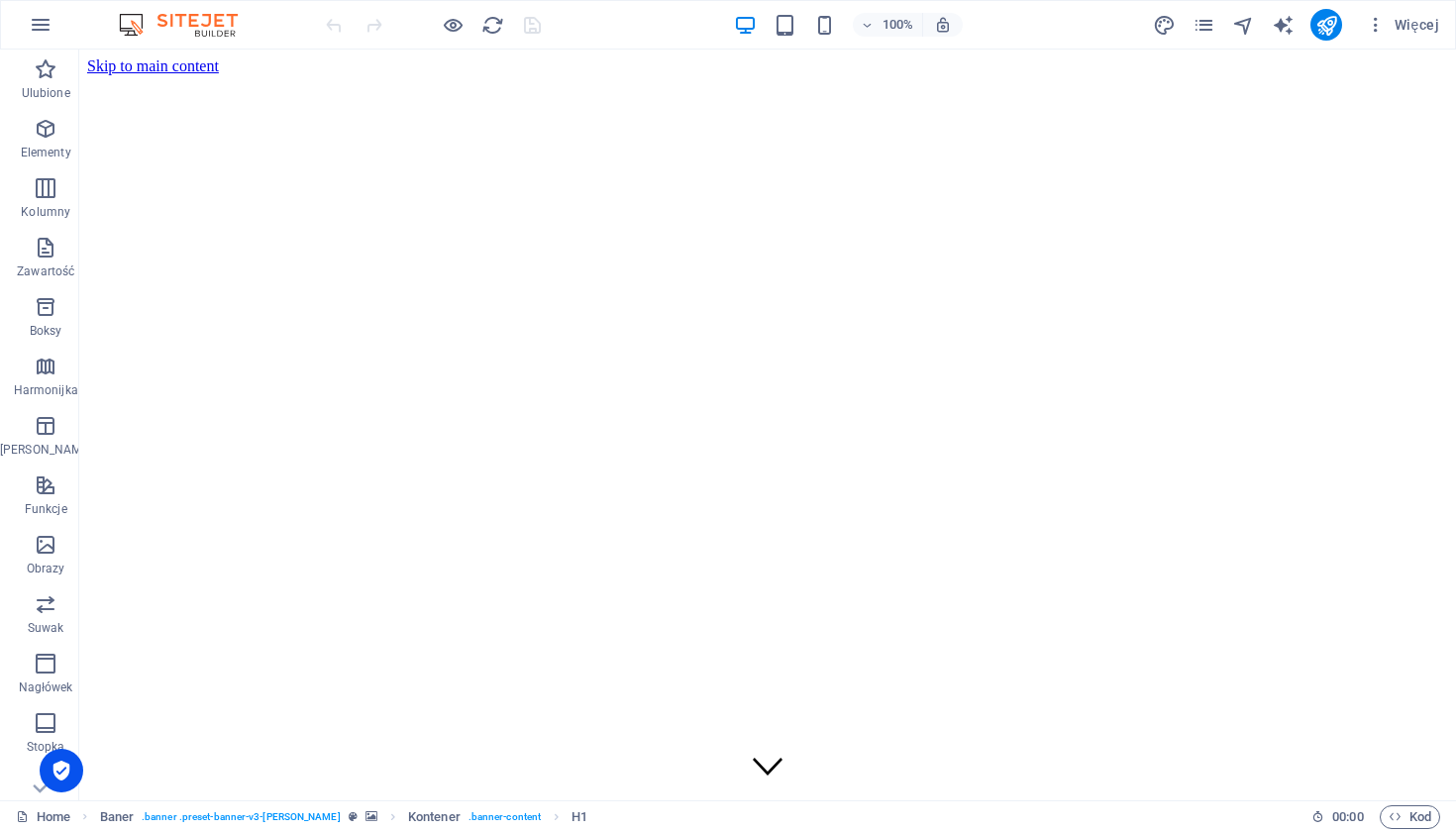 scroll, scrollTop: 0, scrollLeft: 0, axis: both 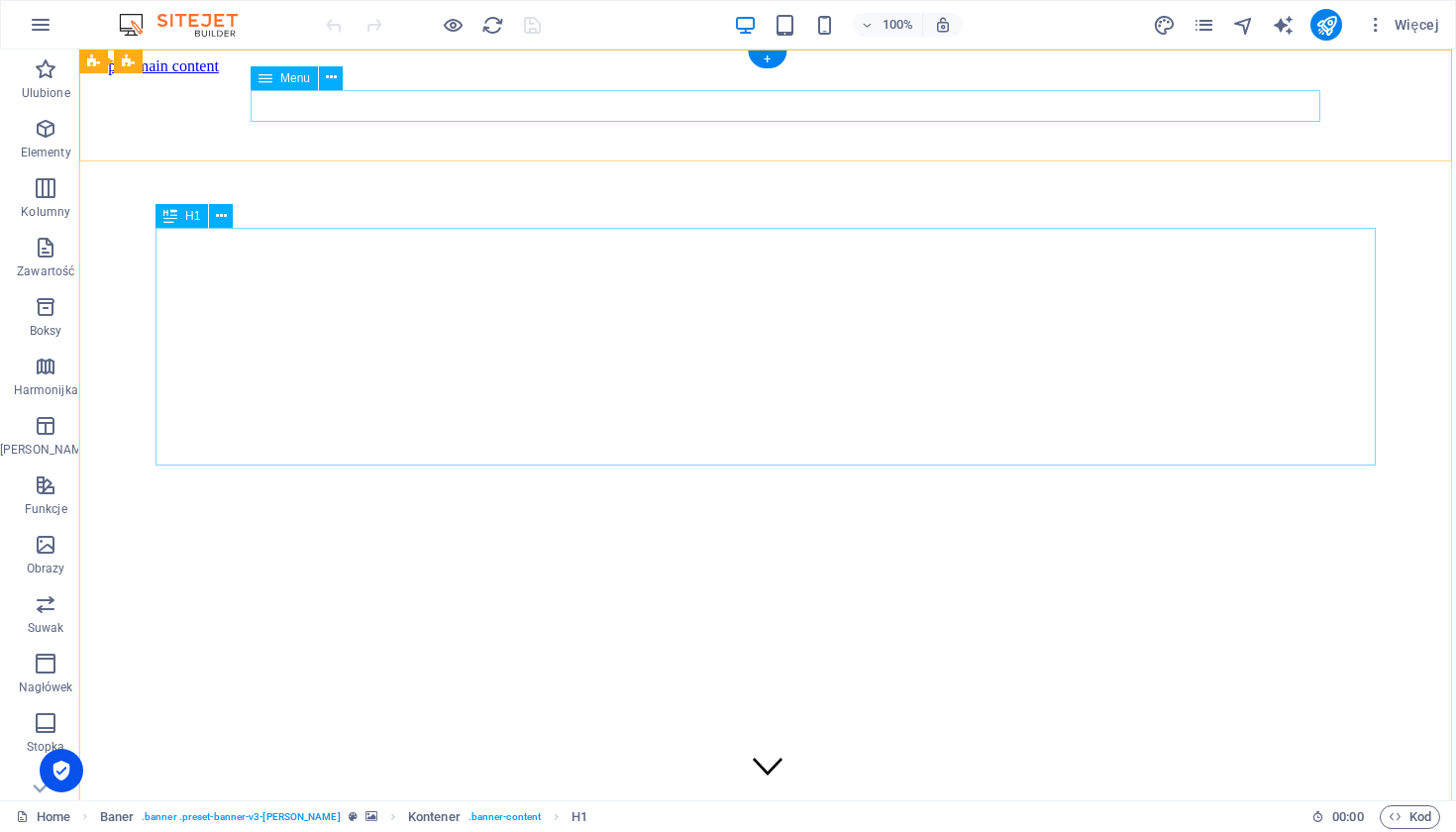 click on "Home About Us Services Gallery Testimonials Contact Us" at bounding box center (768, 1007) 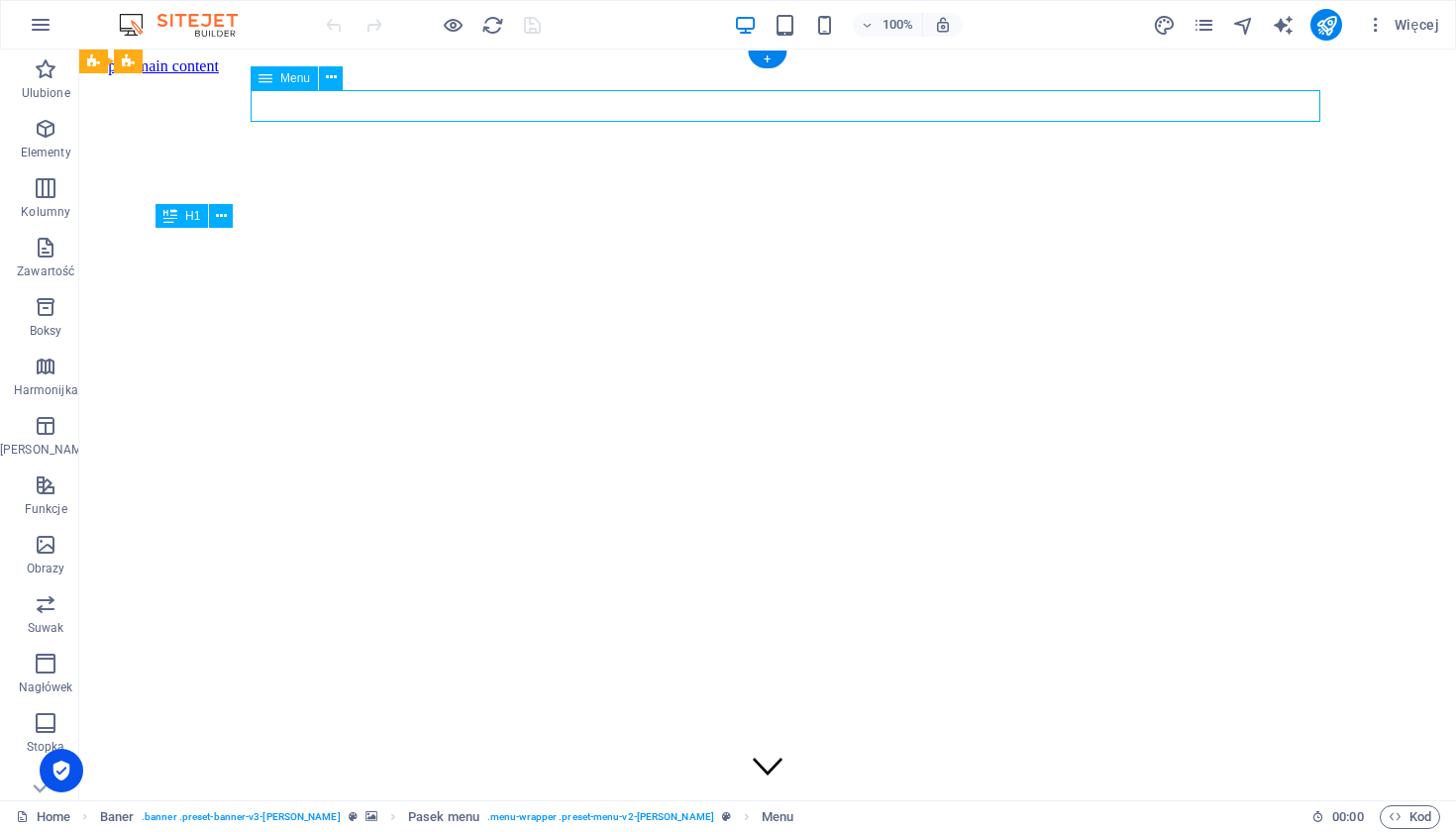 click on "Home About Us Services Gallery Testimonials Contact Us" at bounding box center (768, 1007) 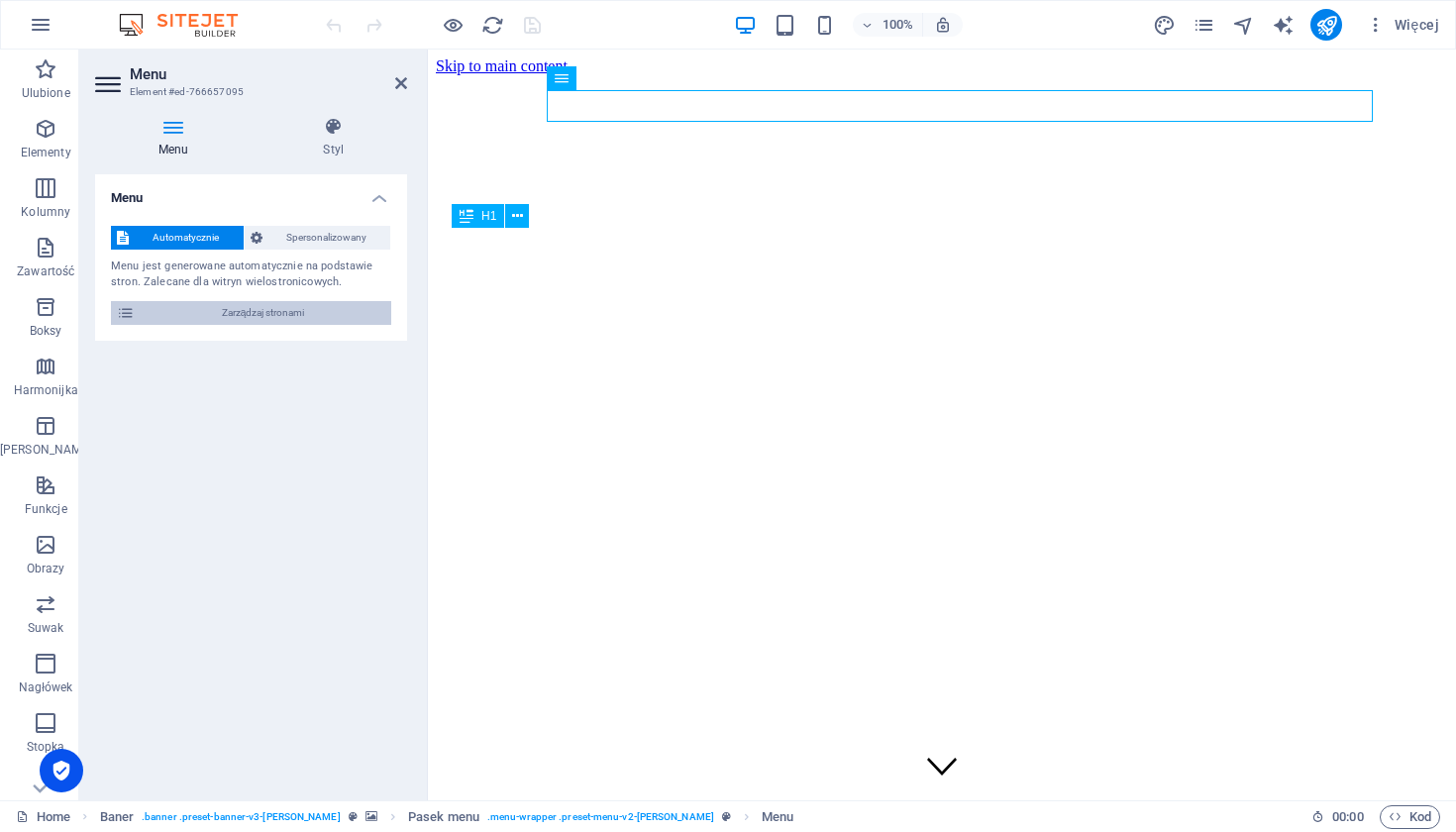 click on "Zarządzaj stronami" at bounding box center [262, 313] 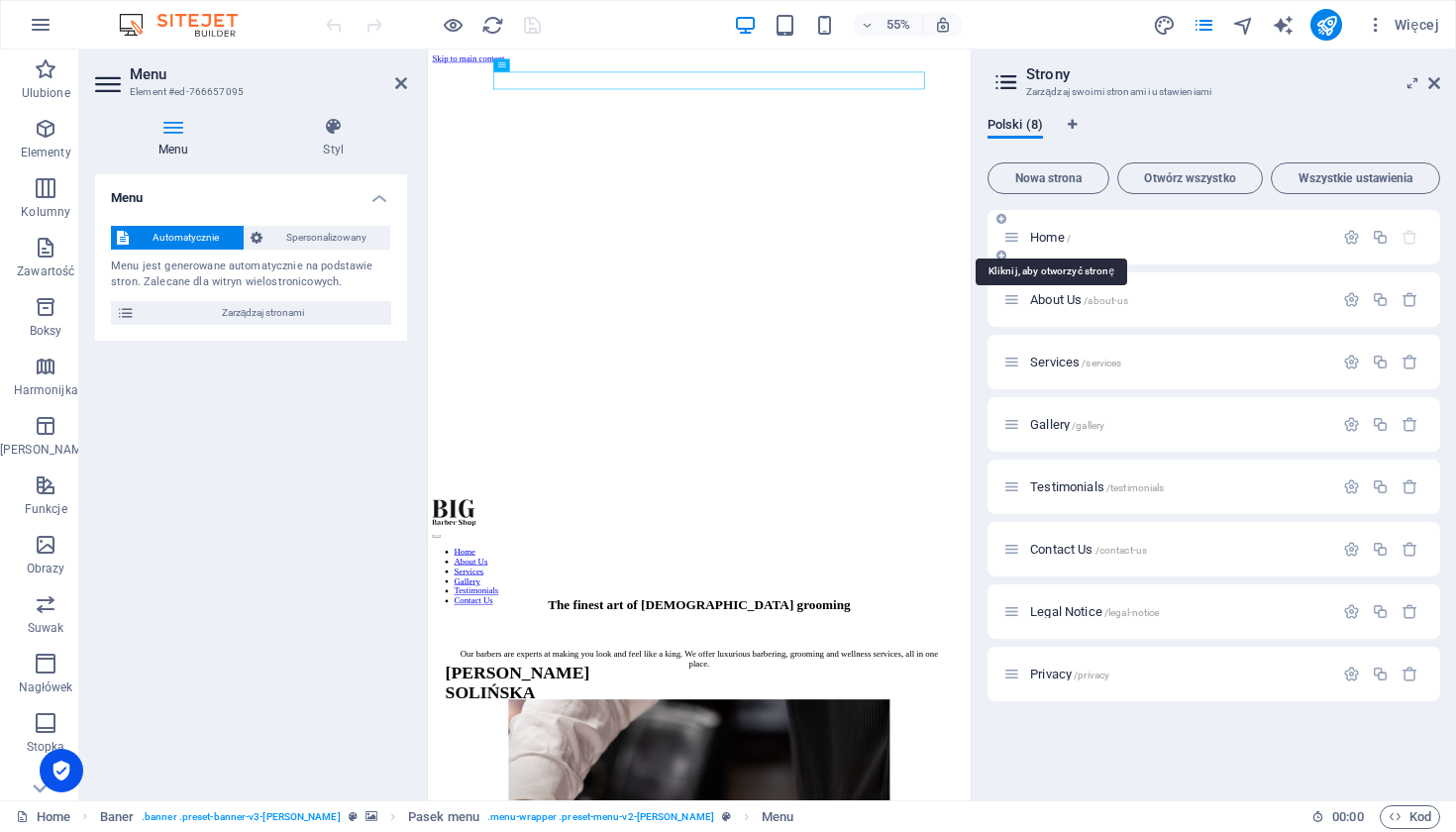 click on "Home /" at bounding box center [1050, 237] 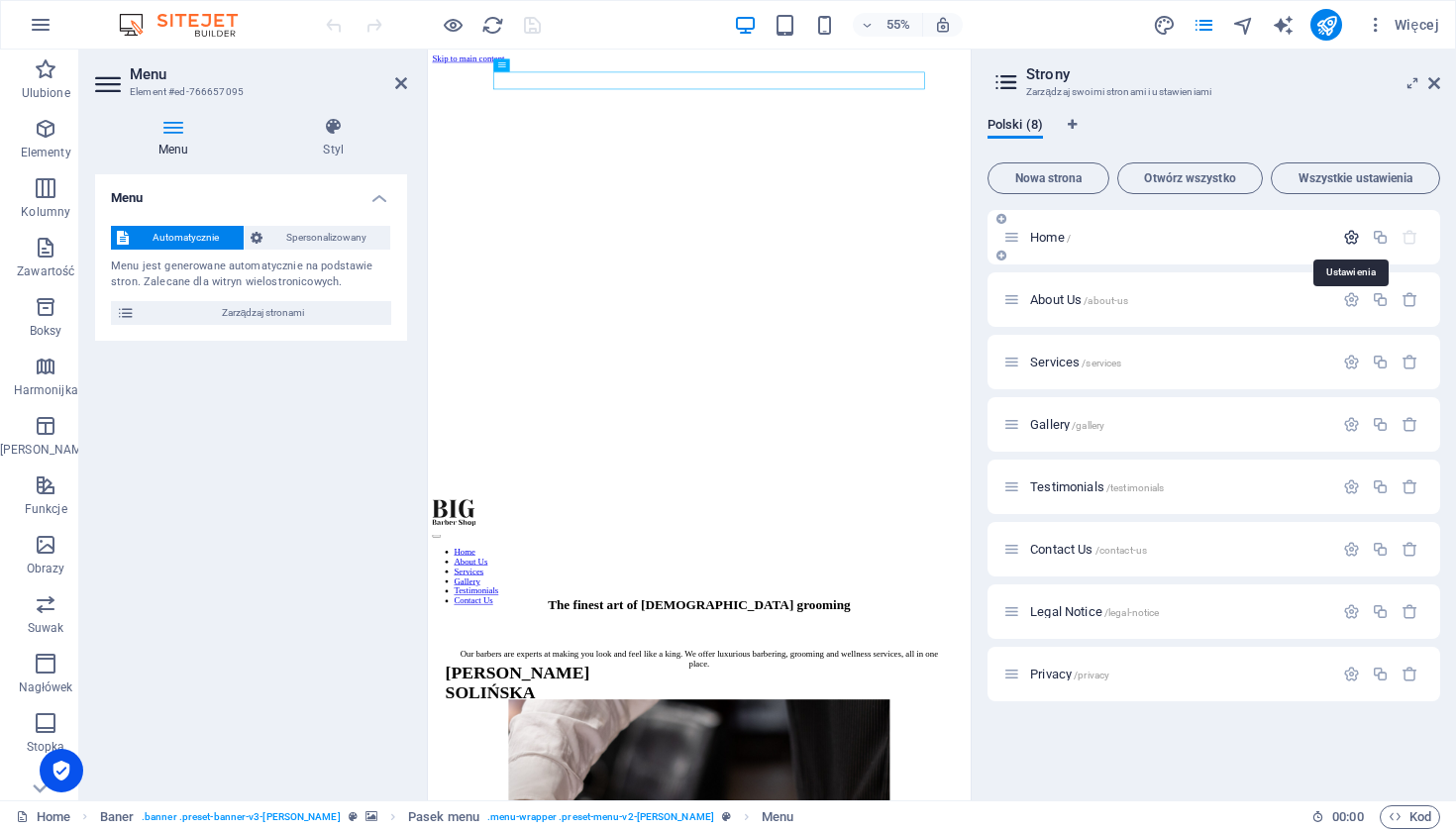click at bounding box center (1351, 237) 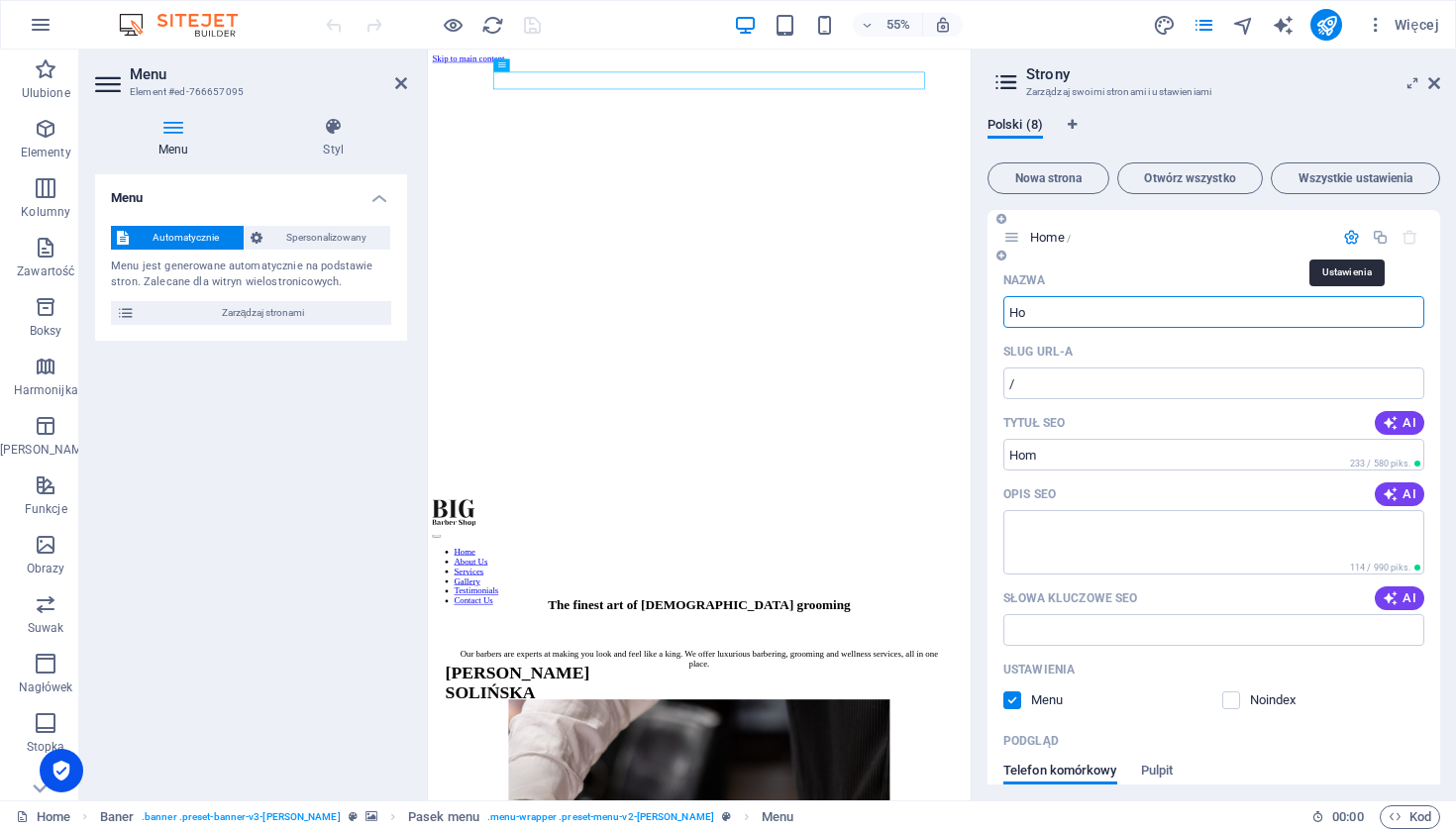 type on "H" 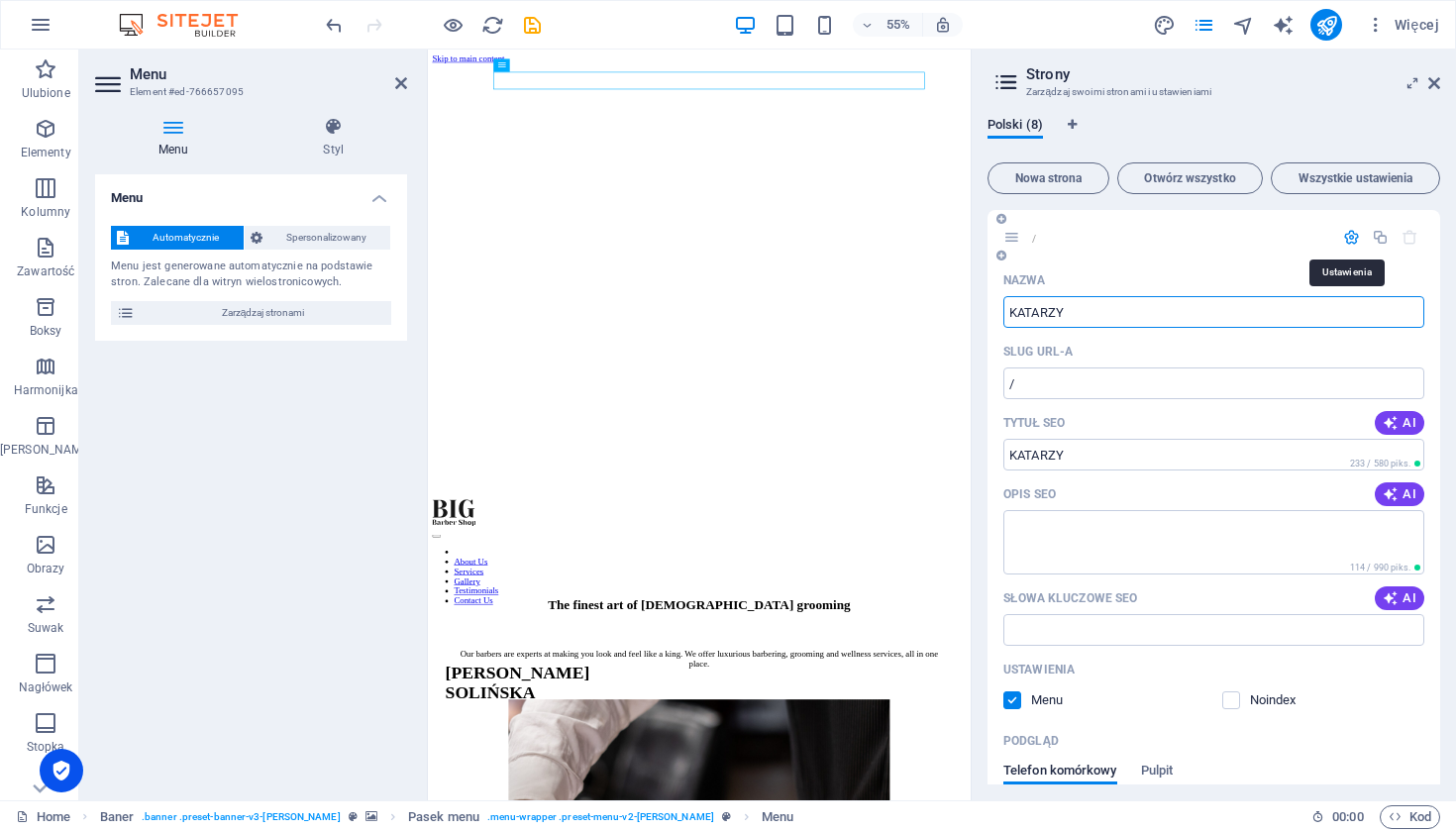 type on "KATARZY" 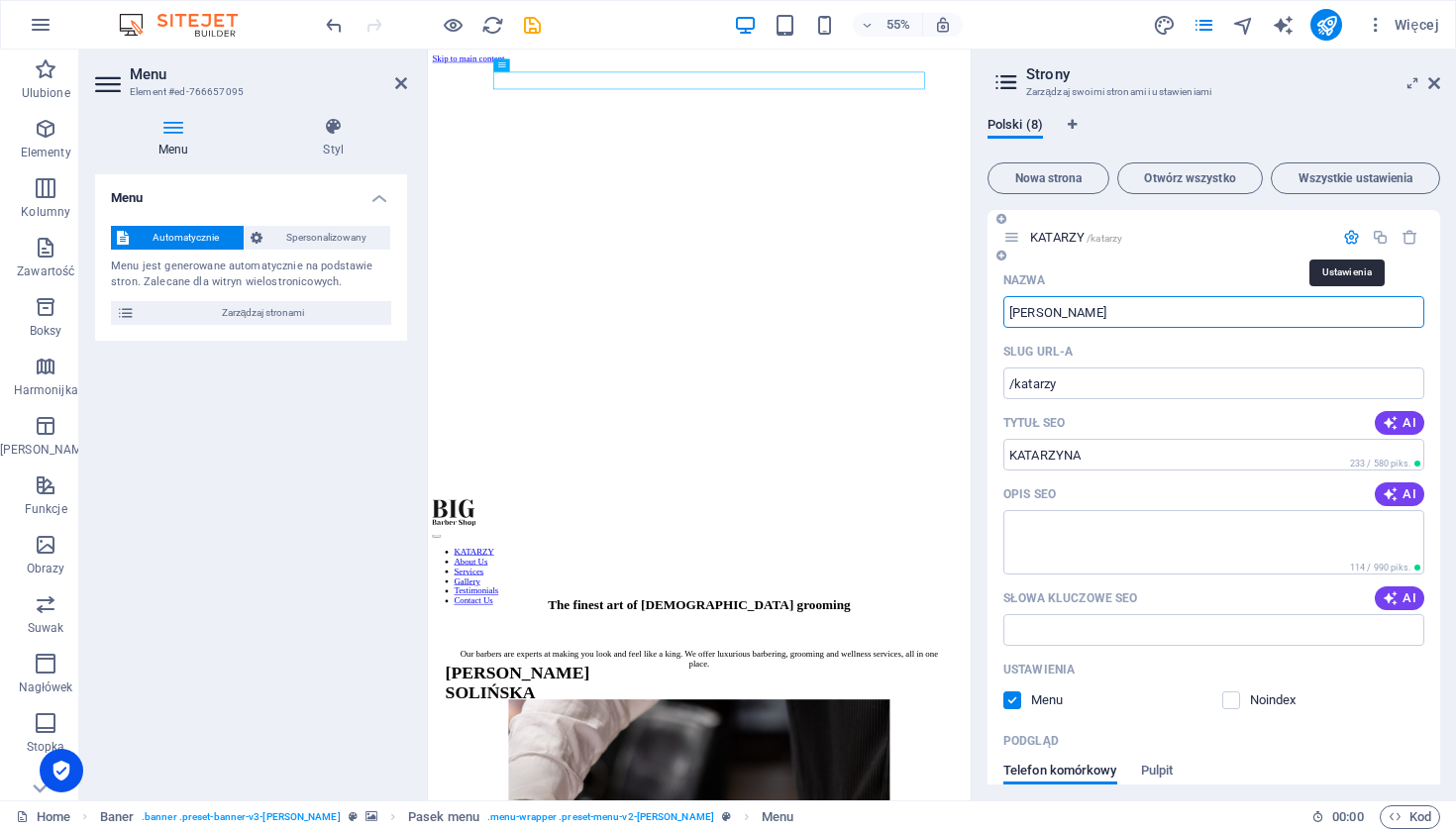type on "[PERSON_NAME]" 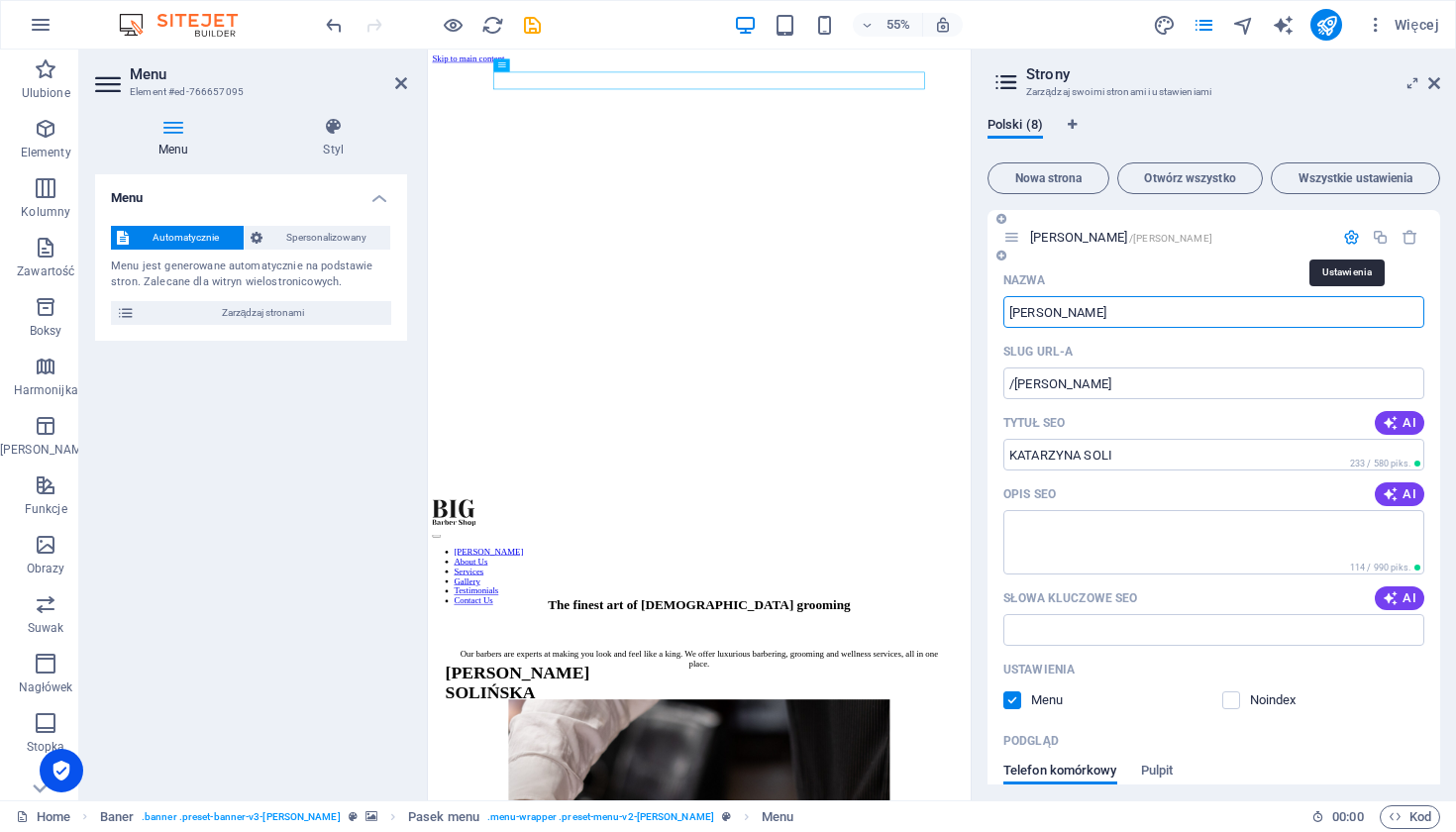 type on "[PERSON_NAME]" 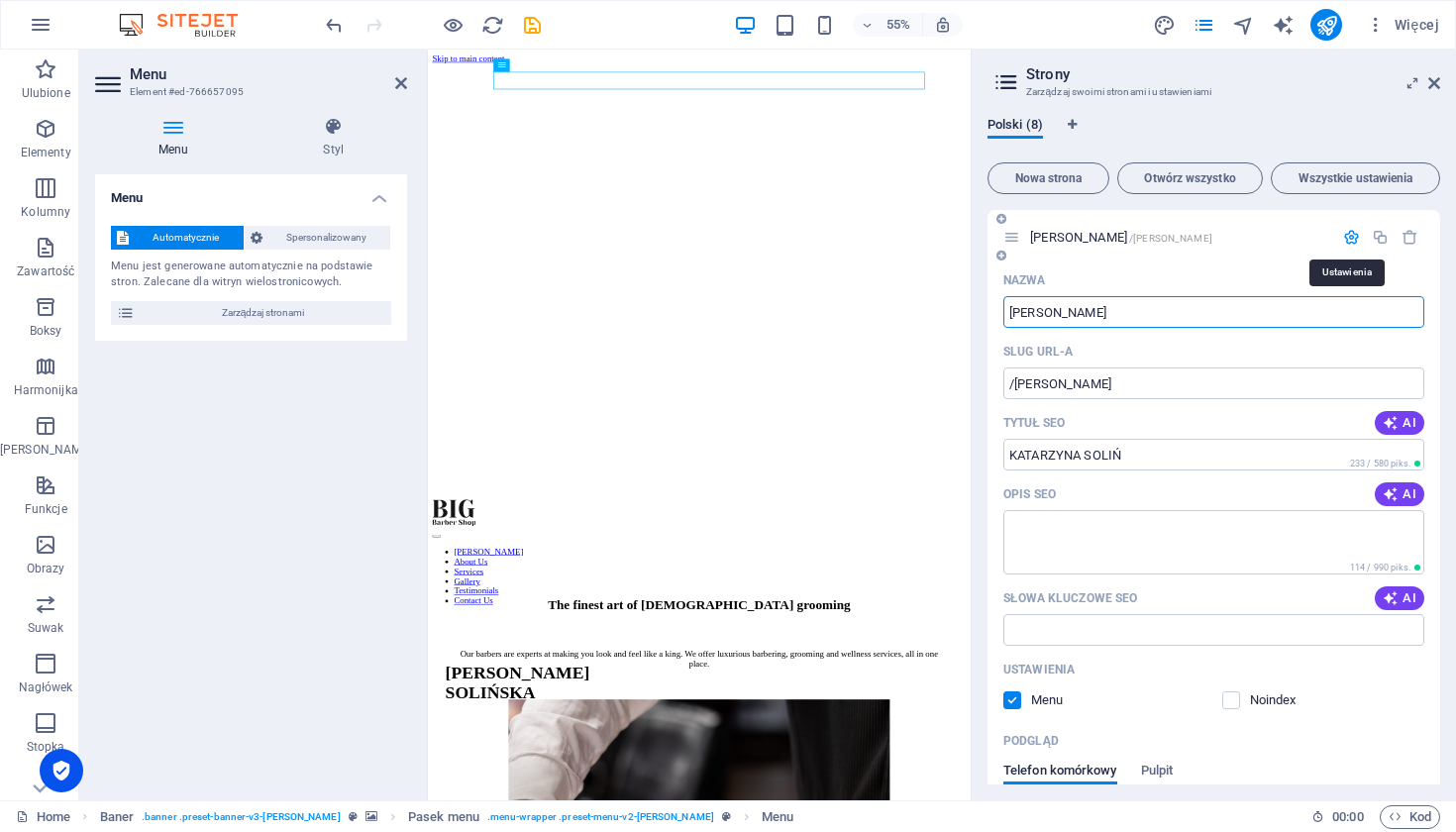 type on "[PERSON_NAME]" 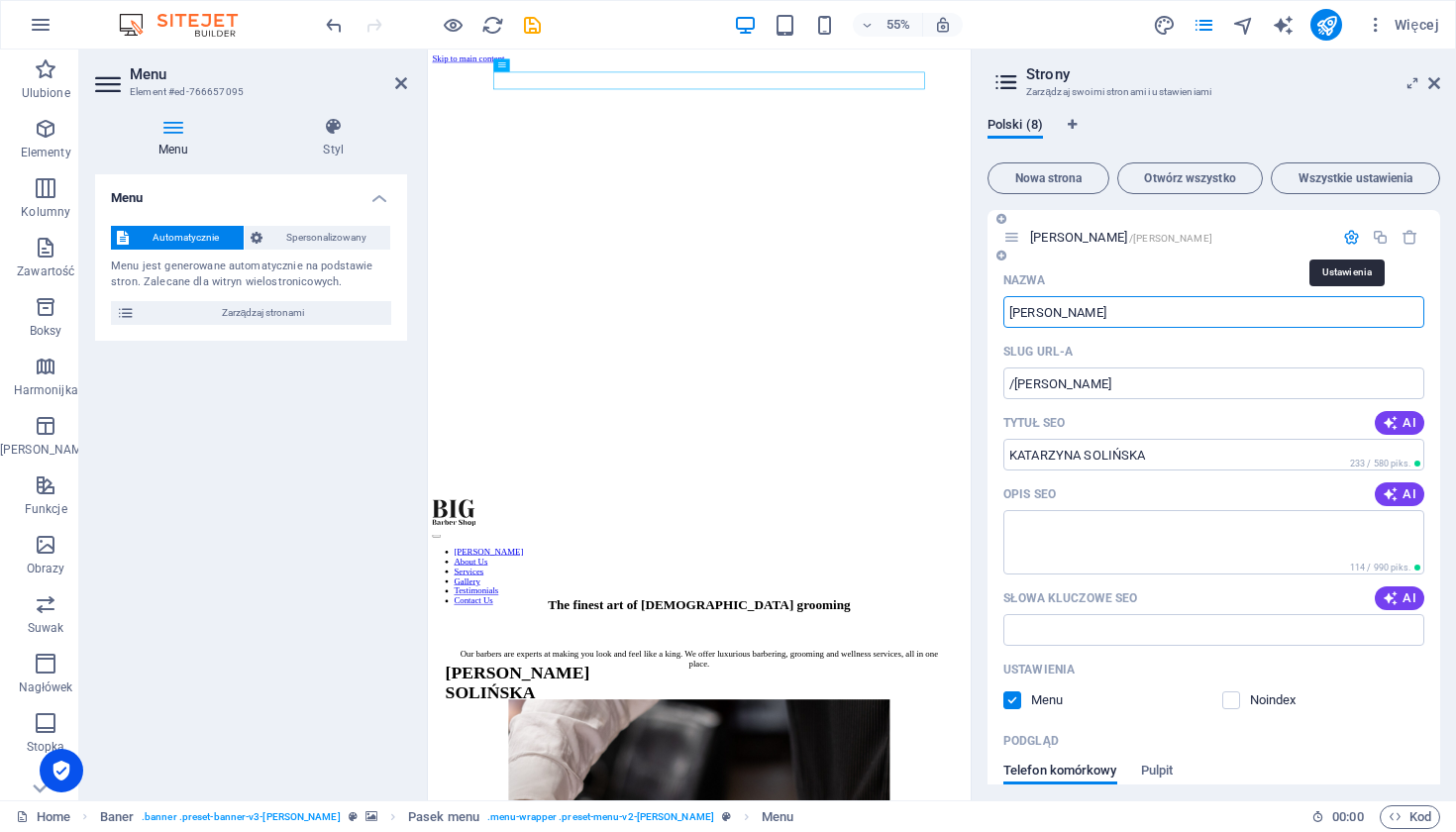 type on "[PERSON_NAME]" 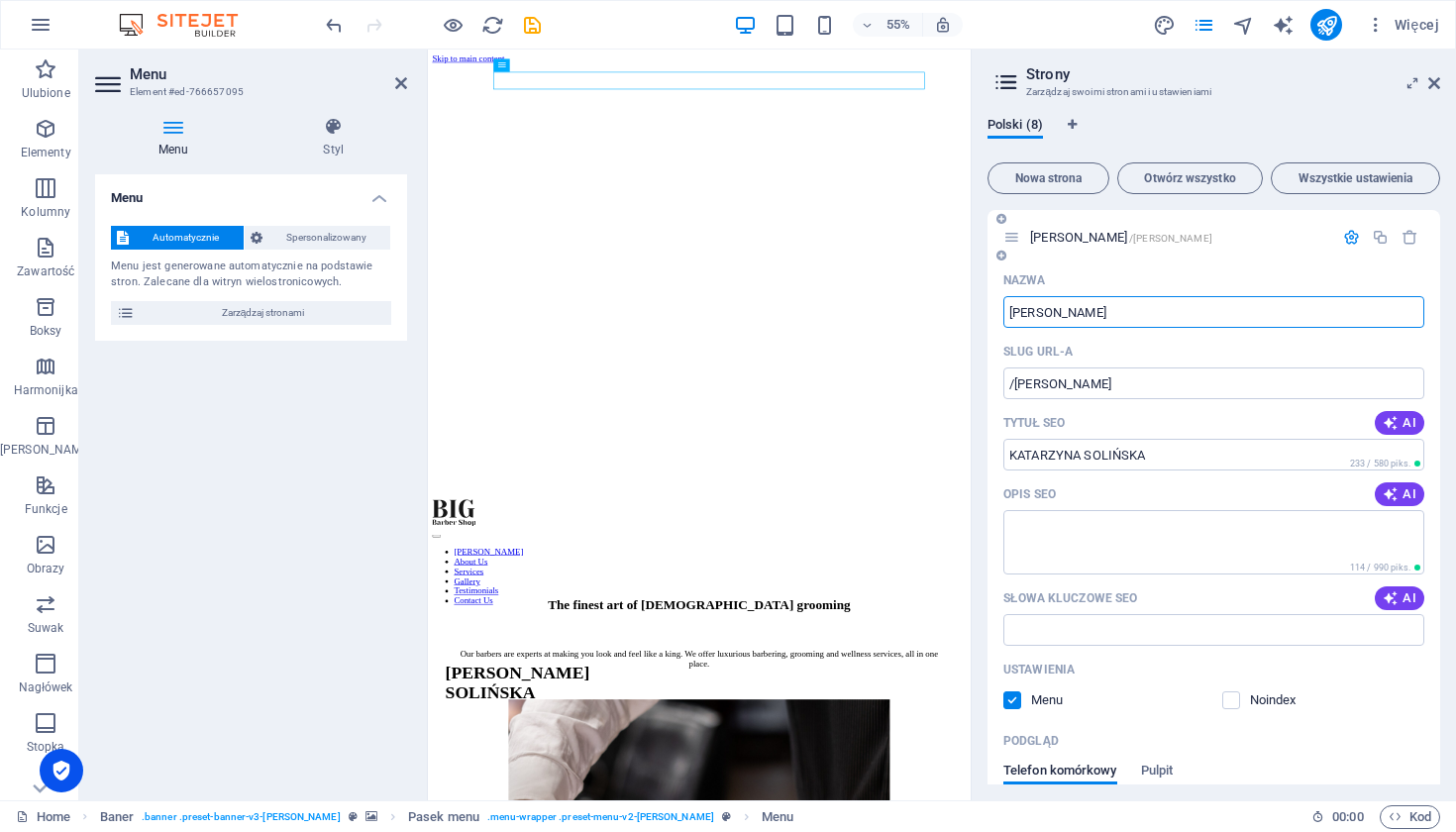 click on "Slug URL-a" at bounding box center (1213, 352) 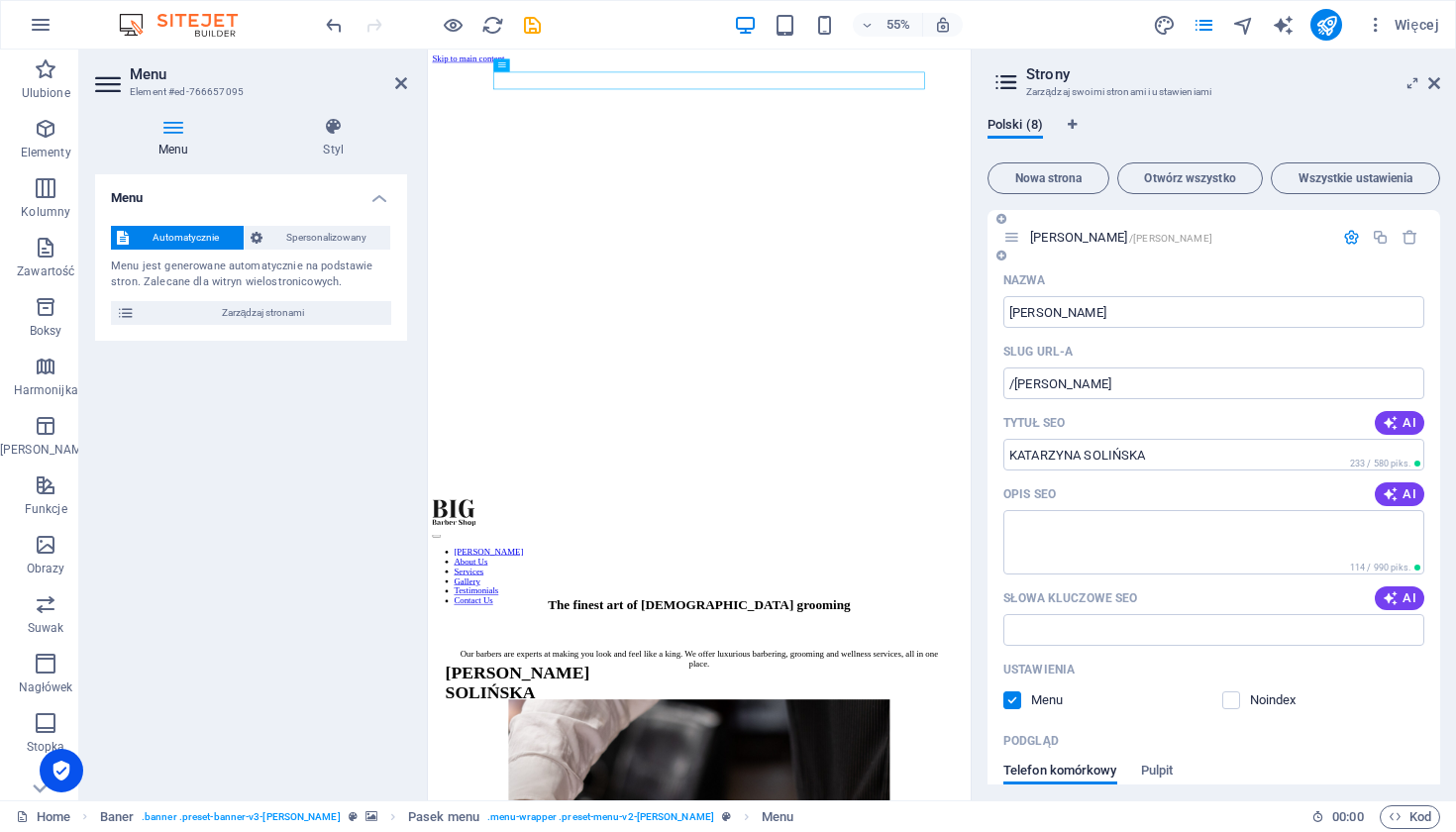 click at bounding box center [1351, 237] 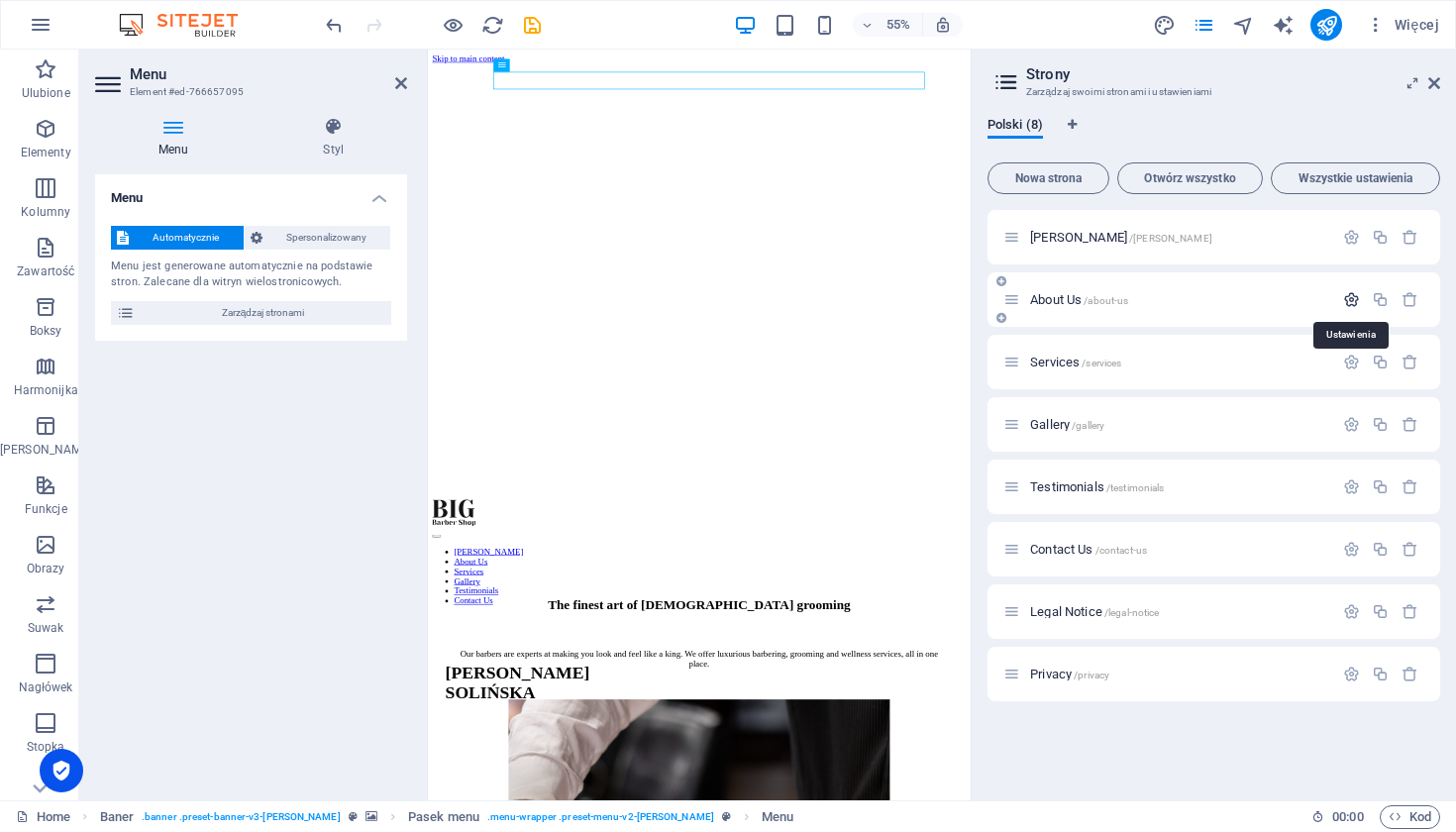 click at bounding box center [1351, 299] 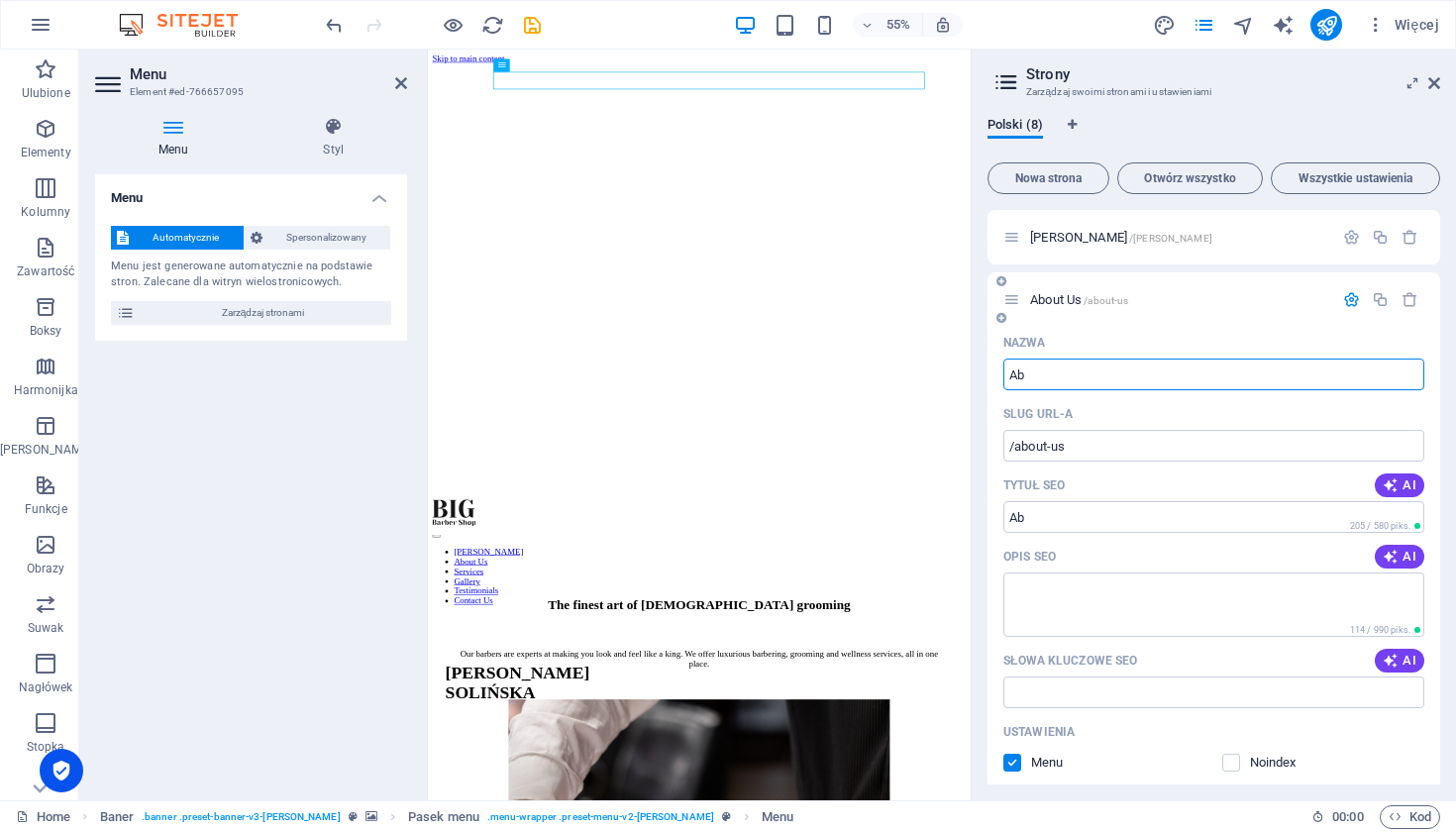 type on "A" 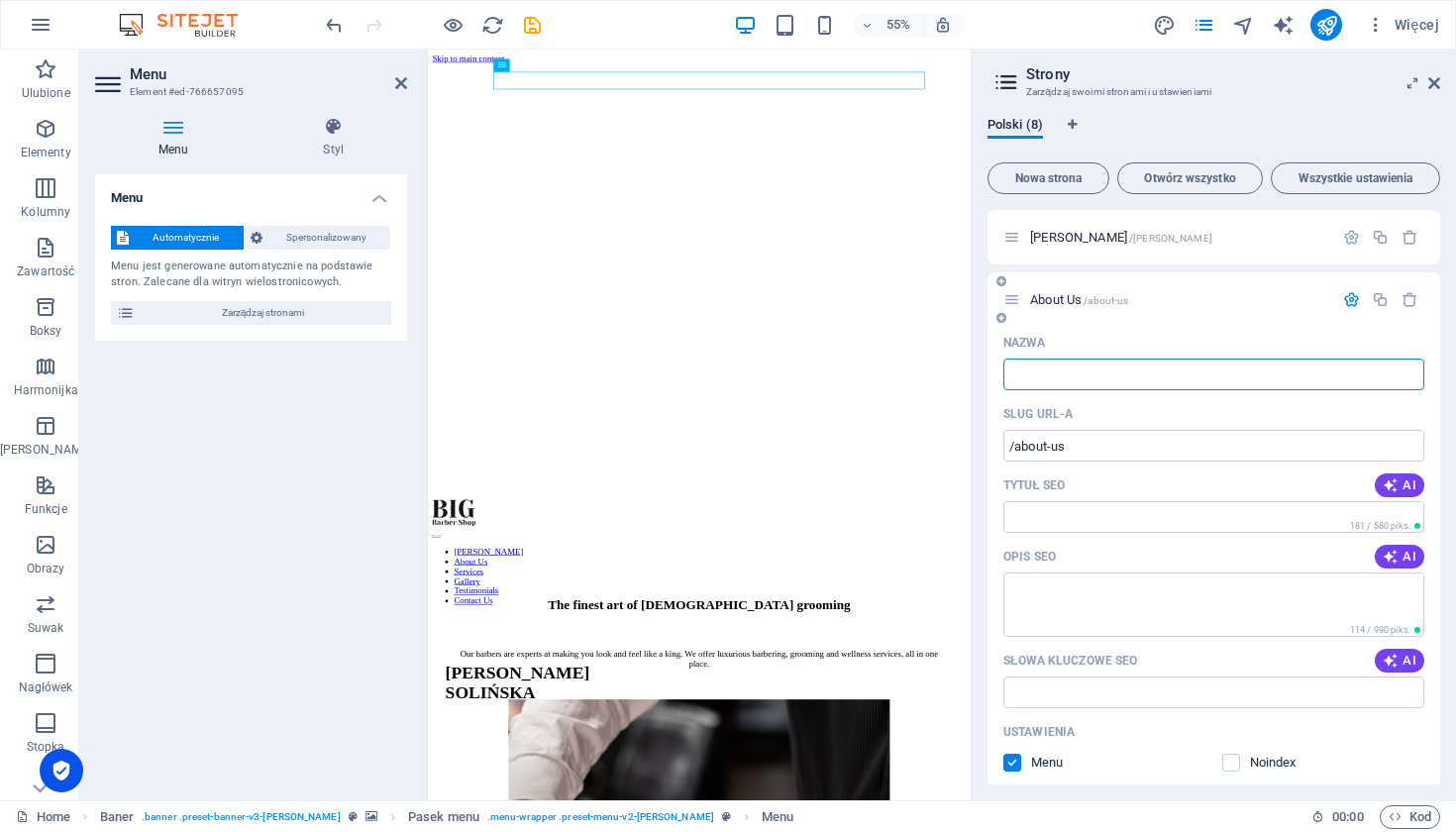 type 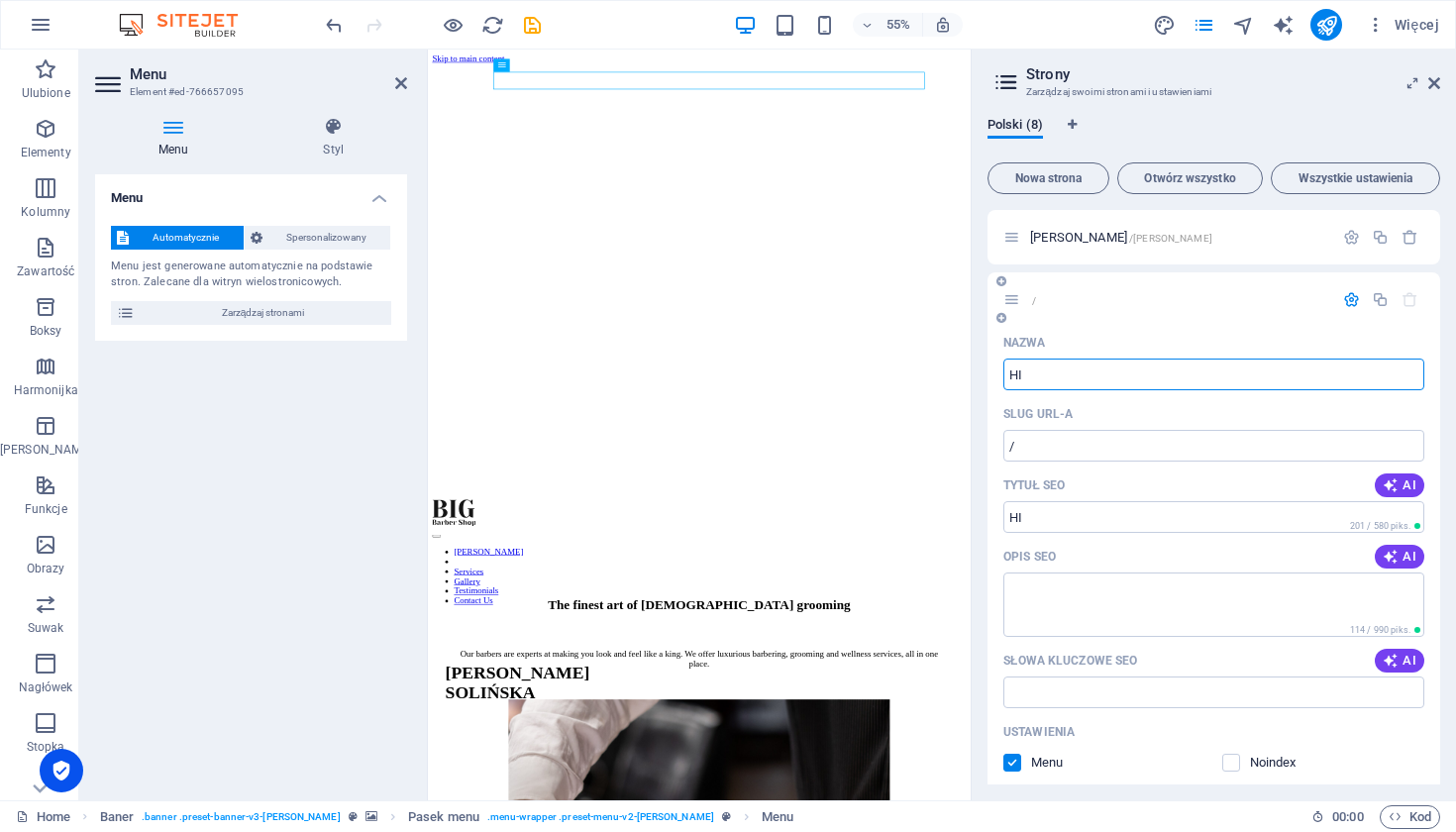 type on "HI" 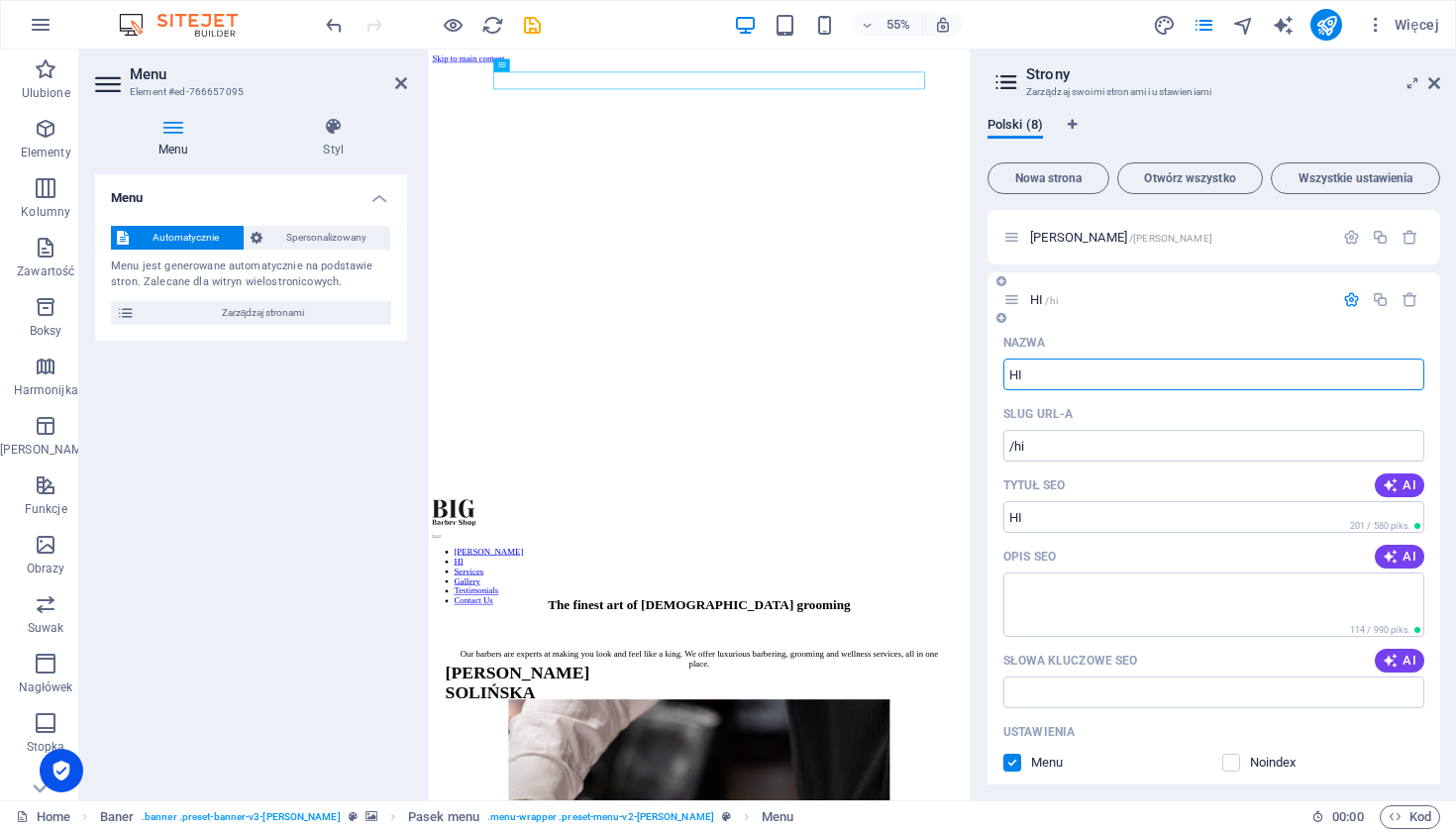 type on "H" 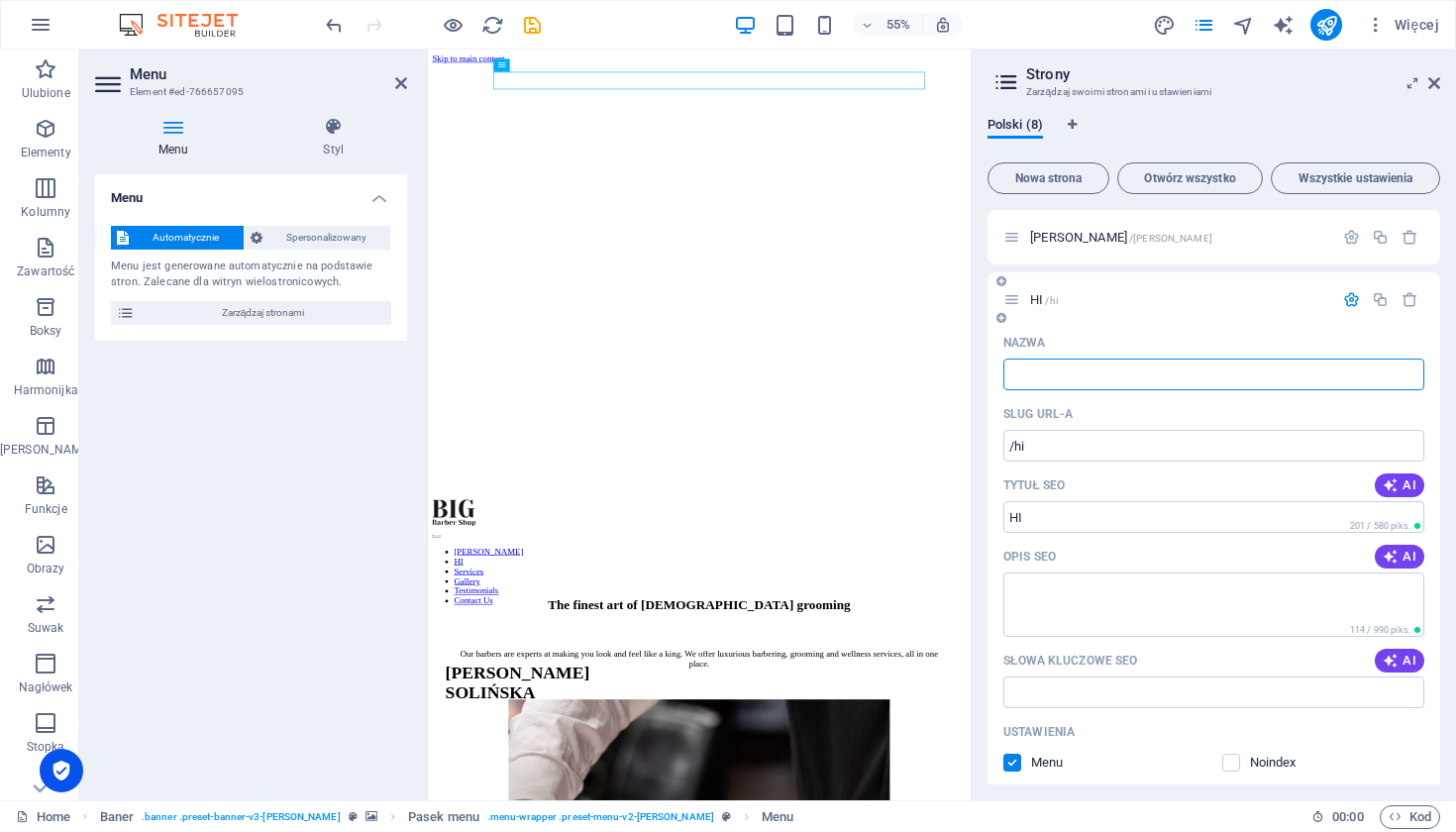 type 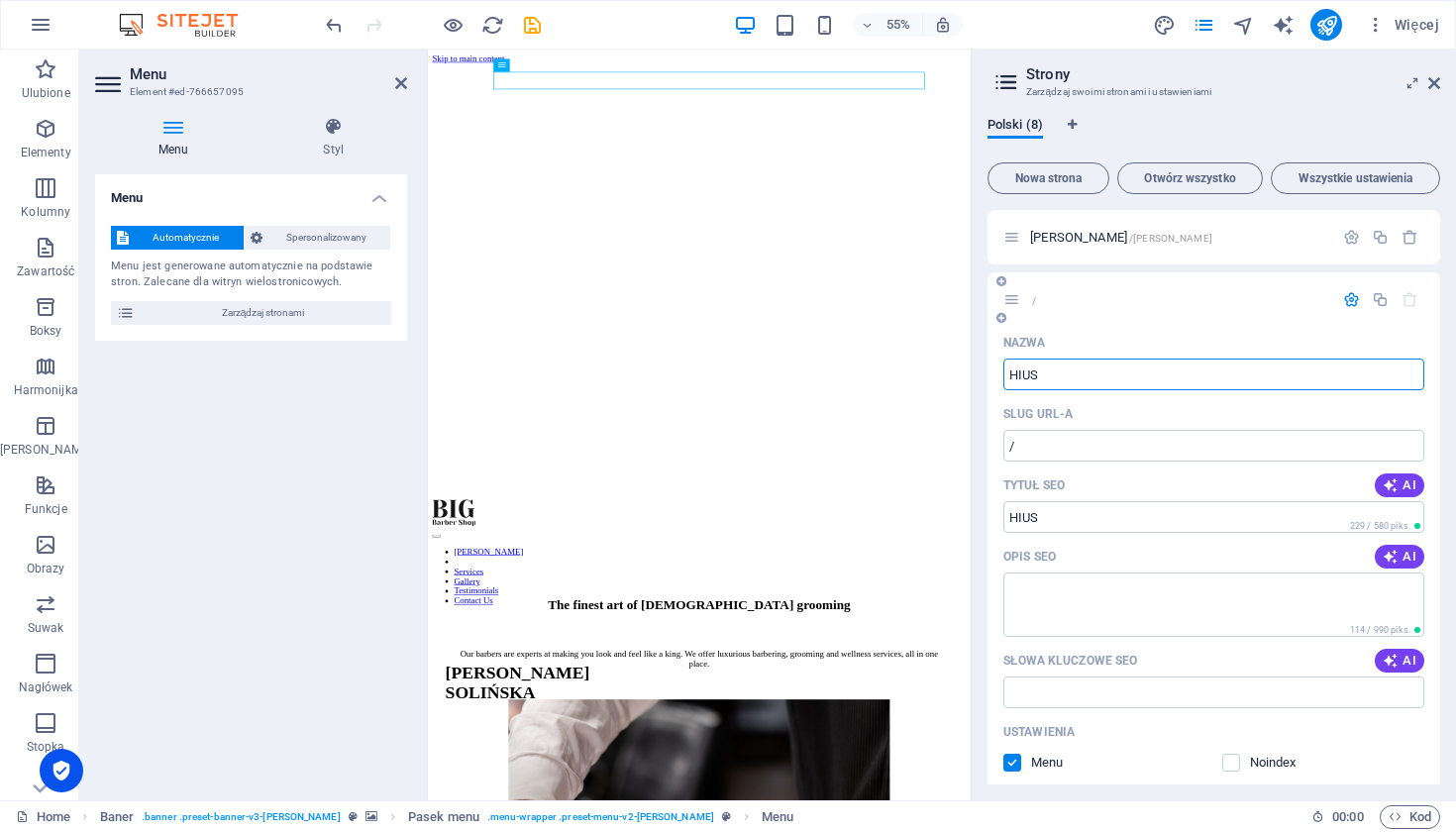 type on "HIUS" 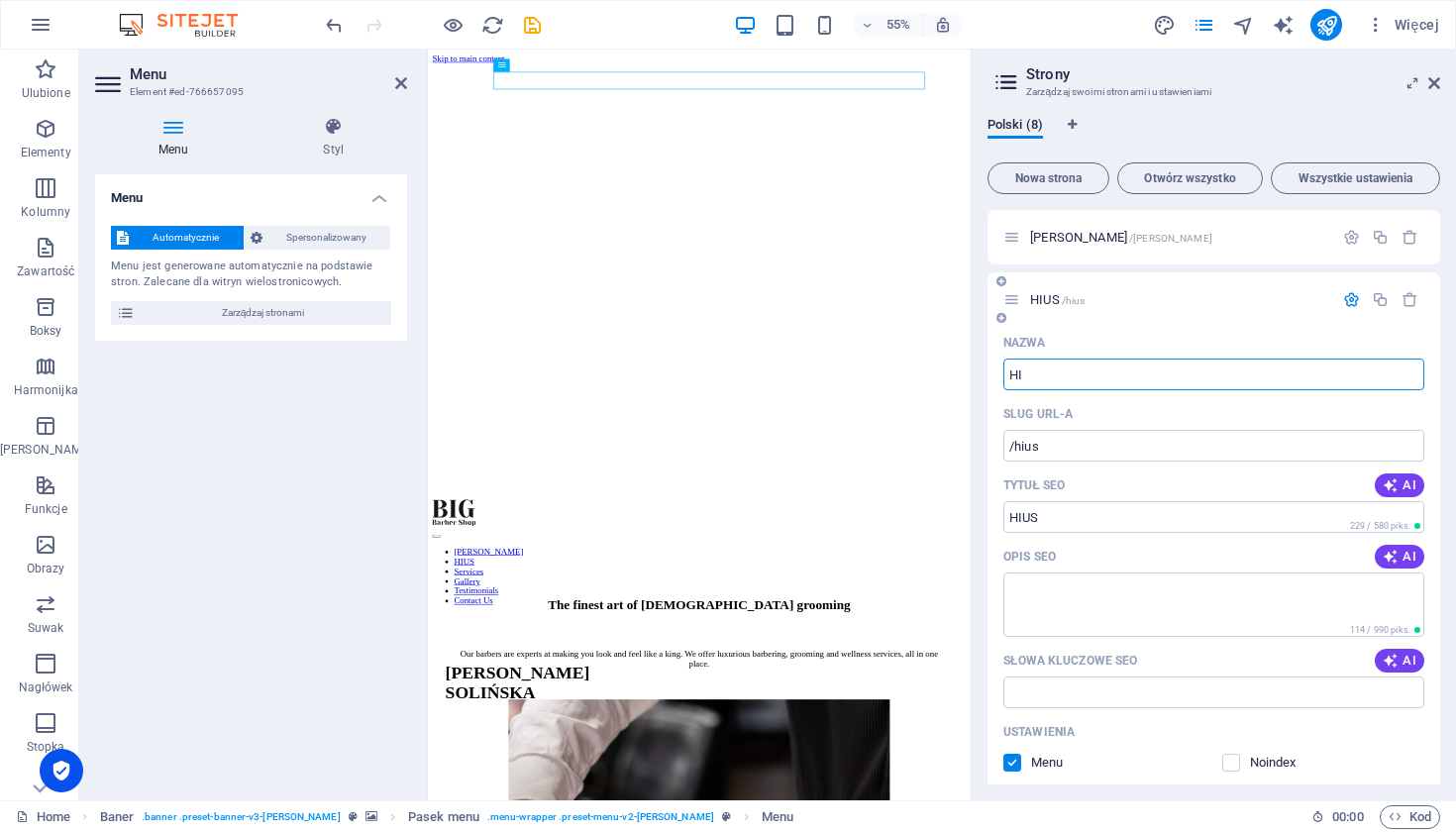 type on "HI" 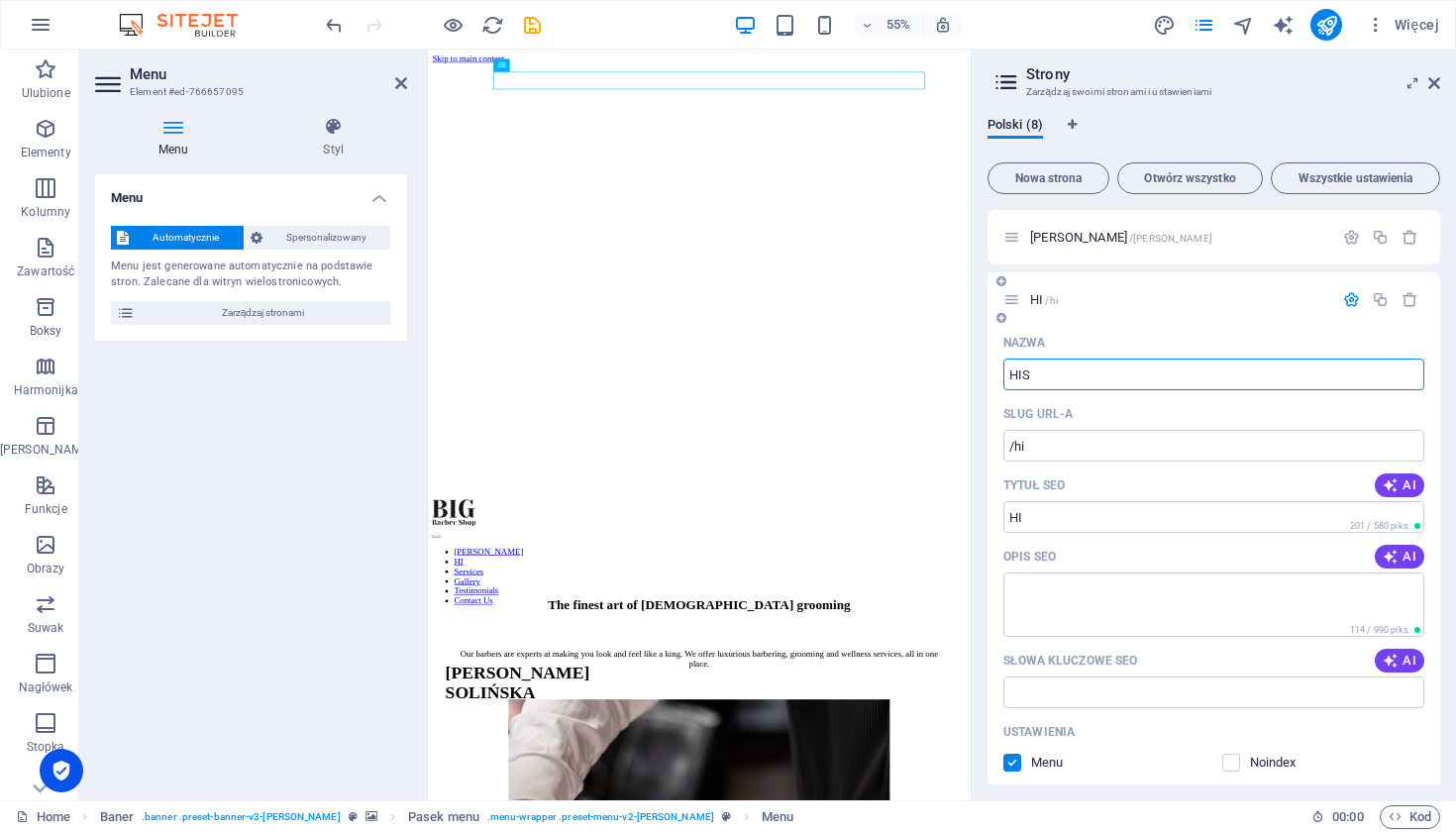 type on "HIS" 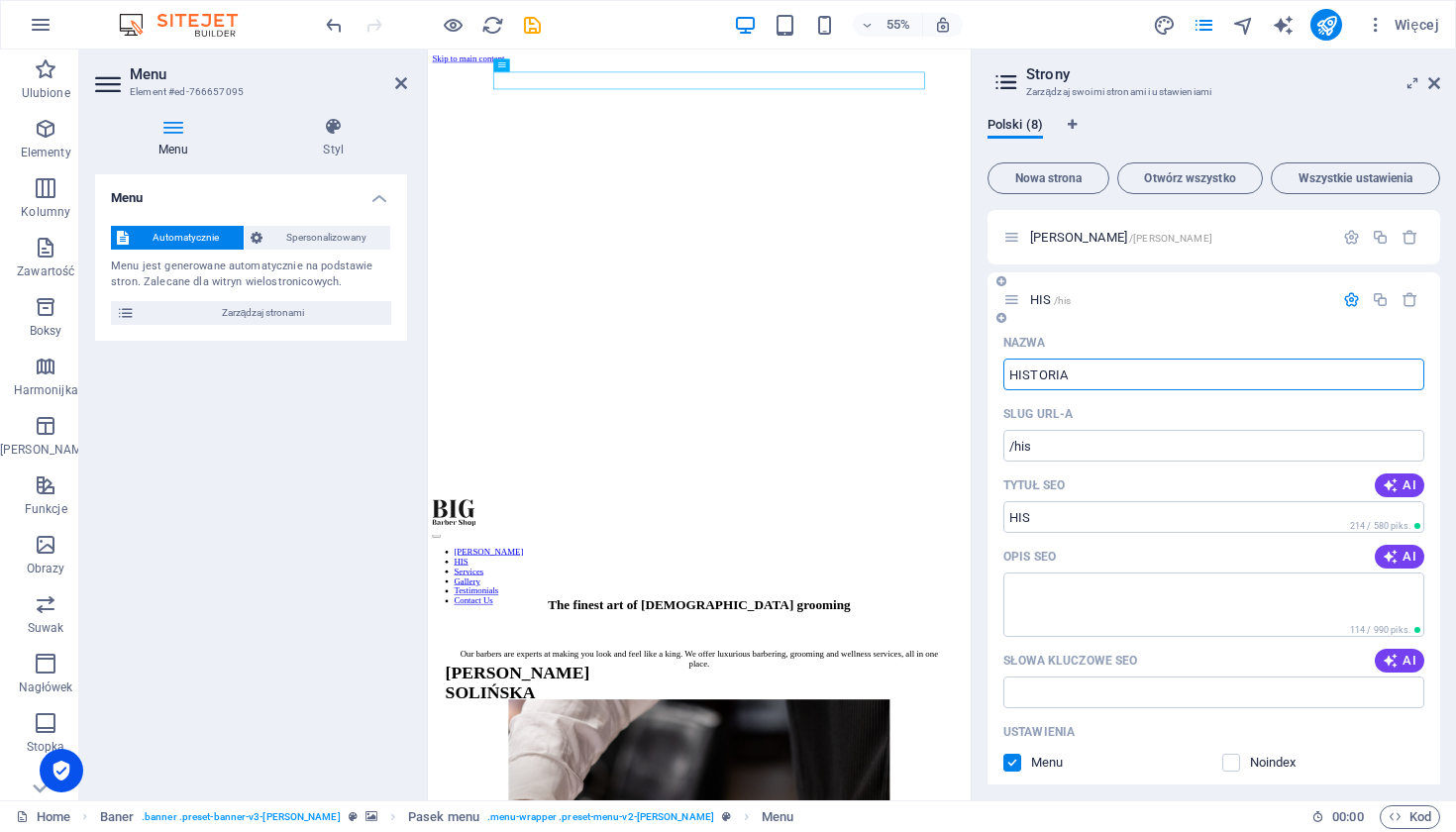 type on "HISTORIA" 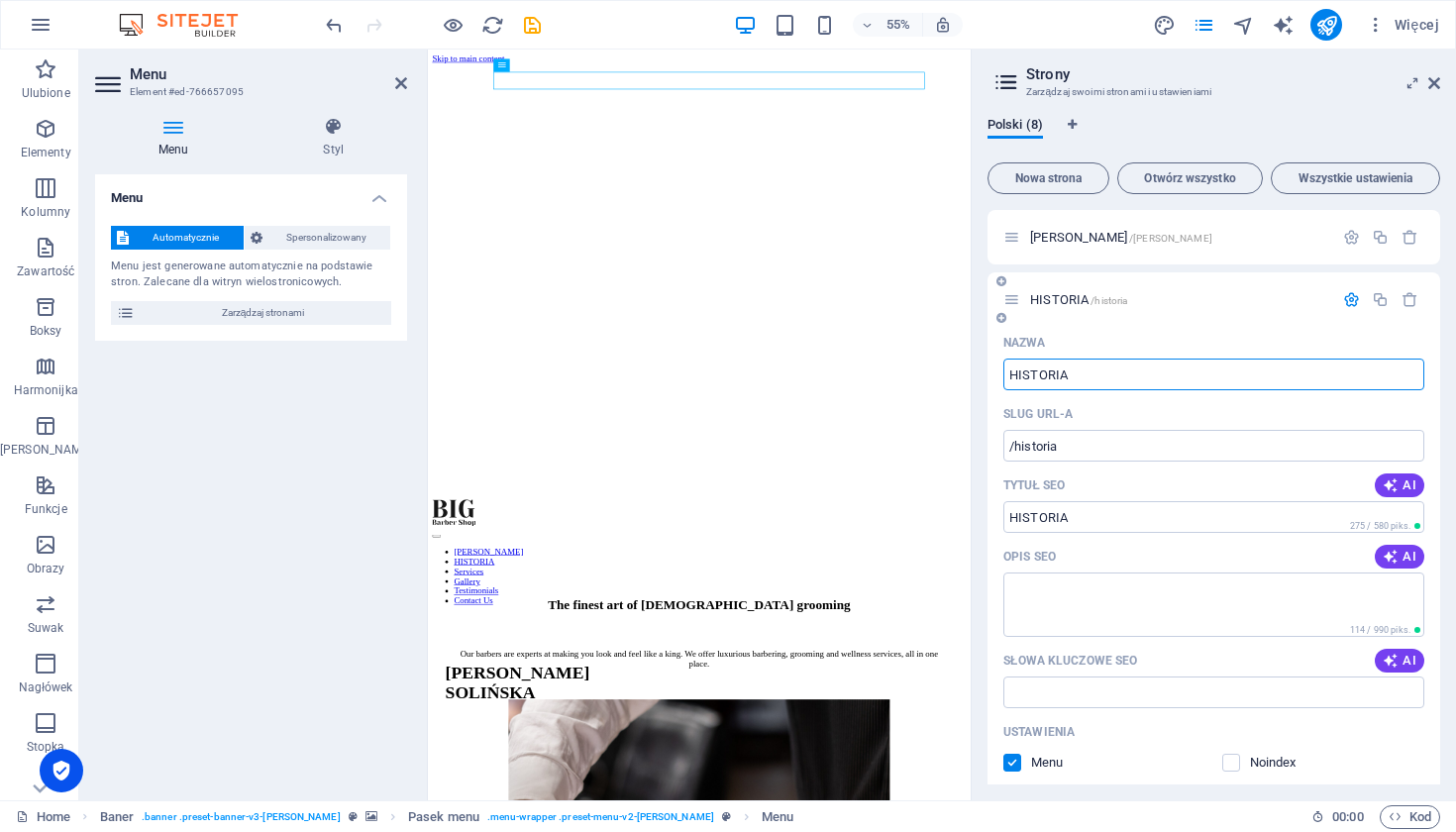 click at bounding box center [1351, 299] 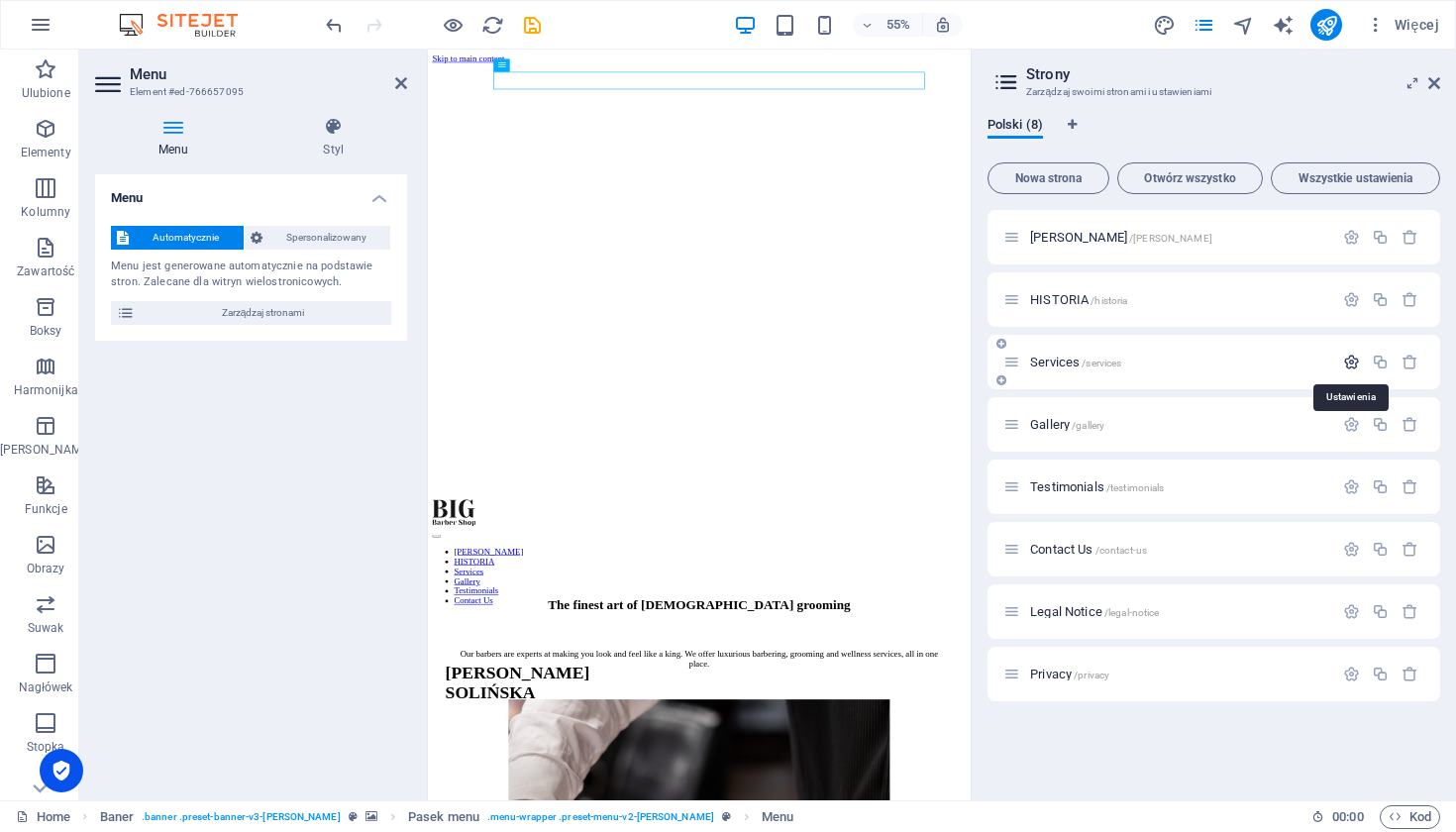 click at bounding box center [1351, 362] 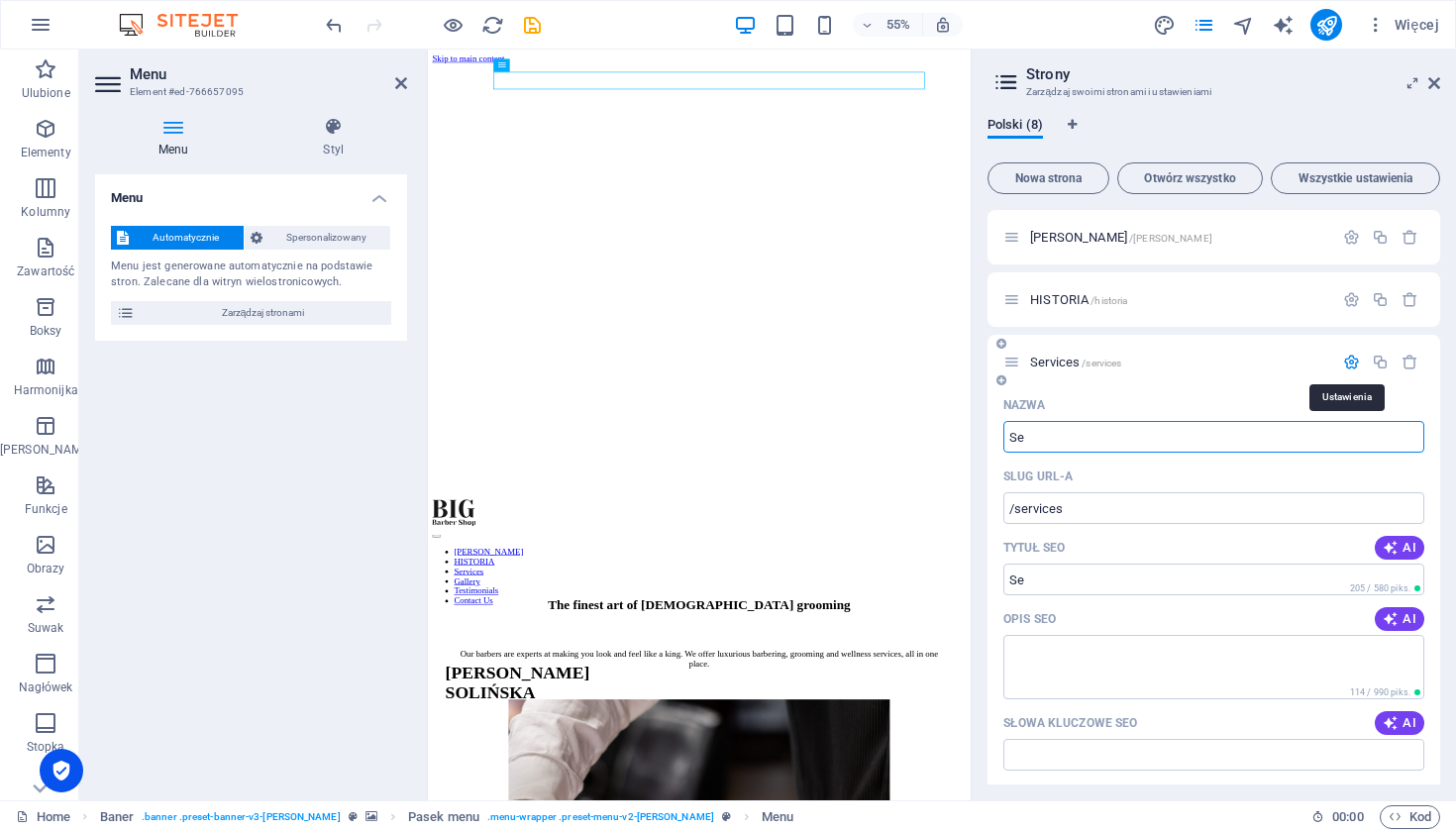 type on "S" 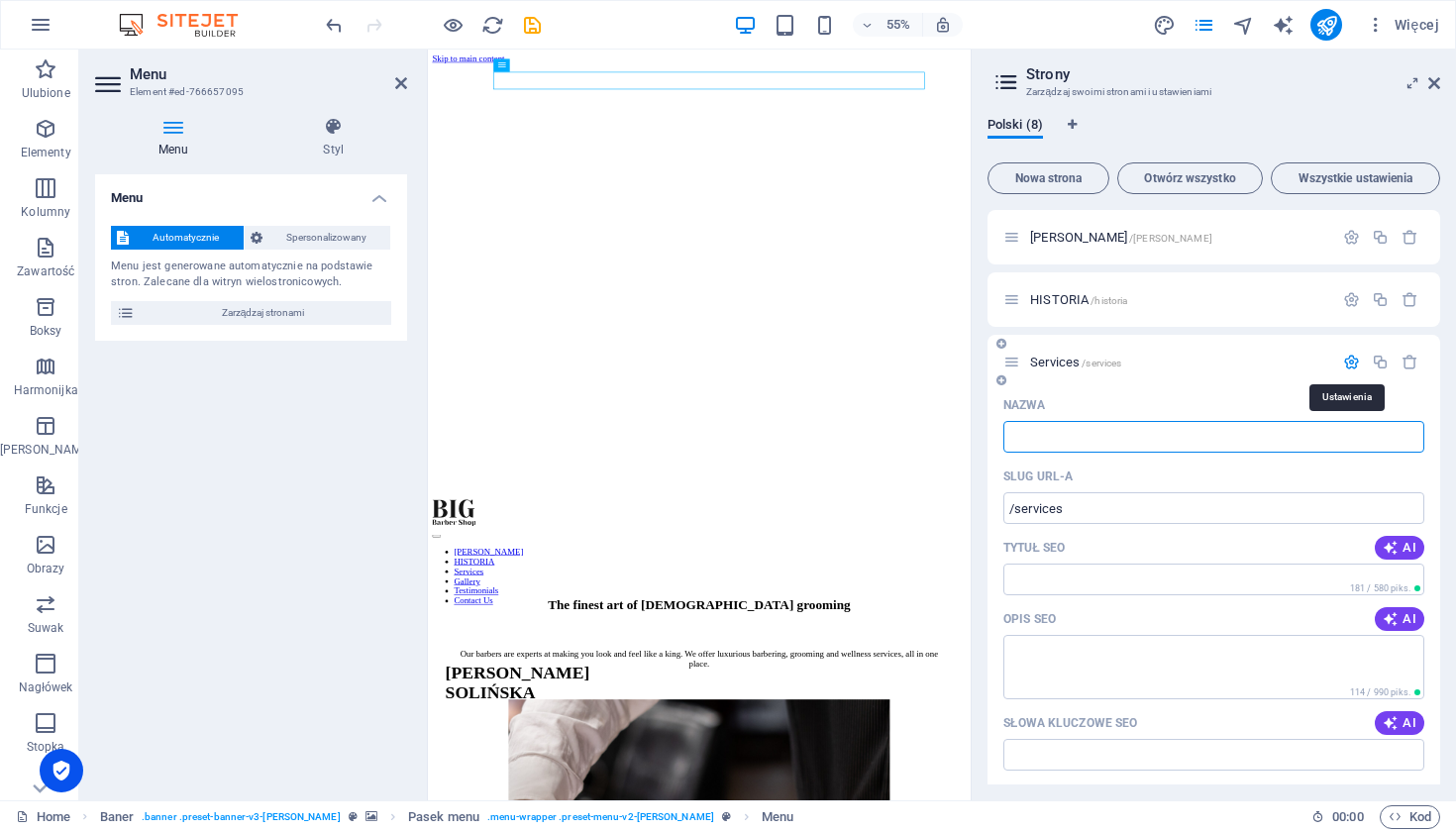 type 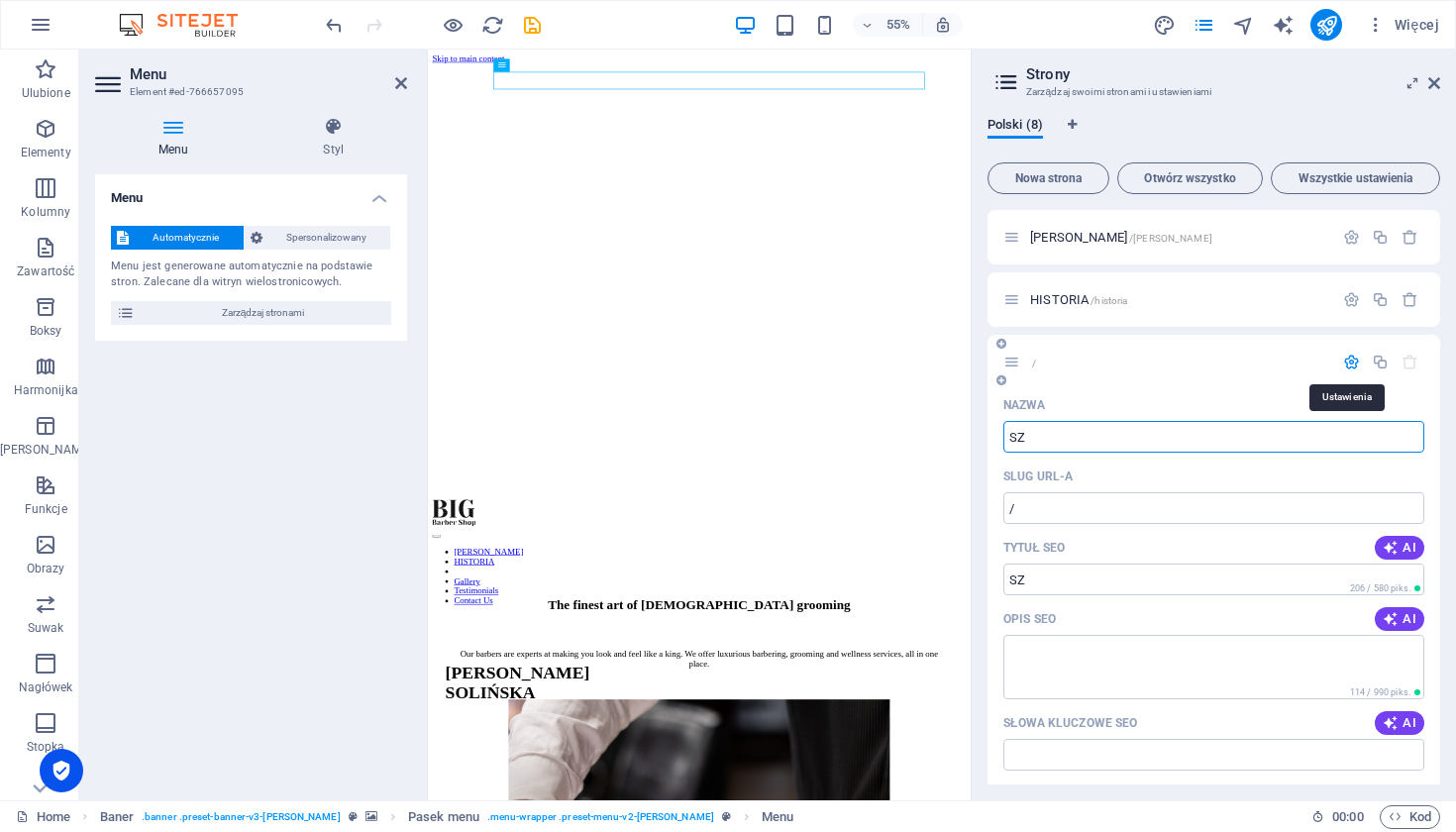 type on "SZ" 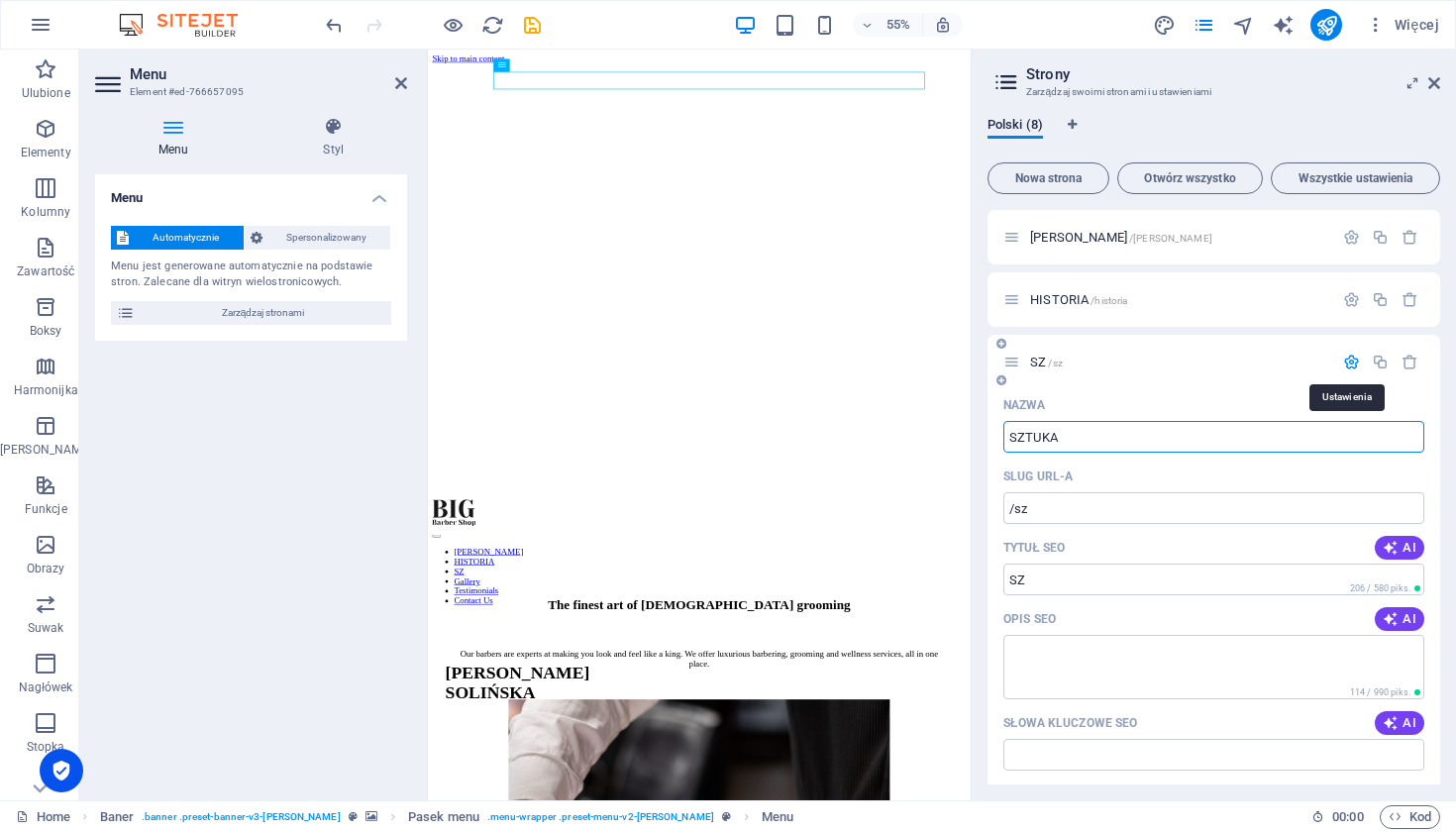 type on "SZTUKA" 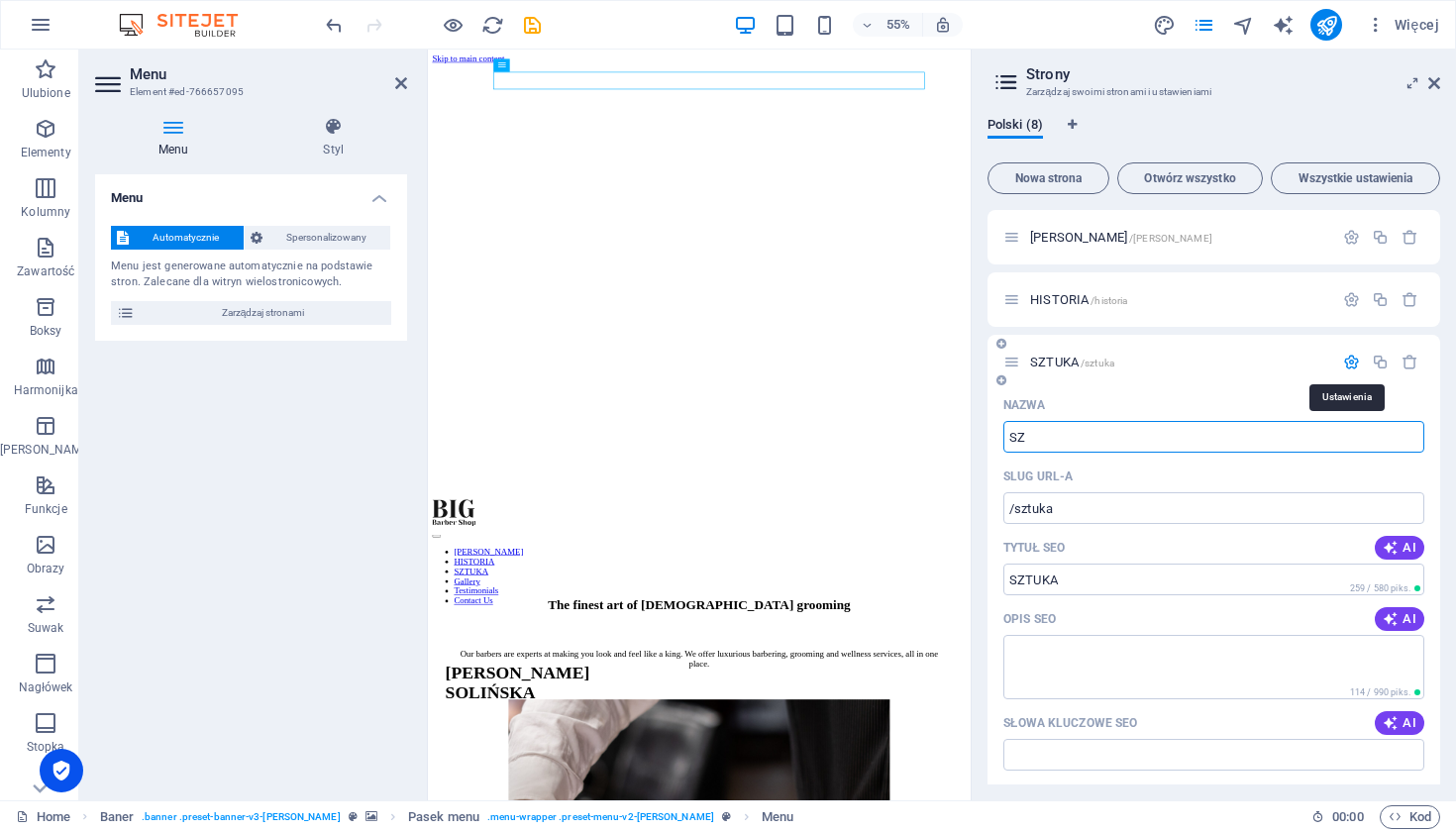 type on "SZ" 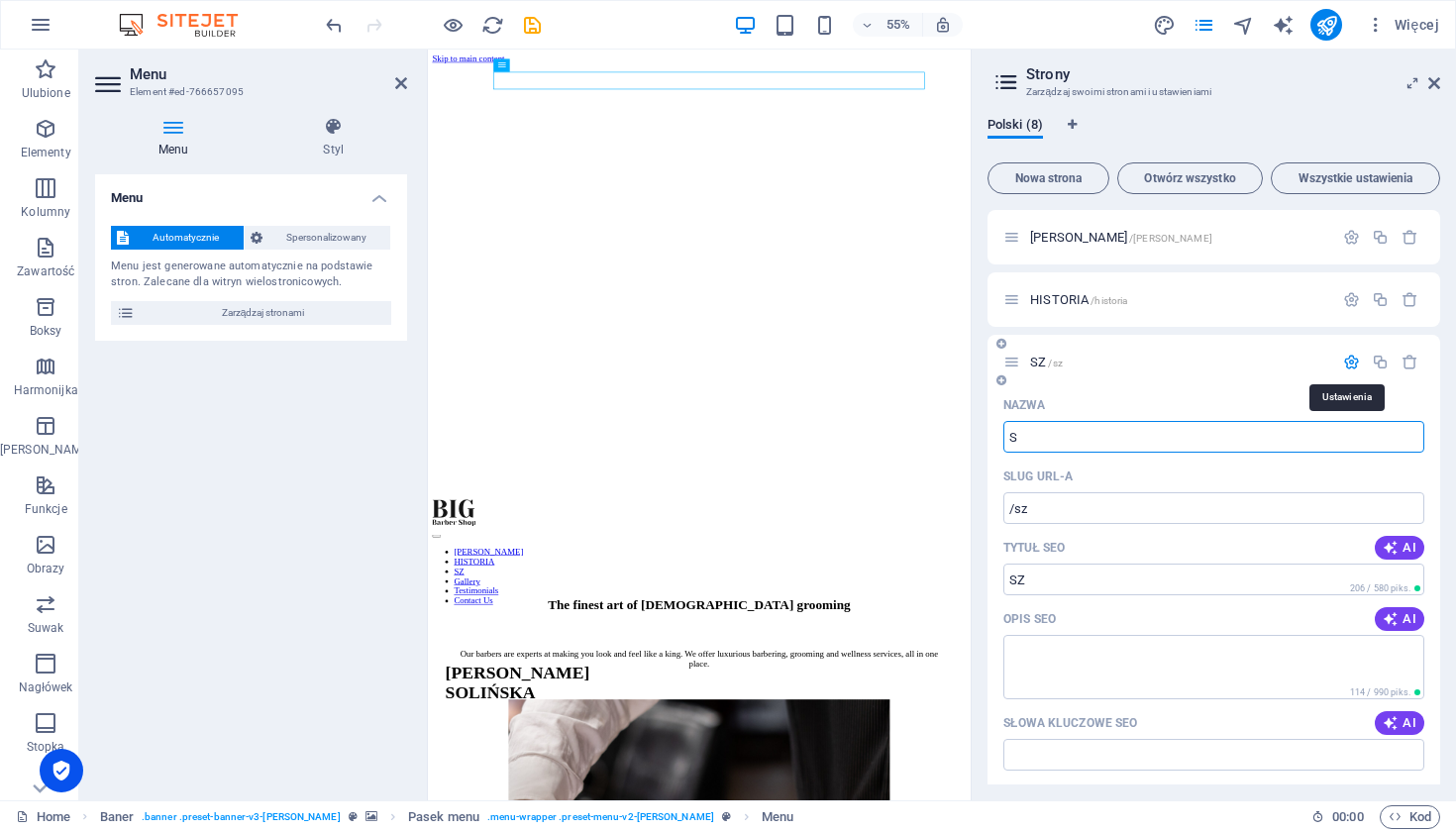 type on "S" 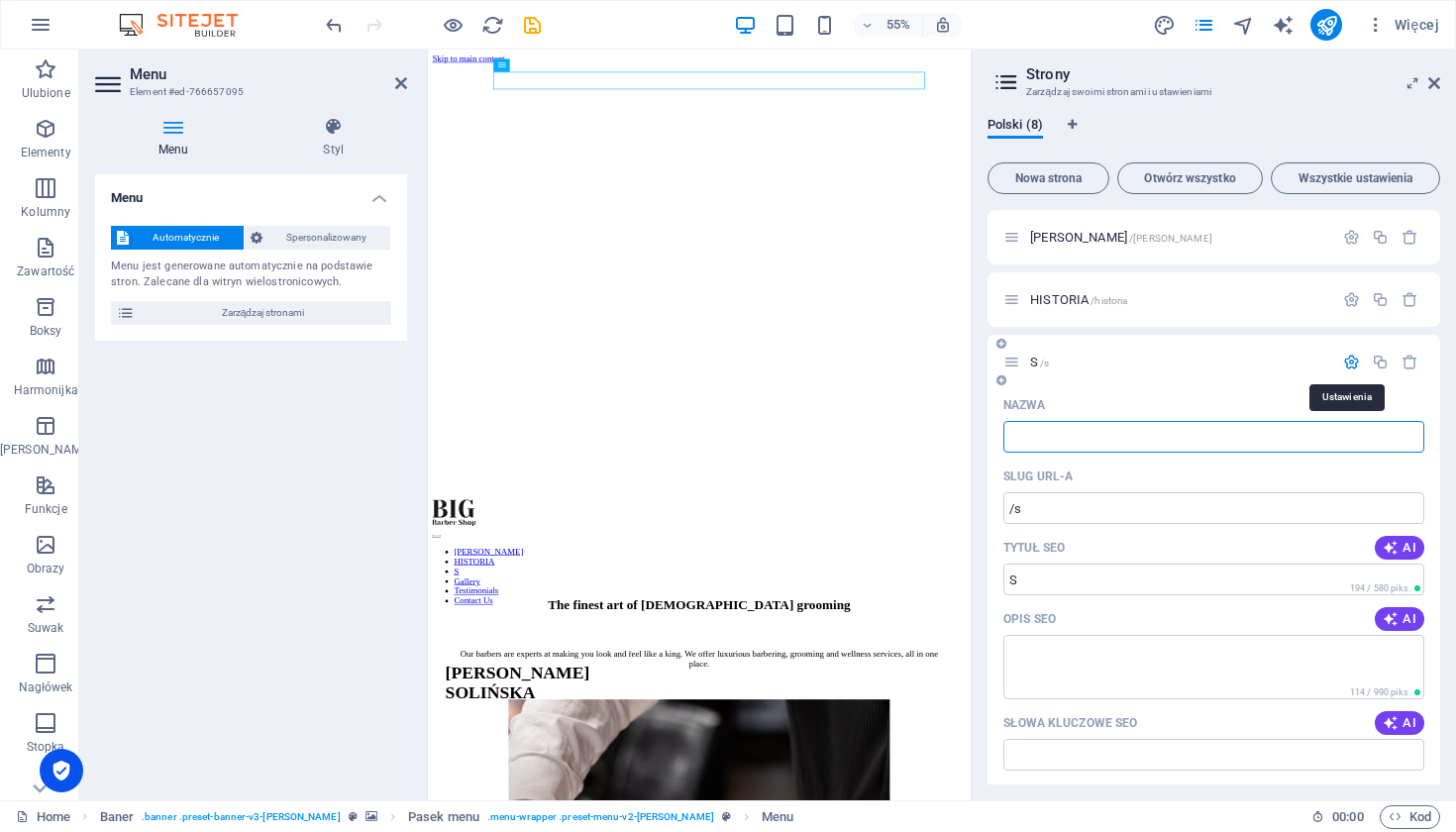 type 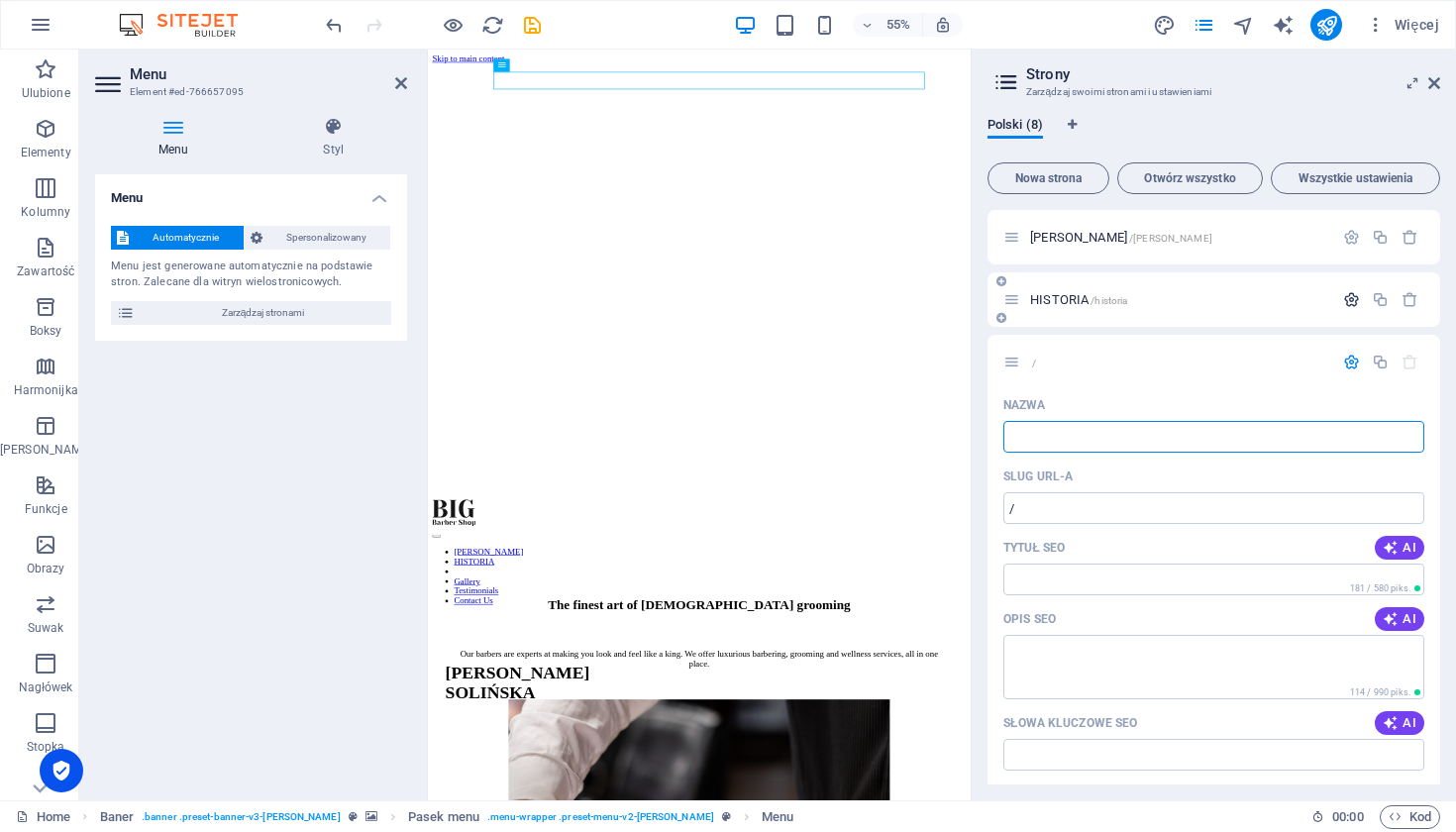 click at bounding box center [1351, 299] 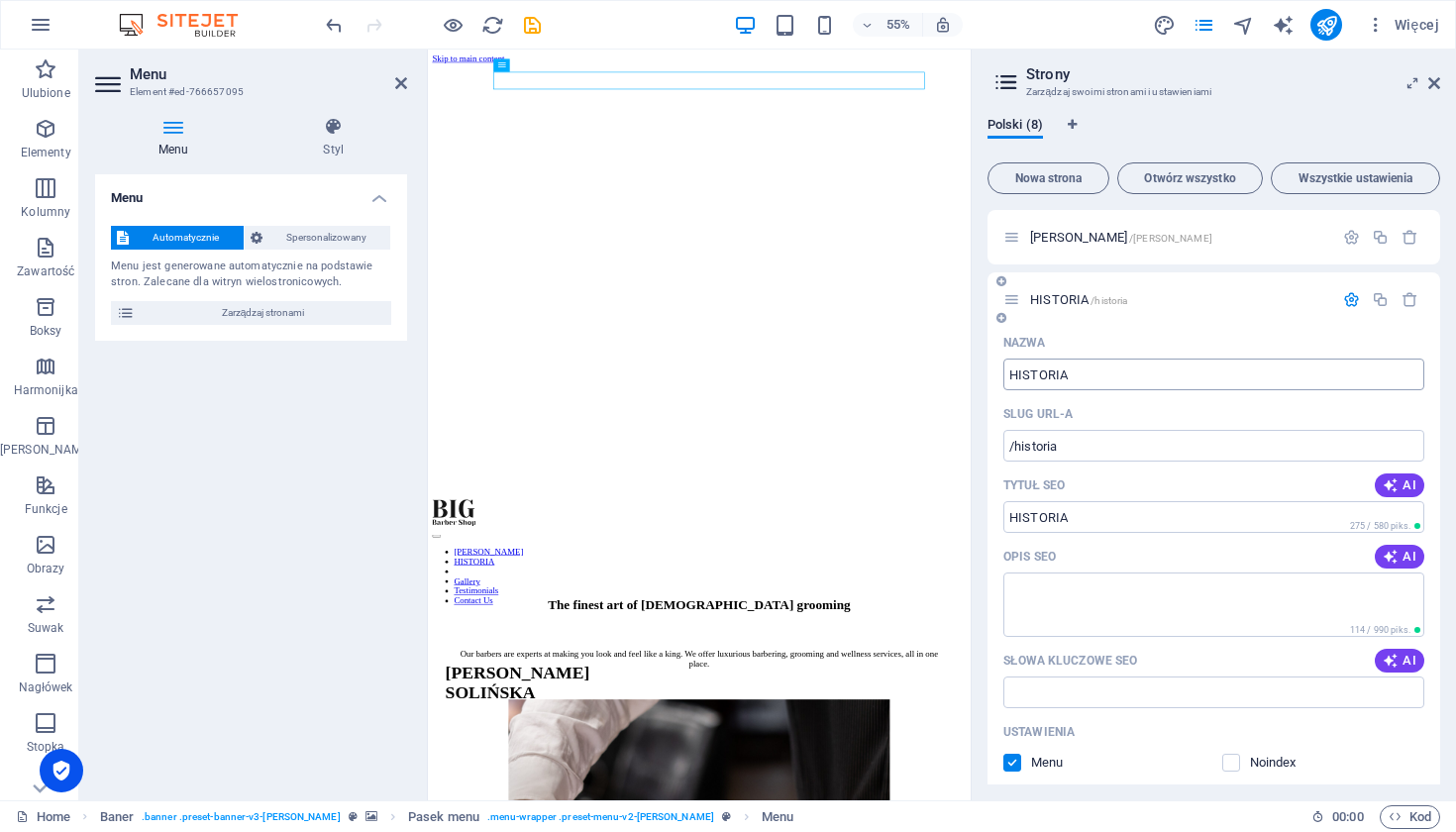 click on "HISTORIA" at bounding box center (1213, 374) 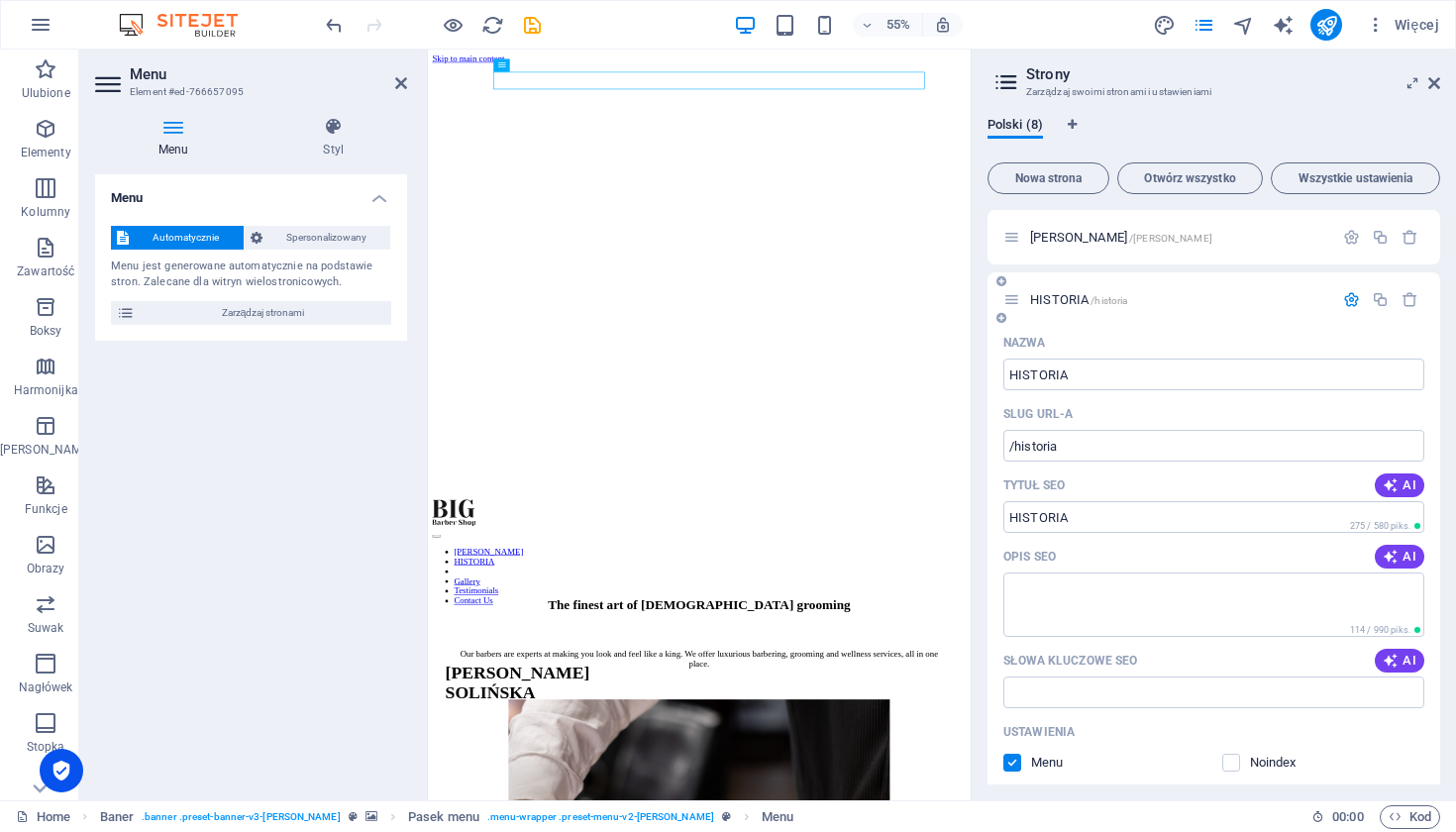 click on "HISTORIA /historia" at bounding box center [1079, 299] 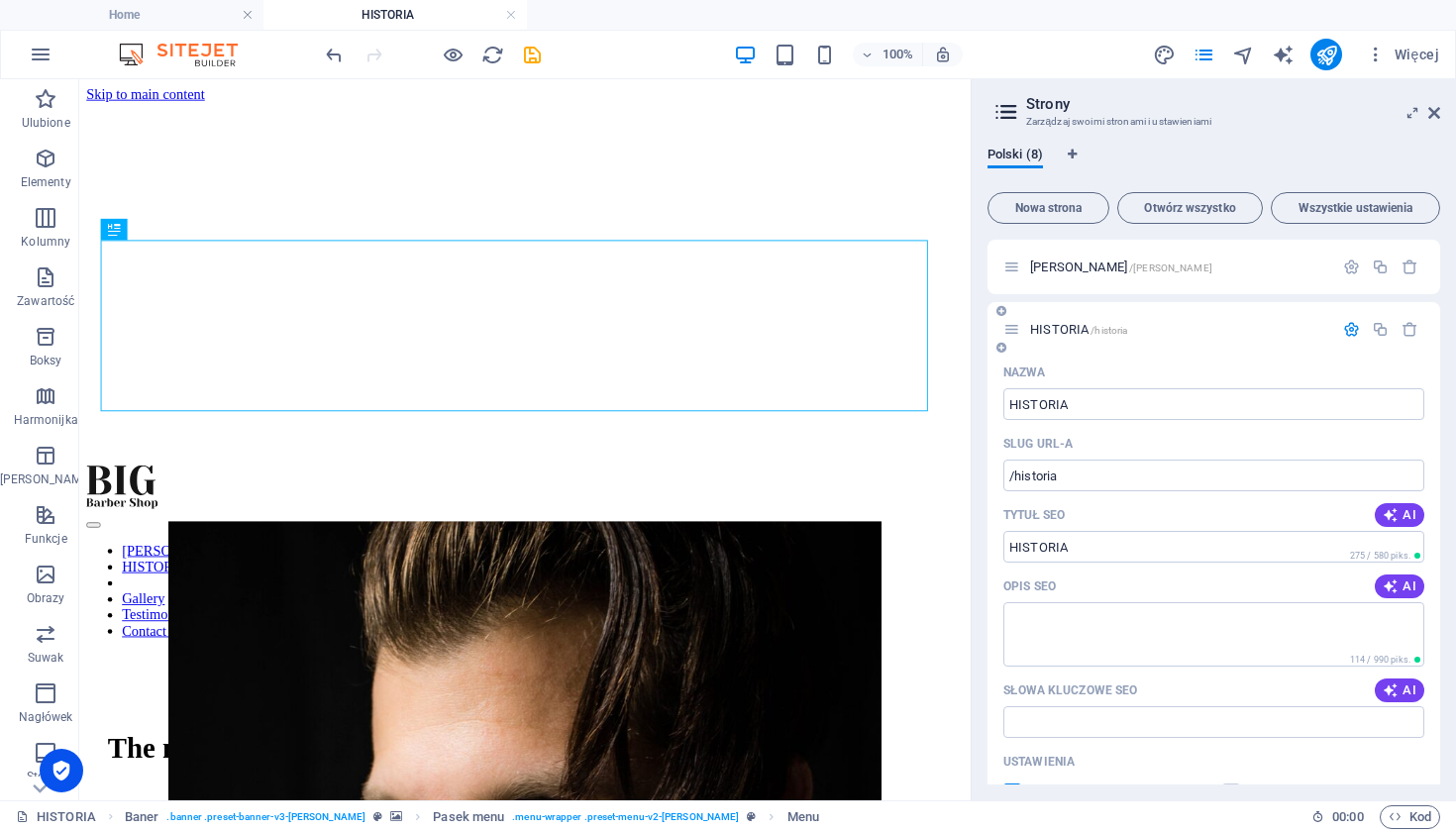 scroll, scrollTop: 0, scrollLeft: 0, axis: both 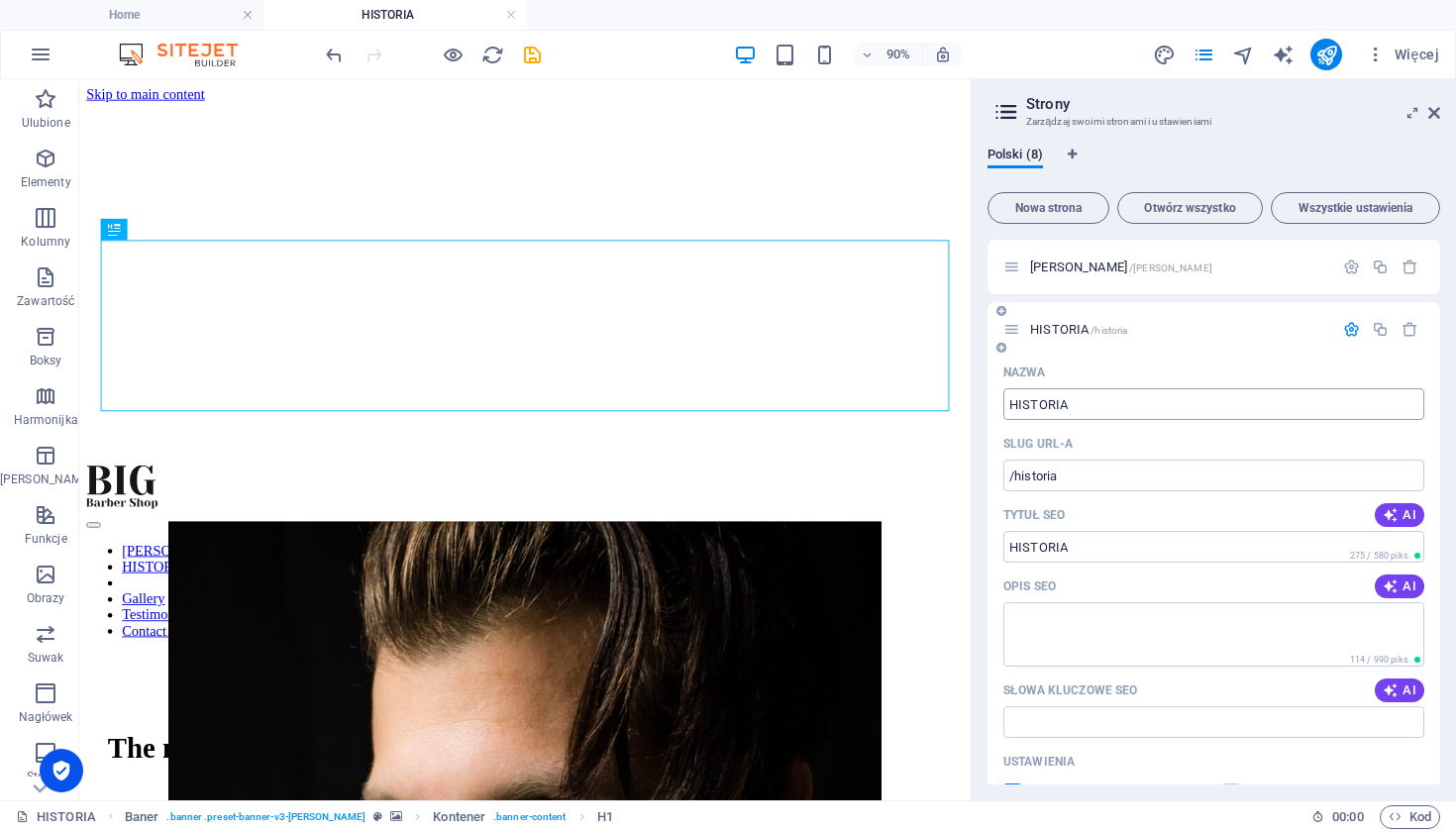 click on "HISTORIA" at bounding box center (1213, 404) 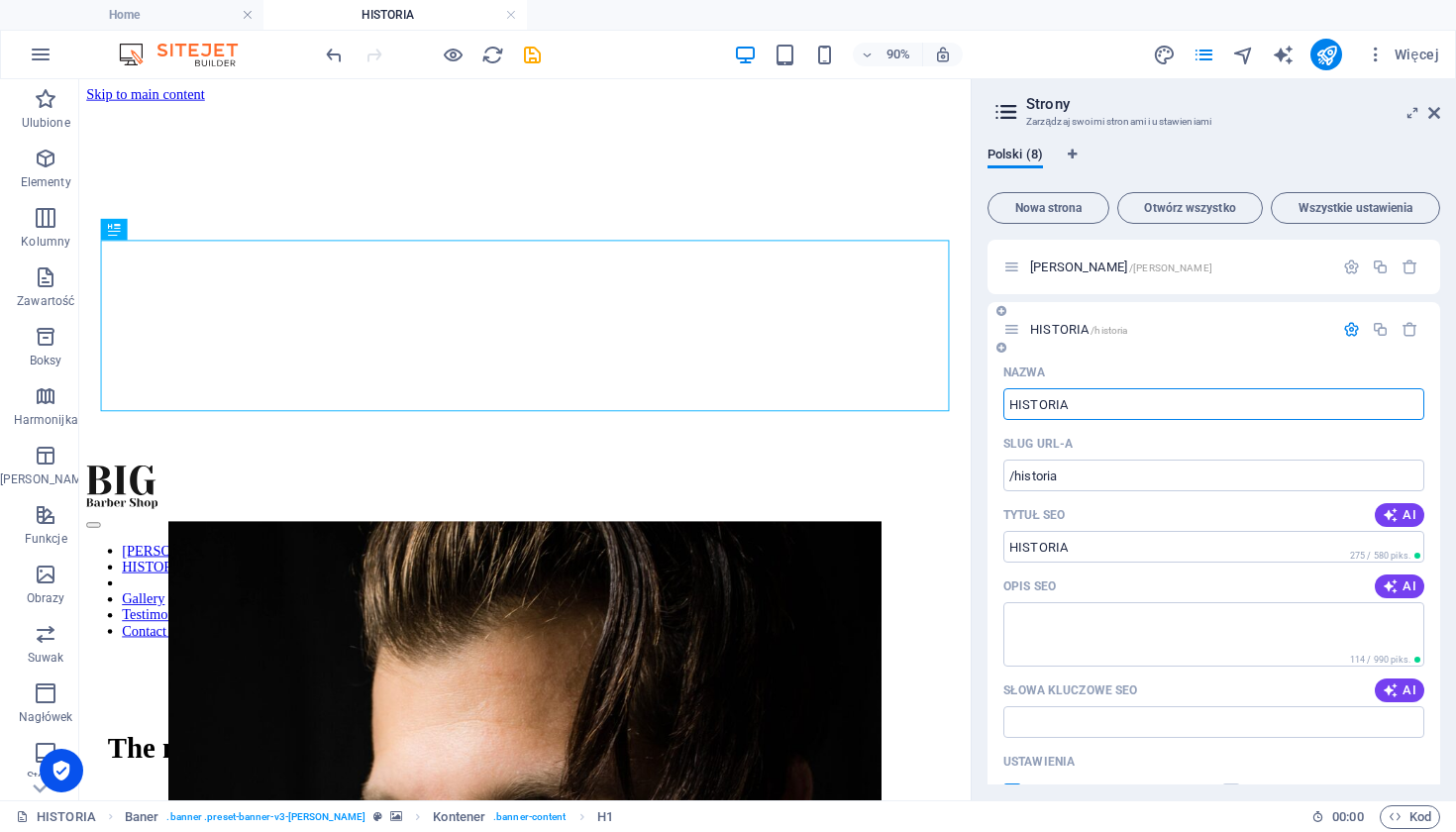 click on "HISTORIA" at bounding box center (1213, 404) 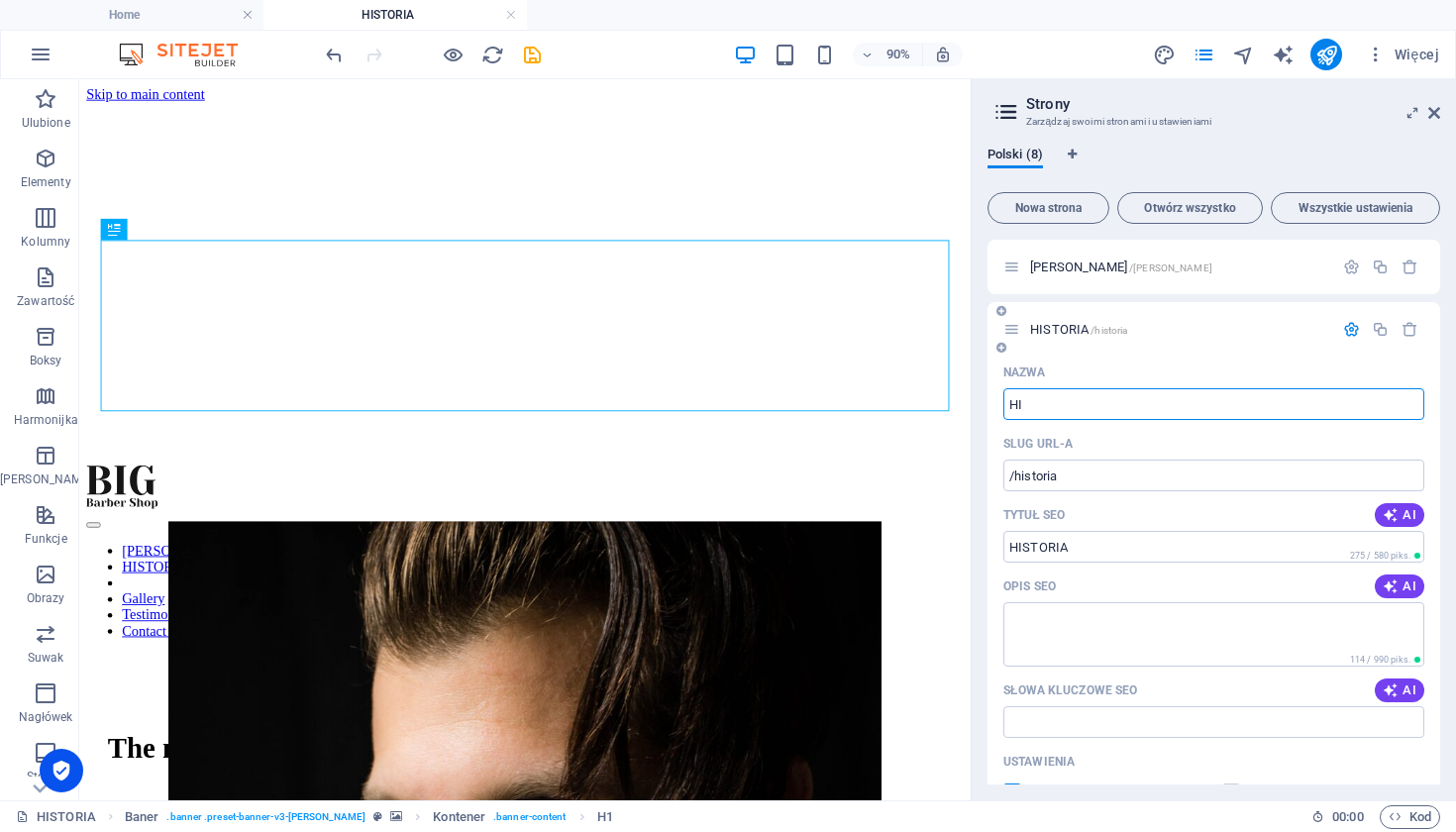 type on "H" 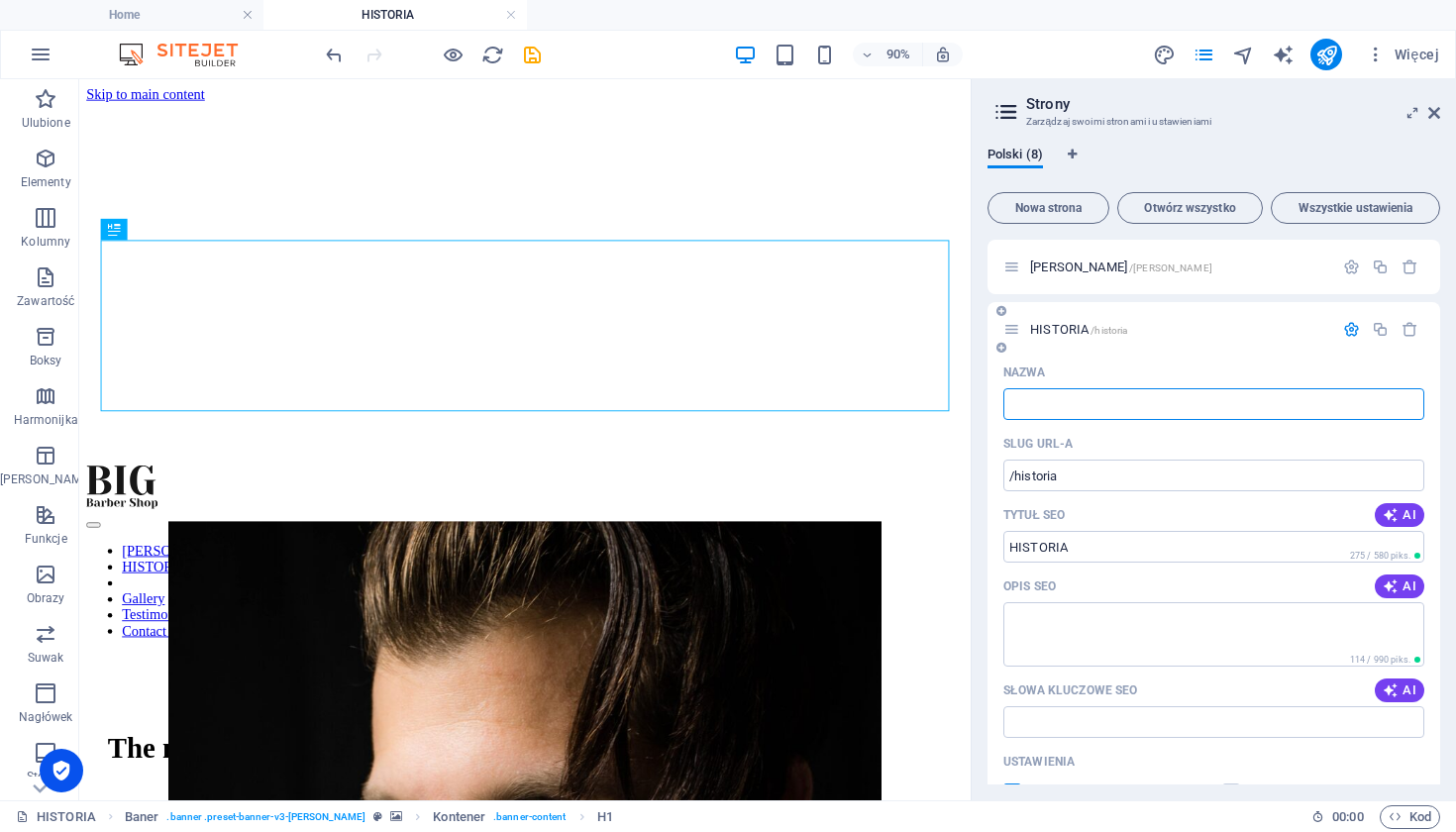 type 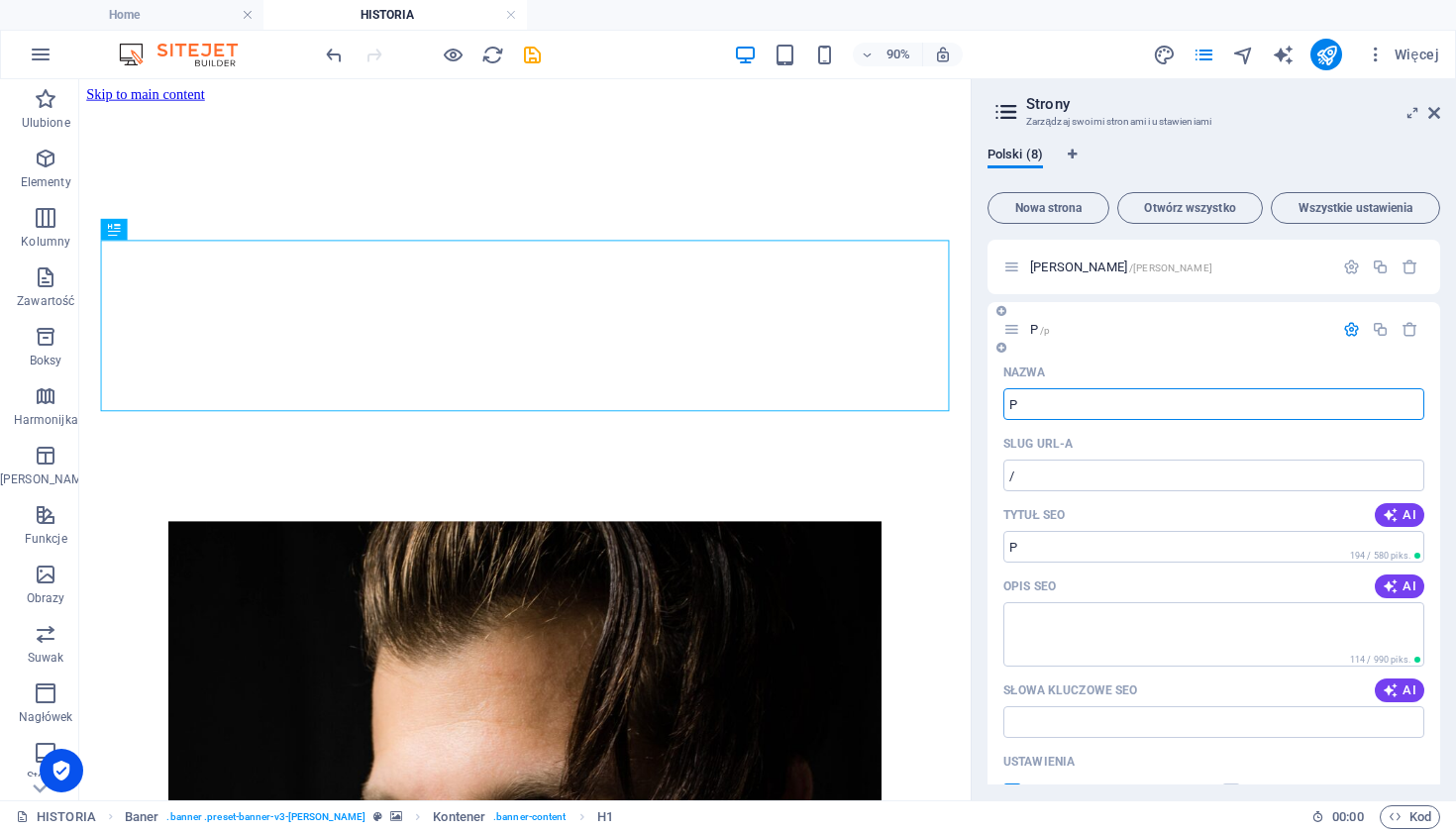 type on "P" 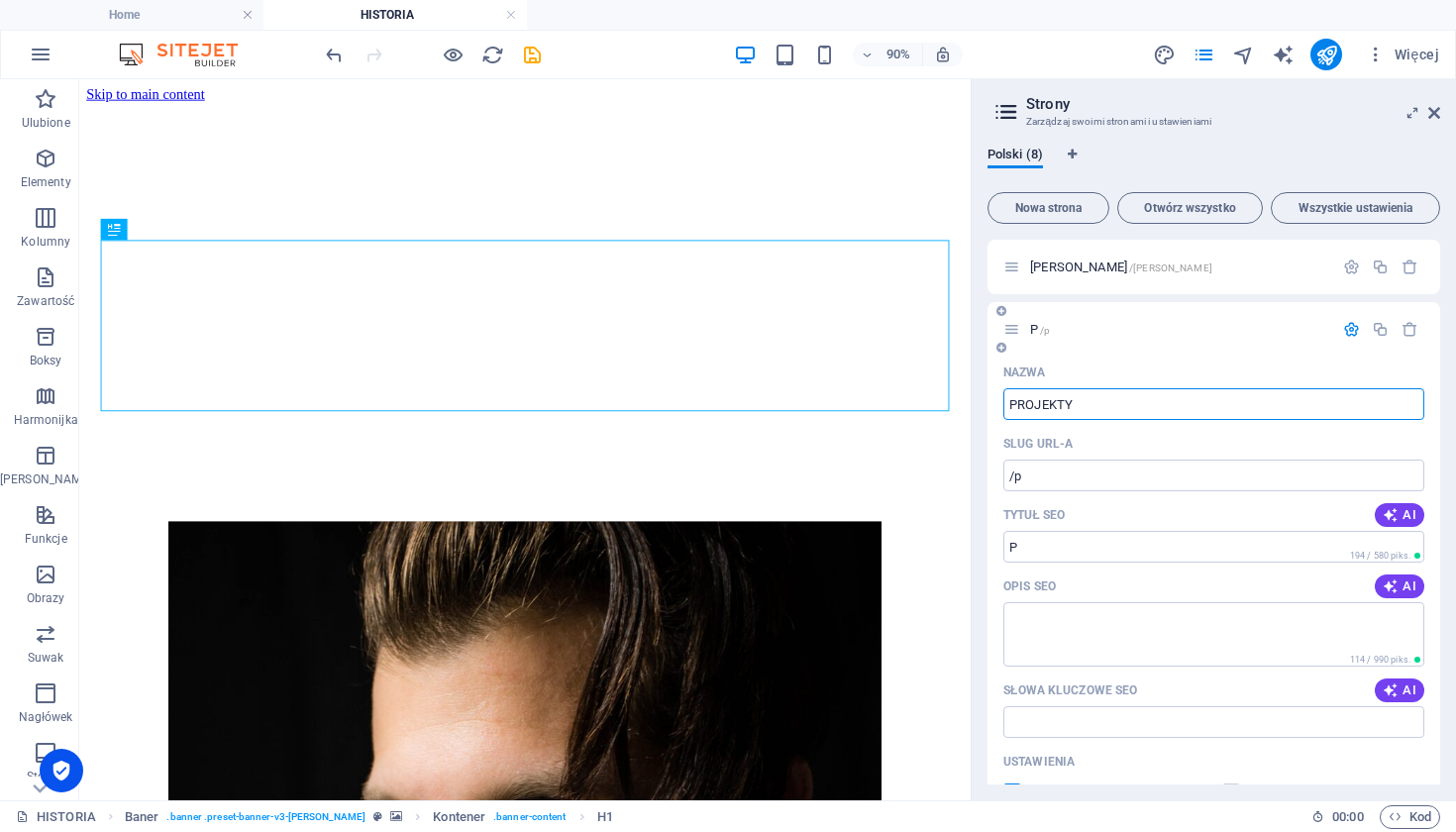 type on "PROJEKTY" 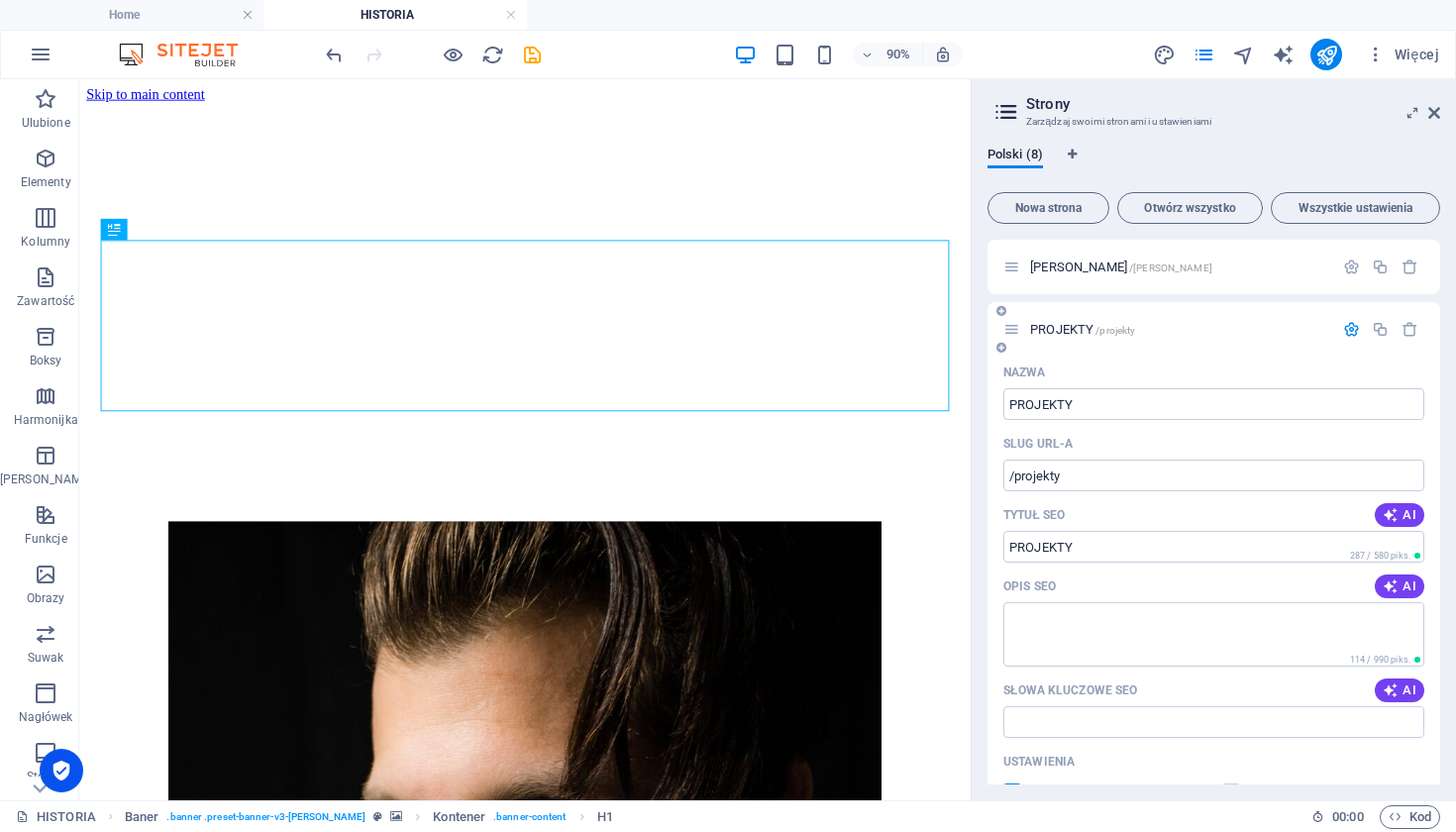 click on "Nazwa" at bounding box center (1213, 372) 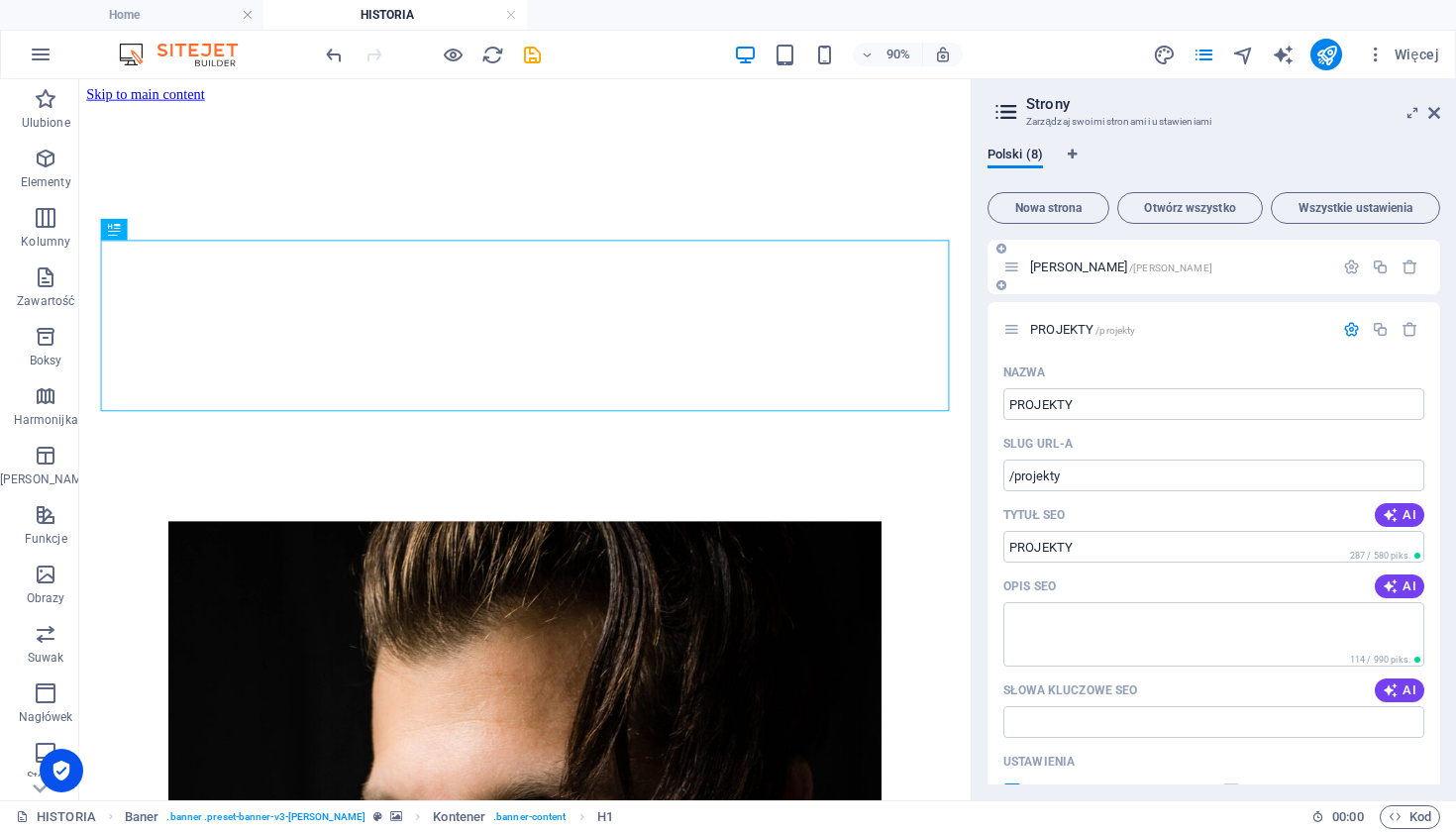 click on "KATARZYNA SOLIŃSKA /katarzyna-solinska" at bounding box center (1121, 266) 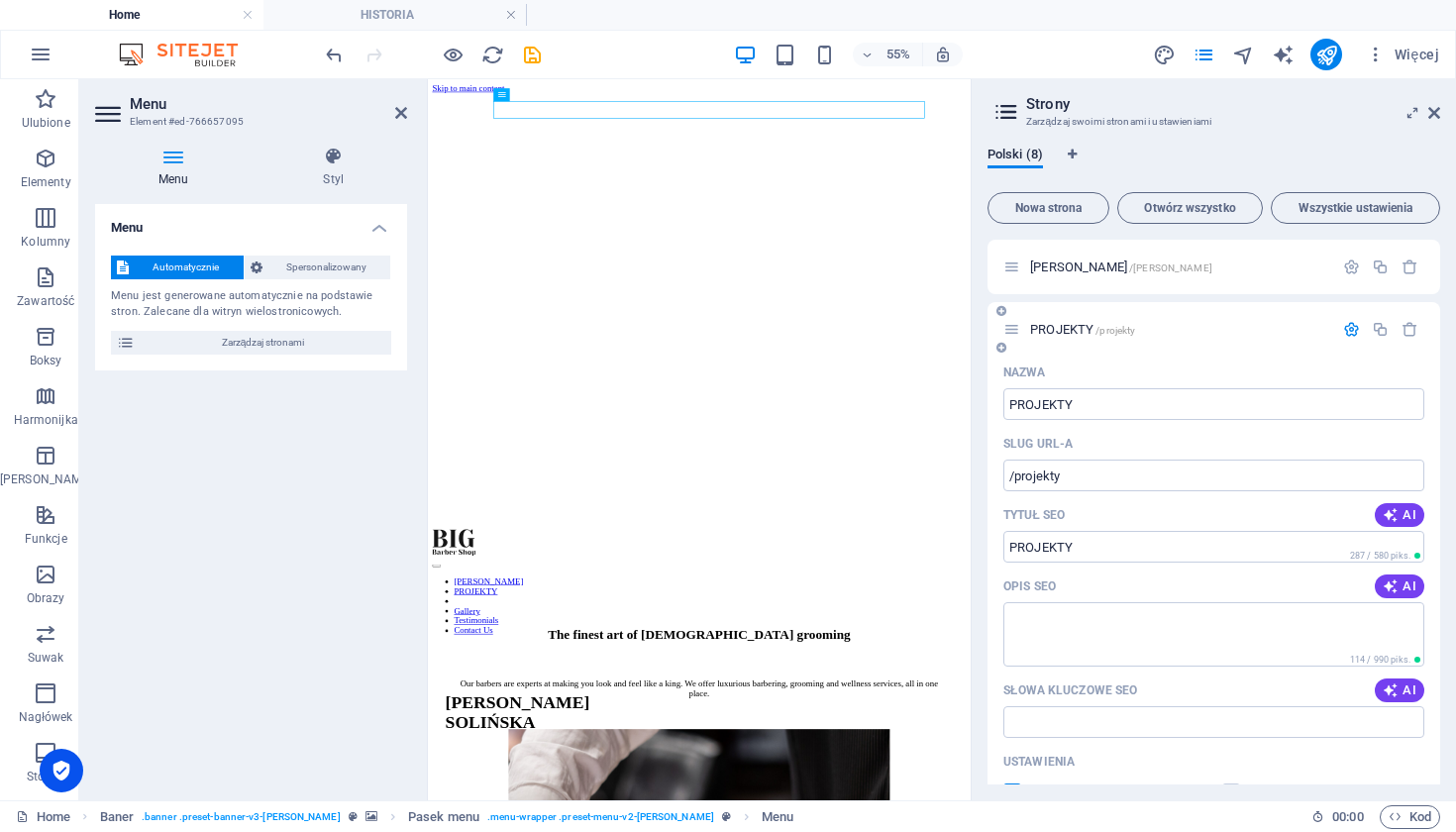 click on "Nazwa" at bounding box center [1213, 372] 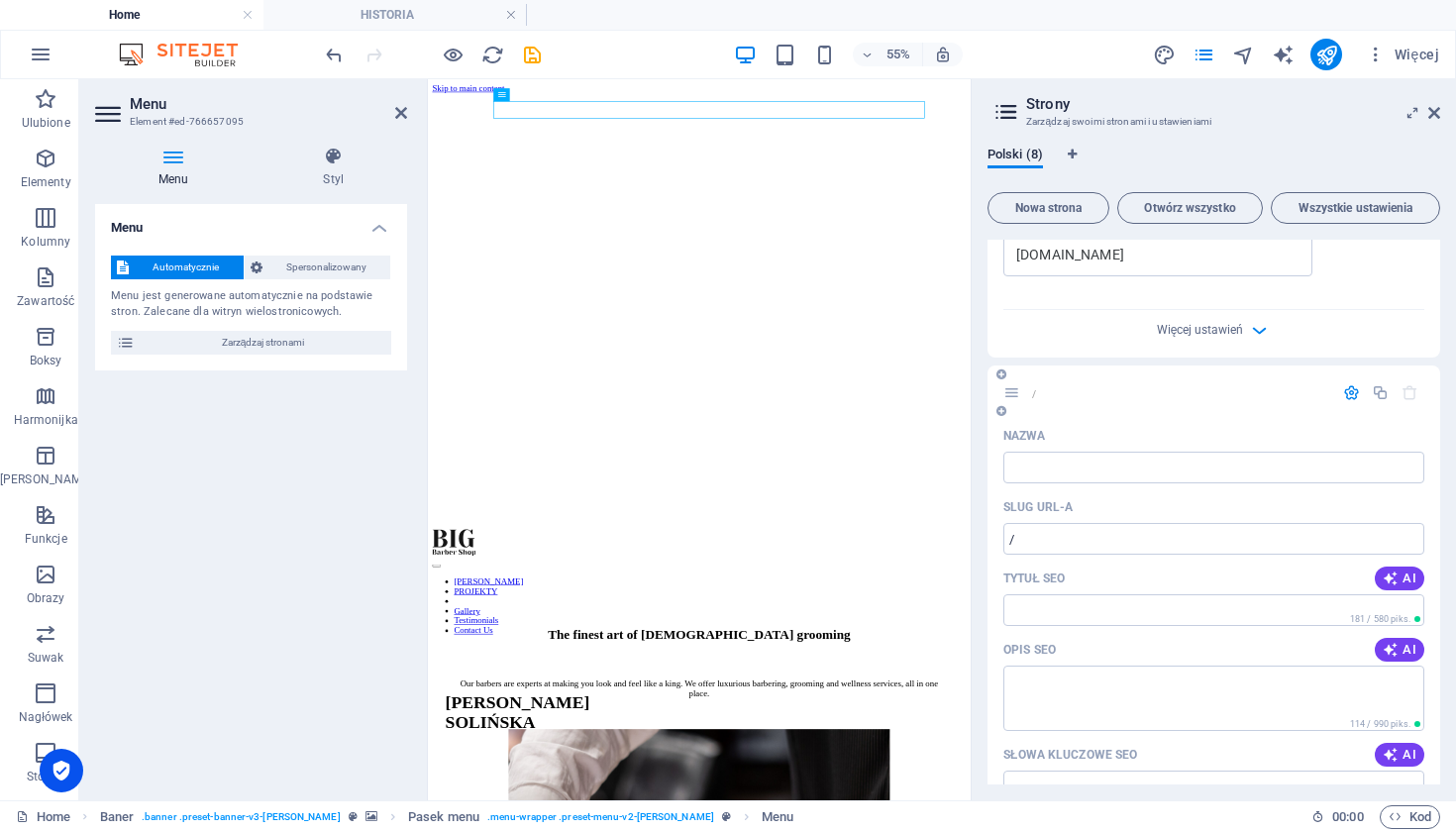 scroll, scrollTop: 741, scrollLeft: 0, axis: vertical 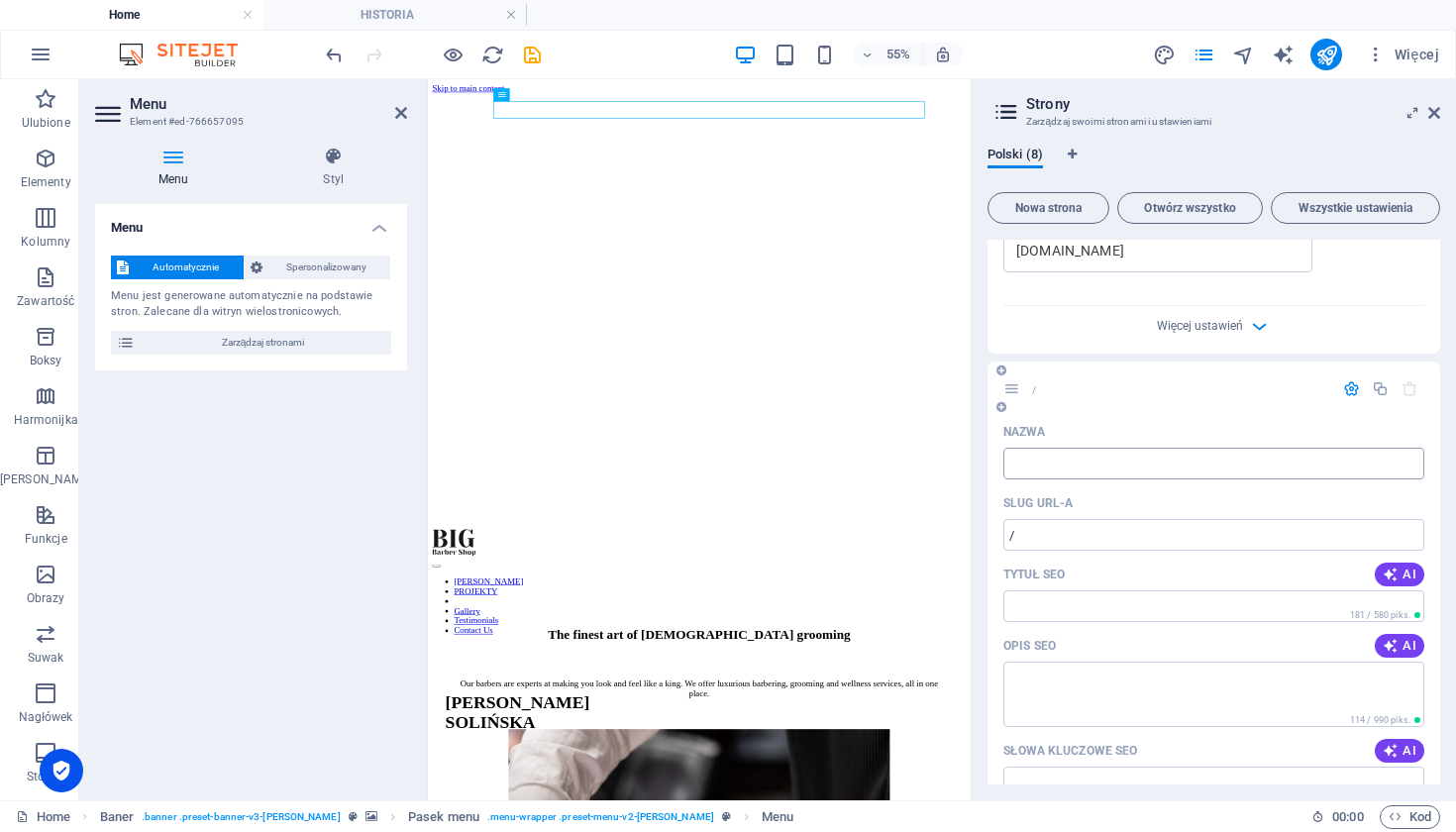 click on "Nazwa" at bounding box center [1213, 464] 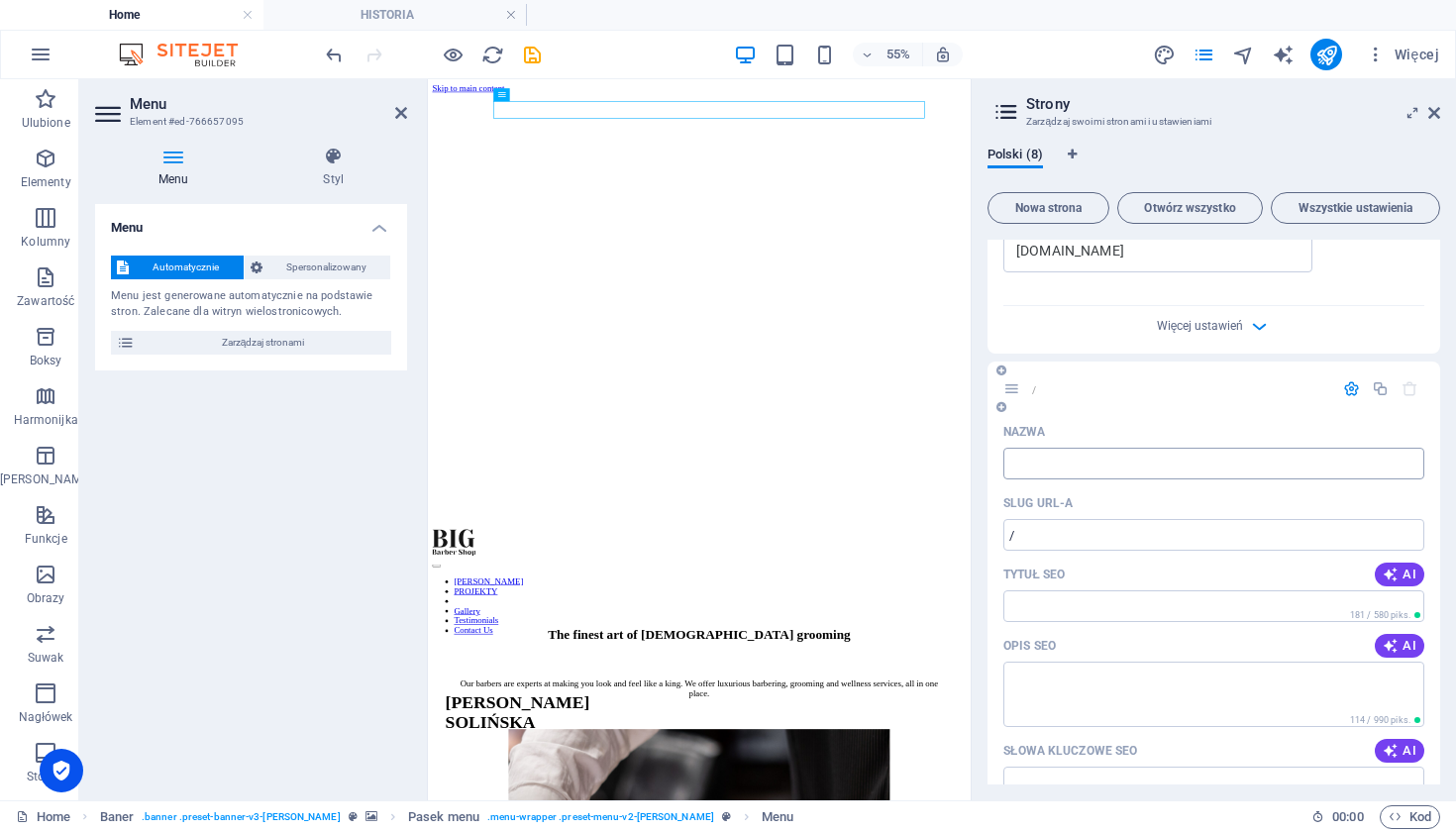 click on "Nazwa" at bounding box center (1213, 464) 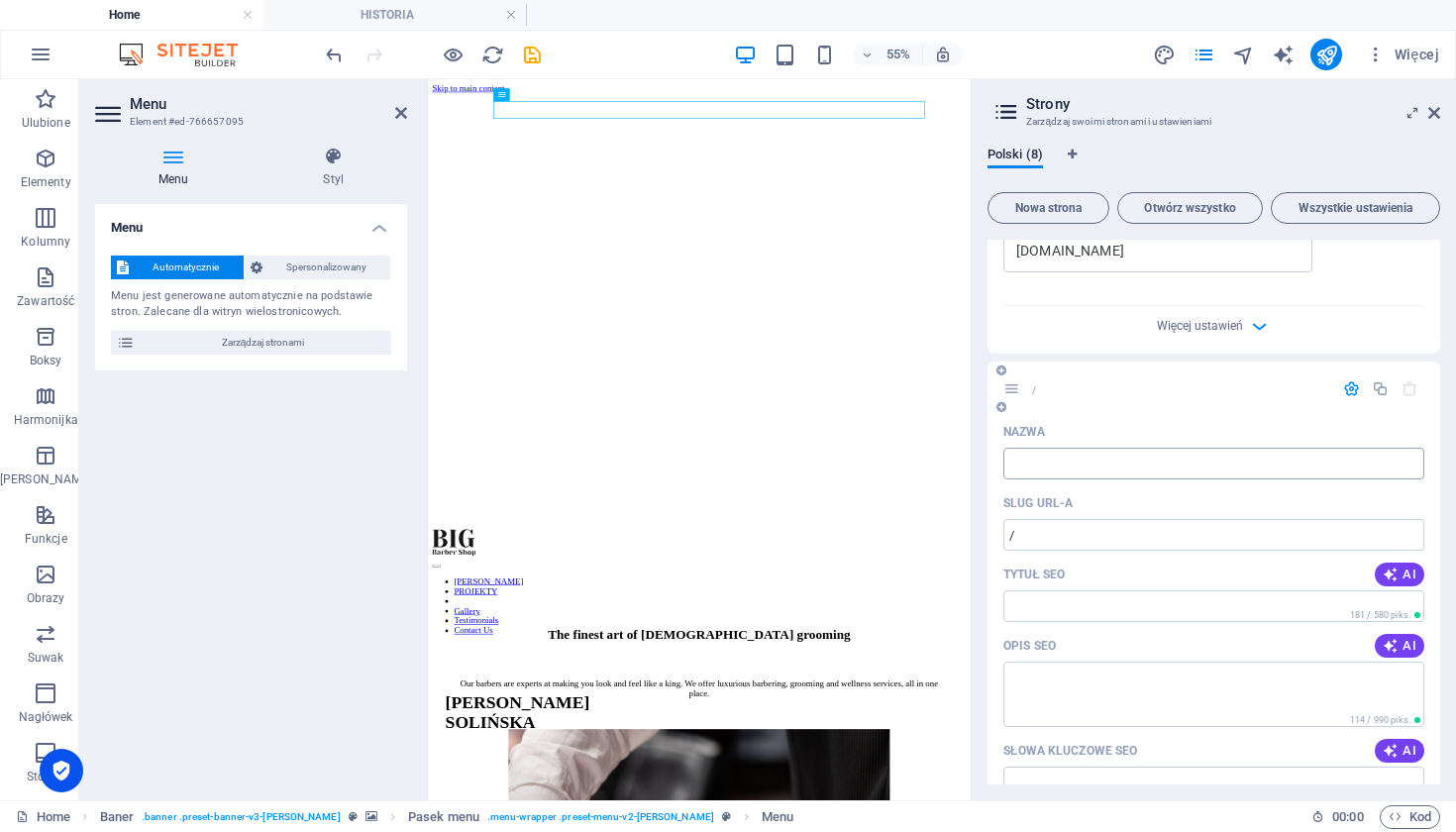 click on "Nazwa" at bounding box center (1213, 464) 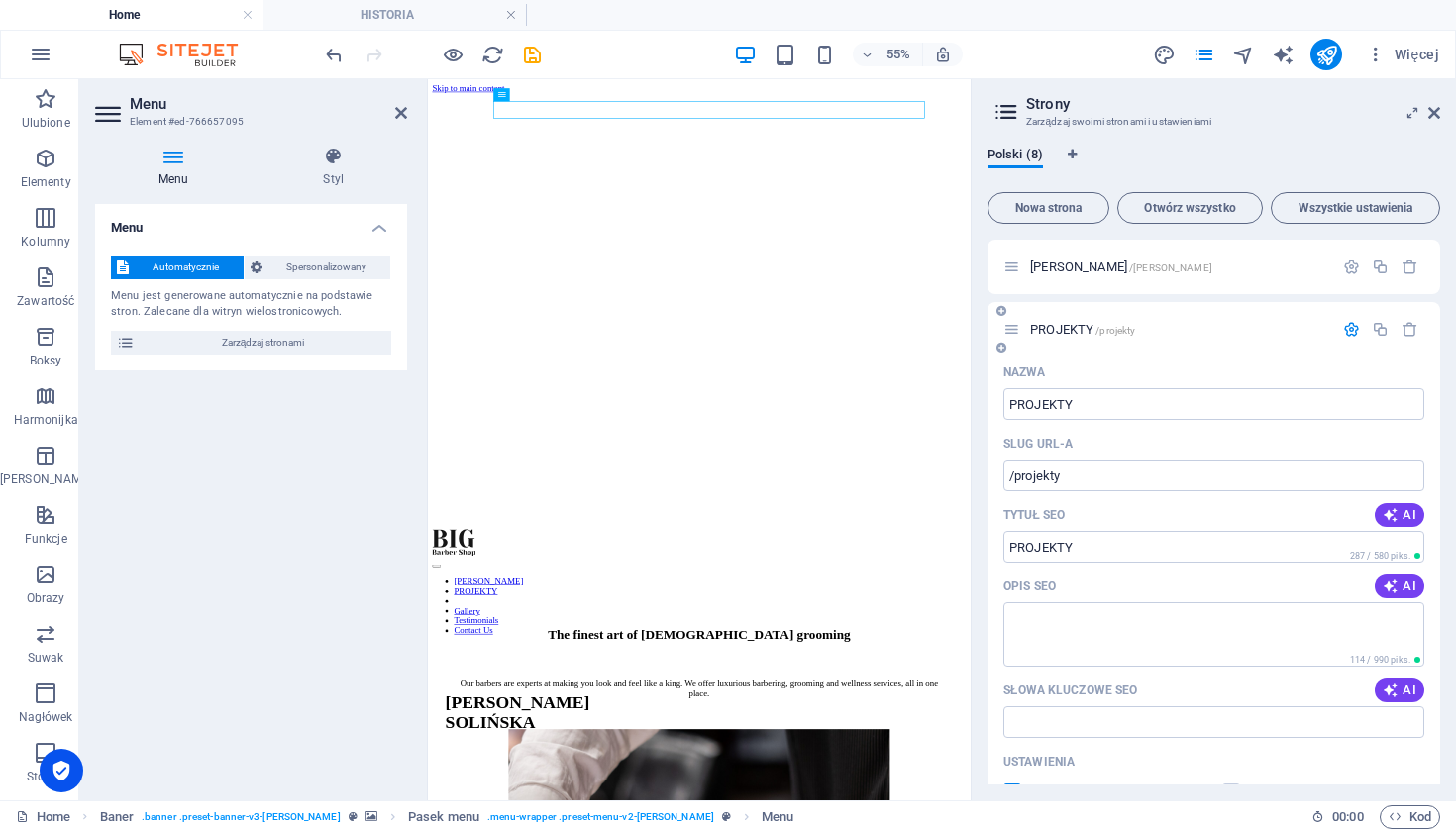scroll, scrollTop: 0, scrollLeft: 0, axis: both 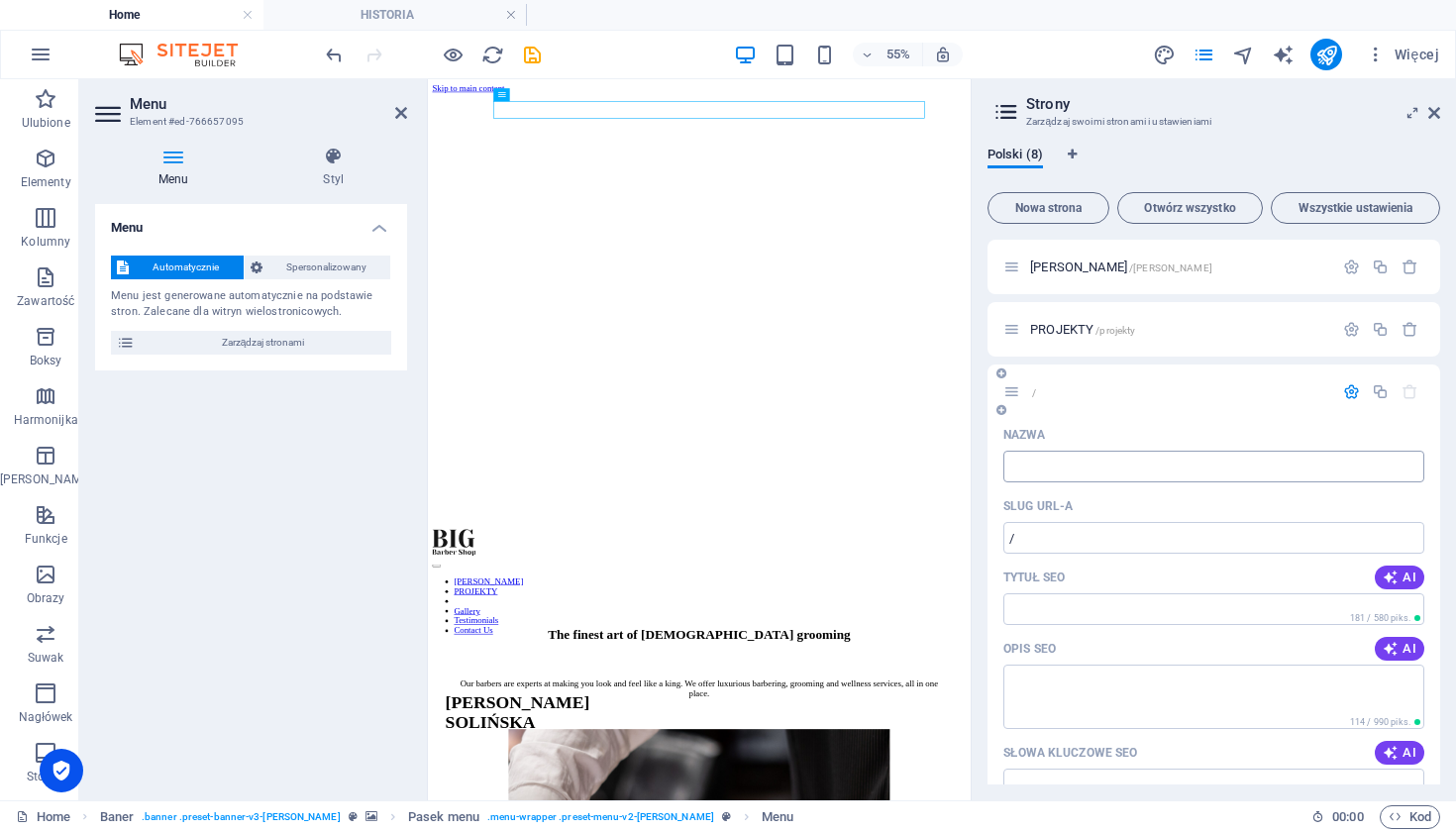 click on "Nazwa" at bounding box center (1213, 467) 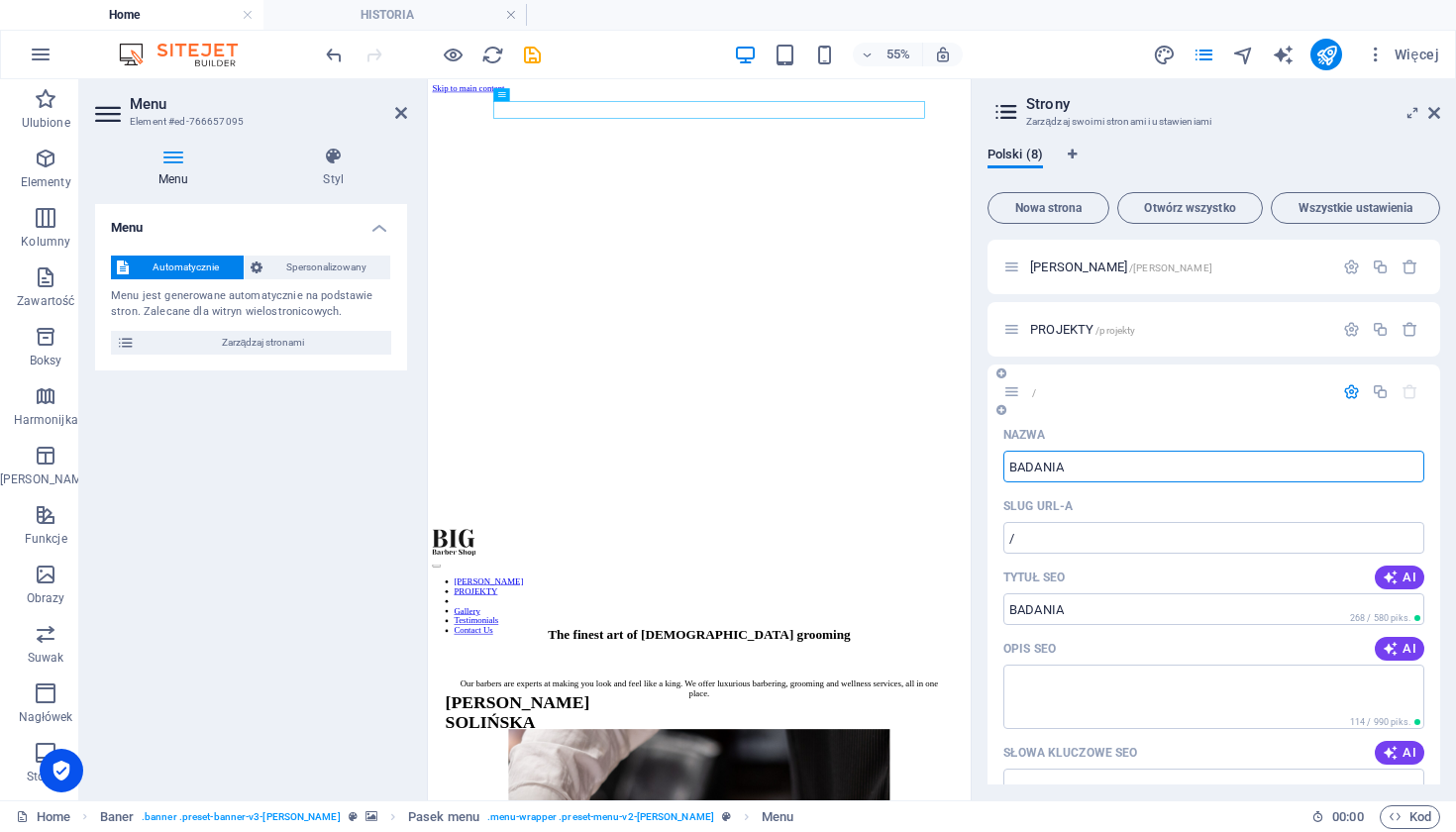 type on "BADANIA" 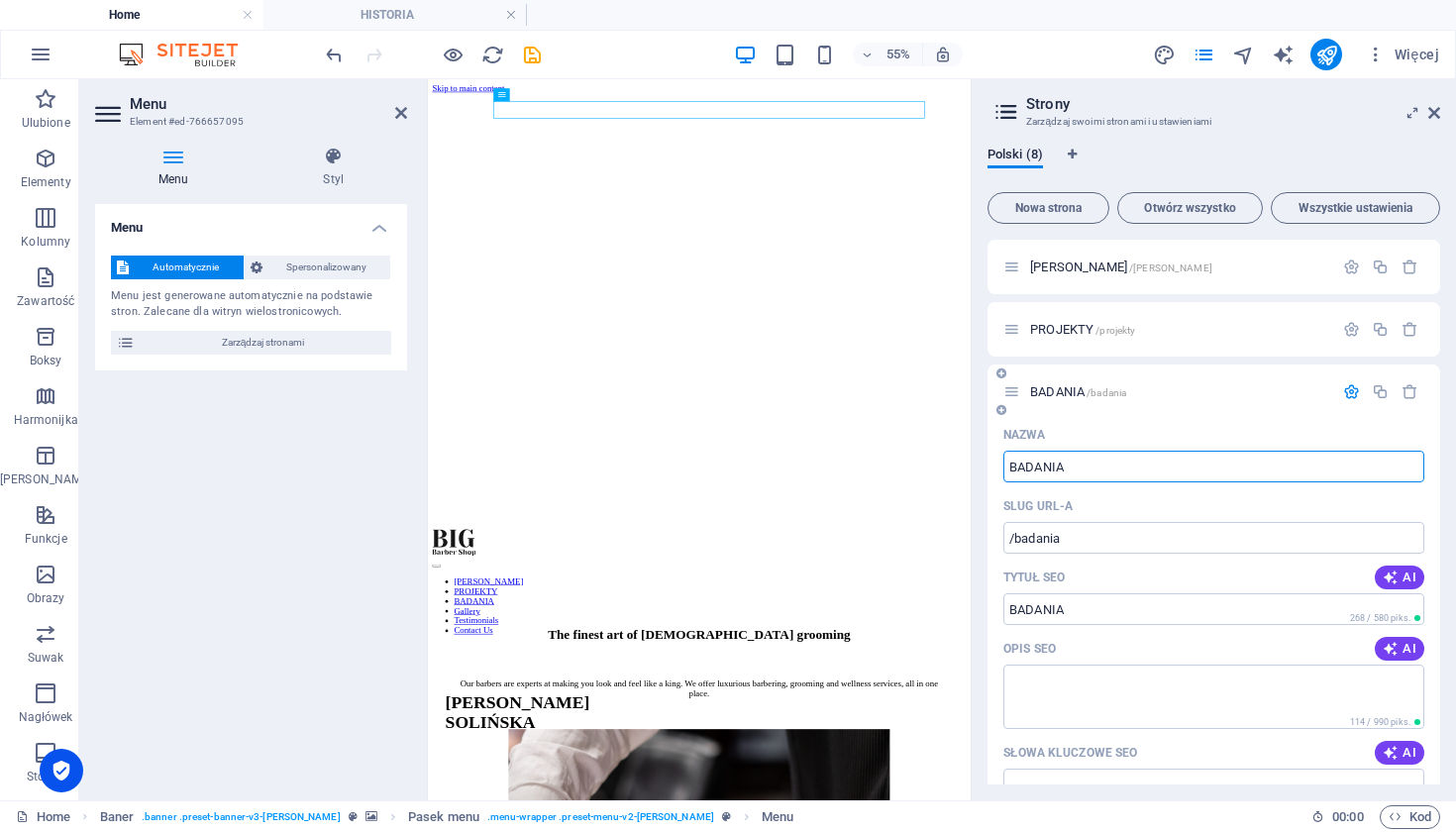 click at bounding box center (1351, 391) 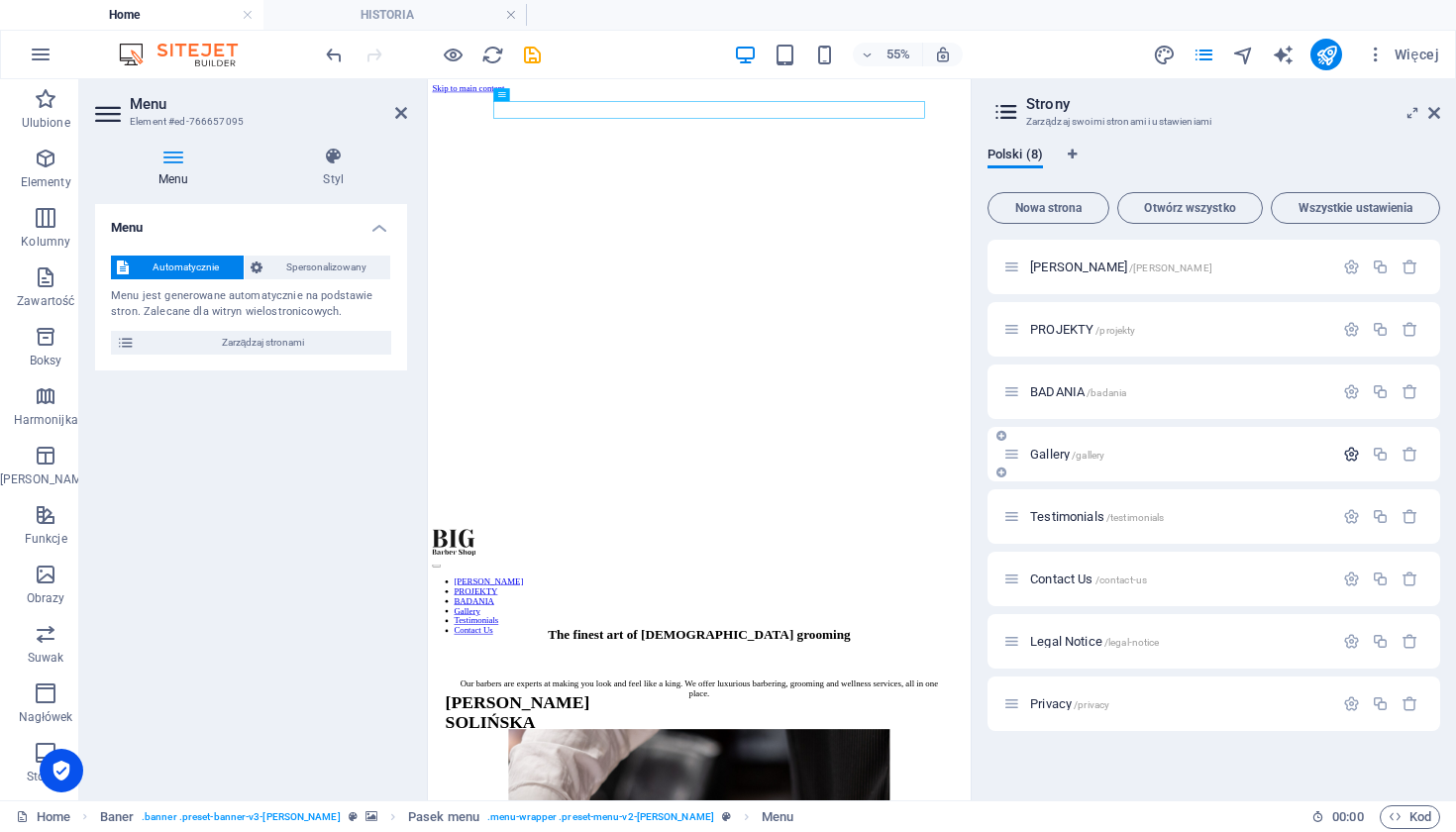 click at bounding box center [1351, 454] 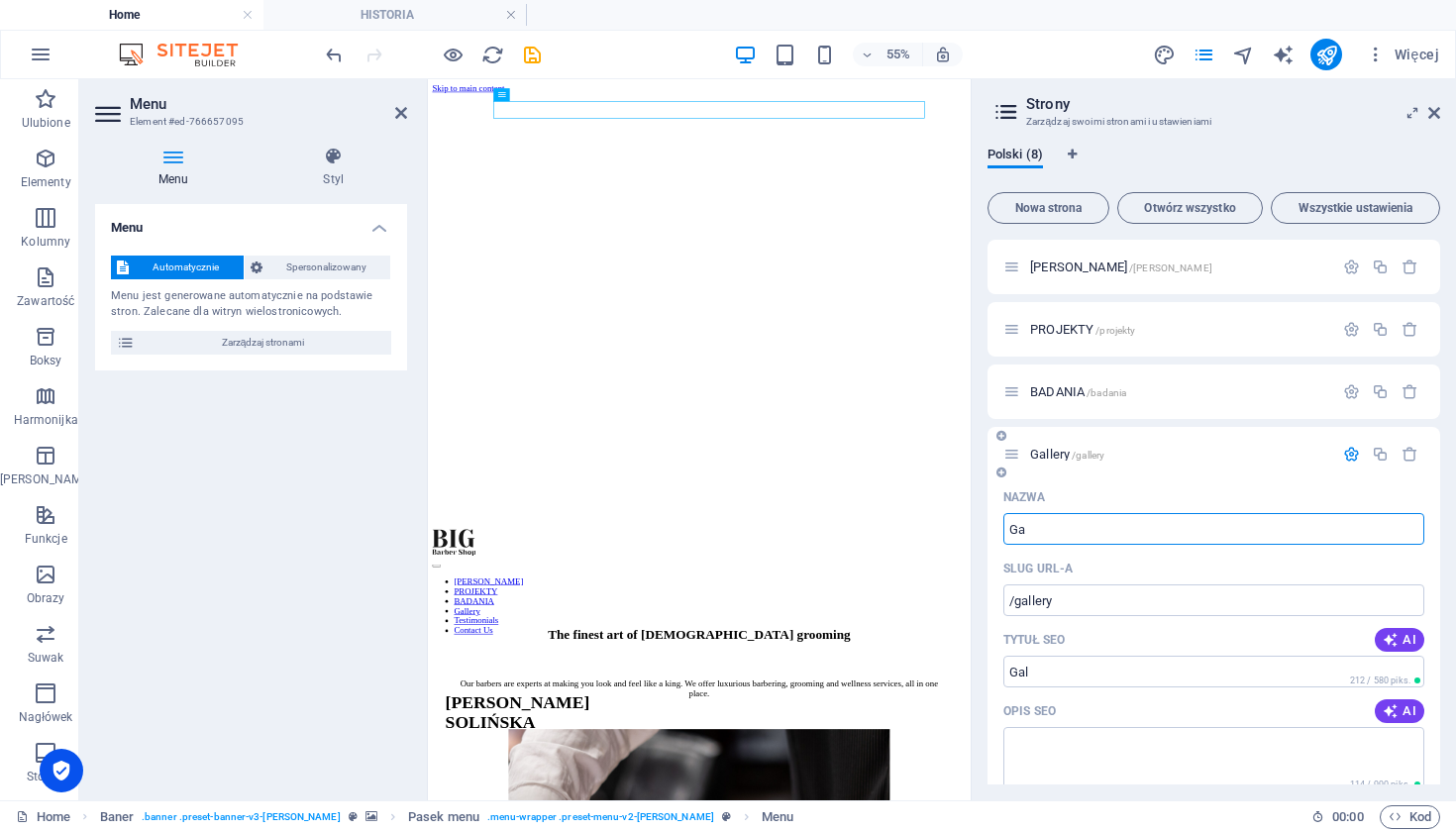 type on "G" 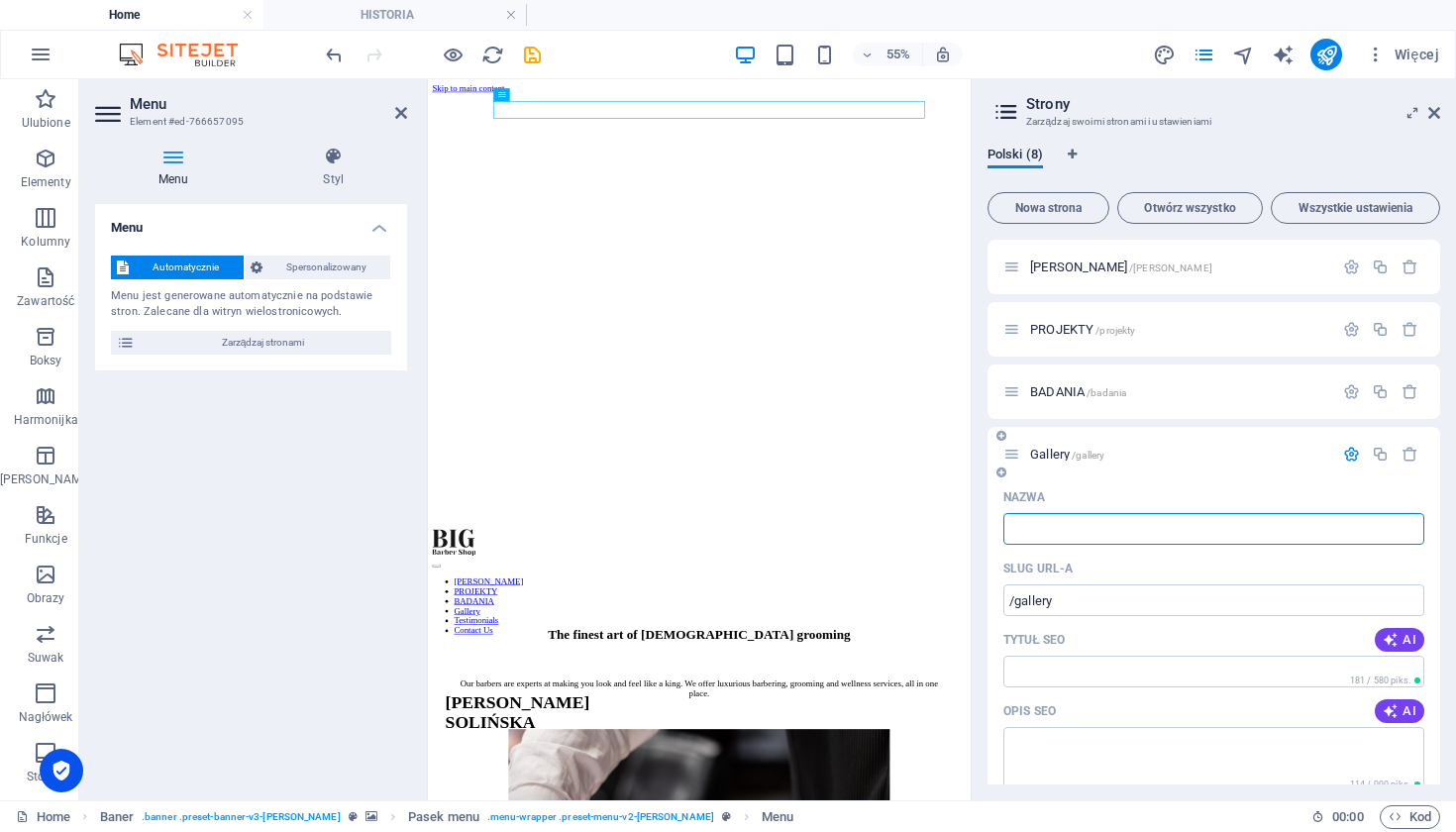 type 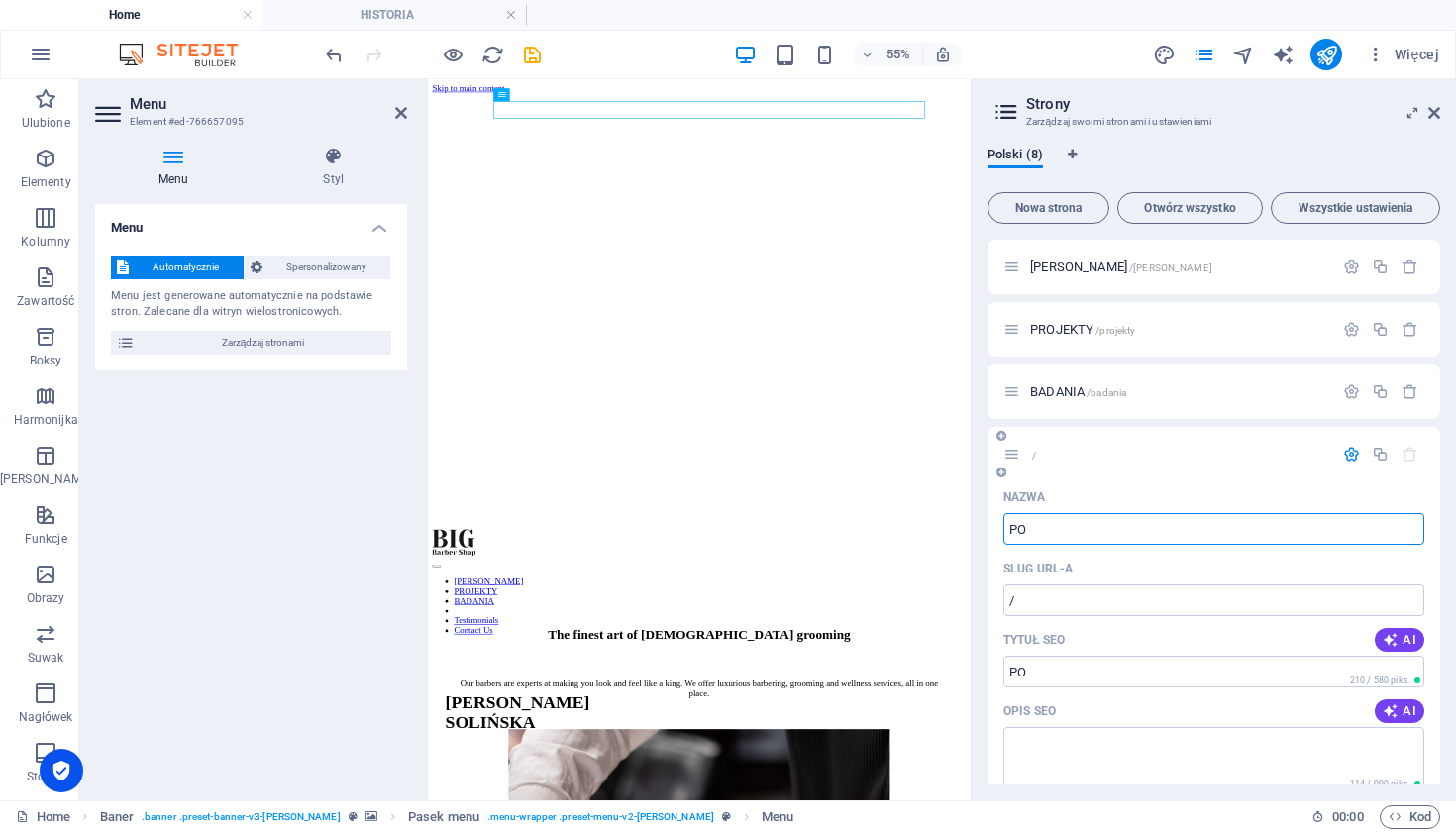 type on "PO" 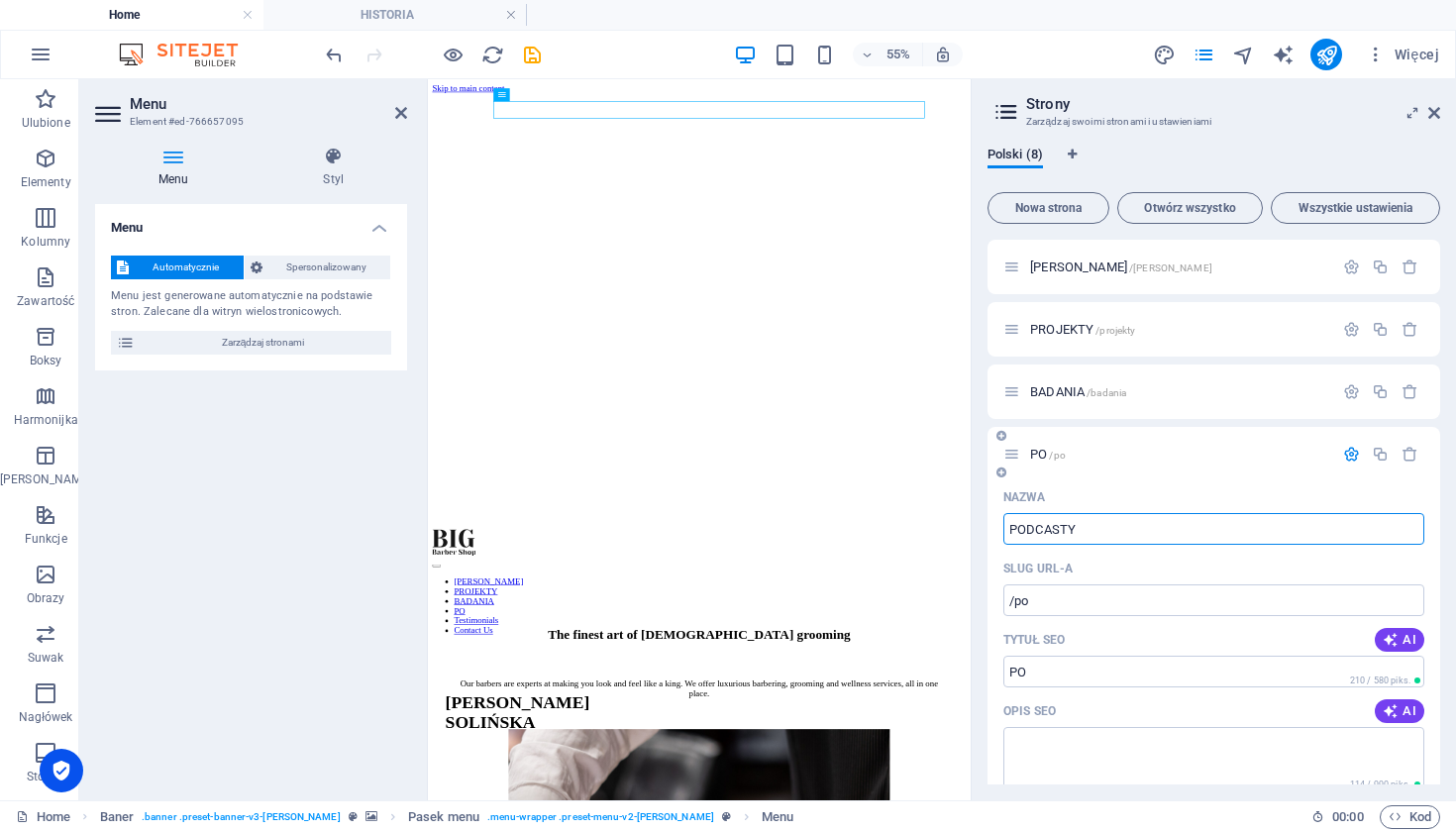 type on "PODCASTY" 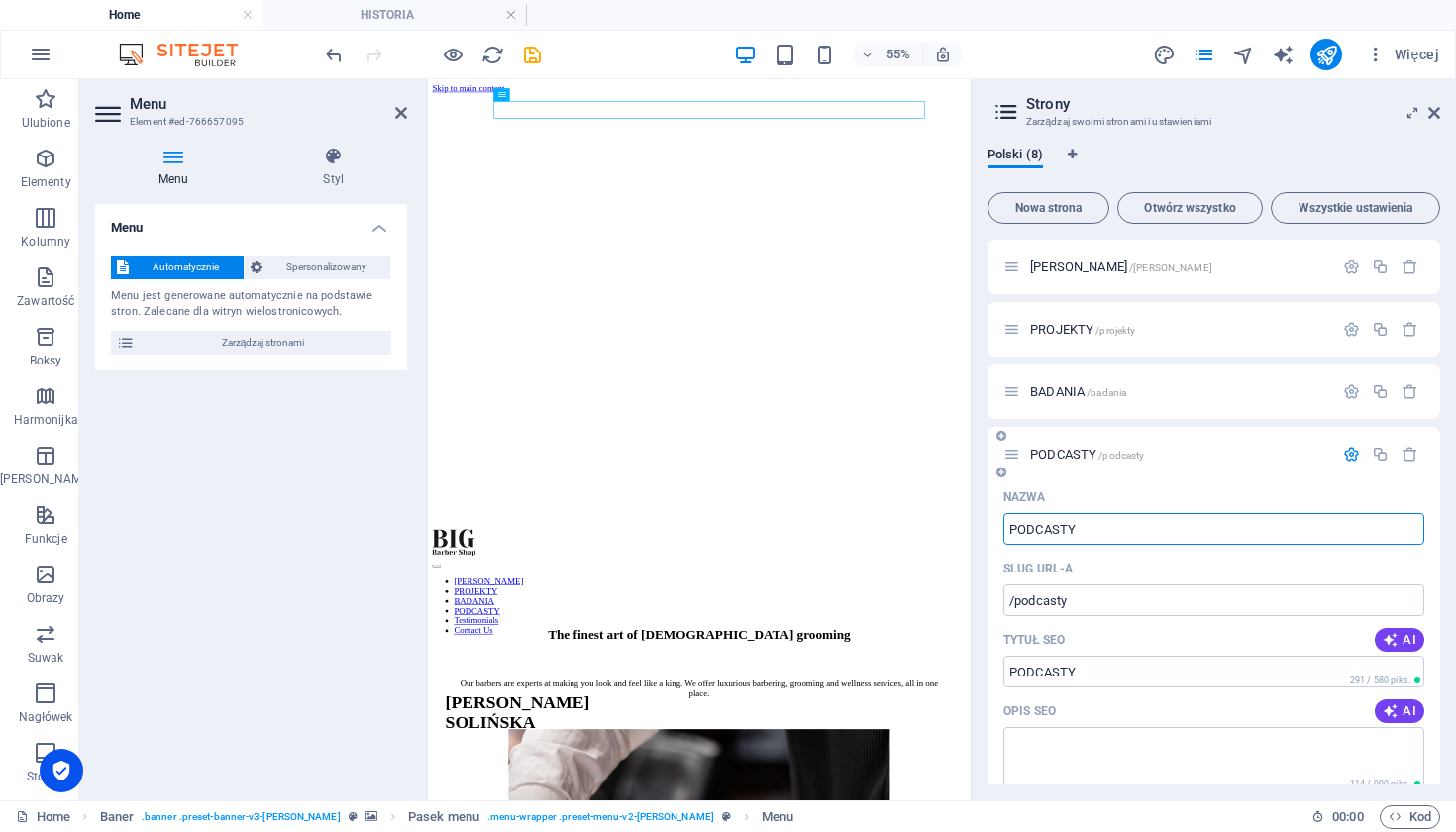click at bounding box center (1351, 454) 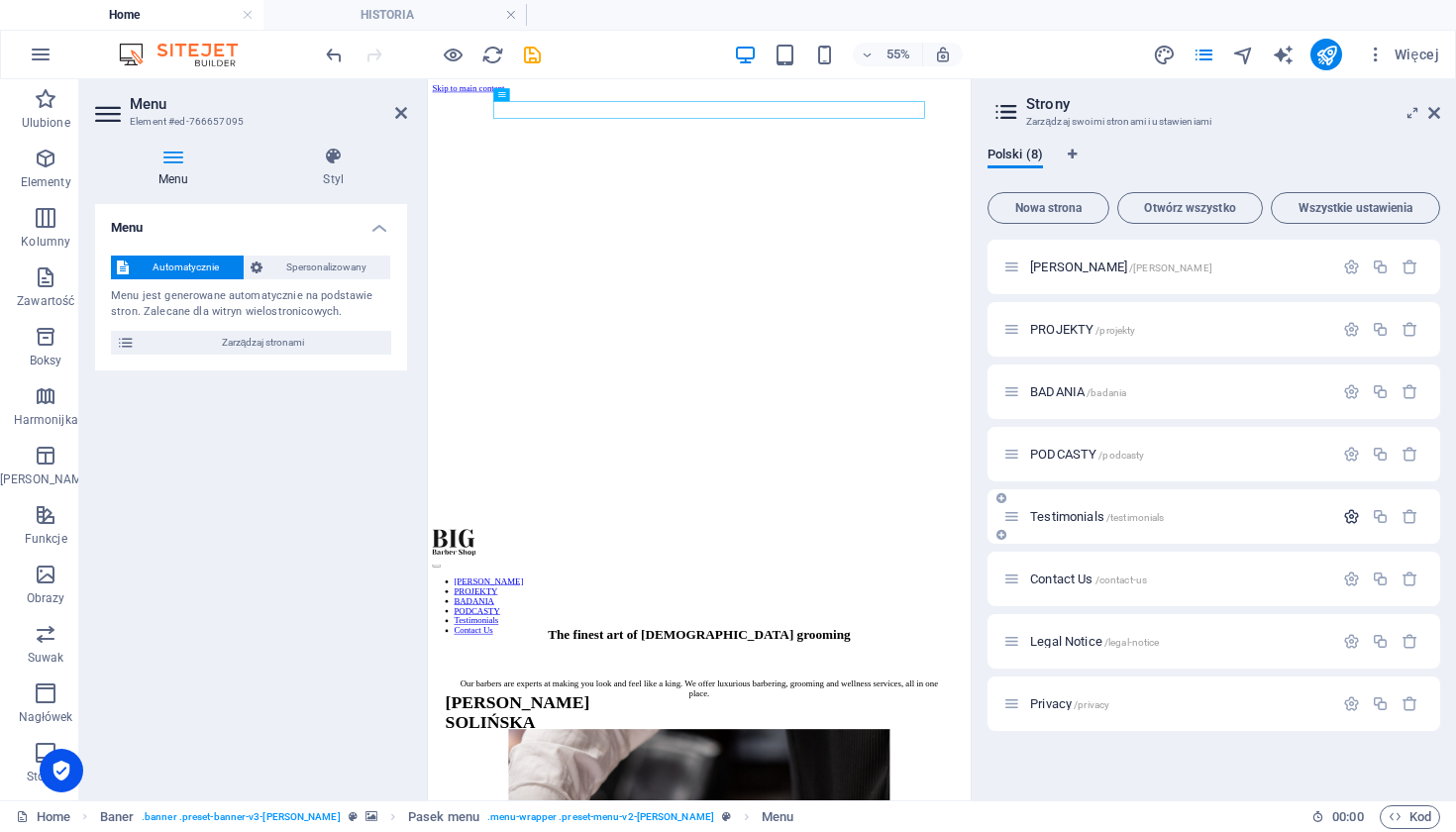 click at bounding box center (1351, 516) 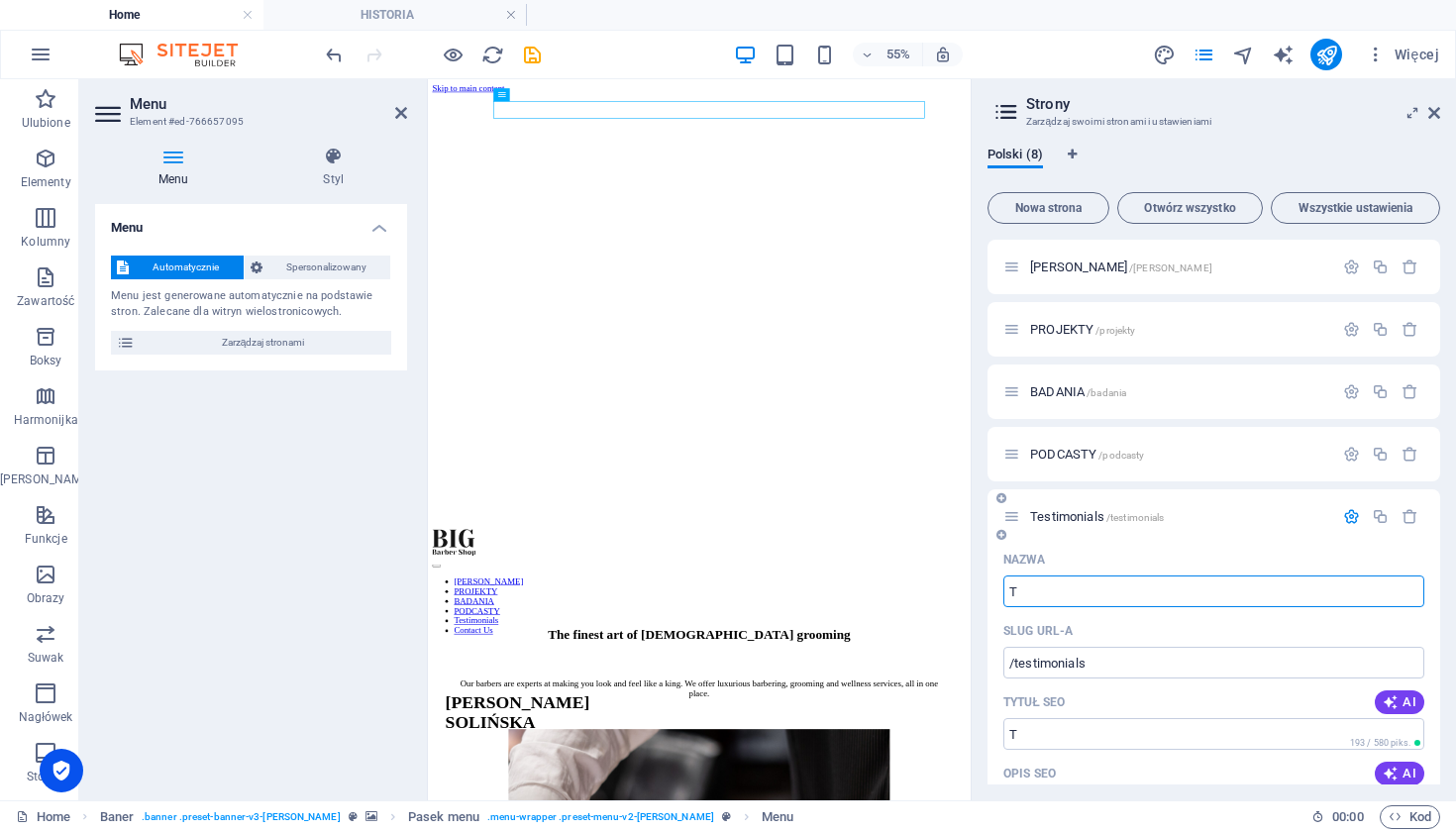 type on "T" 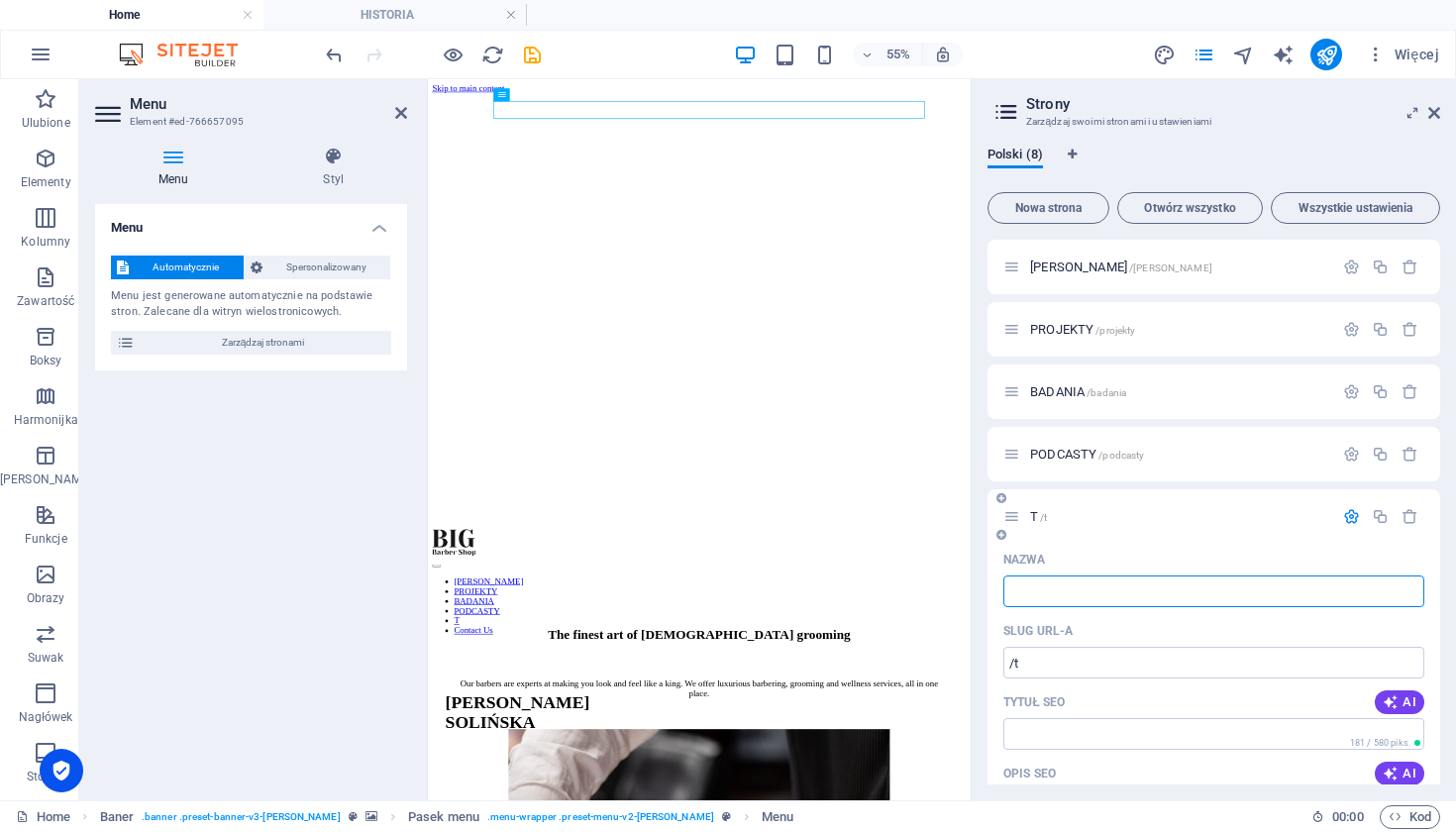 type 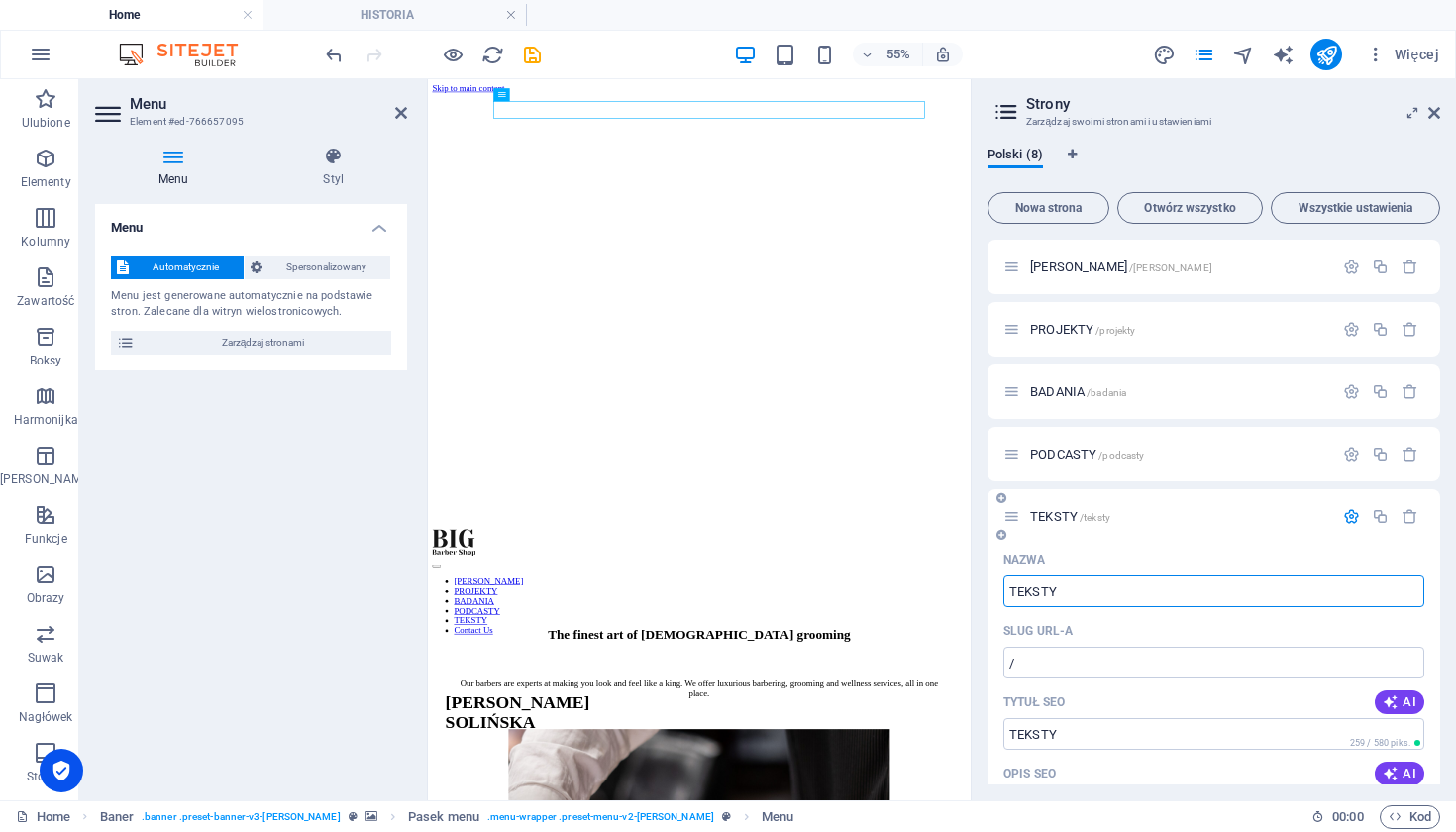 type on "TEKSTY" 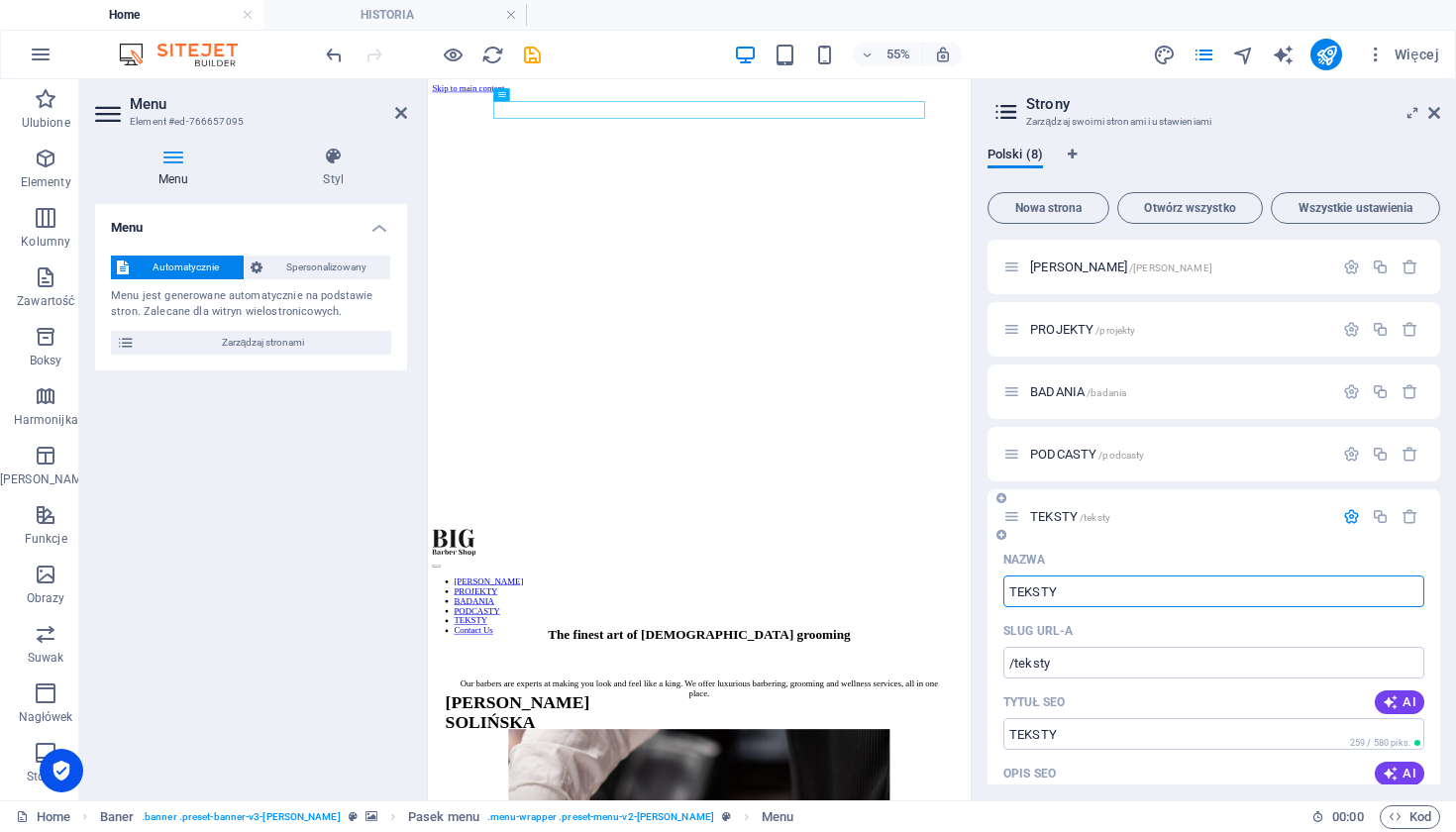 click at bounding box center [1351, 516] 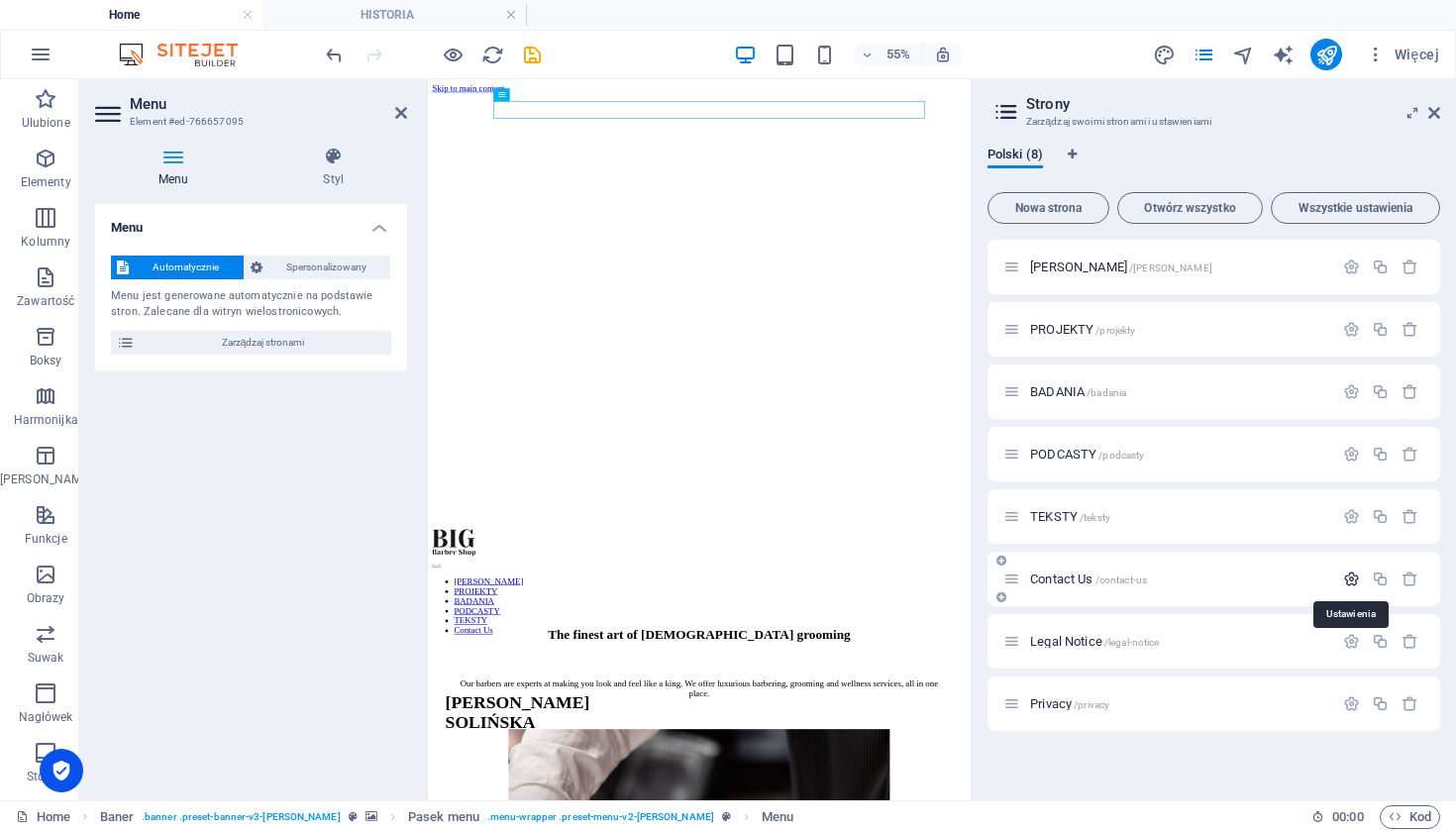 click at bounding box center [1351, 578] 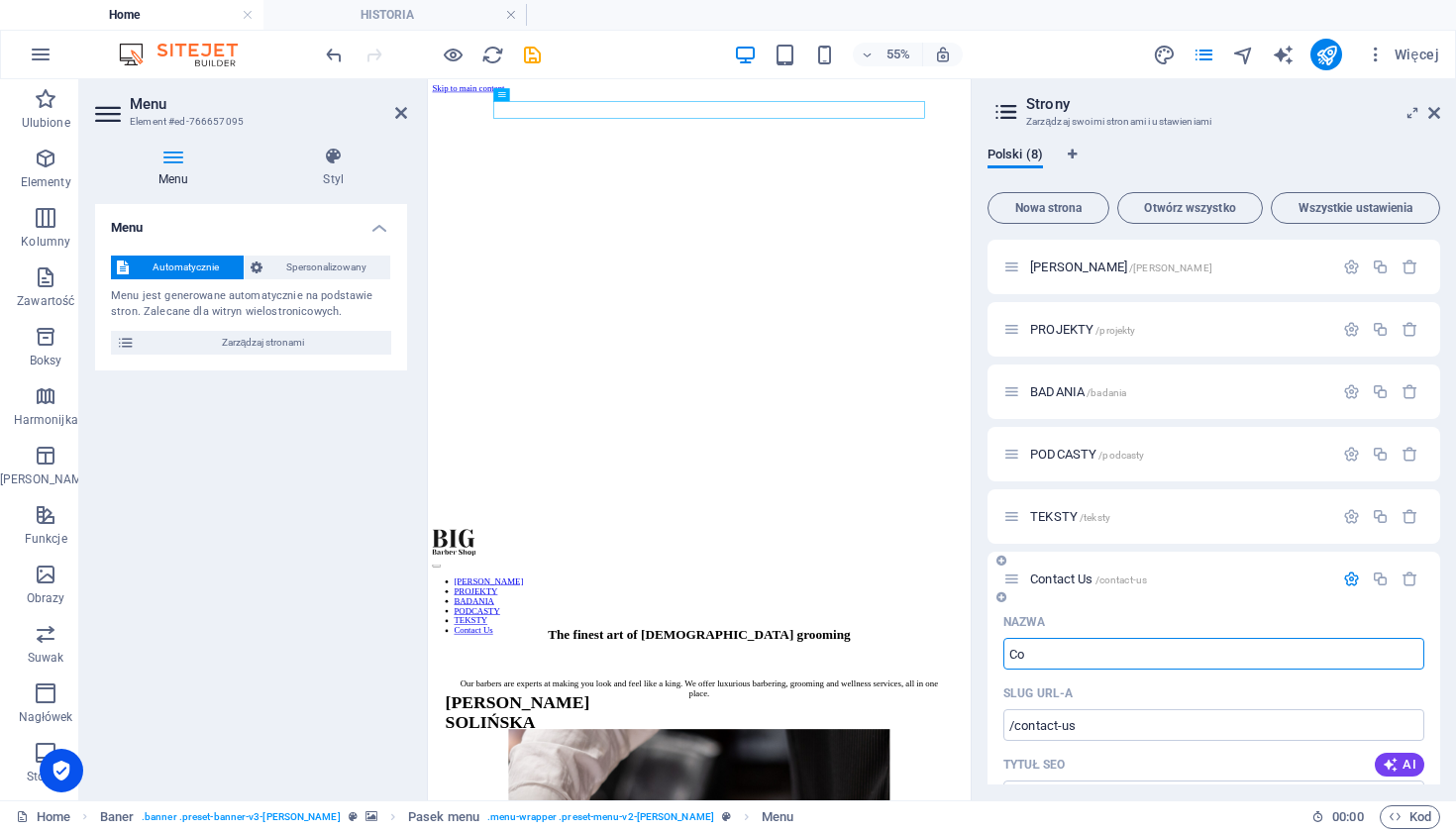 type on "C" 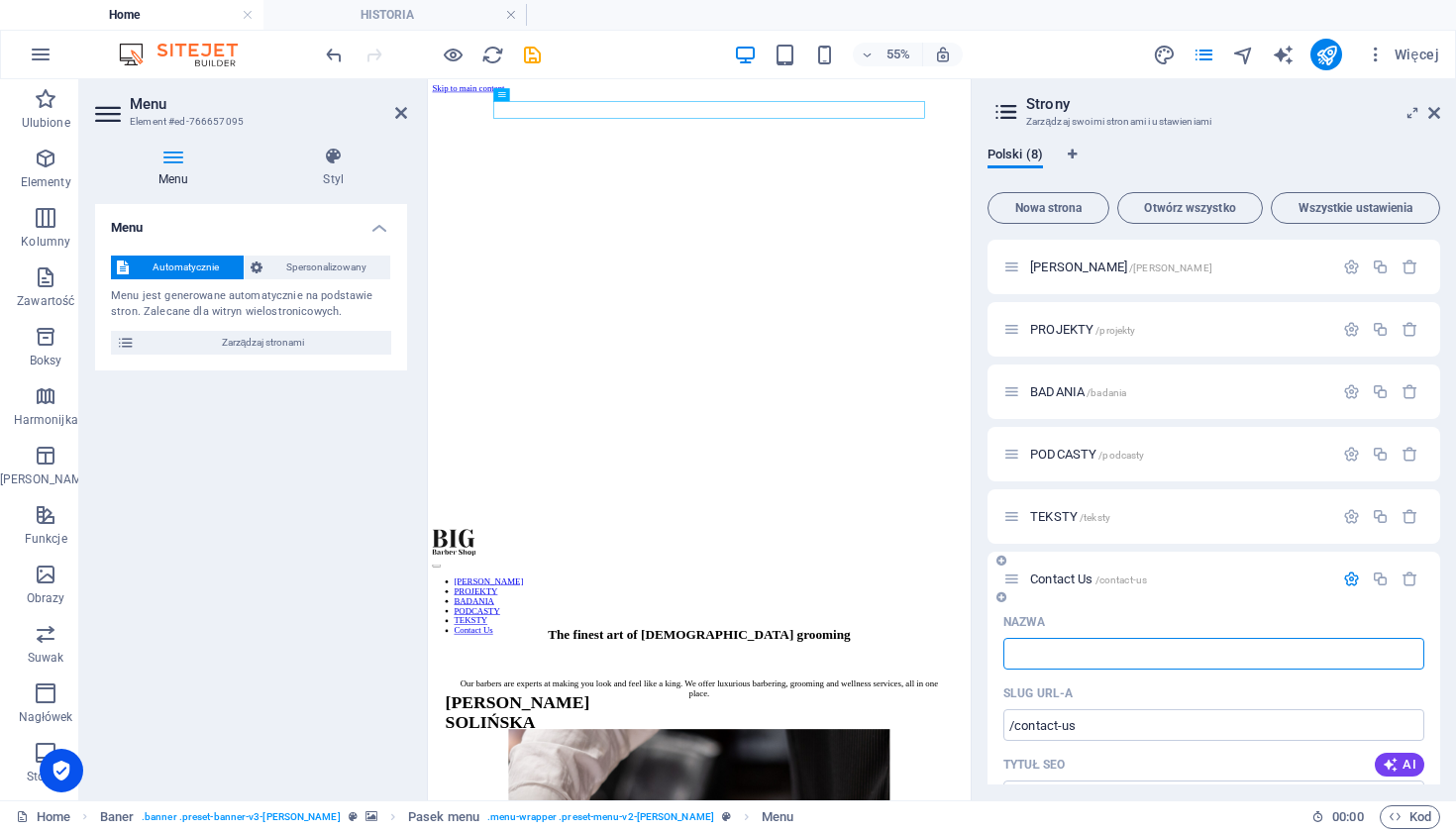 type 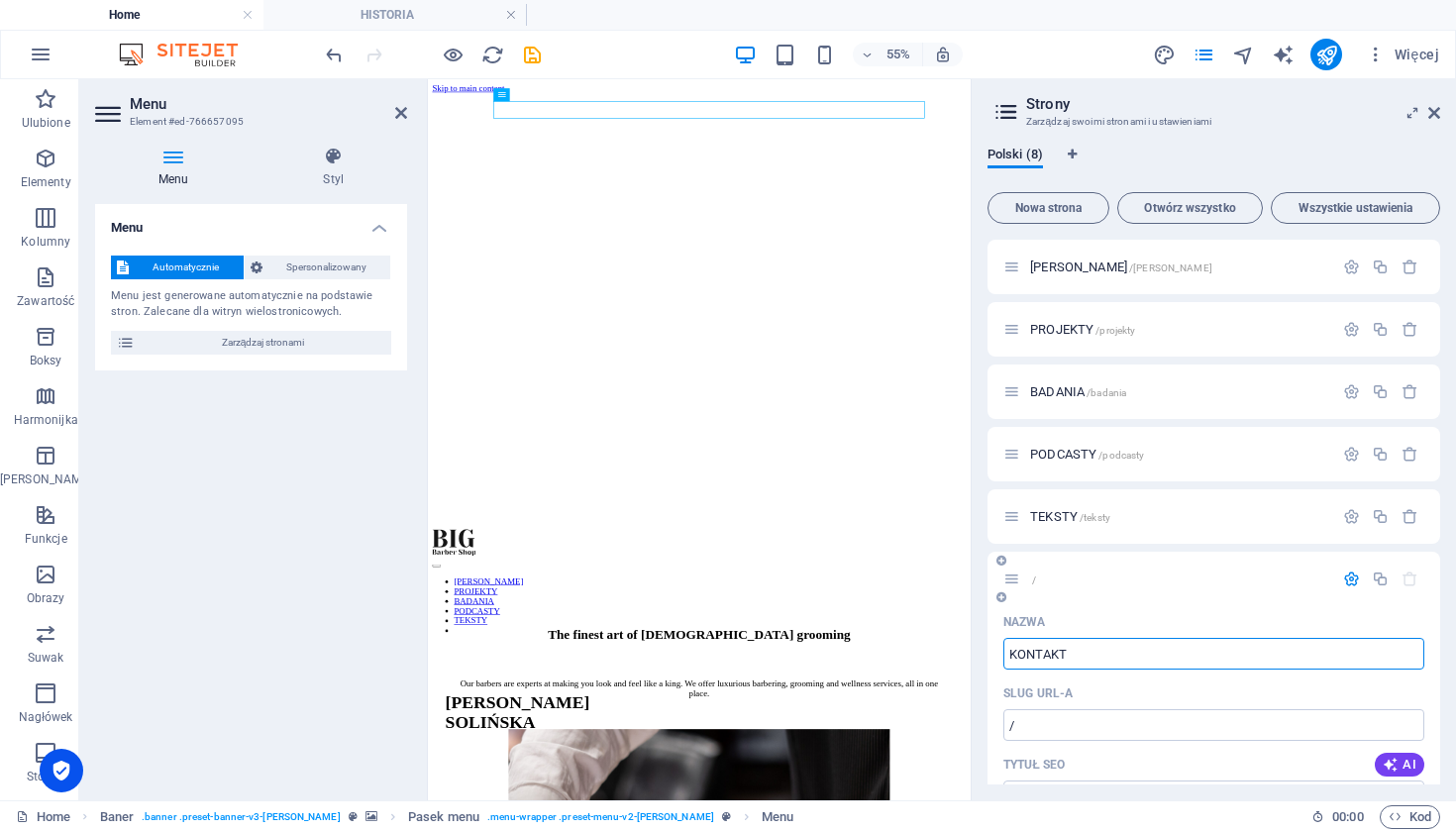 type on "KONTAKT" 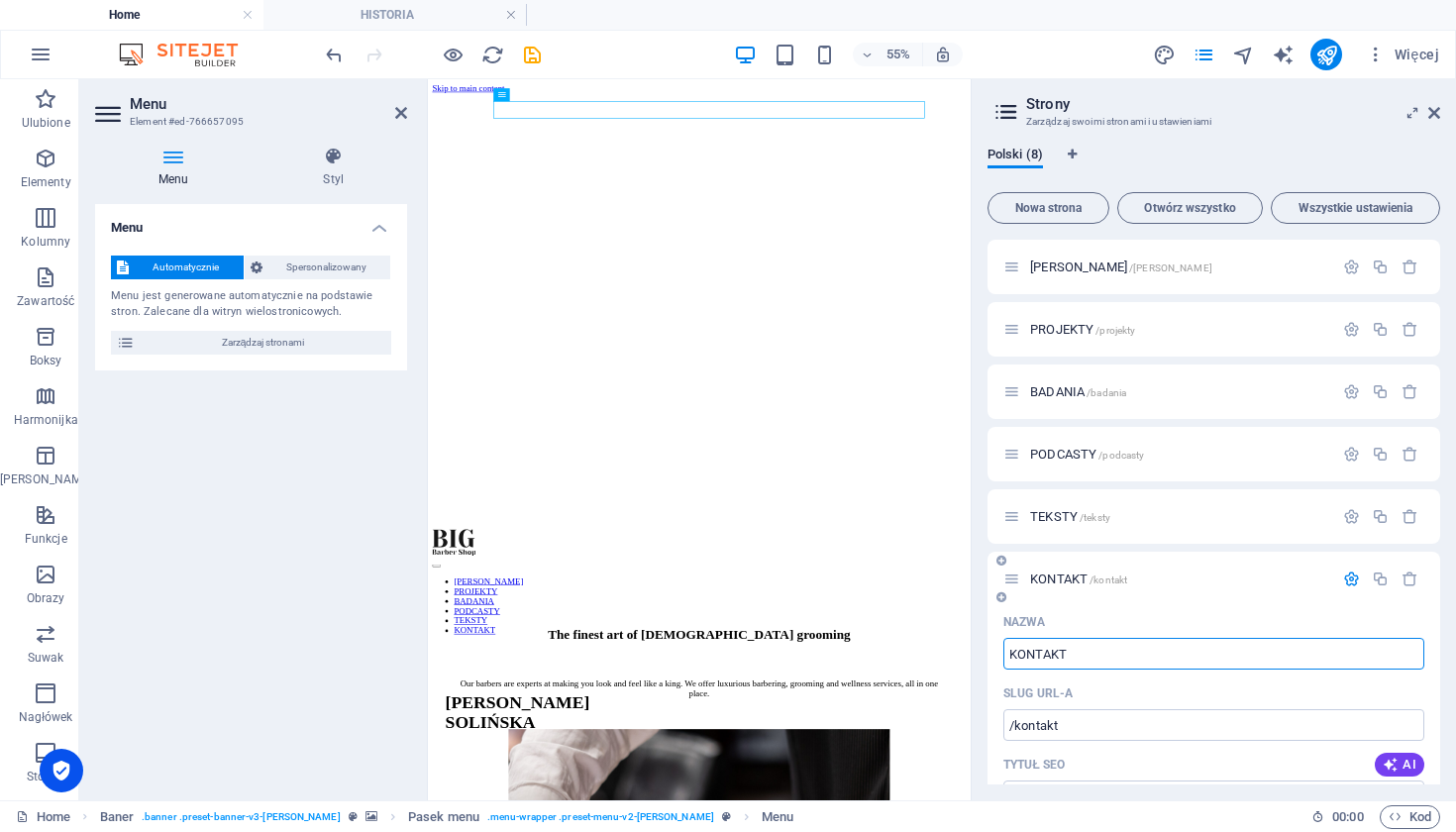click at bounding box center (1351, 578) 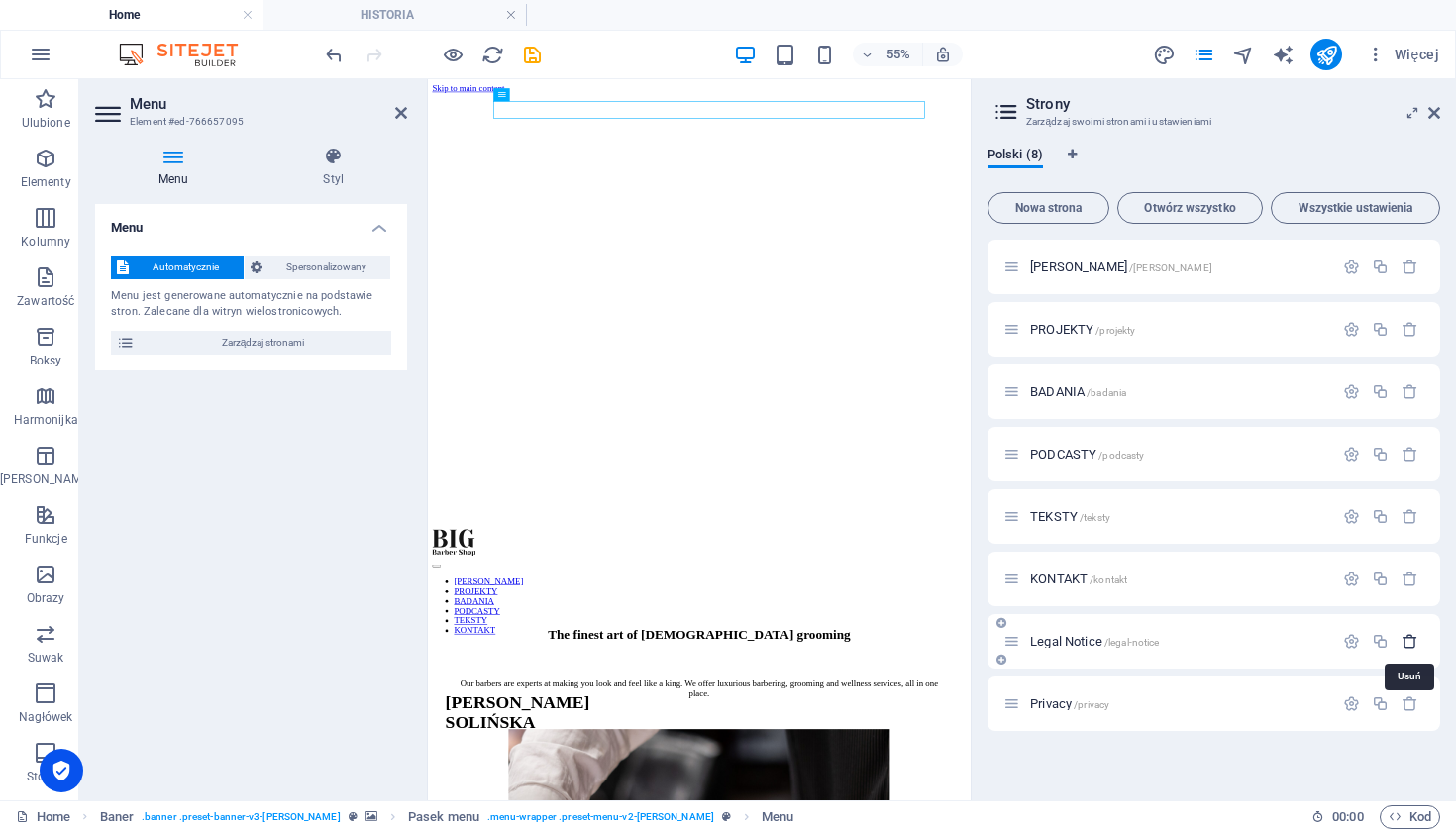 click at bounding box center (1409, 641) 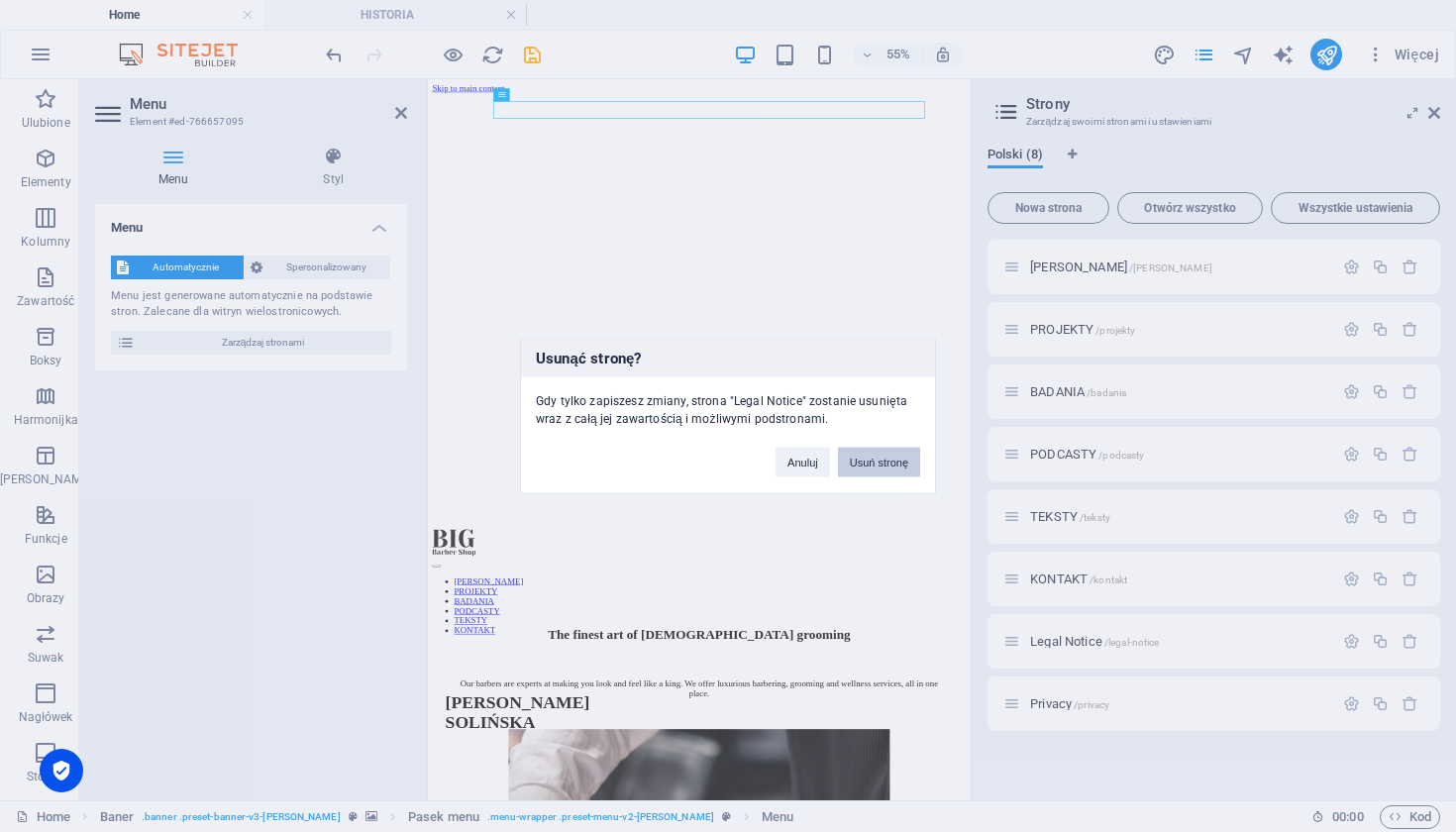 click on "Usuń stronę" at bounding box center (879, 463) 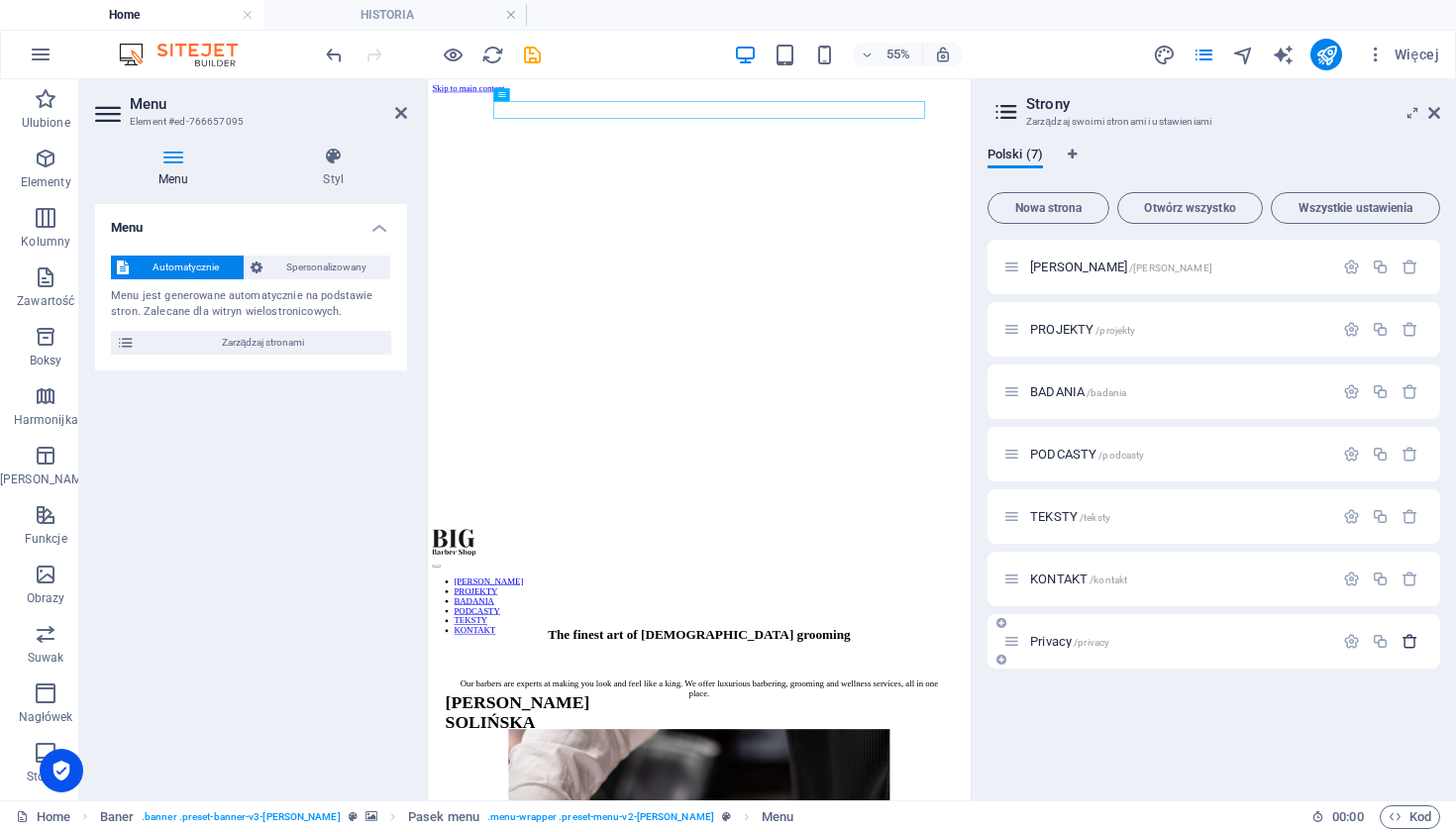 click at bounding box center [1409, 641] 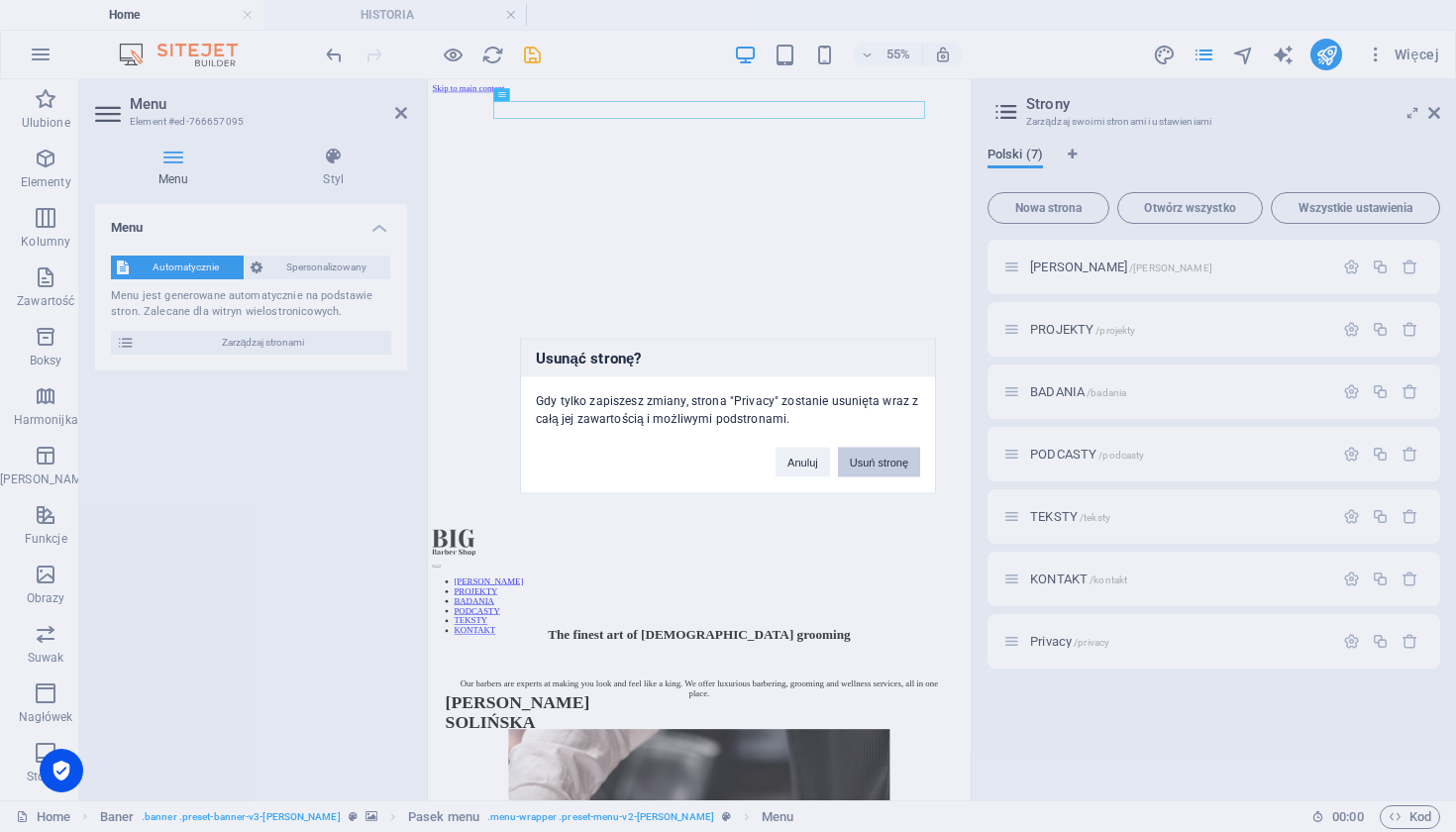 click on "Usuń stronę" at bounding box center [879, 463] 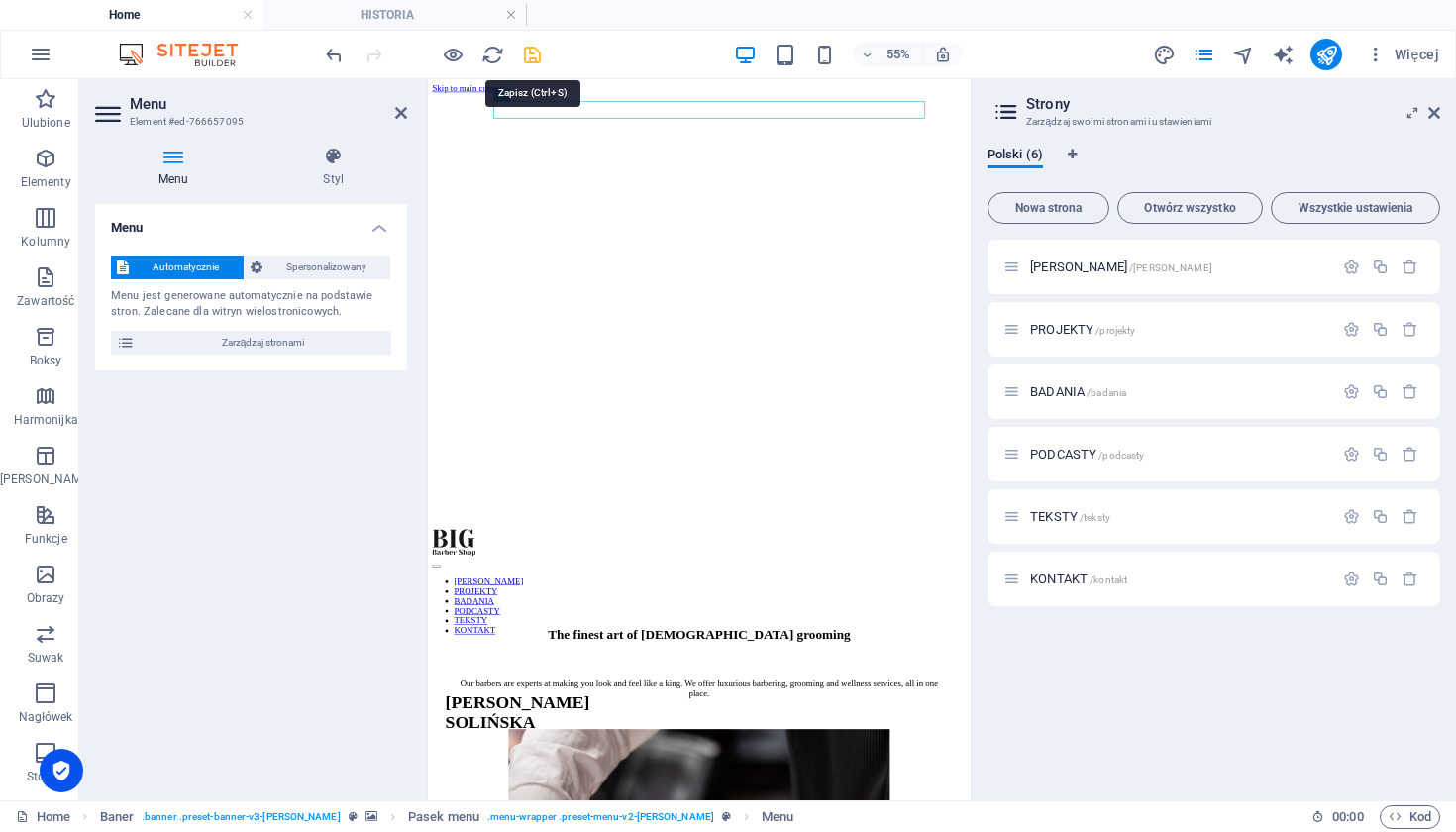 click at bounding box center [532, 54] 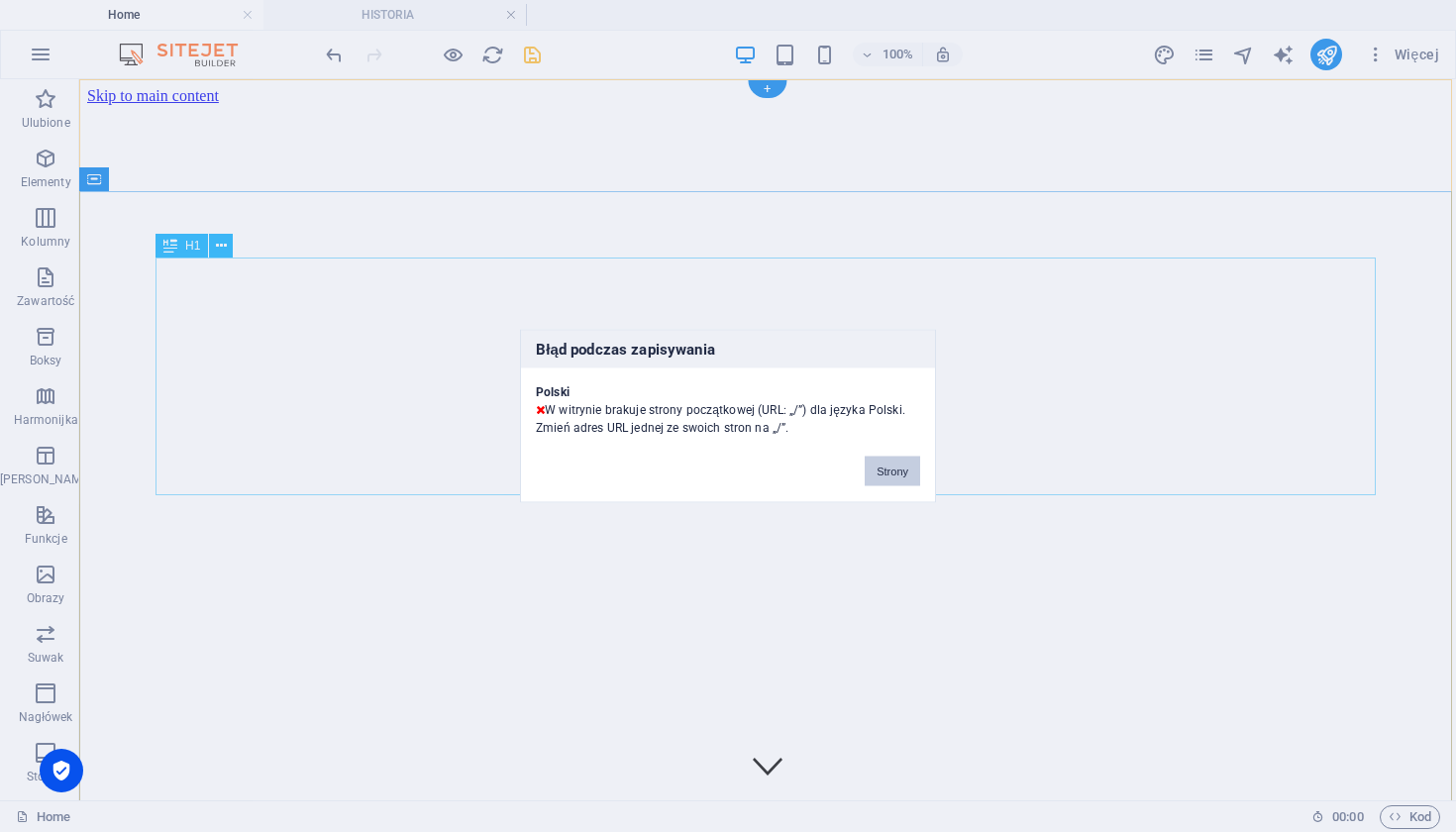 click on "Strony" at bounding box center (892, 471) 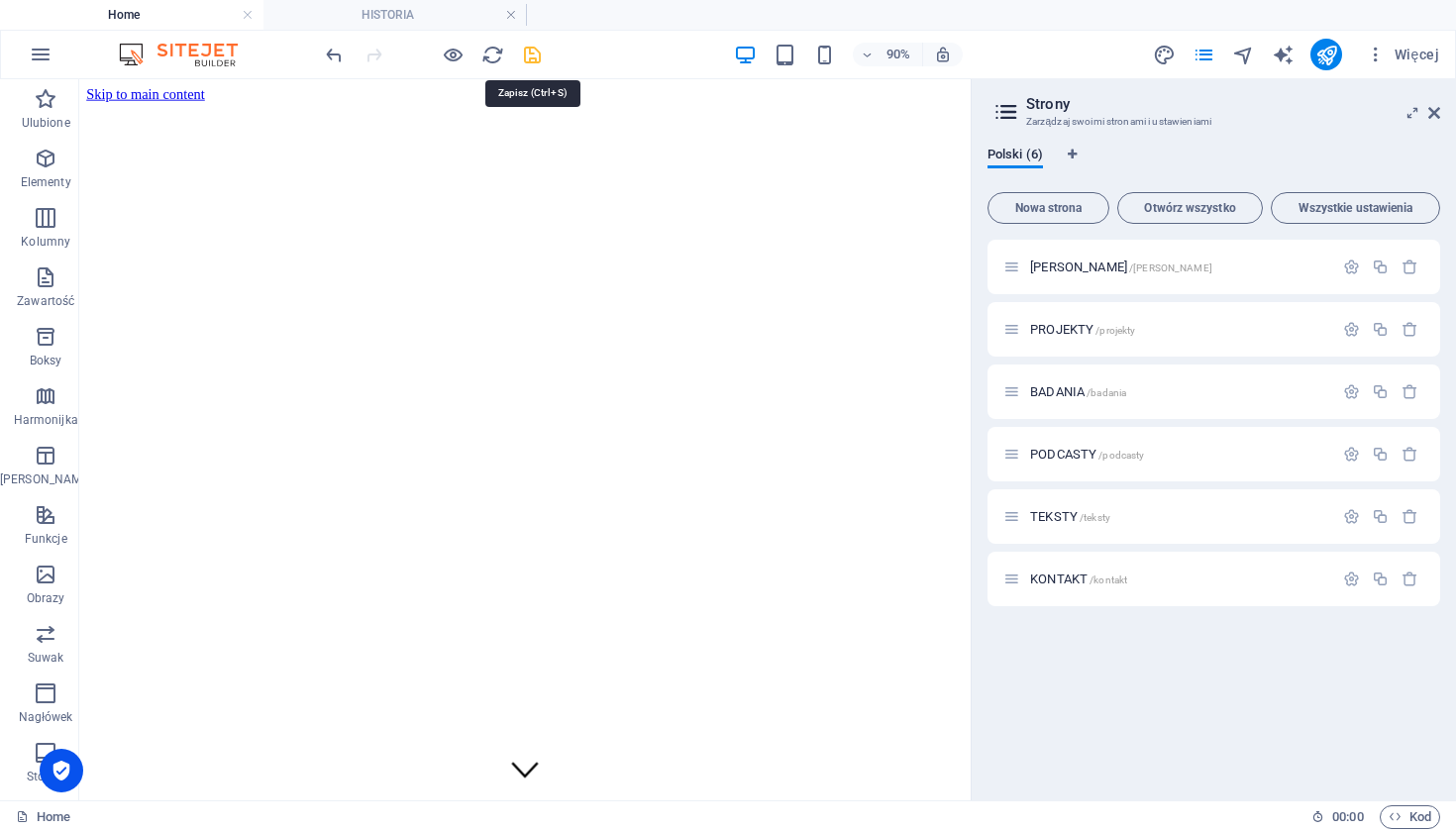 click at bounding box center (532, 54) 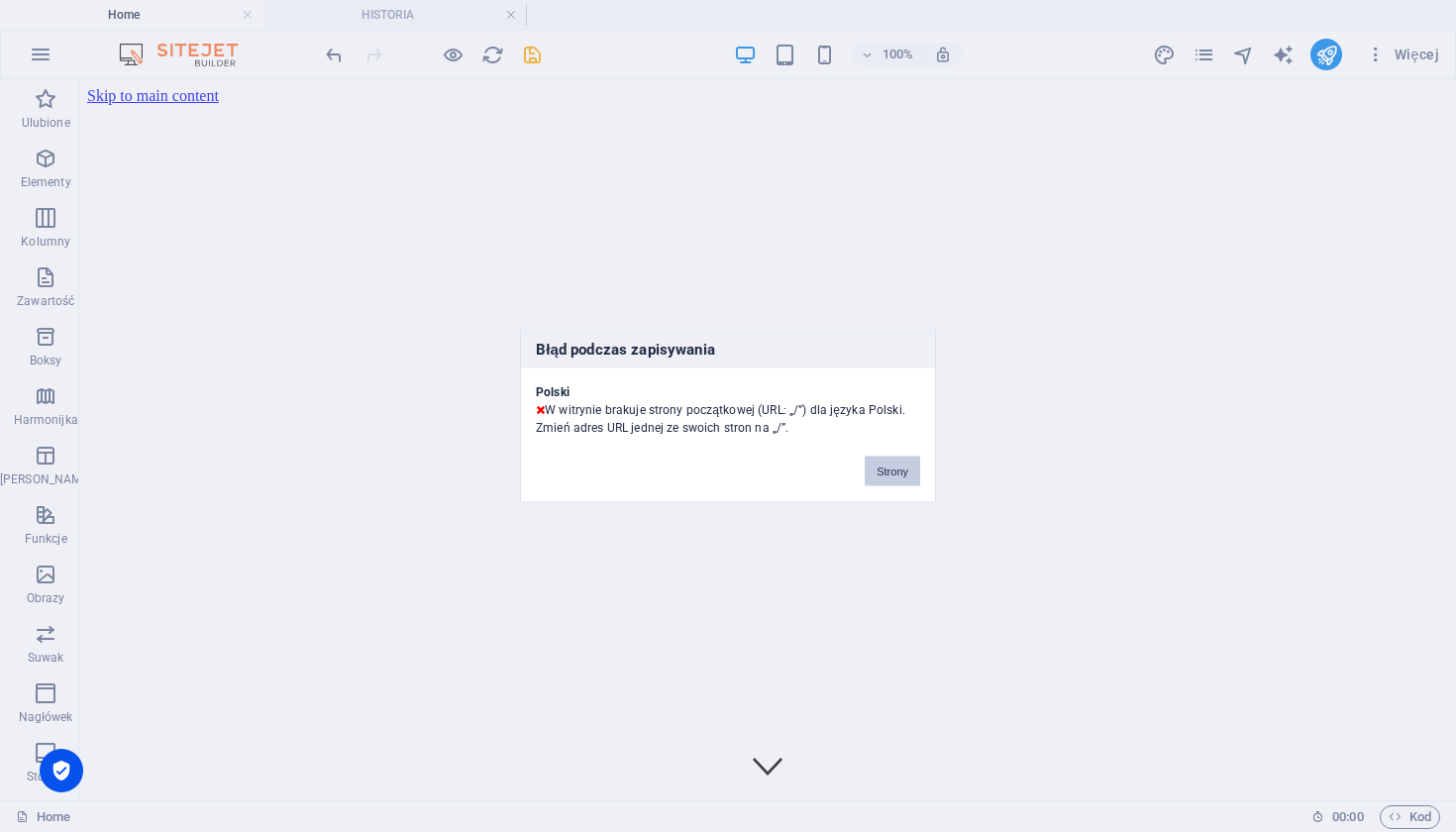 click on "Strony" at bounding box center [892, 471] 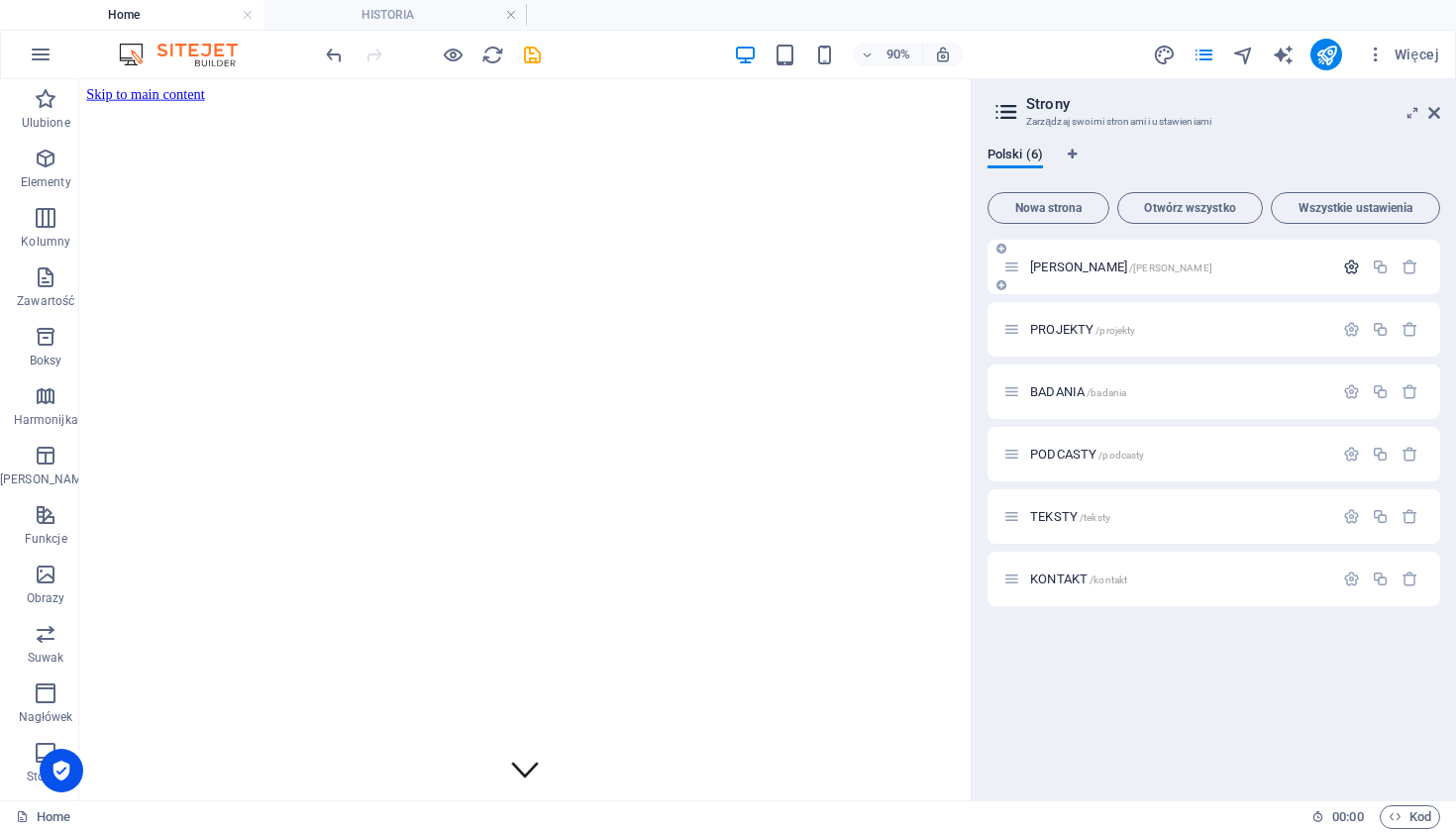 click at bounding box center [1351, 266] 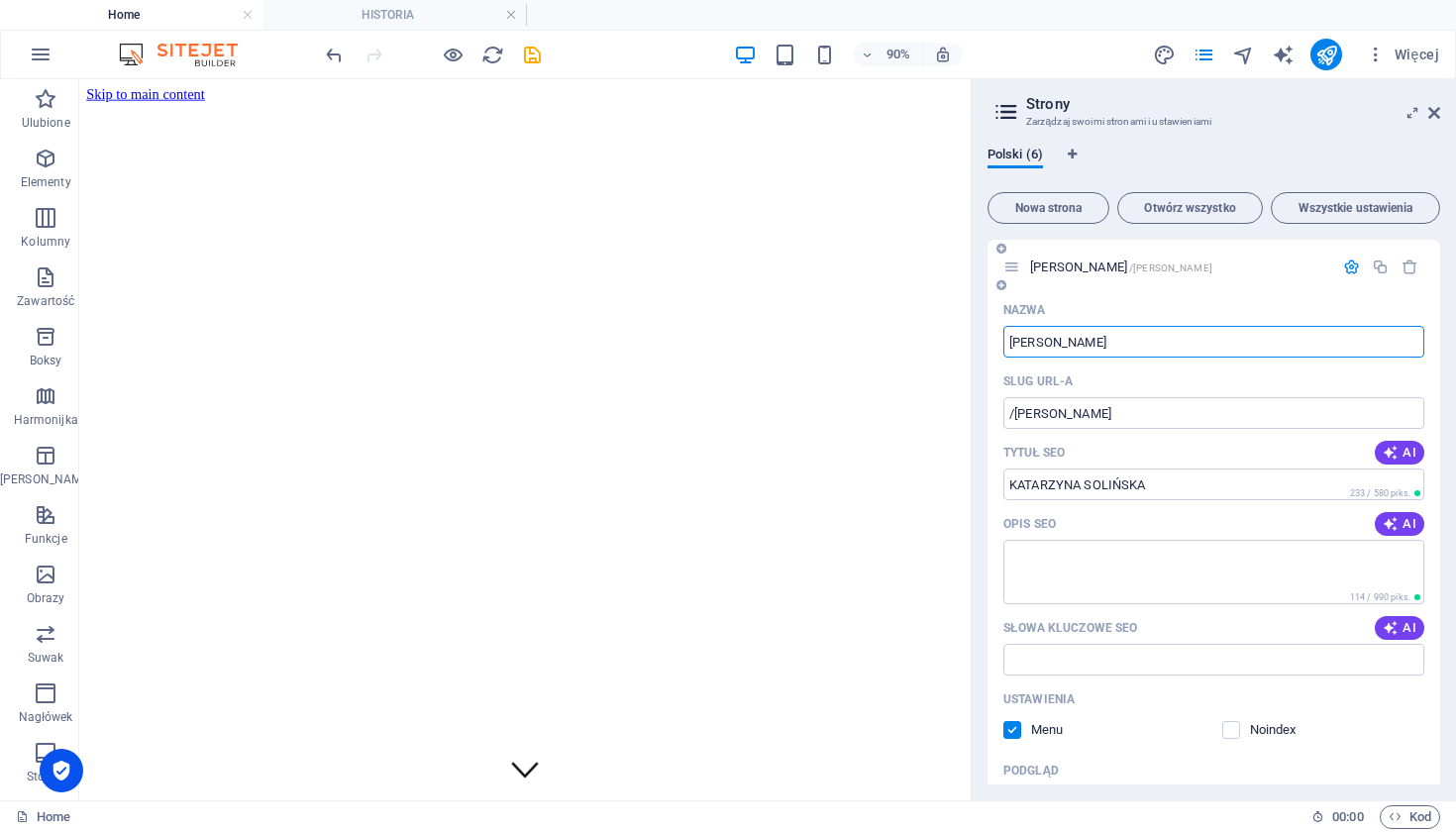 scroll, scrollTop: 0, scrollLeft: 0, axis: both 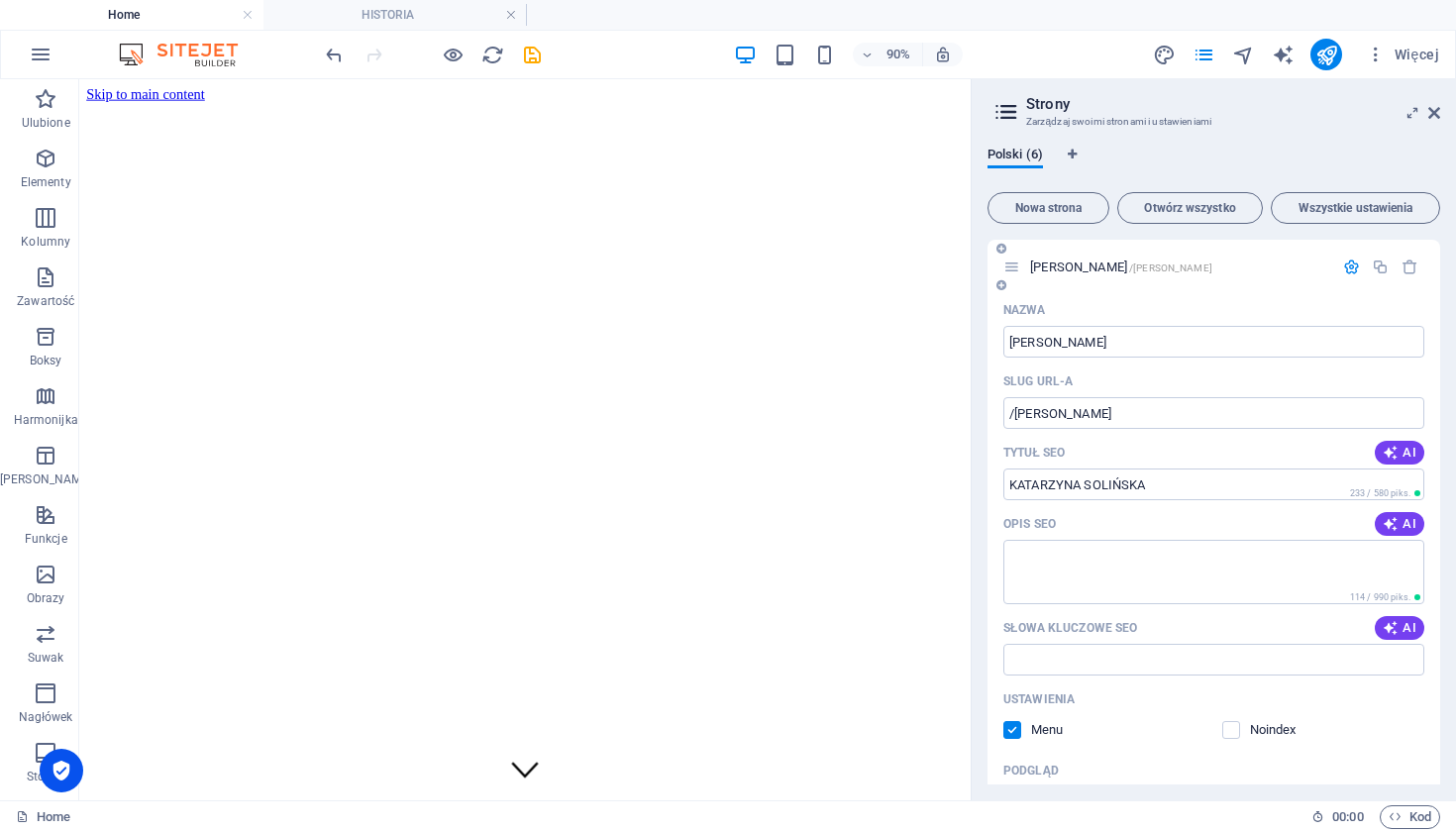 click at bounding box center [1351, 266] 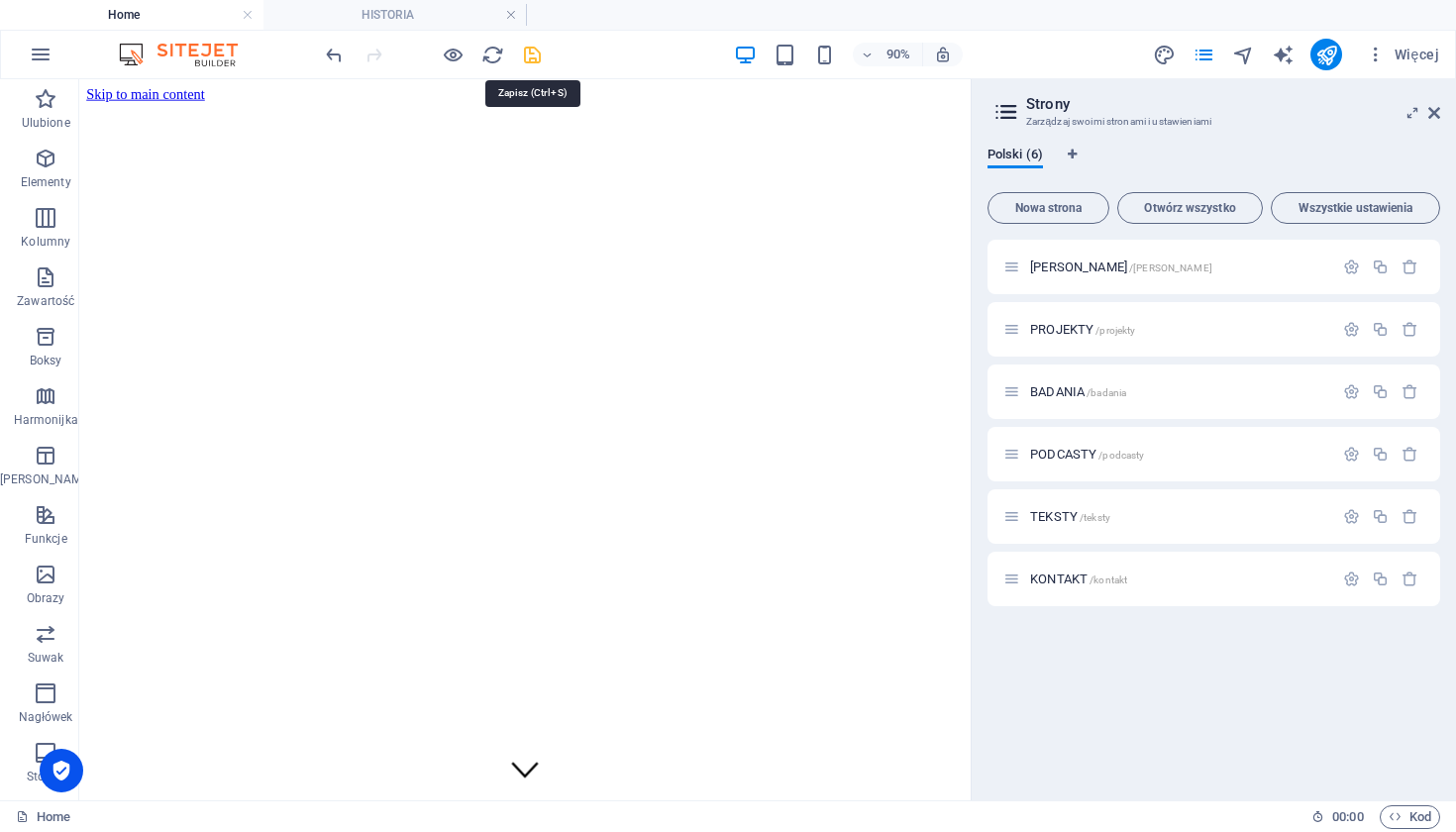 click at bounding box center [532, 54] 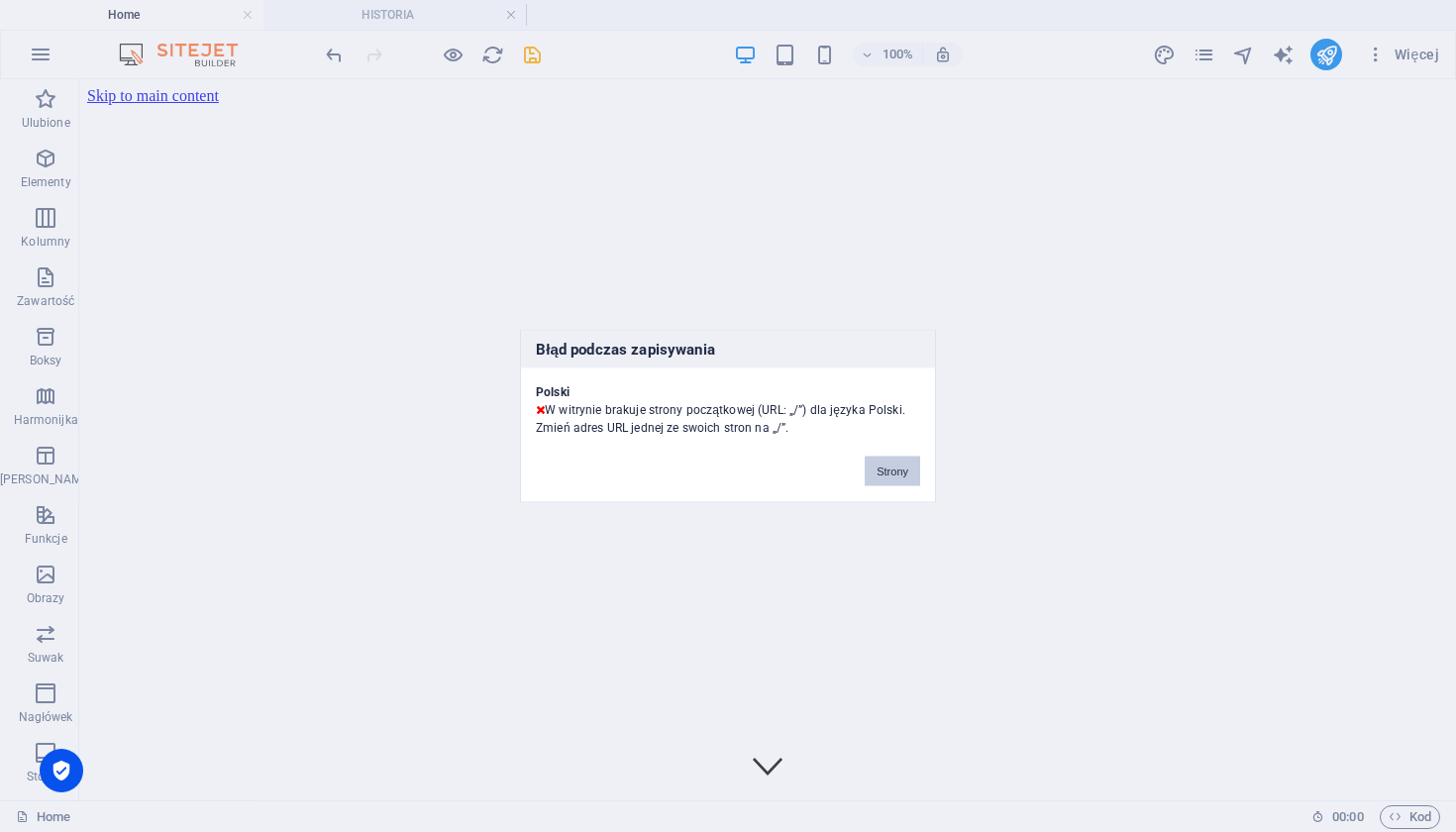 click on "Strony" at bounding box center (892, 471) 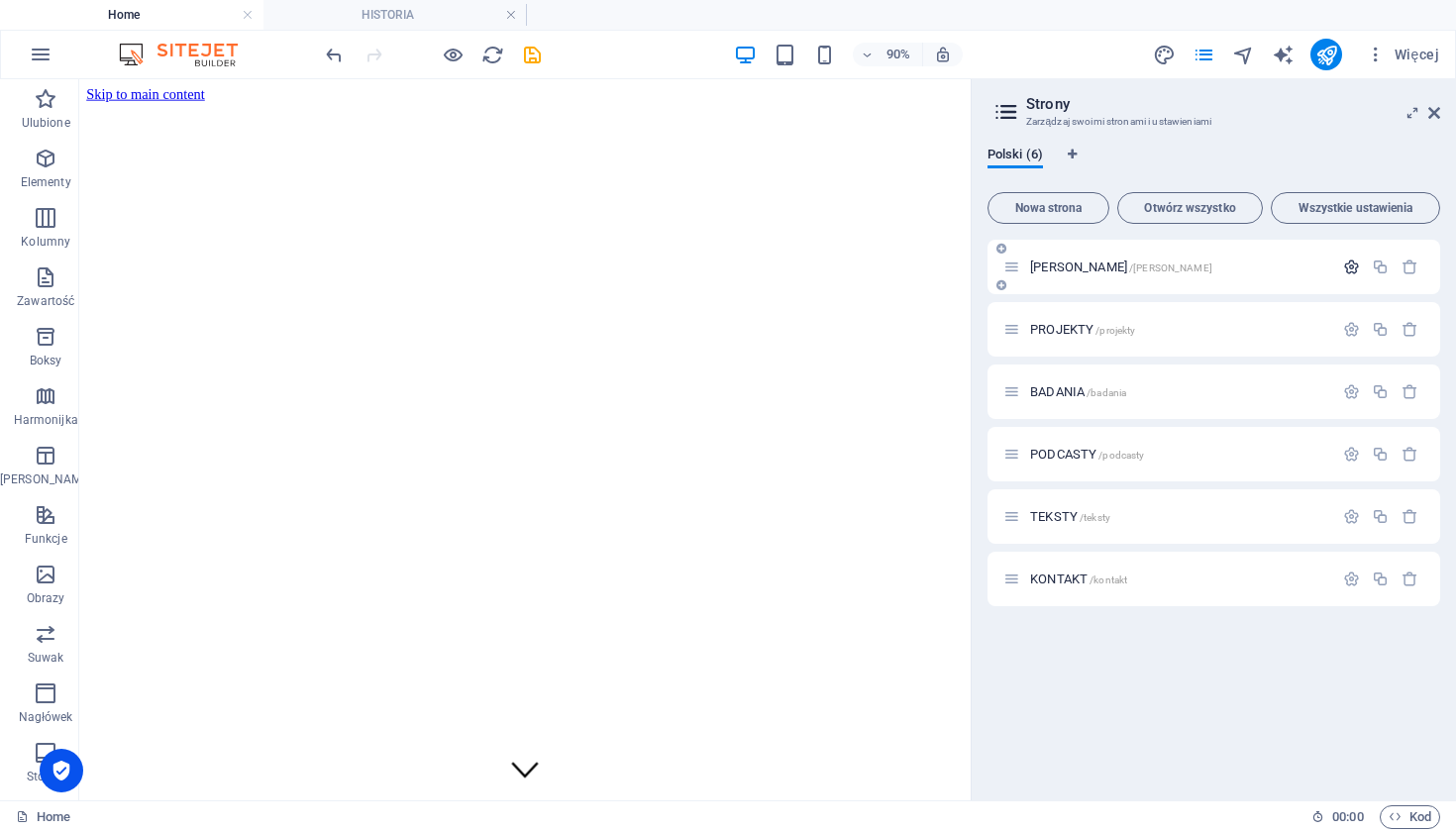 click at bounding box center (1351, 266) 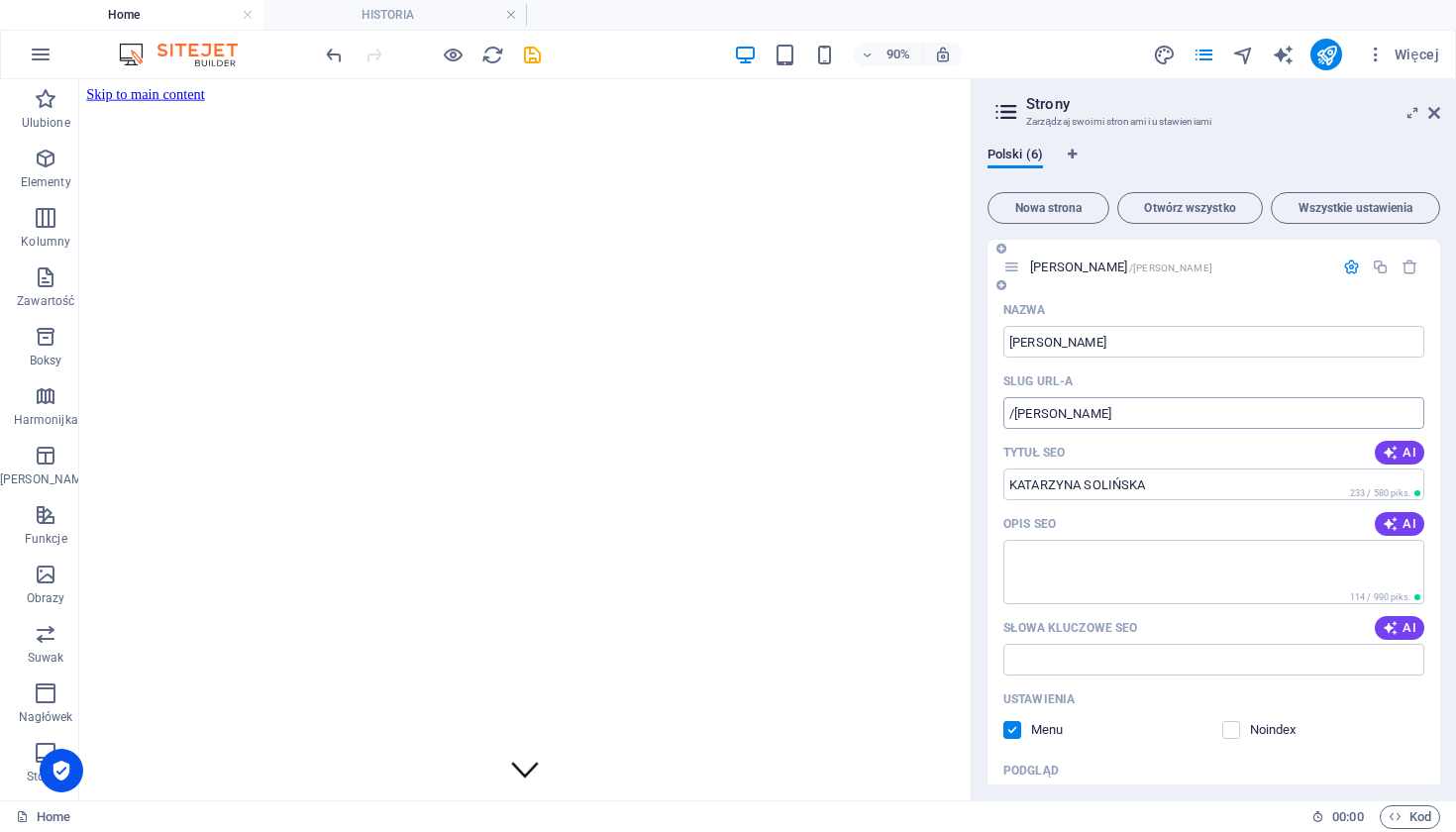 click on "/[PERSON_NAME]" at bounding box center [1213, 413] 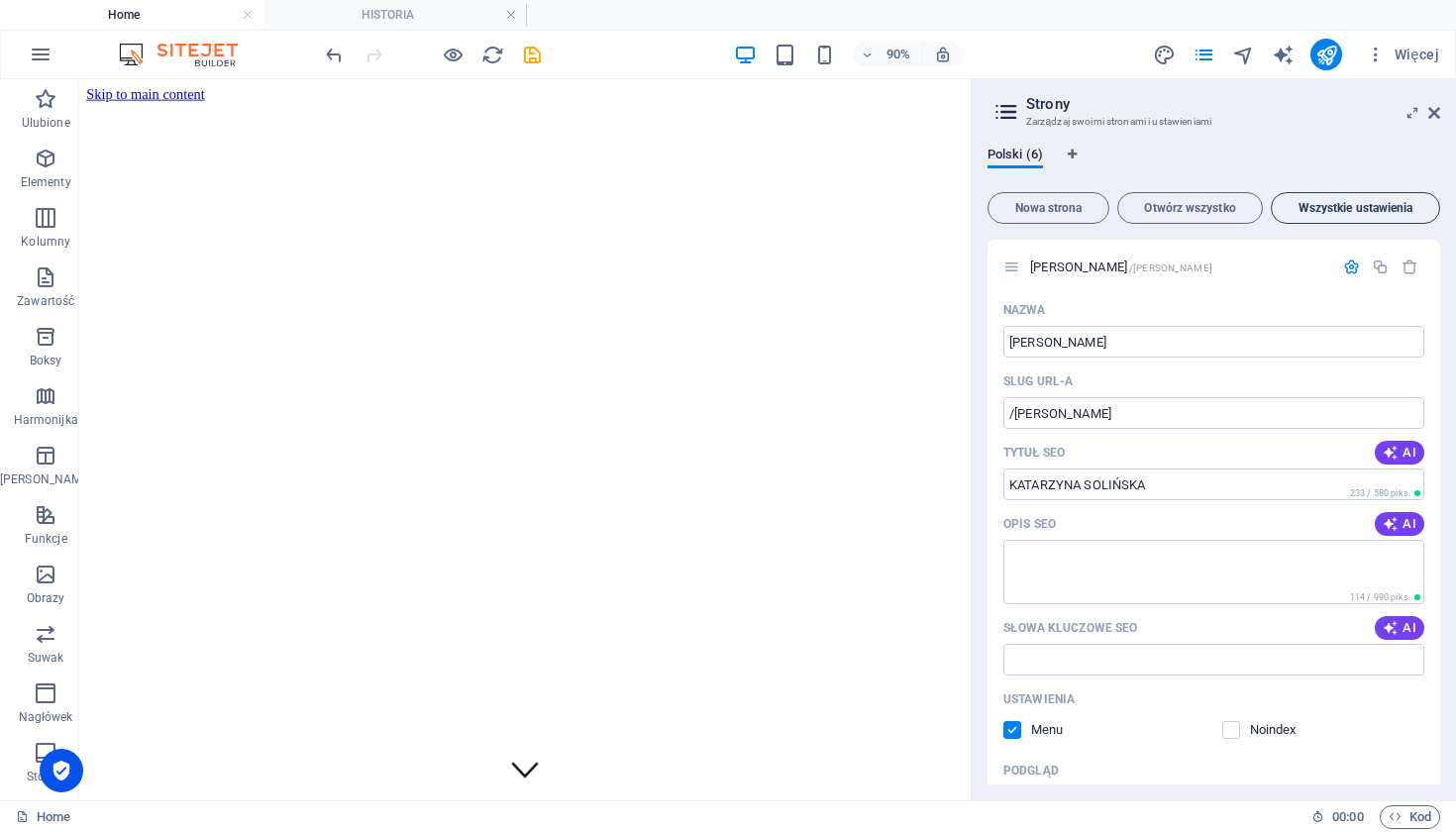 click on "Wszystkie ustawienia" at bounding box center (1355, 208) 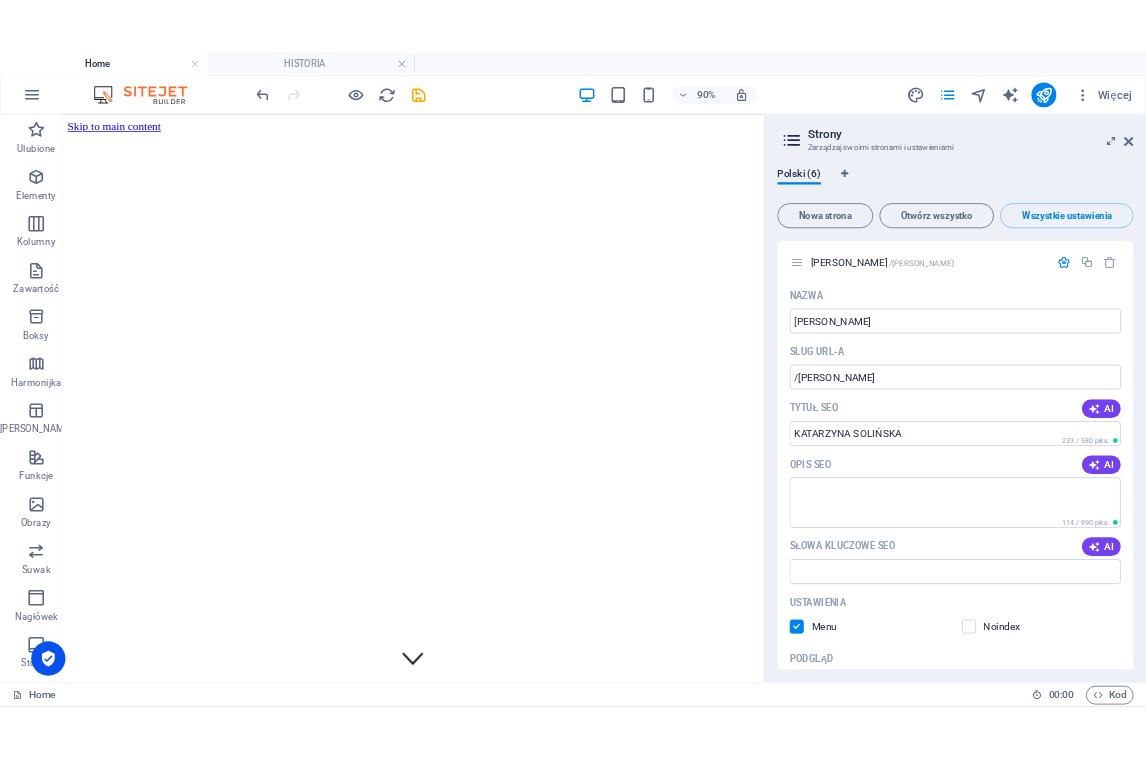 scroll, scrollTop: 0, scrollLeft: 0, axis: both 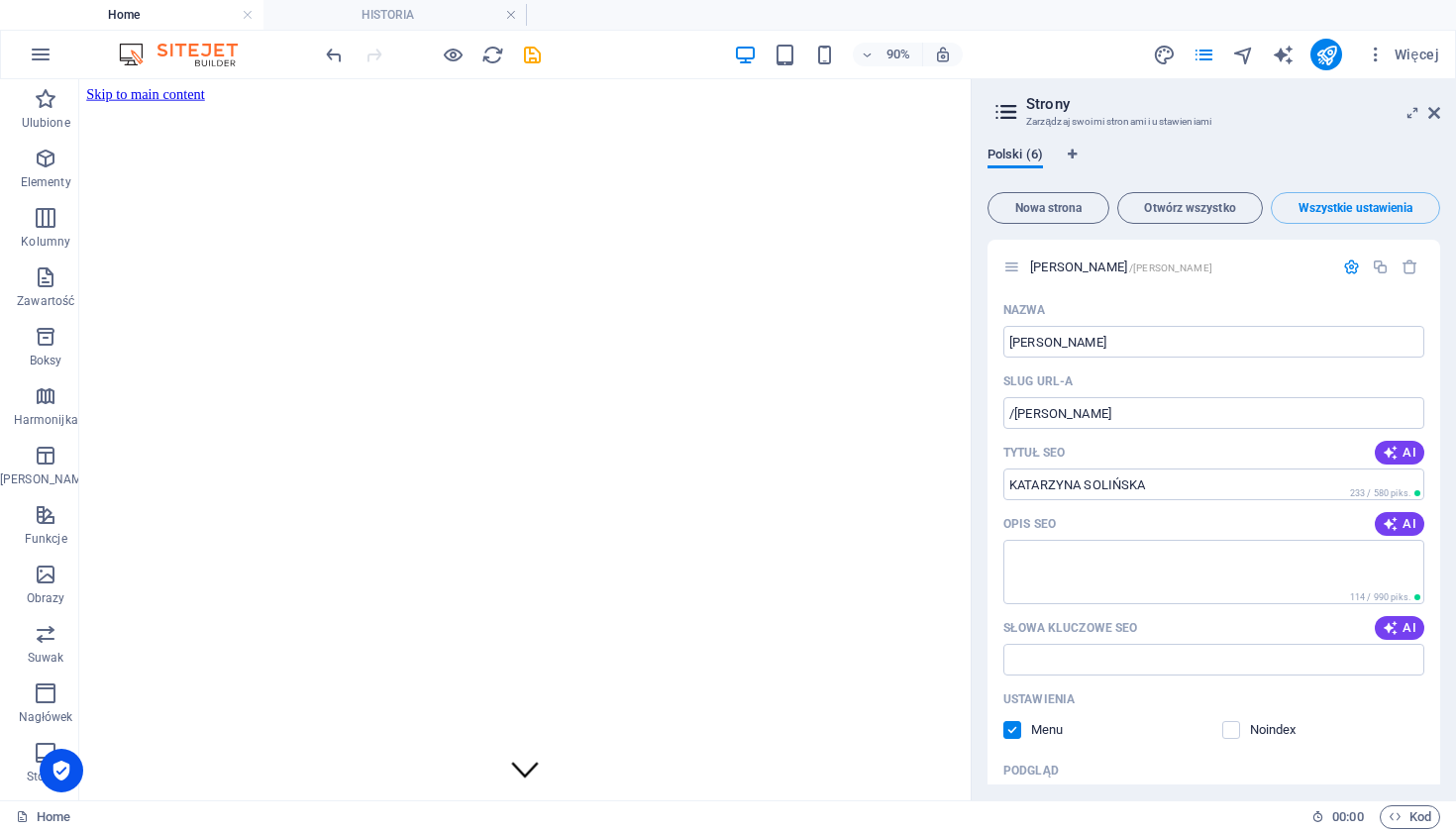 click on "Polski (6)" at bounding box center [1015, 156] 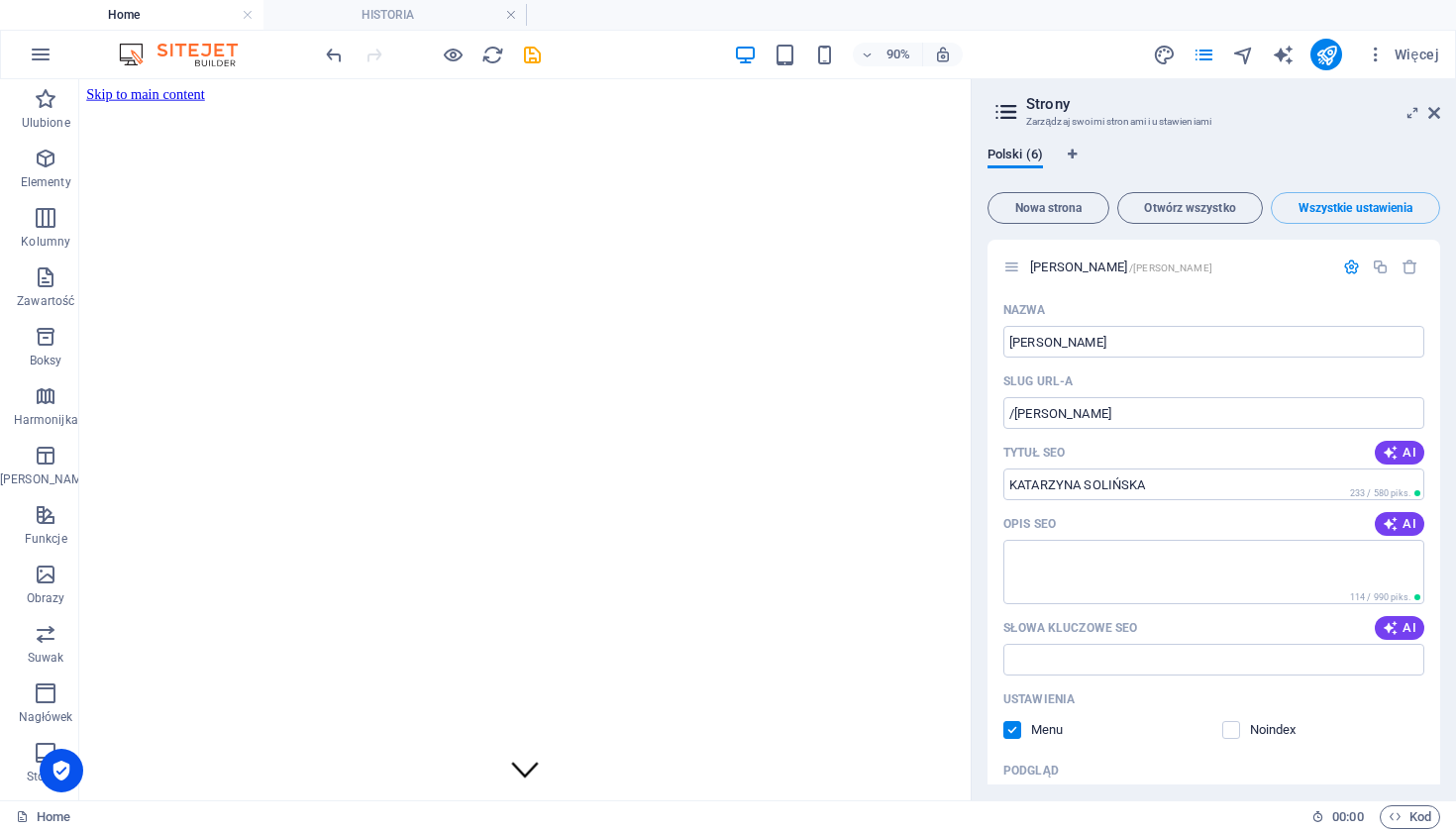 click on "Strony" at bounding box center (1233, 104) 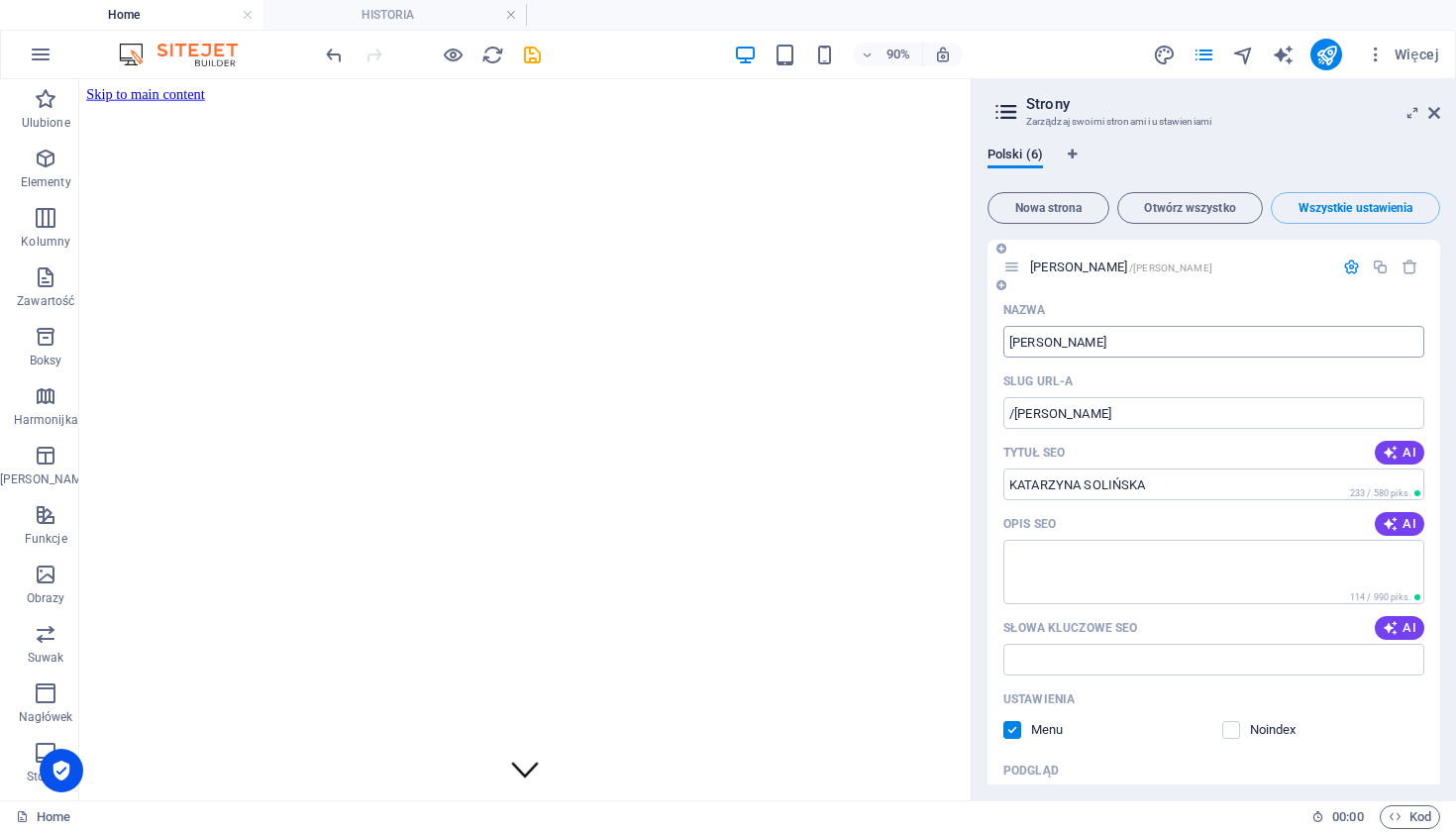 click on "[PERSON_NAME]" at bounding box center [1213, 342] 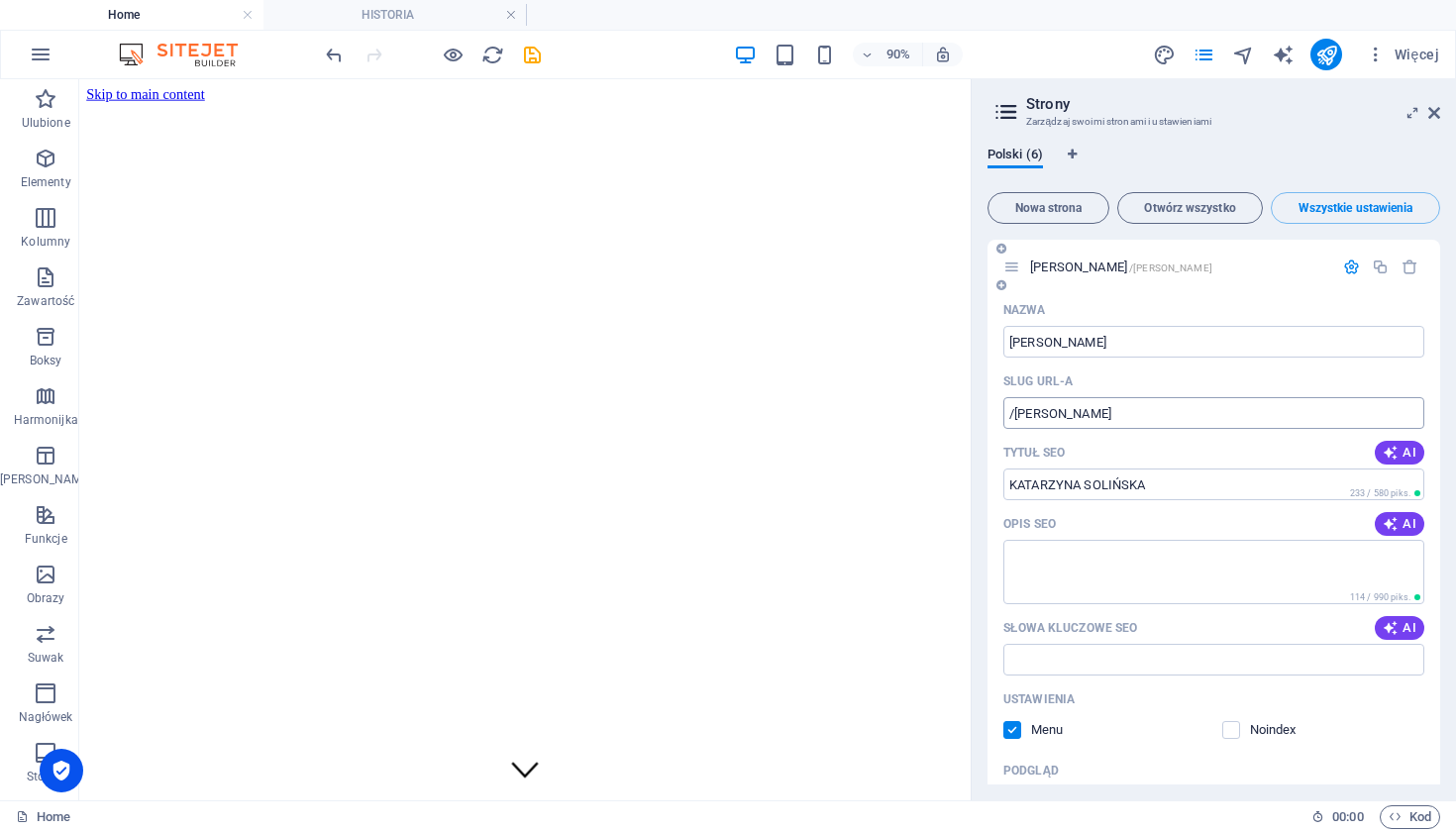 click on "/[PERSON_NAME]" at bounding box center [1213, 413] 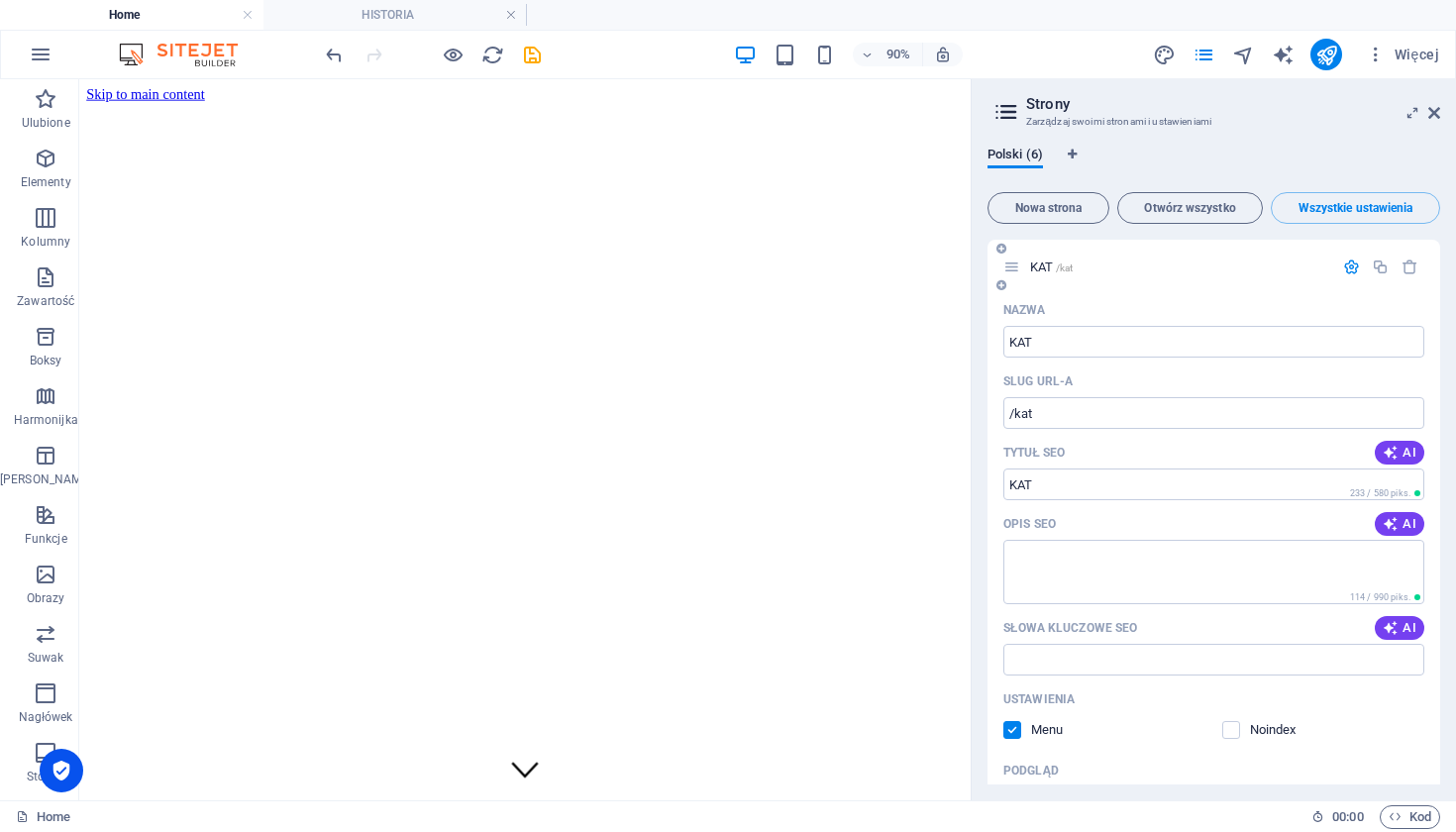 type on "KAT" 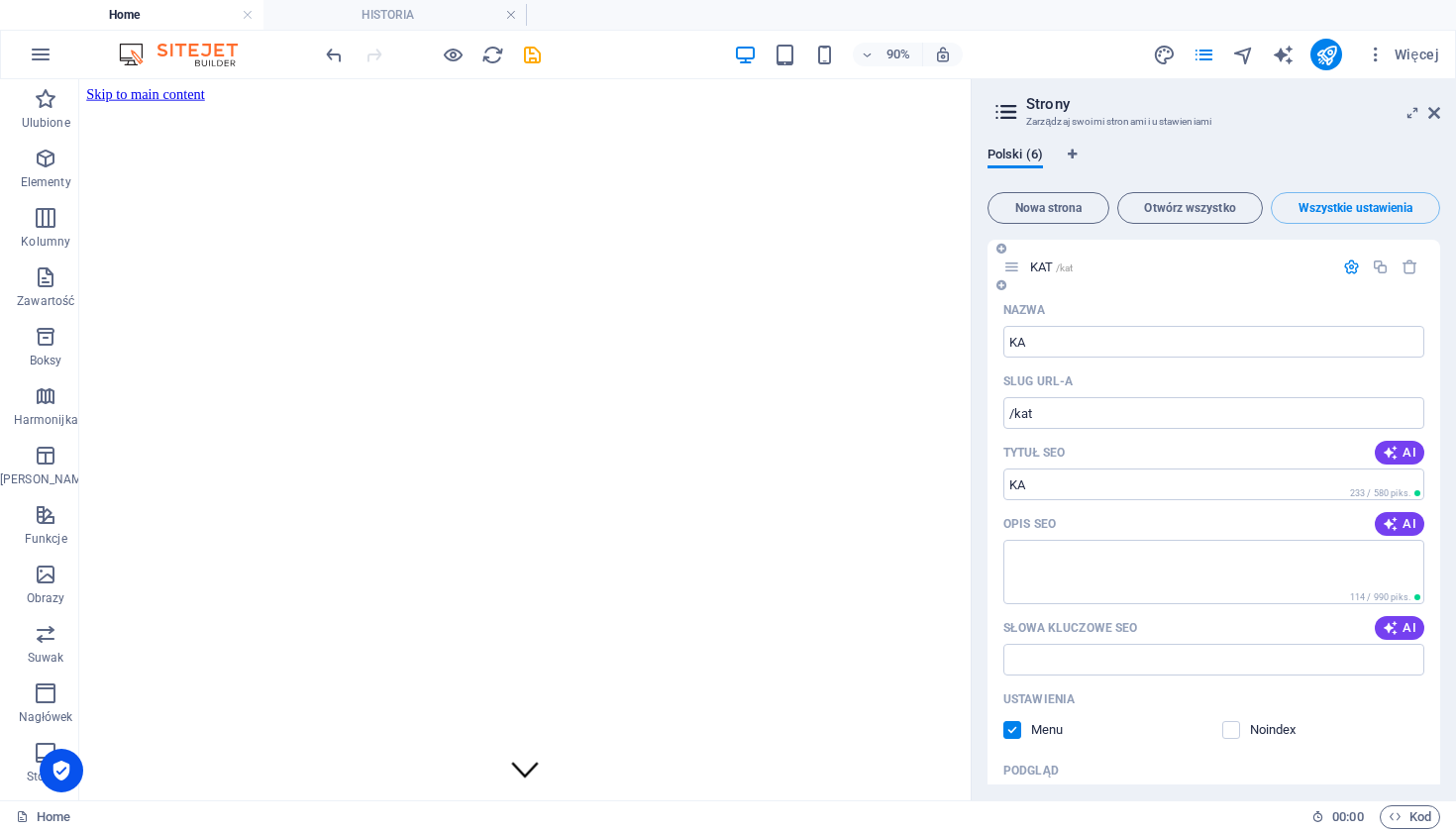 type on "KA" 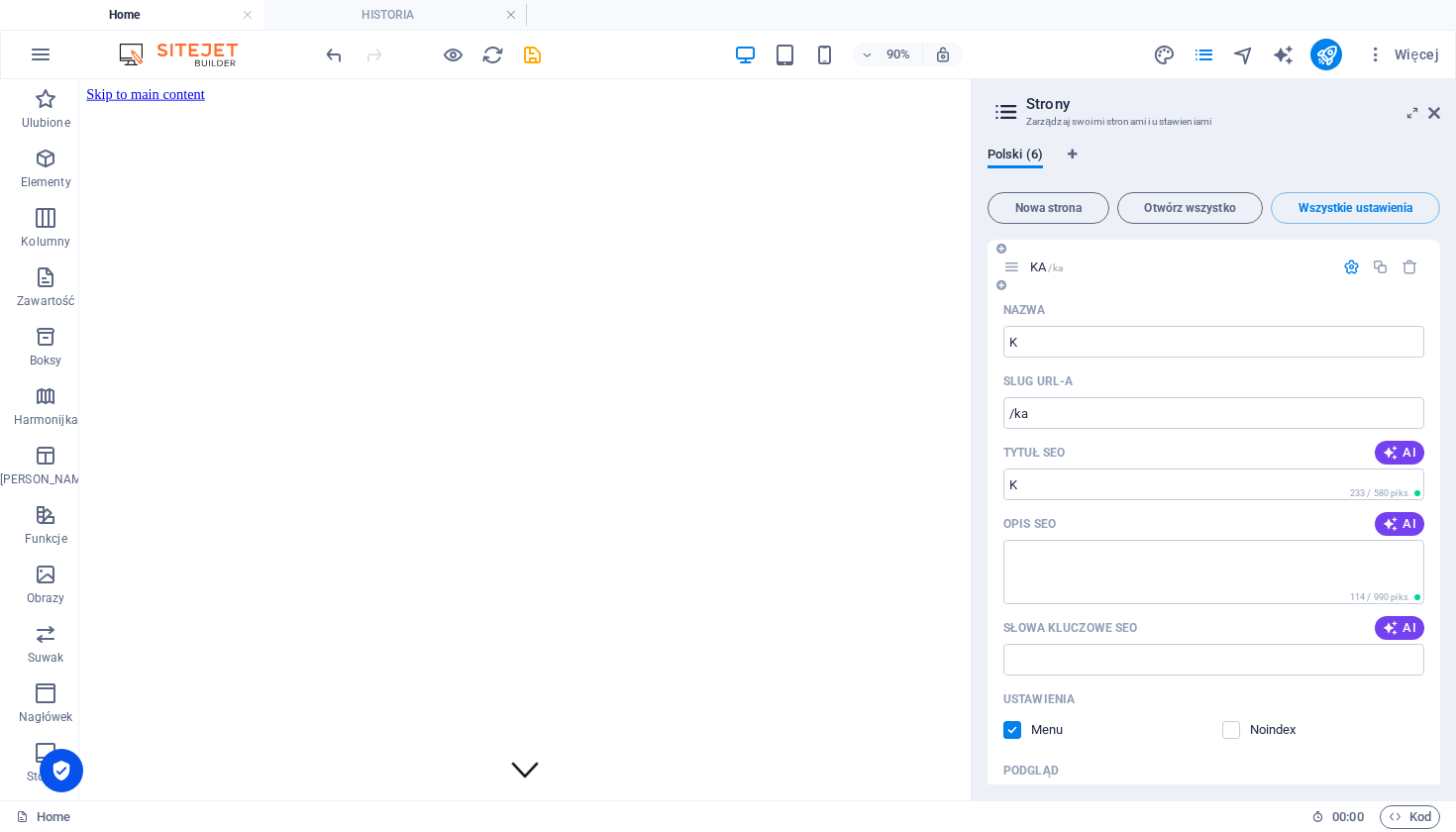 type on "K" 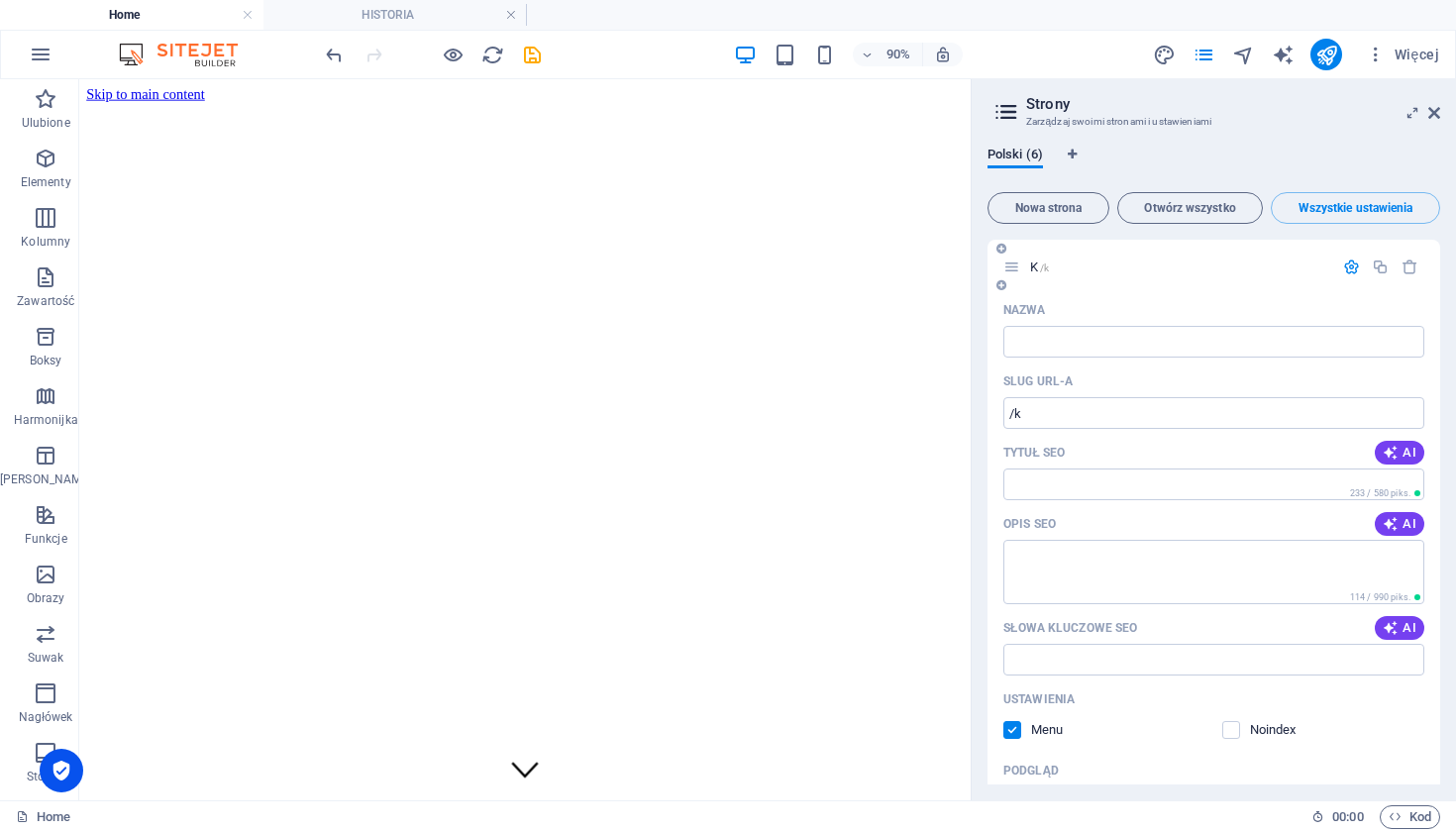 type 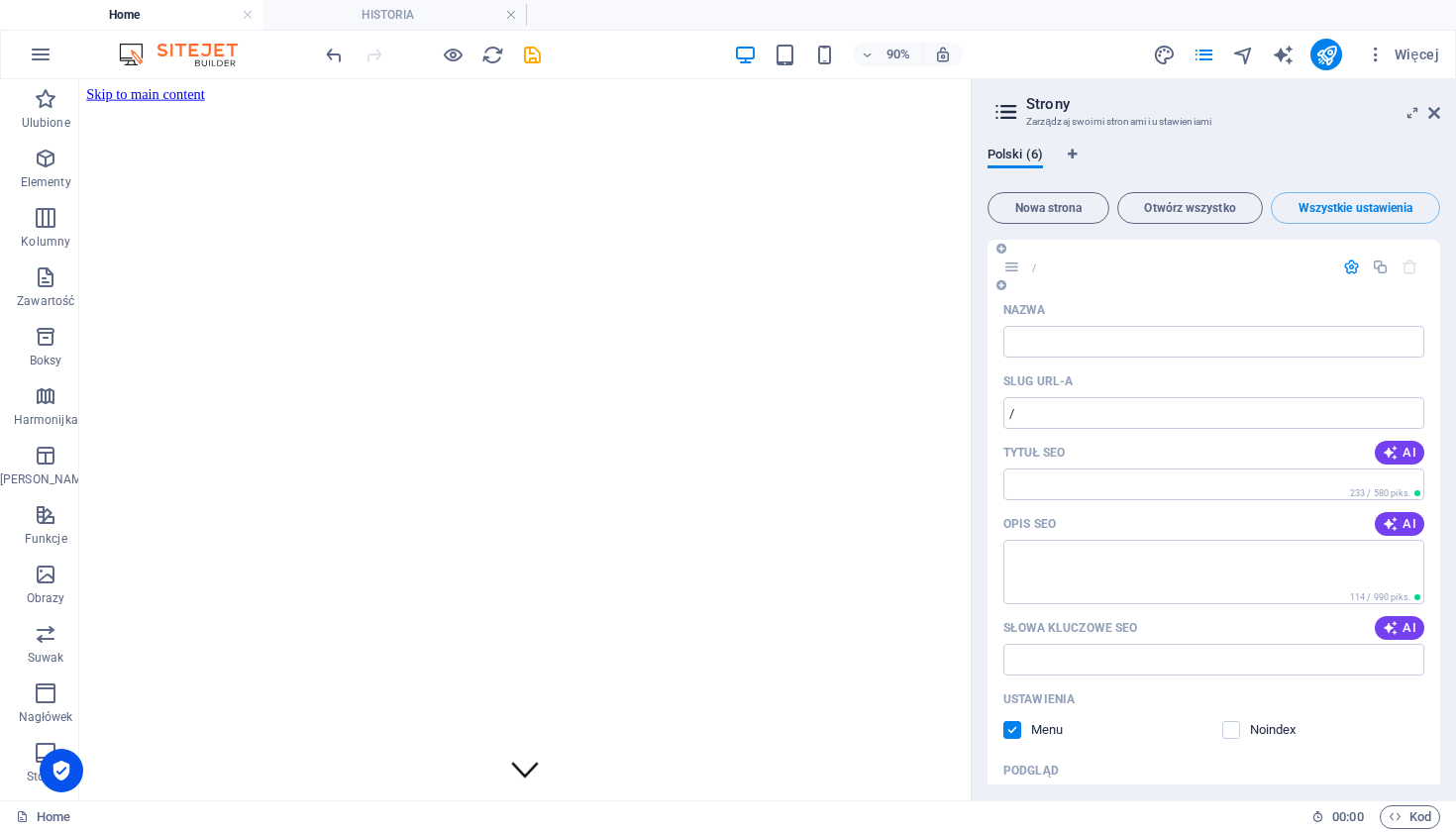 click on "Slug URL-a" at bounding box center (1213, 381) 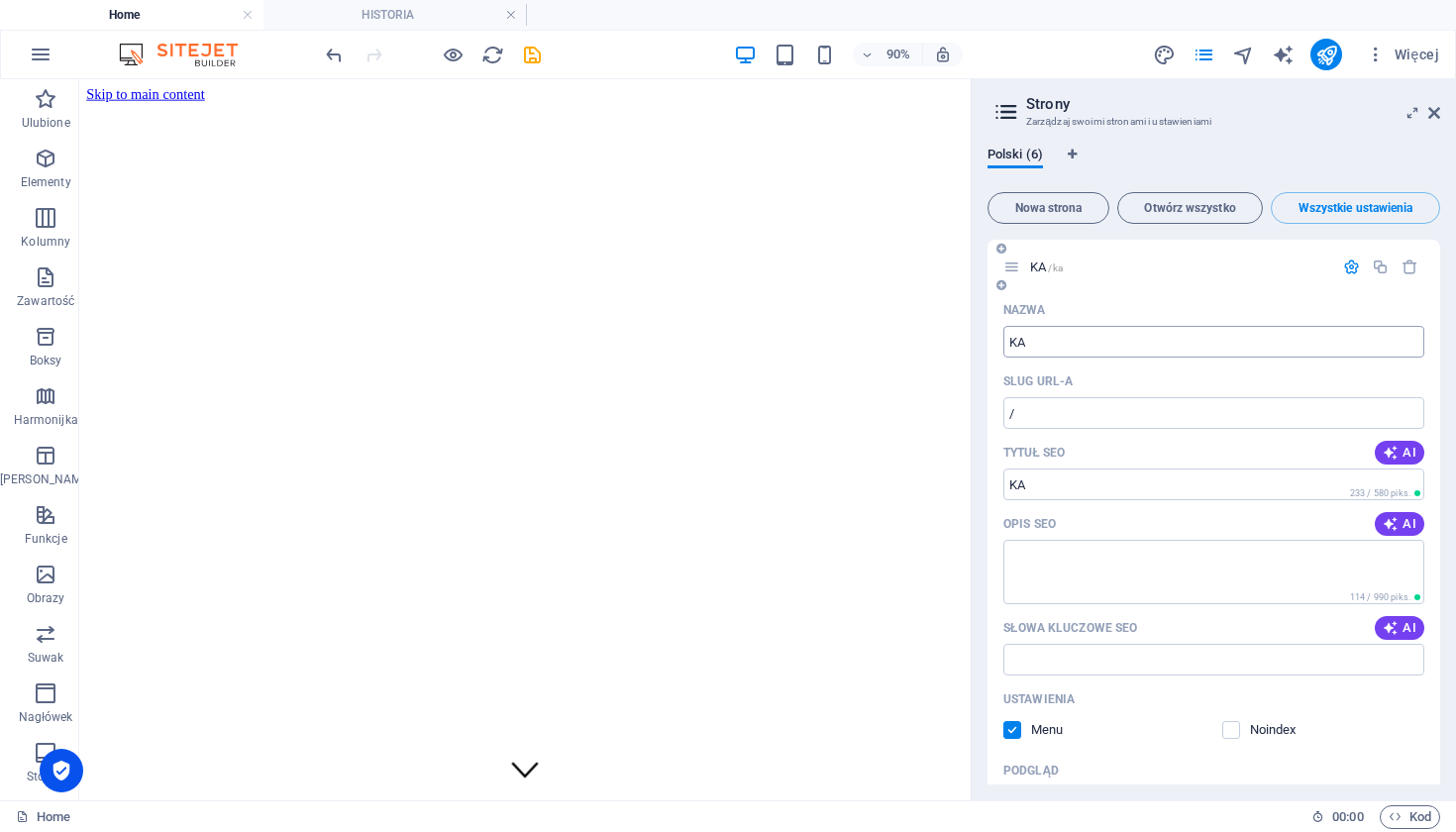 type on "KA" 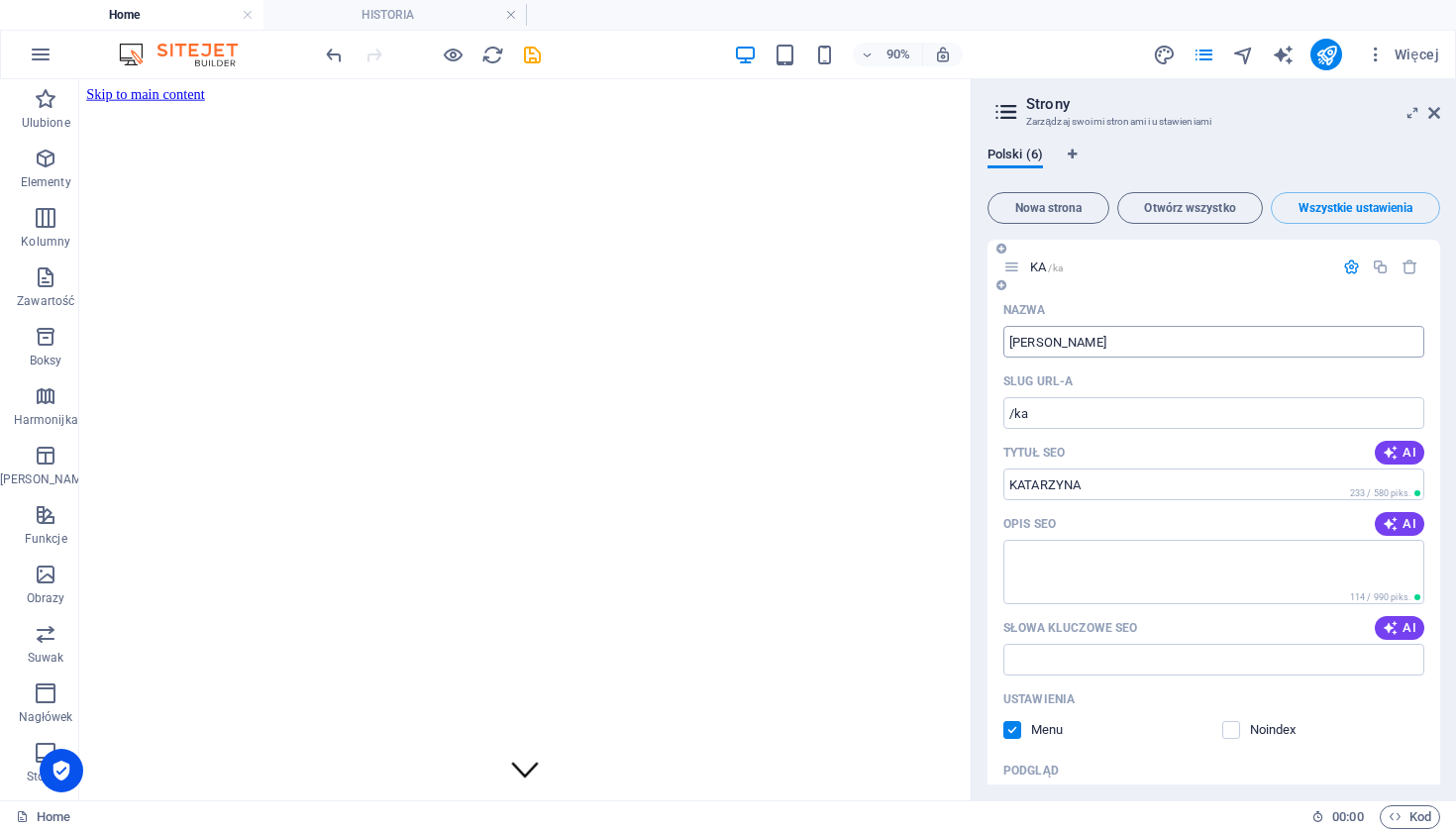 type on "[PERSON_NAME]" 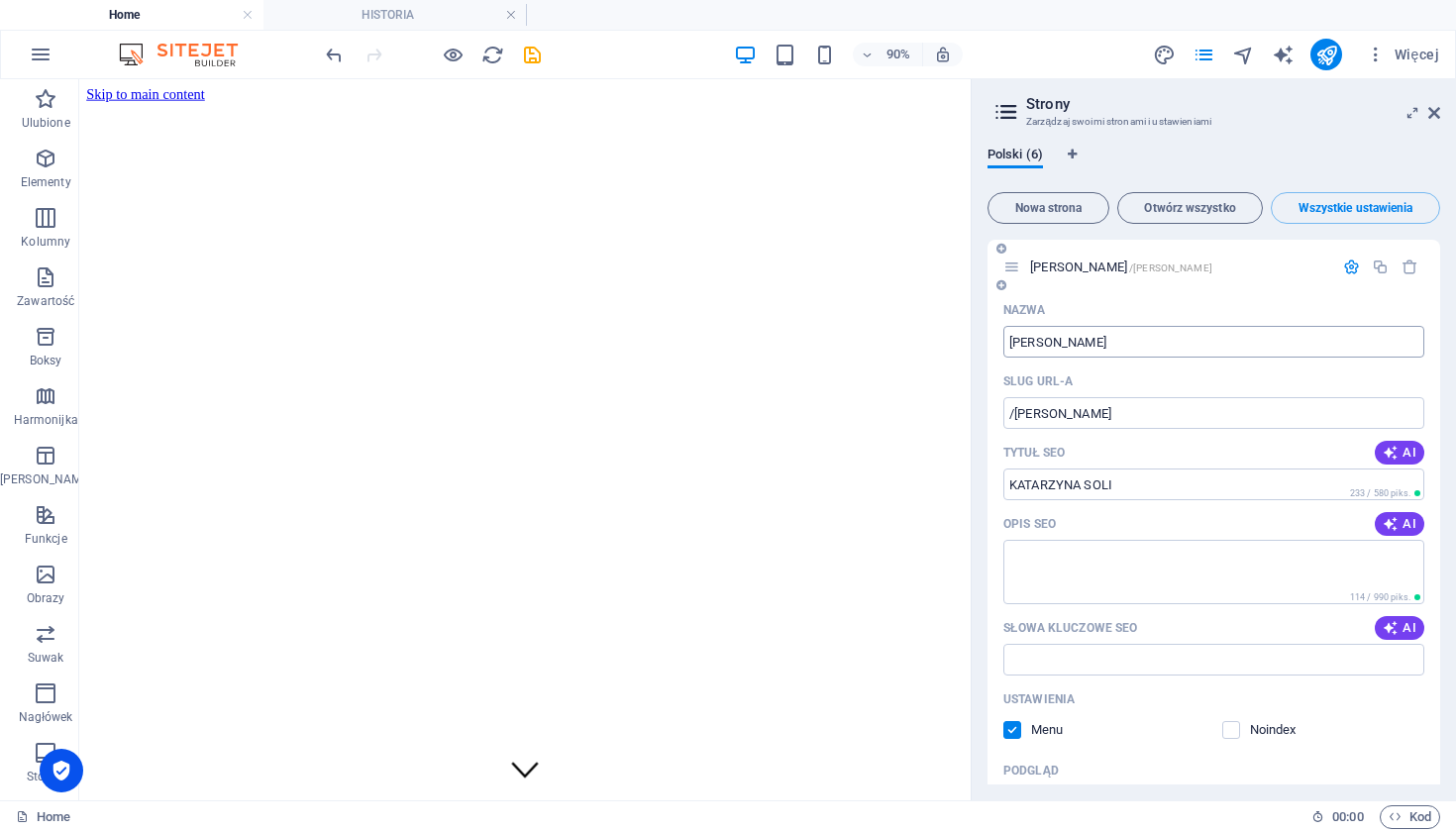 type on "[PERSON_NAME]" 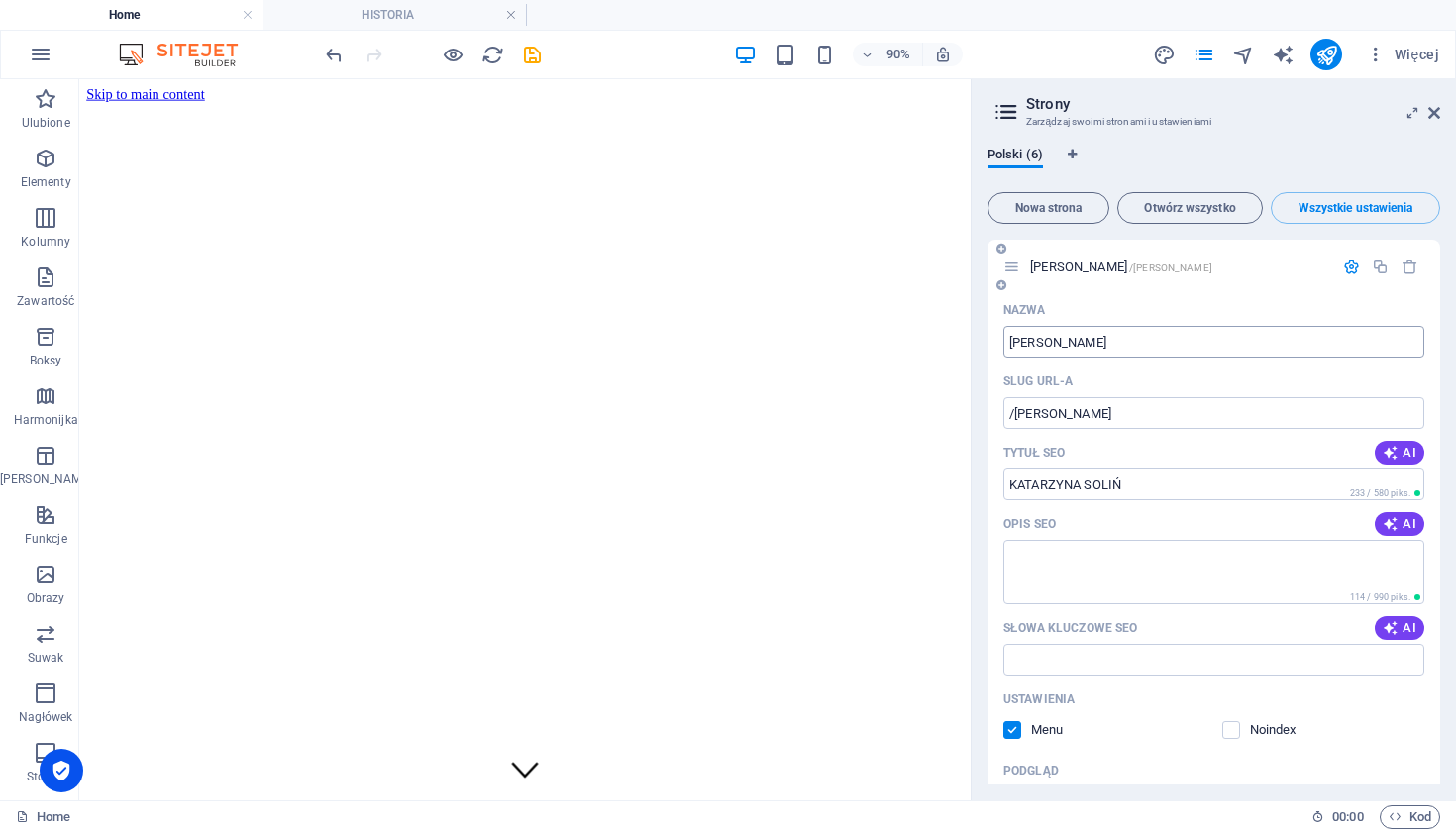 type on "[PERSON_NAME]" 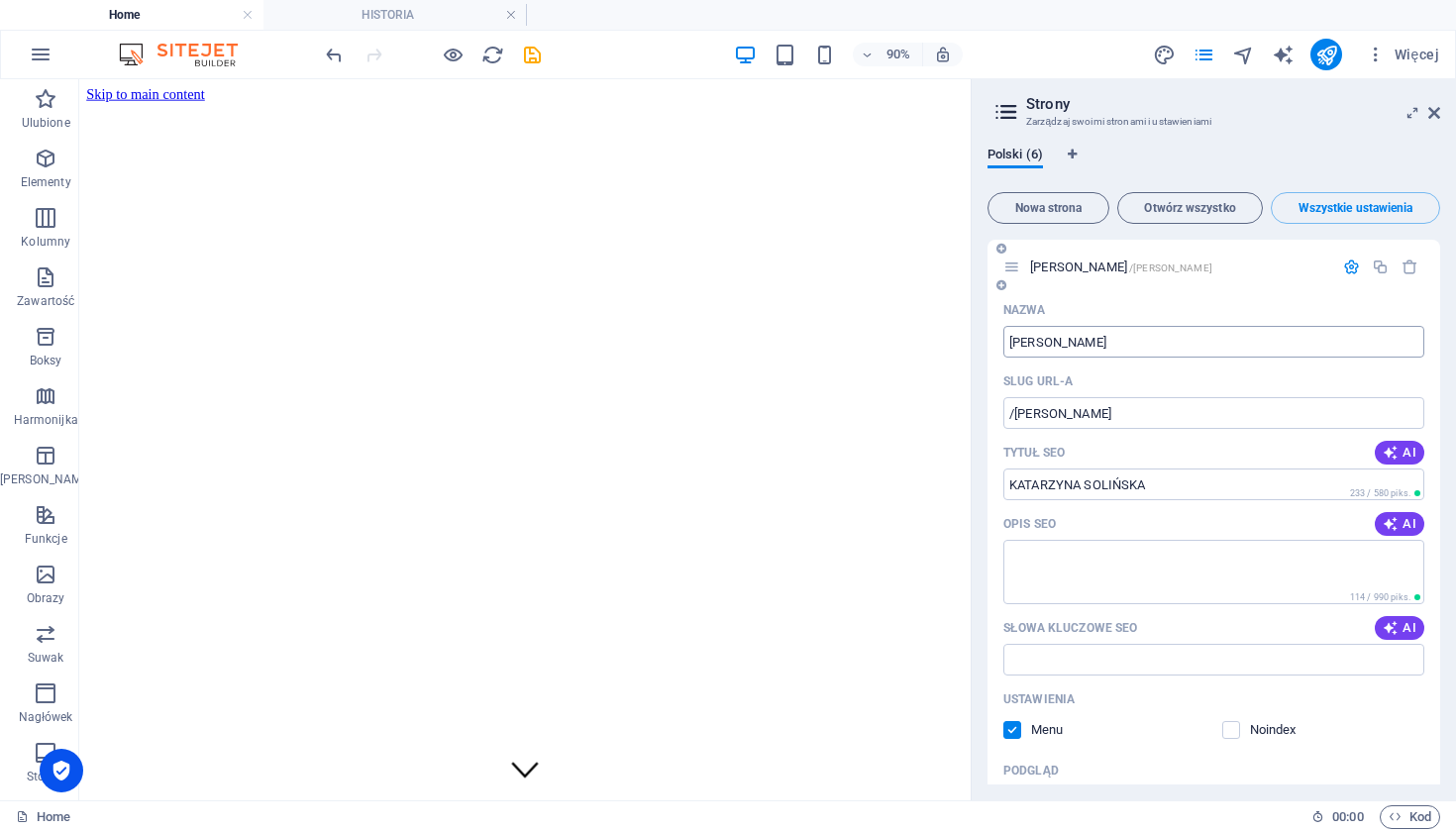 type on "[PERSON_NAME]" 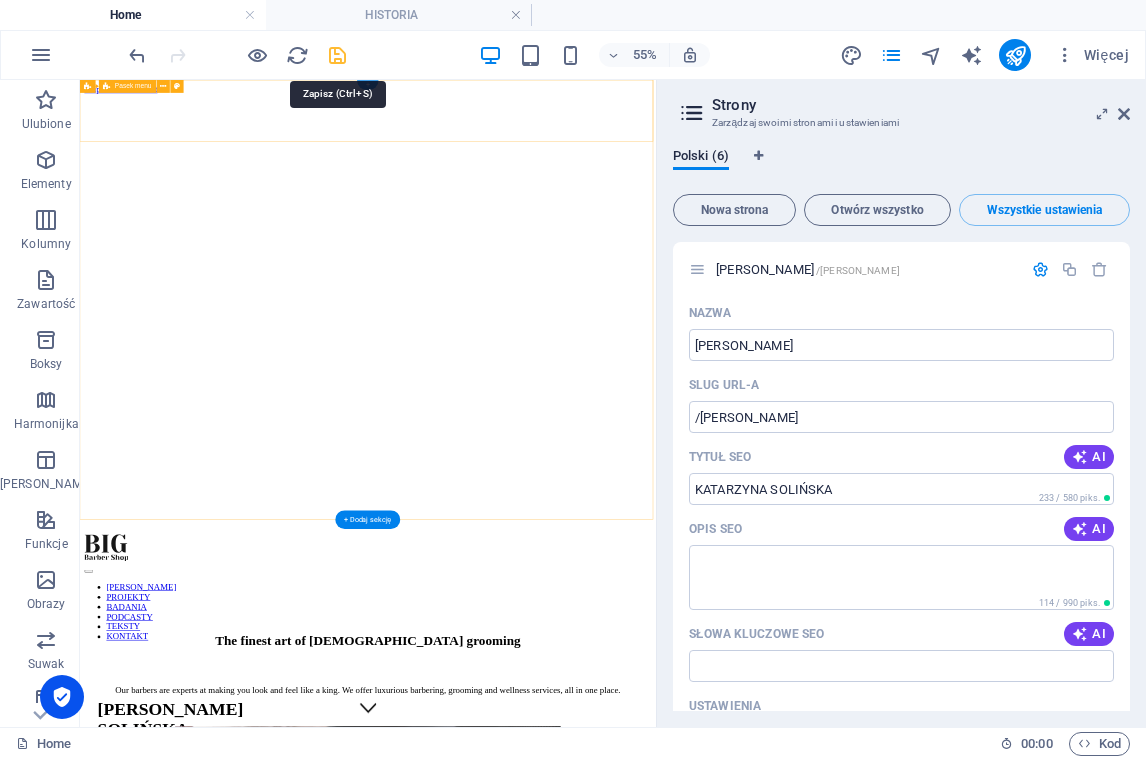 click at bounding box center (337, 55) 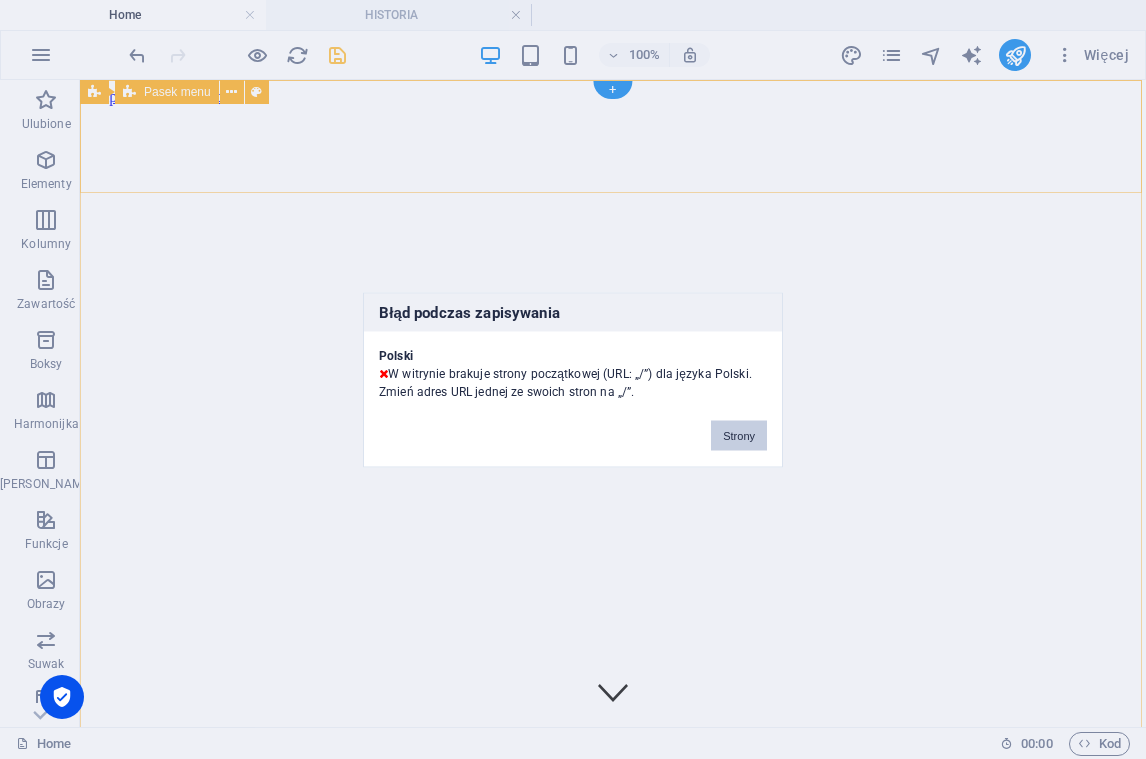 click on "Strony" at bounding box center (739, 435) 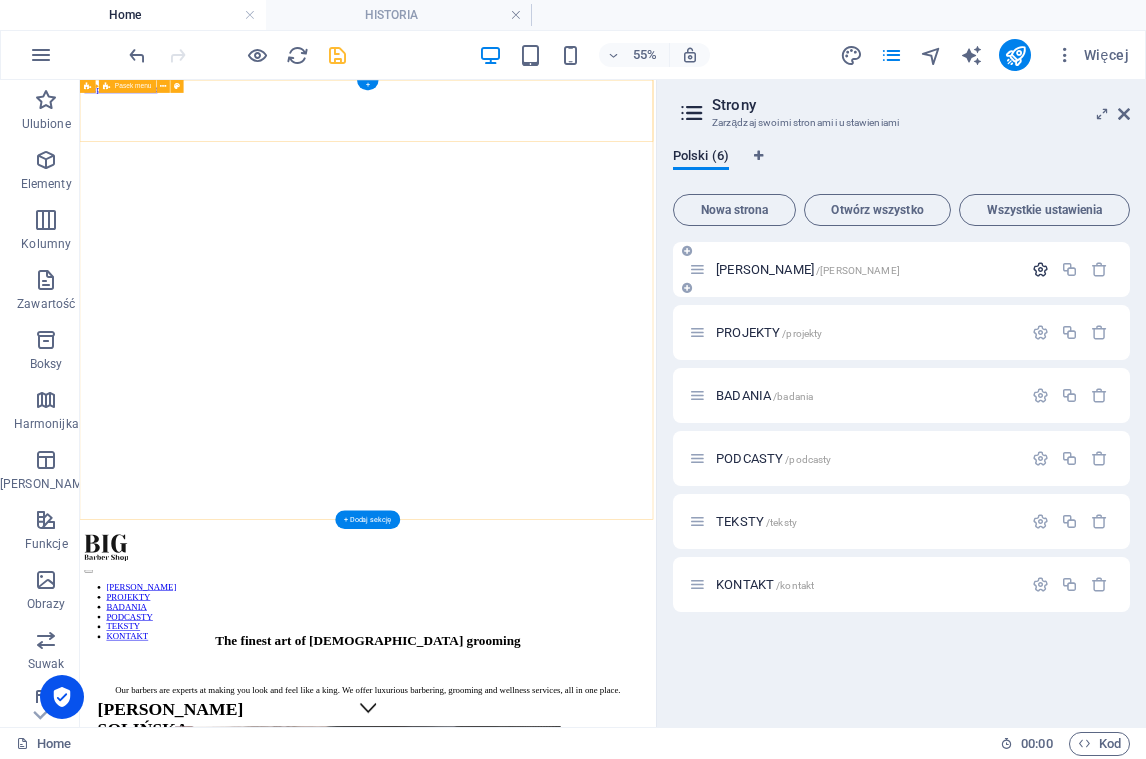 click at bounding box center (1040, 269) 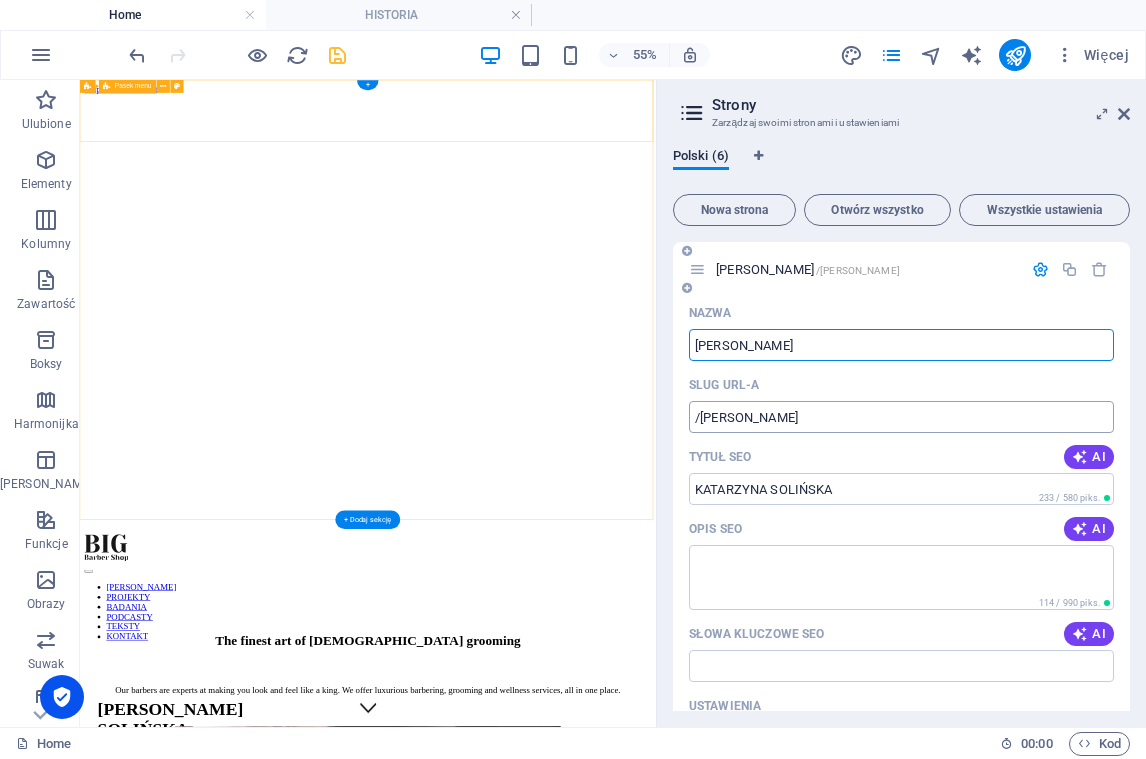 click on "/[PERSON_NAME]" at bounding box center [901, 417] 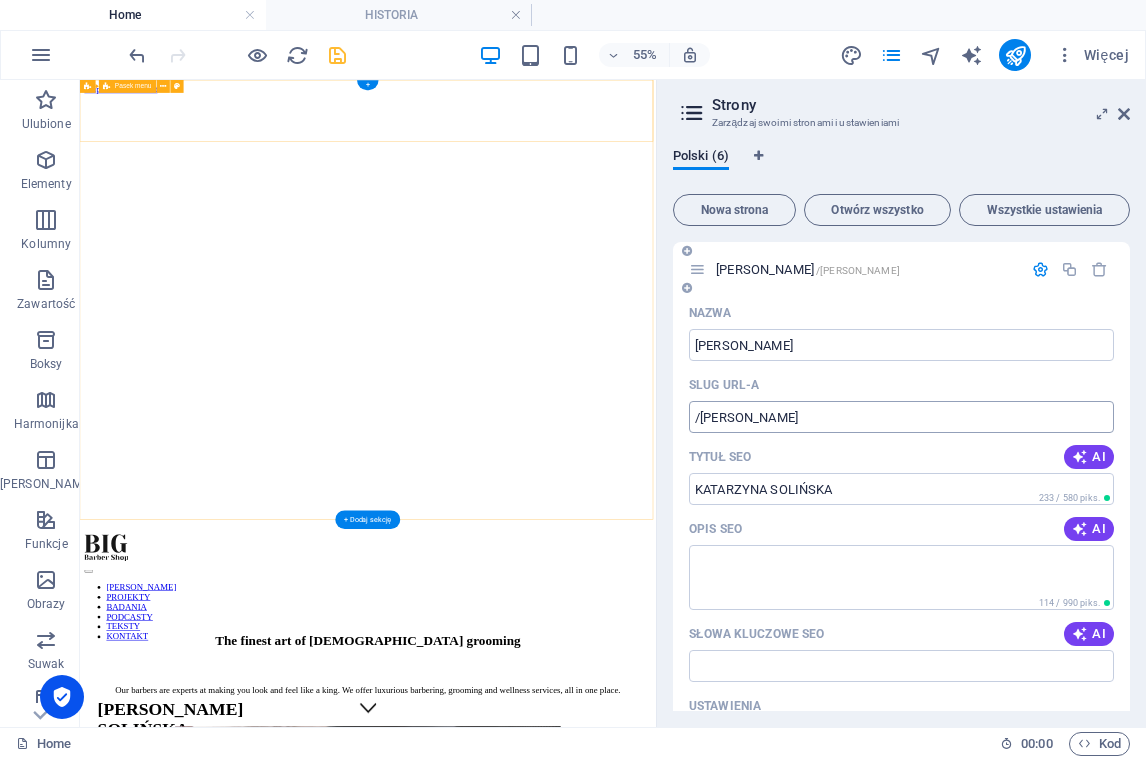 click on "/[PERSON_NAME]" at bounding box center [901, 417] 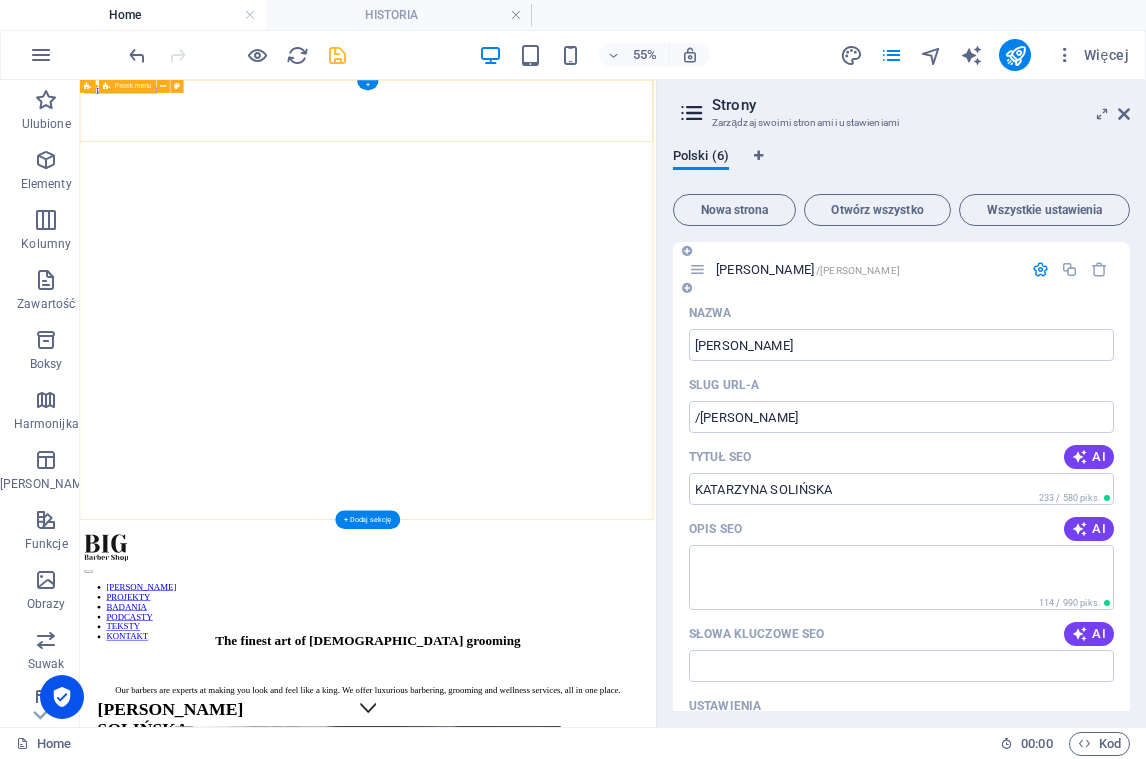 click at bounding box center [697, 269] 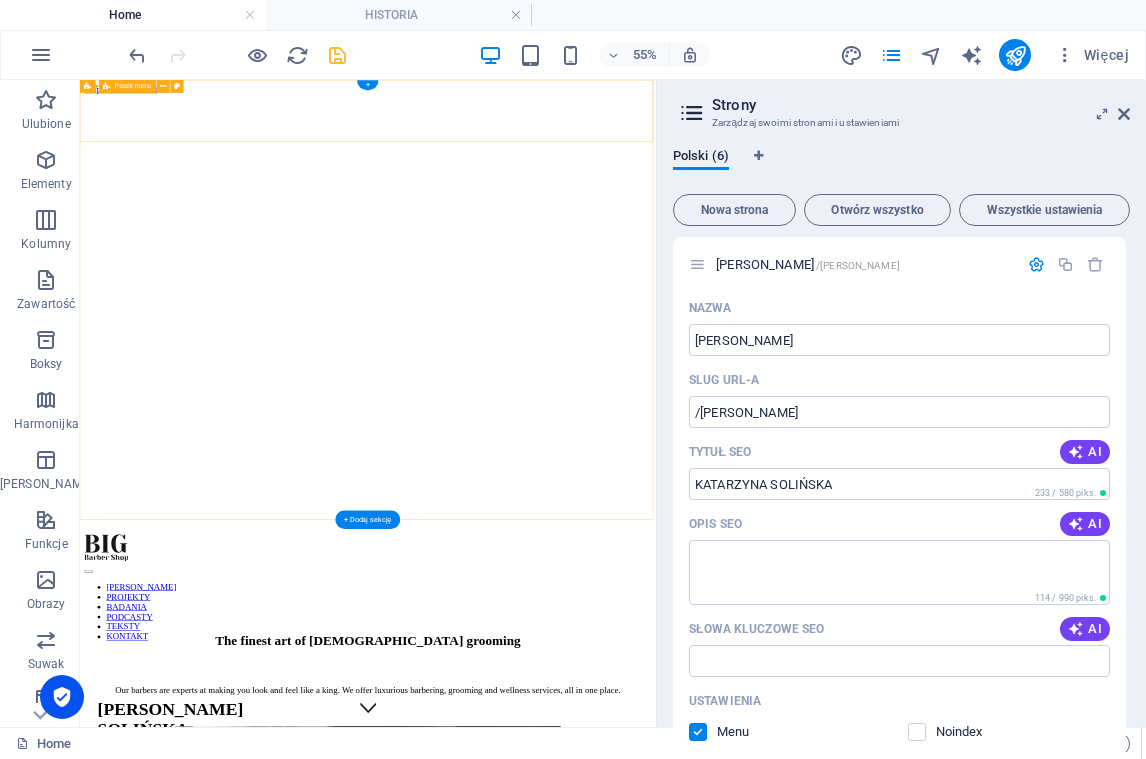 click on "KATARZYNA SOLIŃSKA /katarzyna-solinska Nazwa KATARZYNA SOLIŃSKA ​ Slug URL-a /katarzyna-solinska ​ Tytuł SEO AI ​ 233 / 580 piks. Opis SEO AI ​ 114 / 990 piks. Słowa kluczowe SEO AI ​ Ustawienia Menu Noindex Podgląd Telefon komórkowy Pulpit www.example.com katarzyna-solinska solinska.webd.pro - Berlin solinska.webd.pro Metatagi ​ Podejrzyj obraz (Open Graph) Przeciągnij pliki tutaj, kliknij, aby wybrać pliki lub wybierz pliki z Plików lub z naszych bezpłatnych zdjęć i filmów stockowych Więcej ustawień PROJEKTY /projekty BADANIA /badania PODCASTY /podcasty TEKSTY /teksty KONTAKT /kontakt" at bounding box center (901, 395) 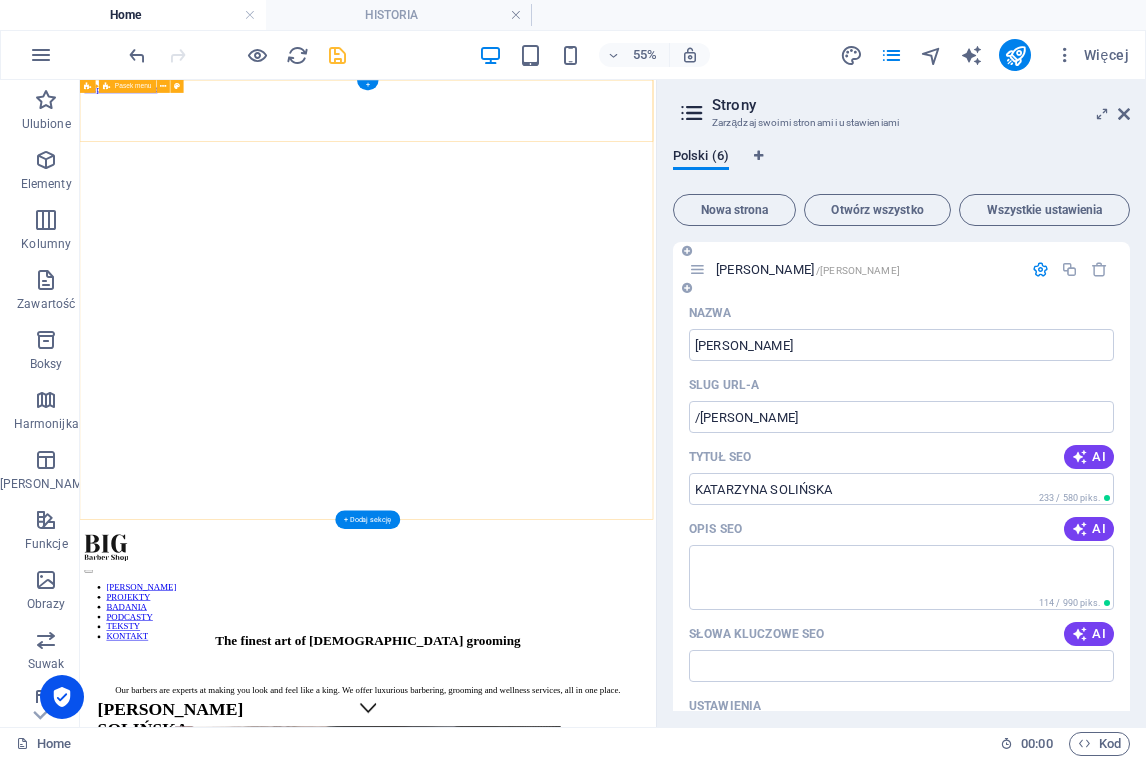 click on "KATARZYNA SOLIŃSKA /katarzyna-solinska" at bounding box center (808, 269) 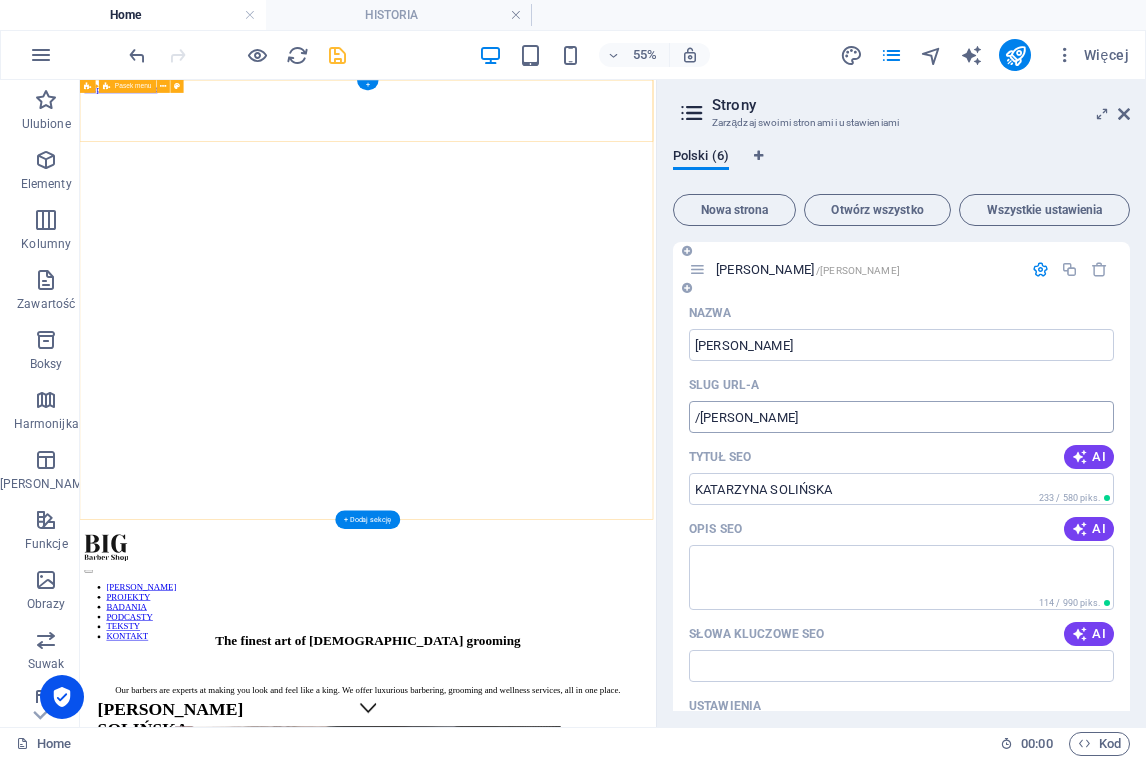 click on "/[PERSON_NAME]" at bounding box center (901, 417) 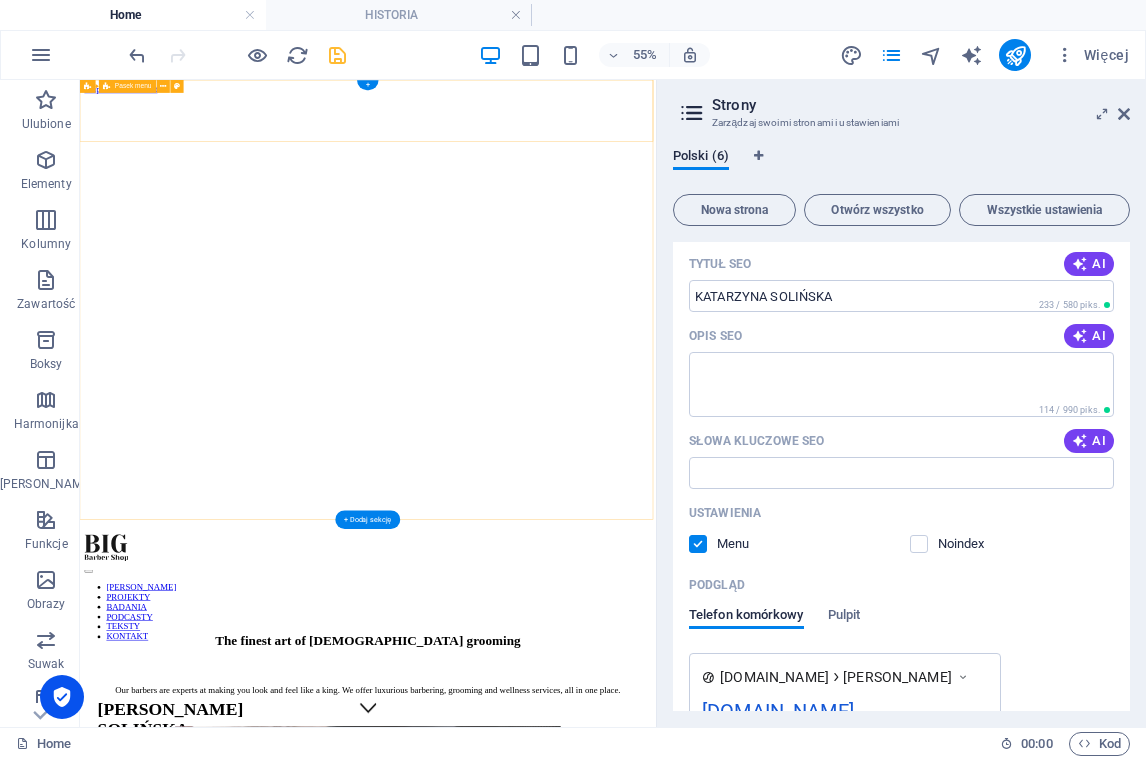 scroll, scrollTop: 196, scrollLeft: 0, axis: vertical 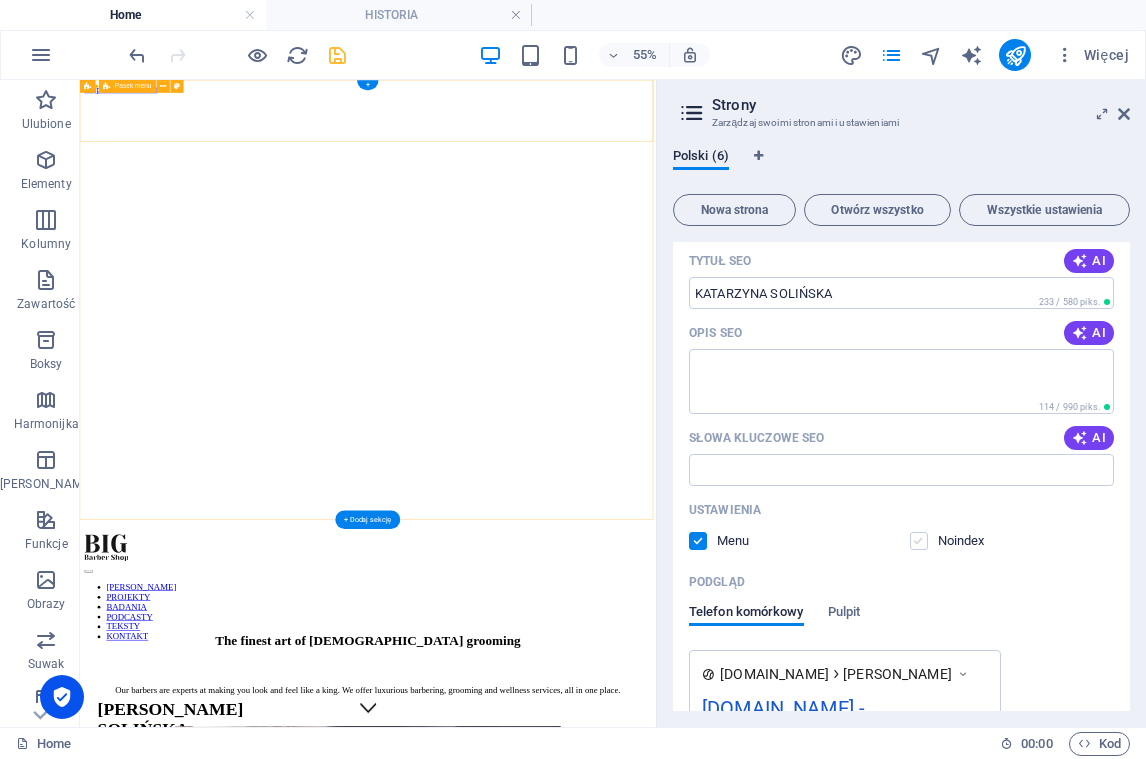 click at bounding box center (919, 541) 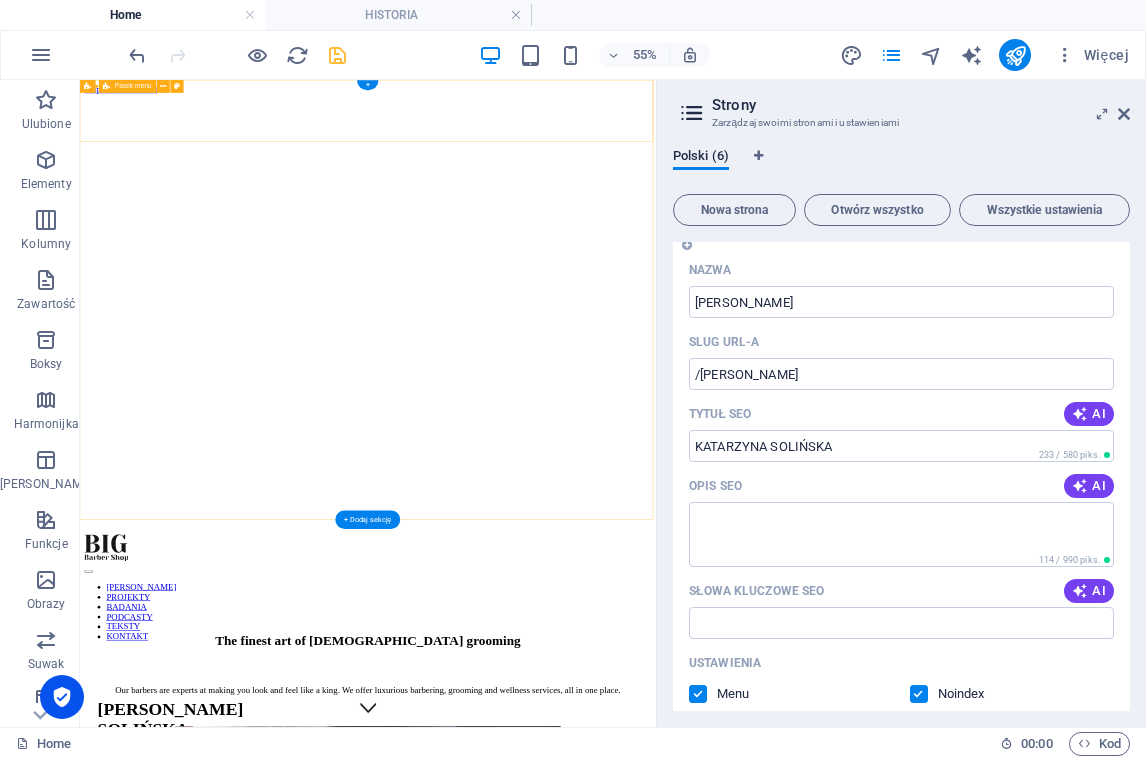 scroll, scrollTop: 34, scrollLeft: 0, axis: vertical 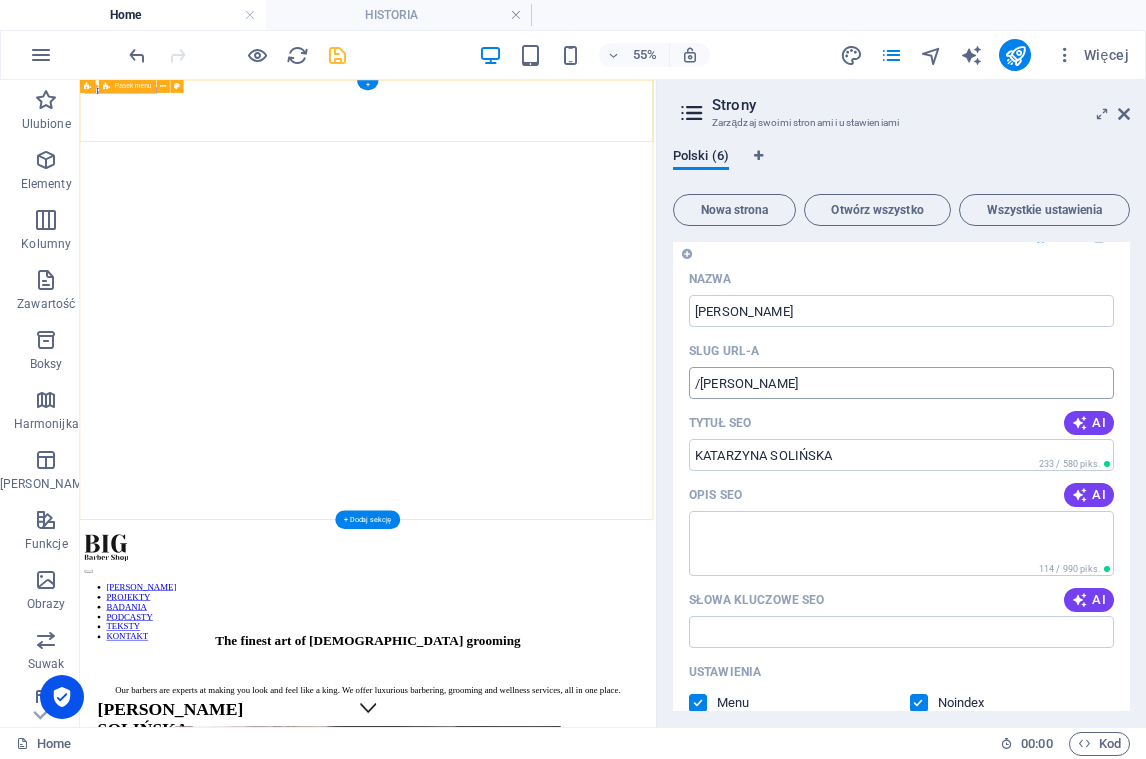 click on "/[PERSON_NAME]" at bounding box center (901, 383) 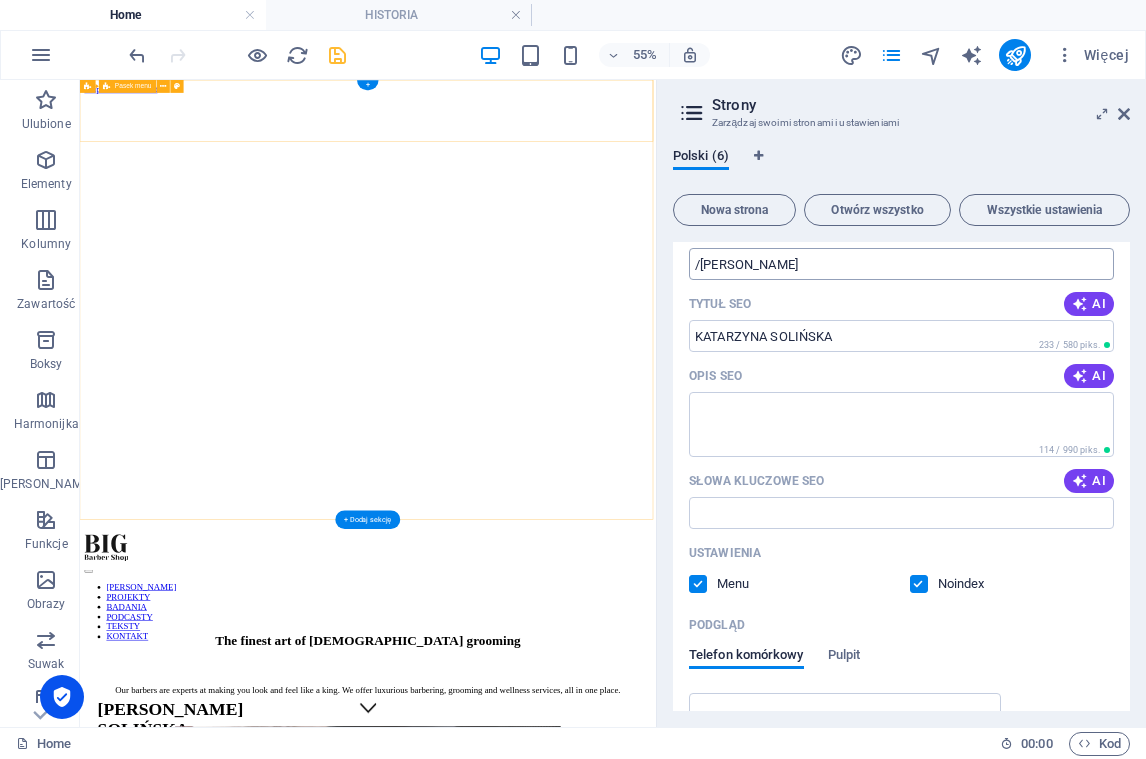 scroll, scrollTop: 160, scrollLeft: 0, axis: vertical 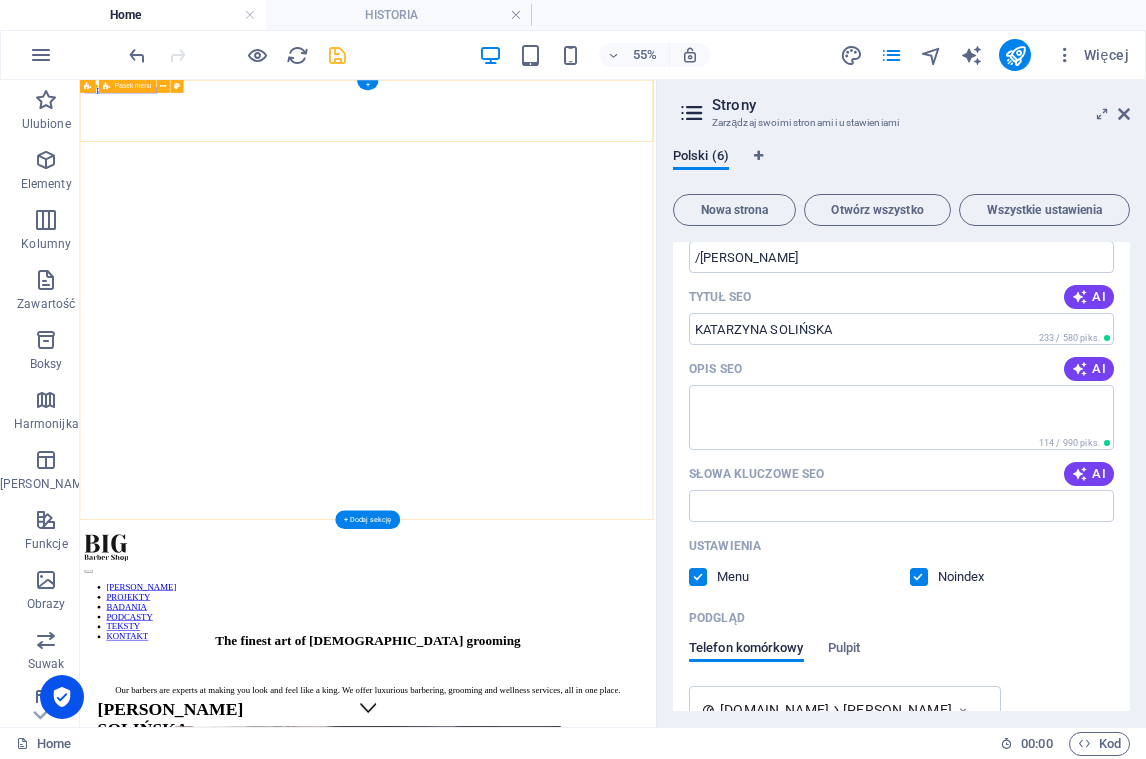 click at bounding box center (919, 577) 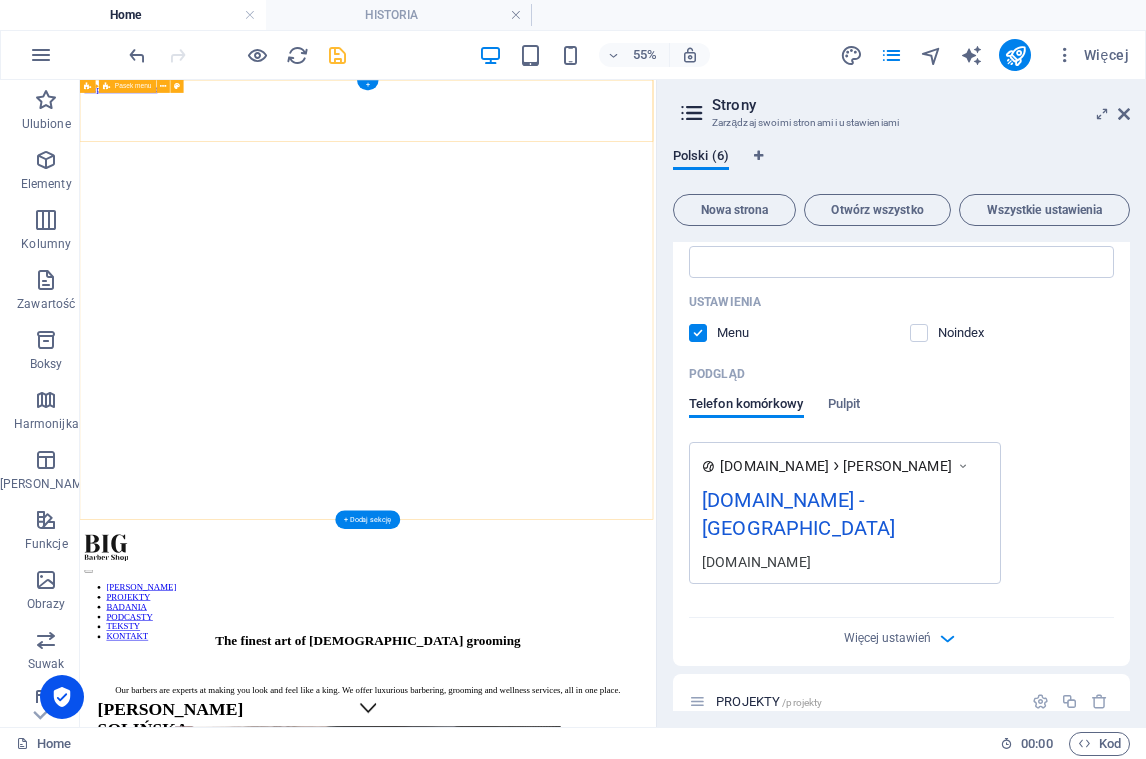 scroll, scrollTop: 405, scrollLeft: 0, axis: vertical 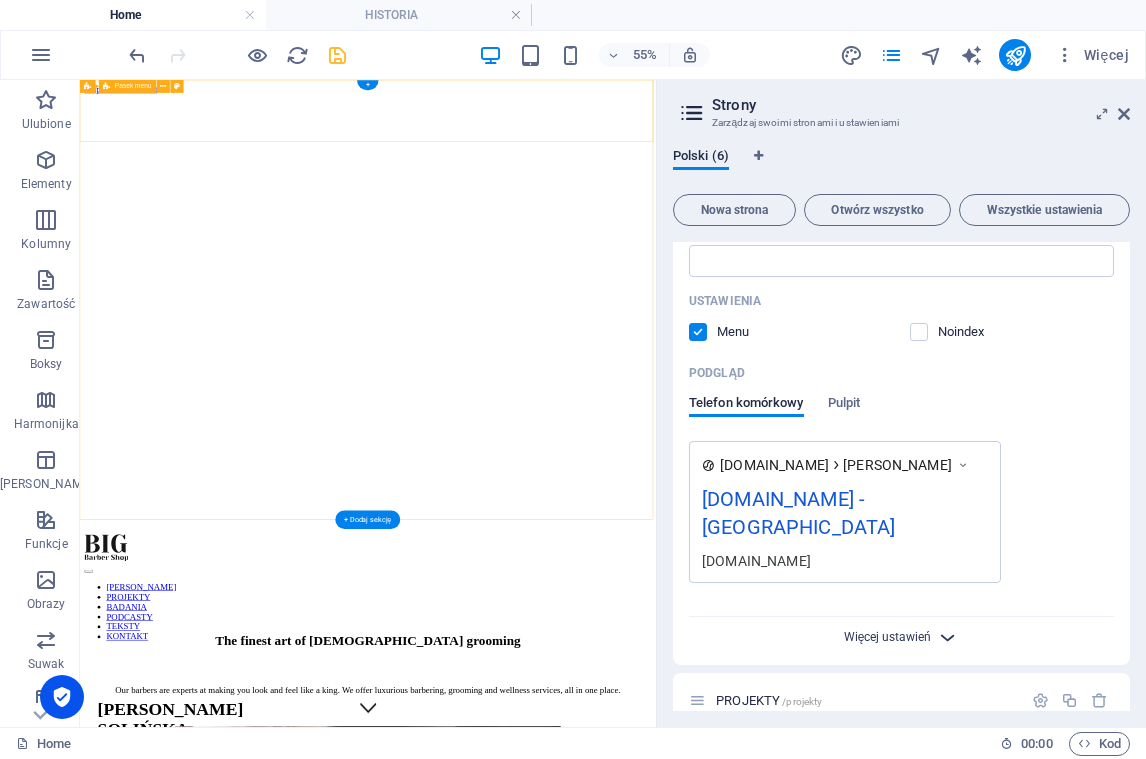 click on "Więcej ustawień" at bounding box center (888, 637) 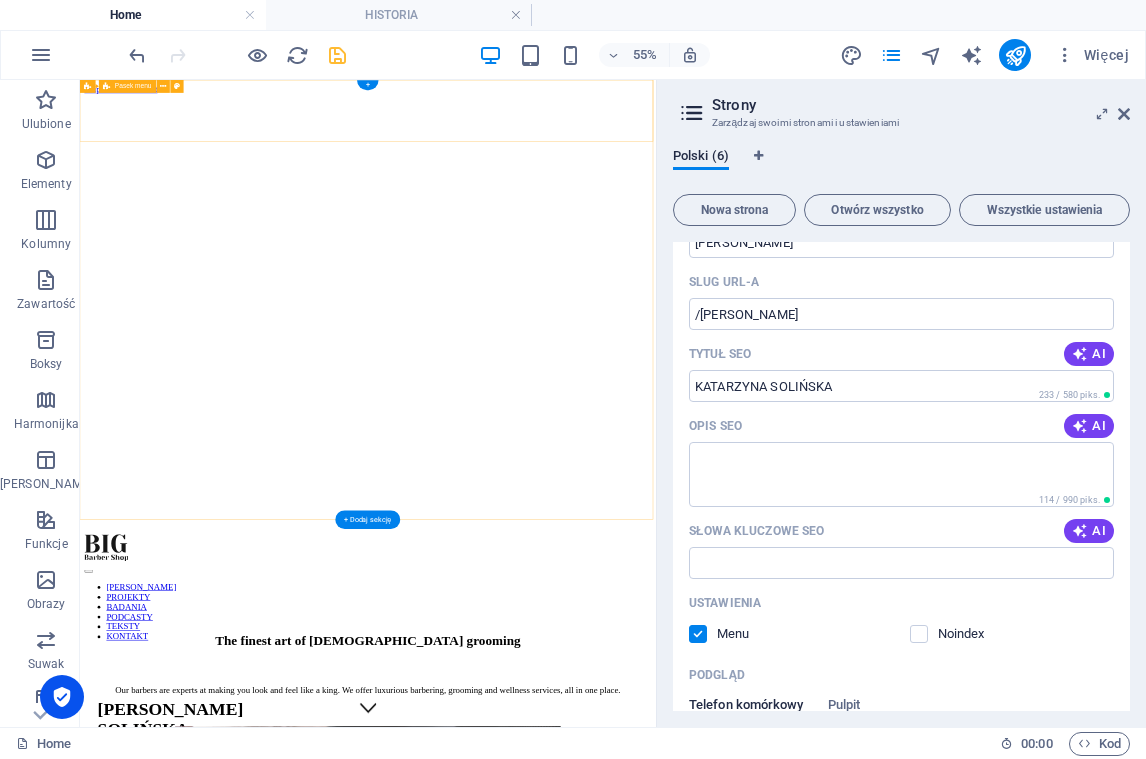 scroll, scrollTop: 102, scrollLeft: 0, axis: vertical 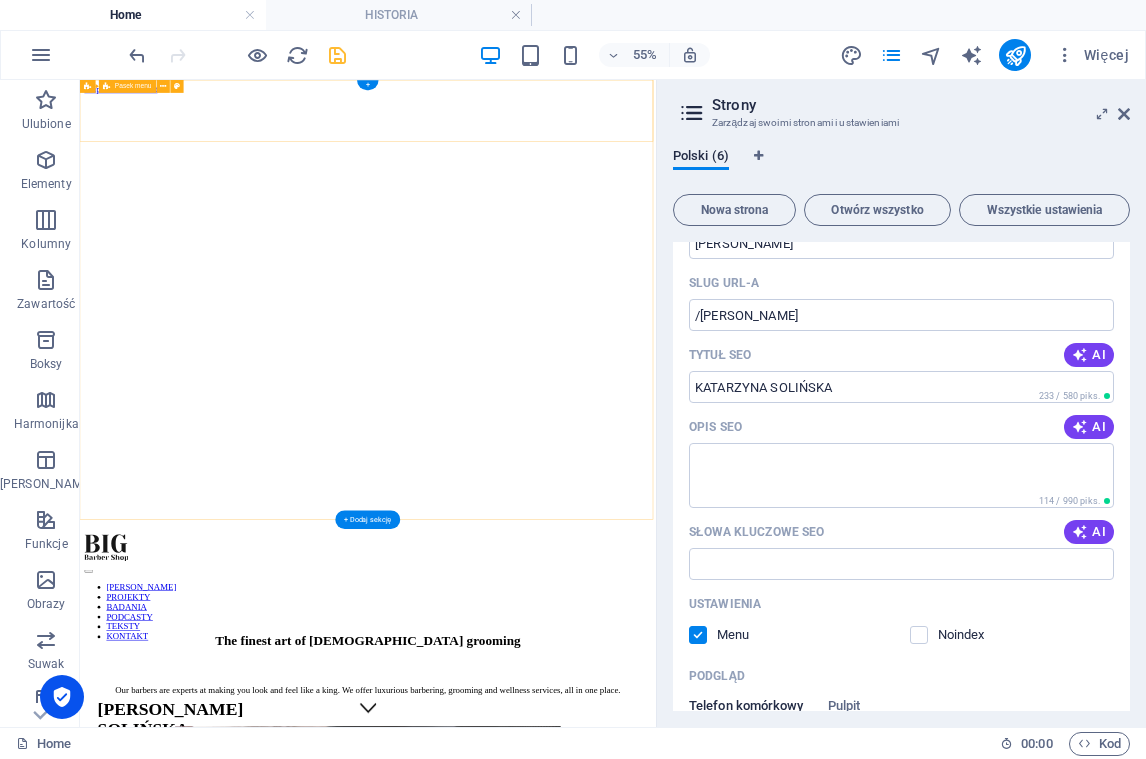 click at bounding box center (698, 635) 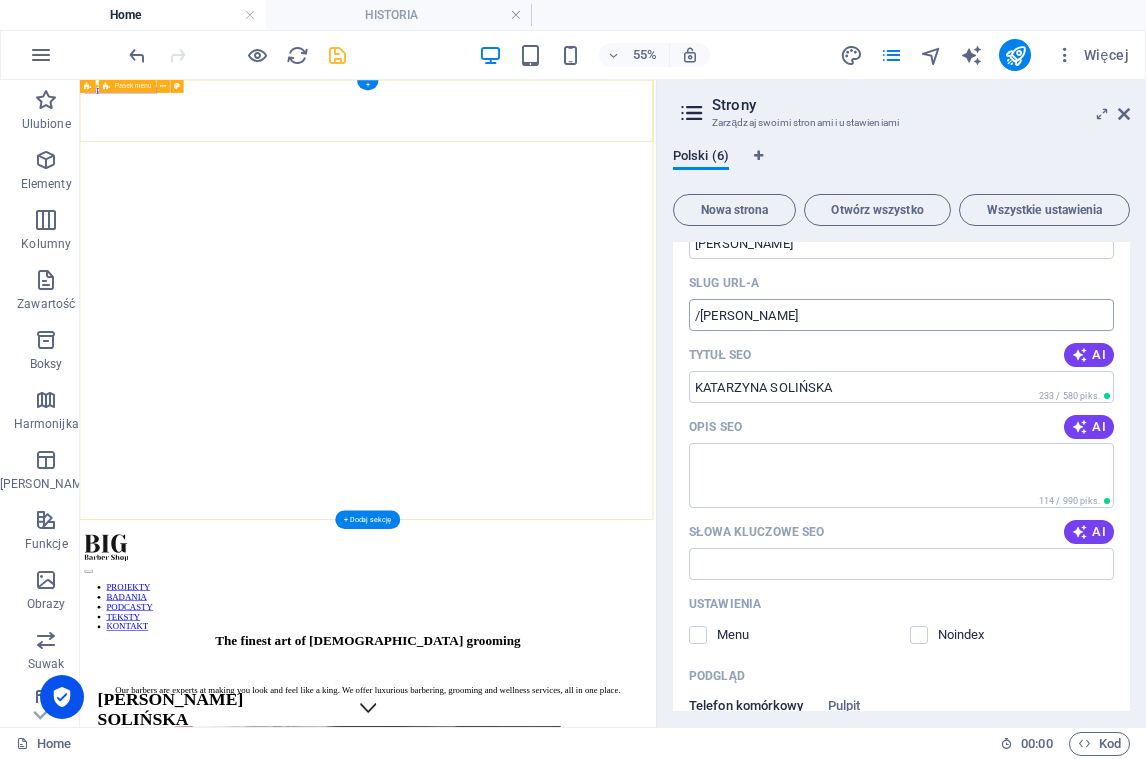 click on "/[PERSON_NAME]" at bounding box center [901, 315] 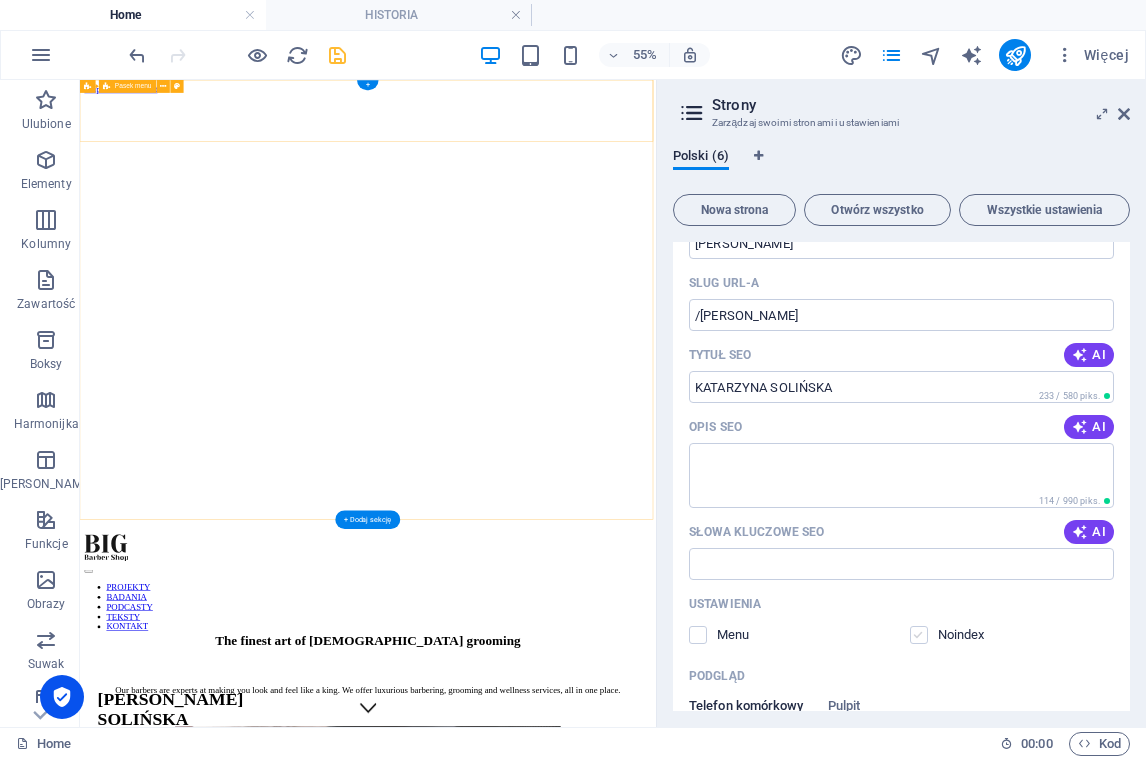 click at bounding box center [919, 635] 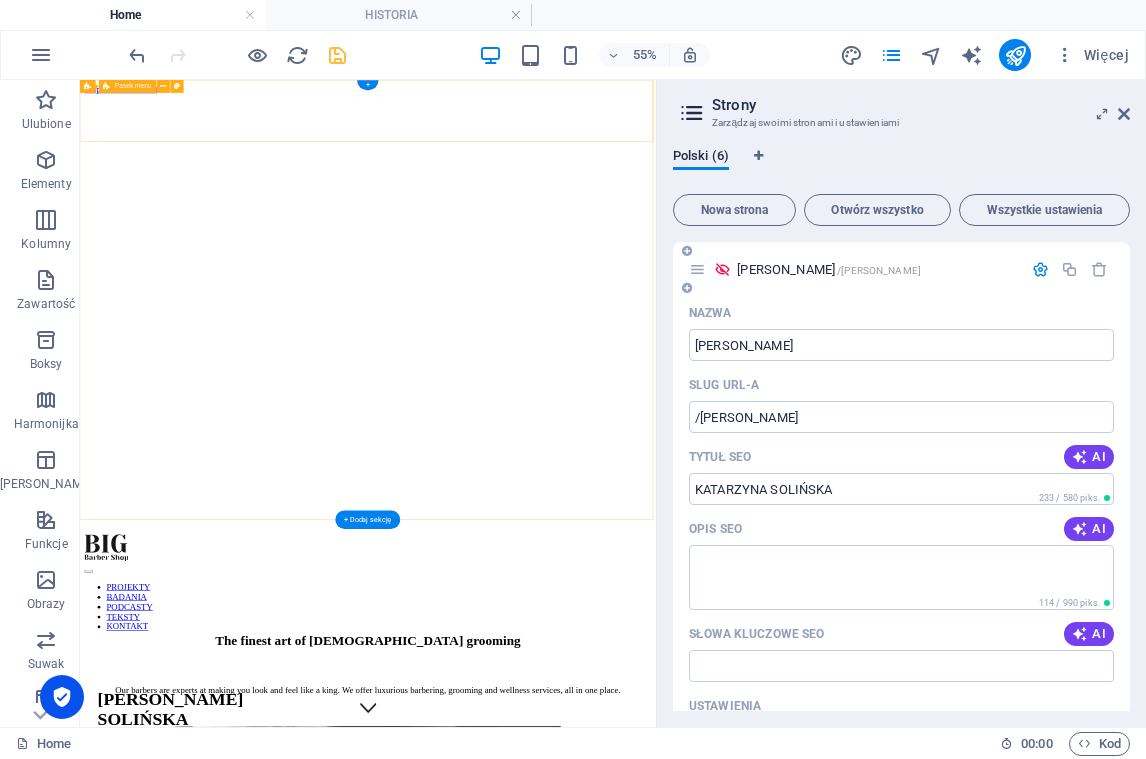scroll, scrollTop: 0, scrollLeft: 0, axis: both 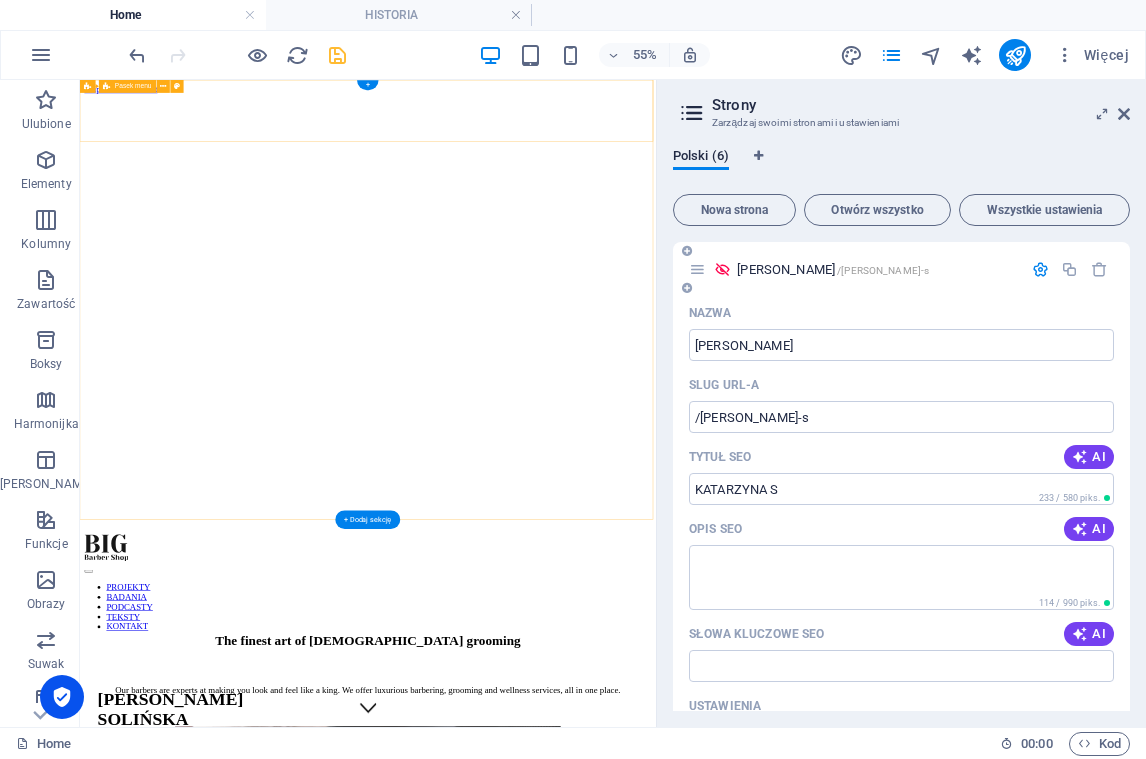type on "[PERSON_NAME]" 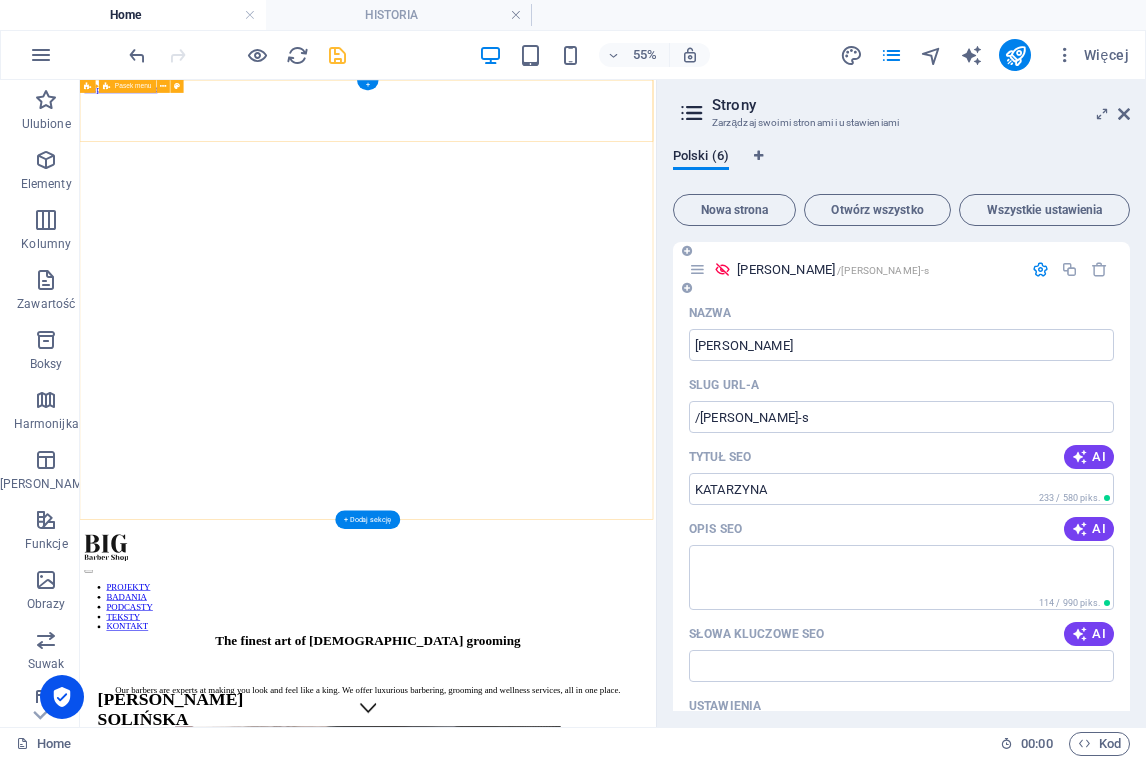 type on "[PERSON_NAME]" 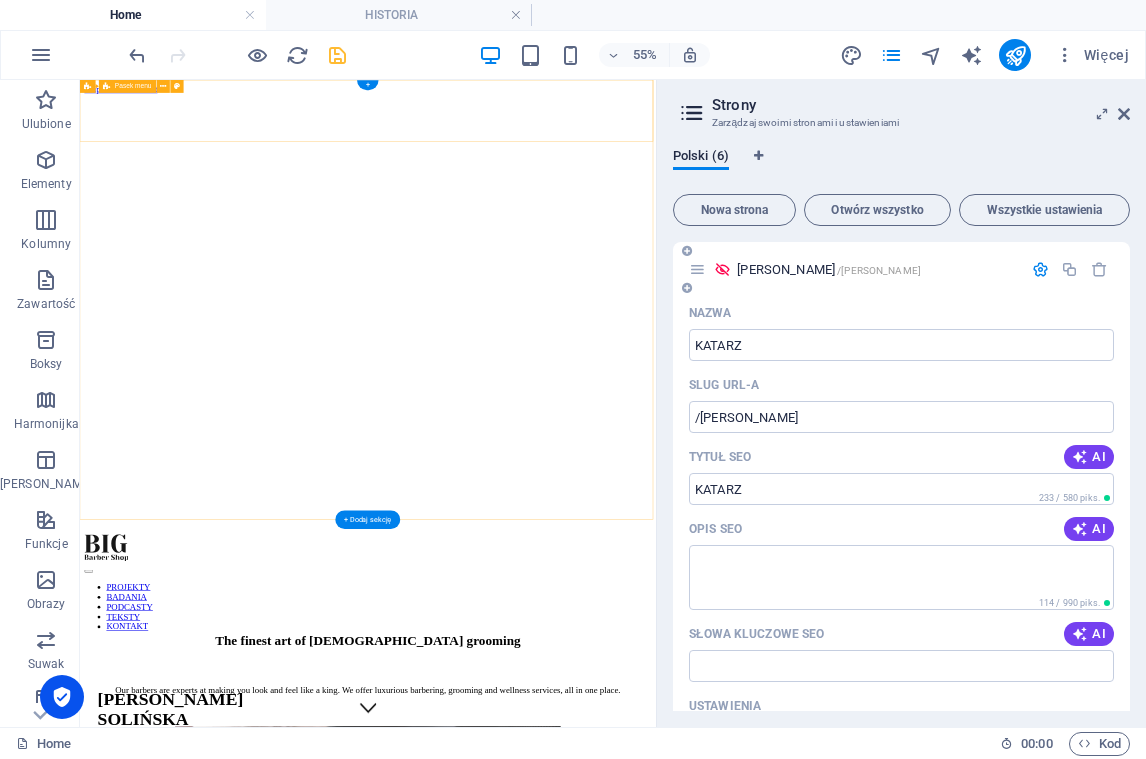 type on "KATARZ" 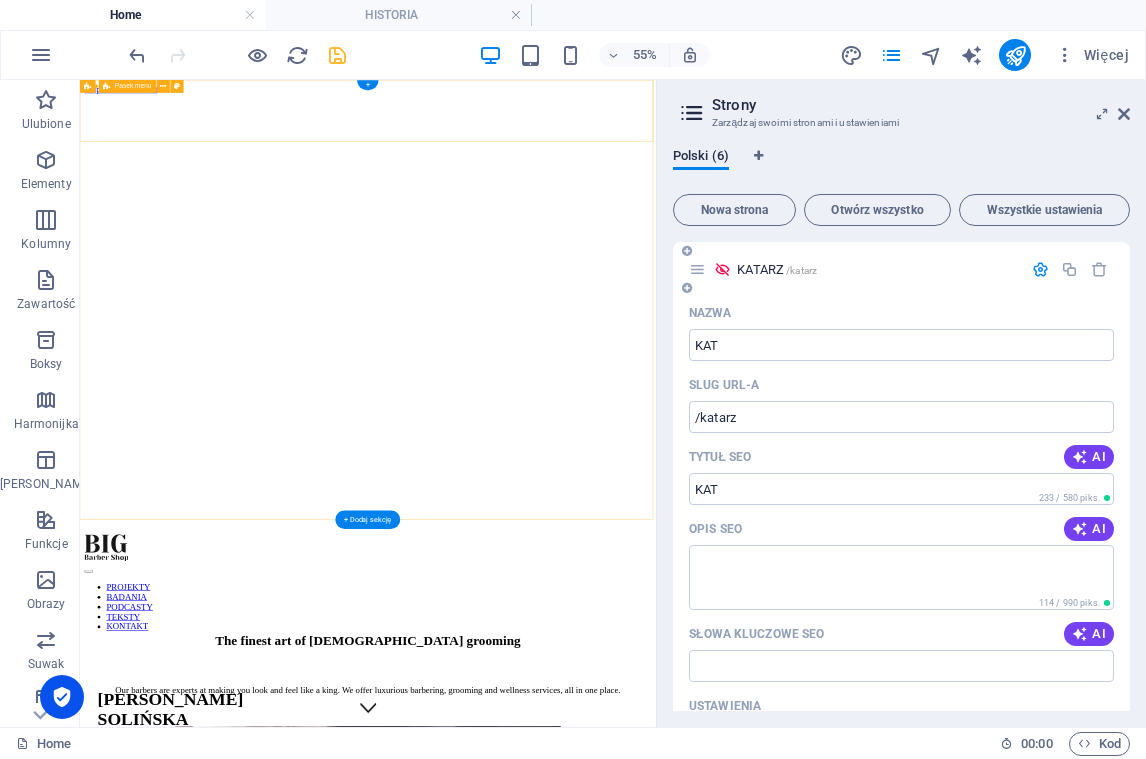 type on "KAT" 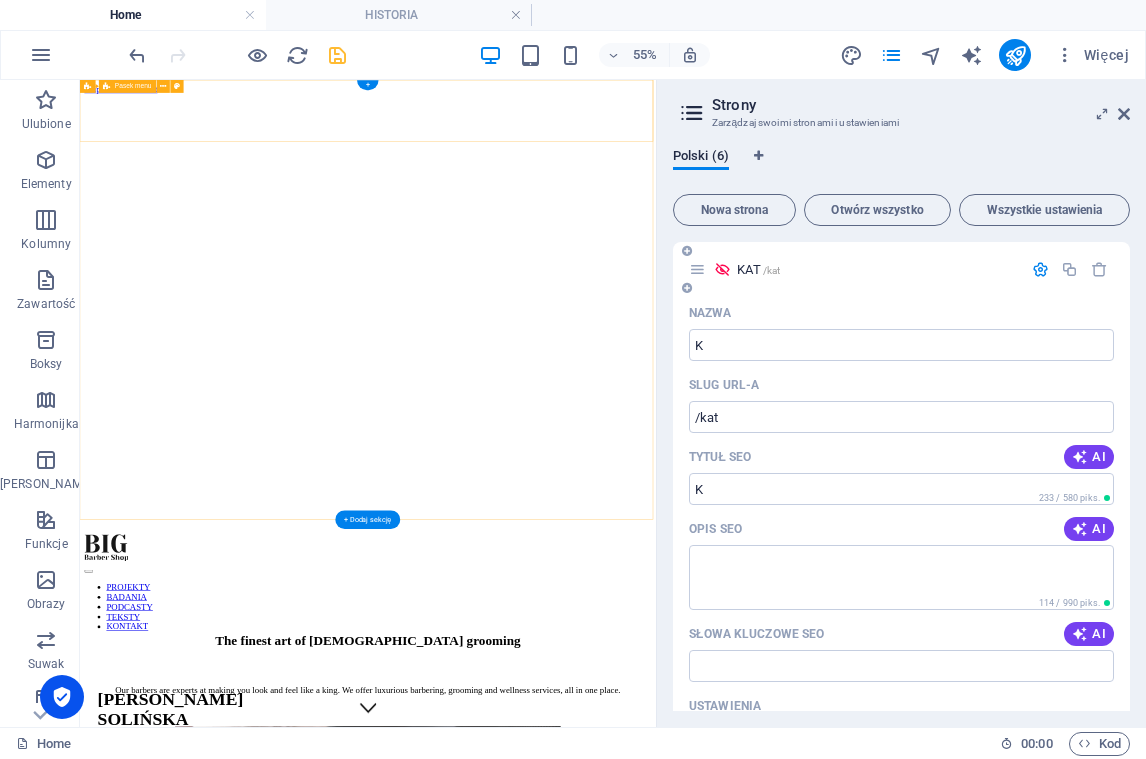 type on "K" 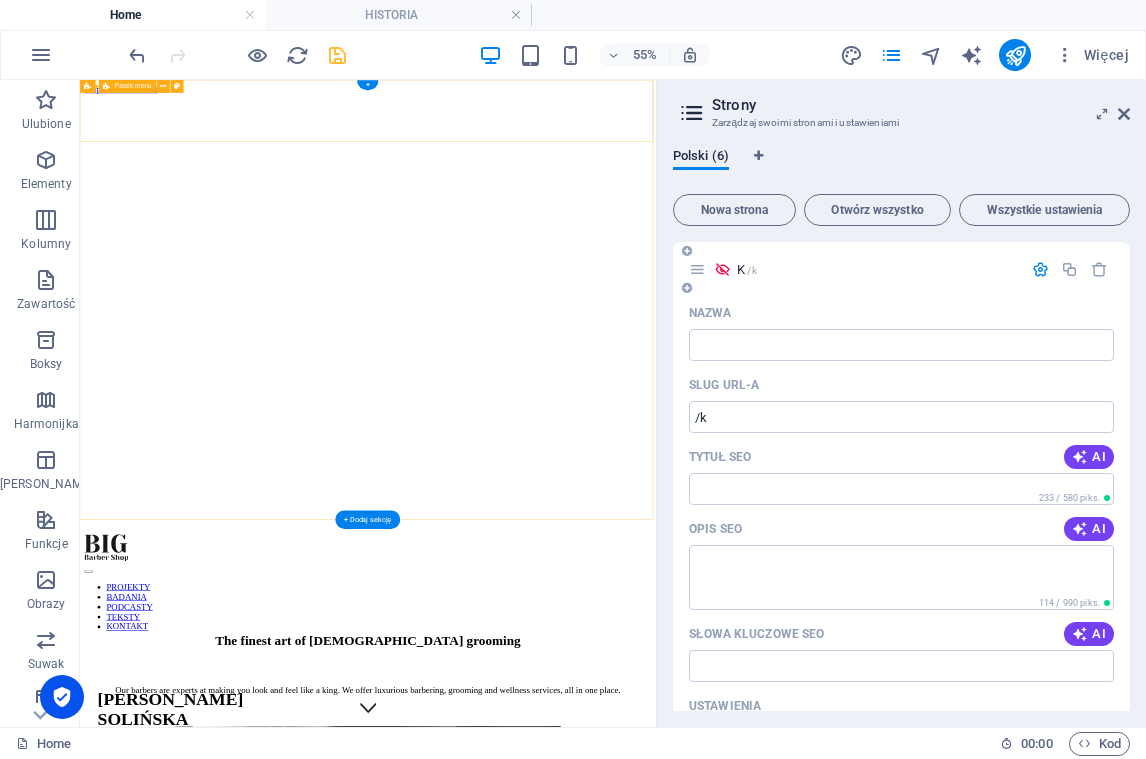 type 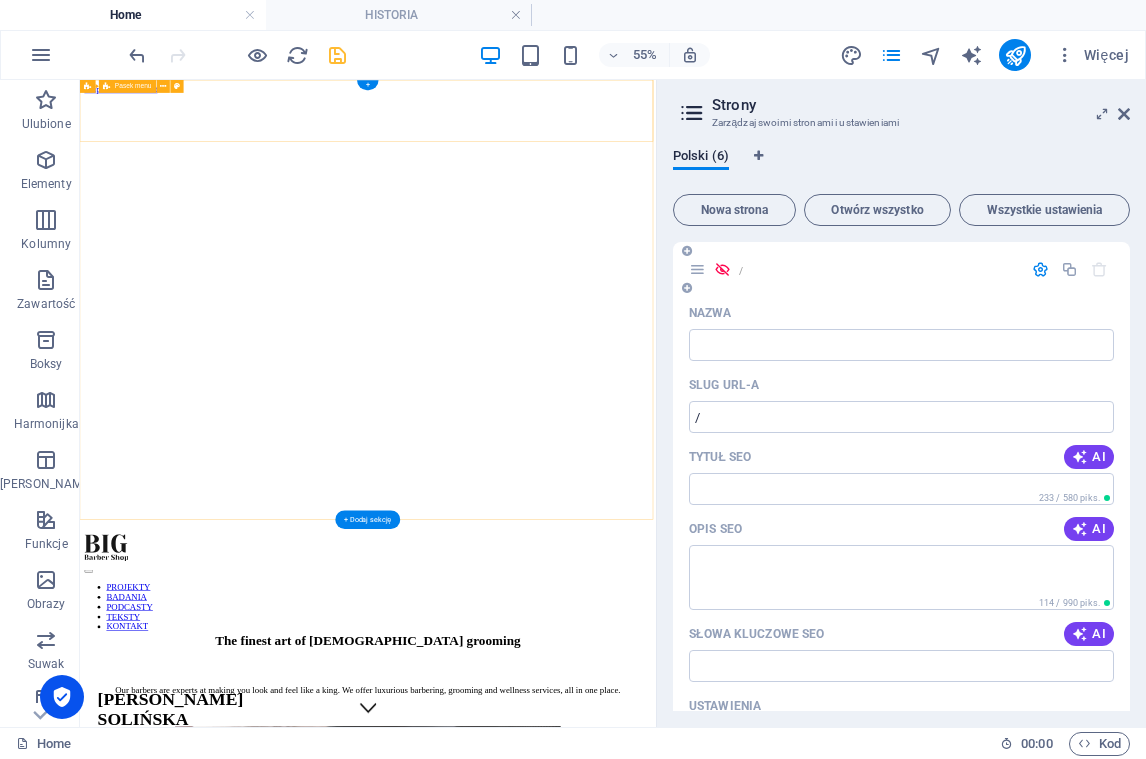 click on "Slug URL-a" at bounding box center (901, 385) 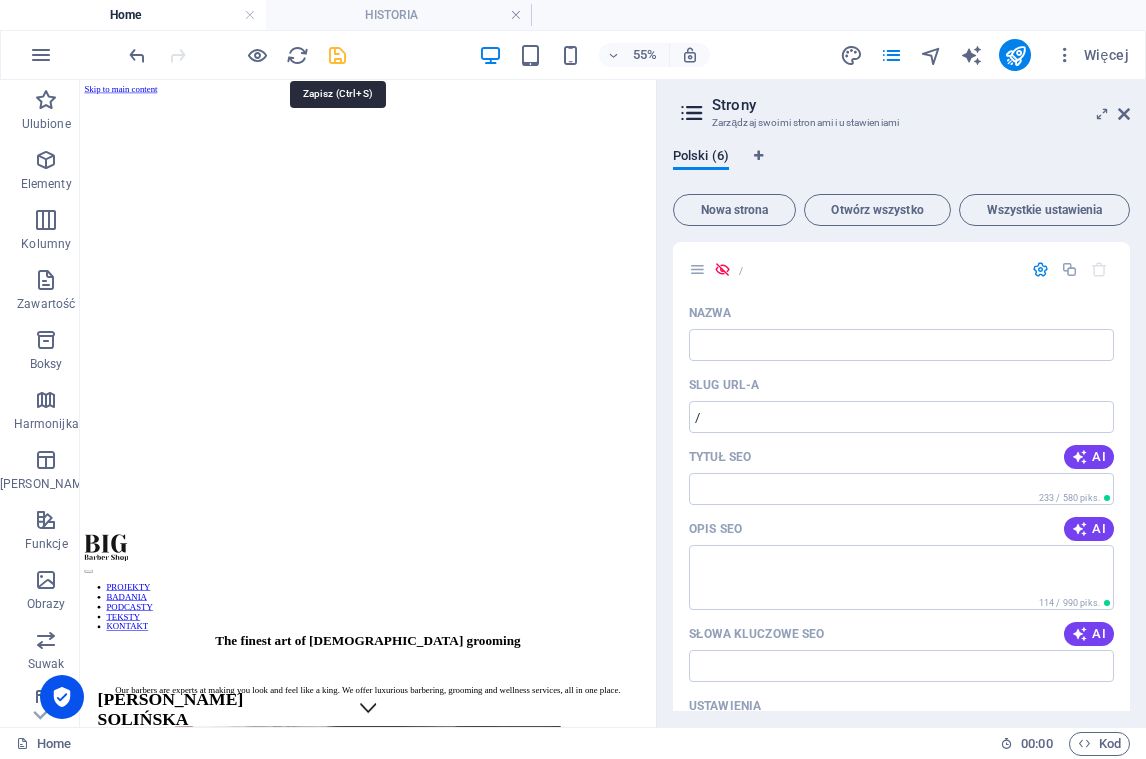 click at bounding box center (337, 55) 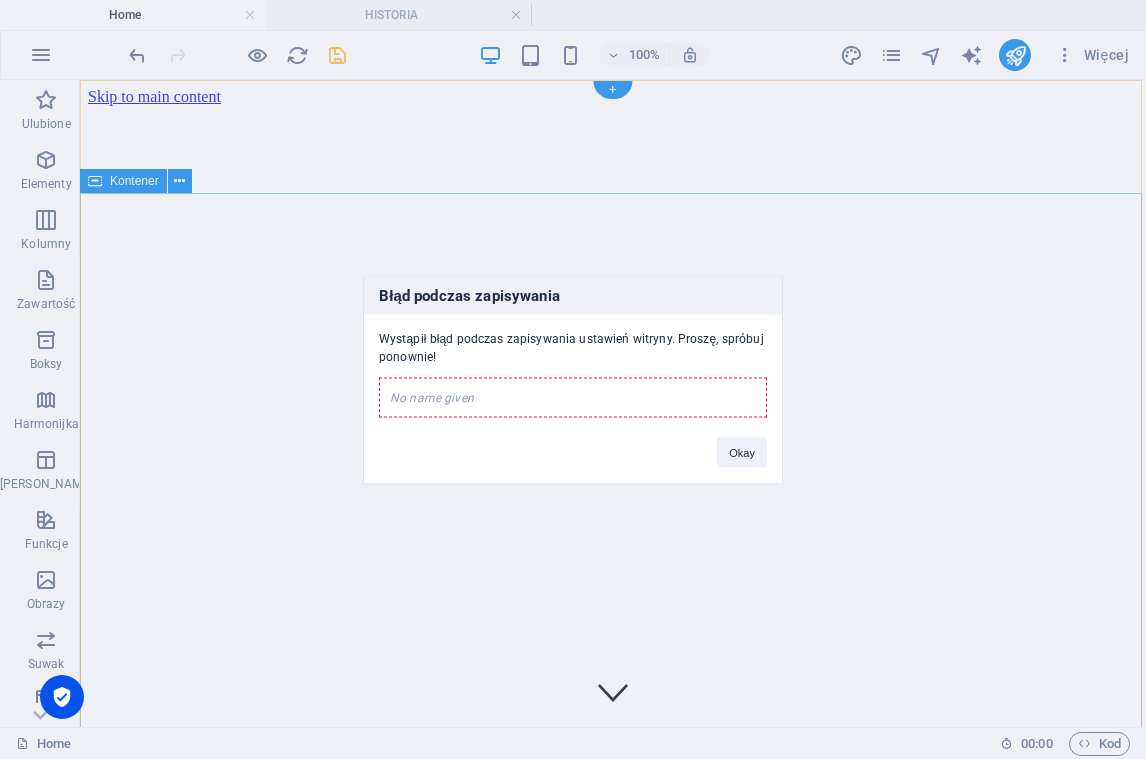 click on "No name given" at bounding box center [573, 397] 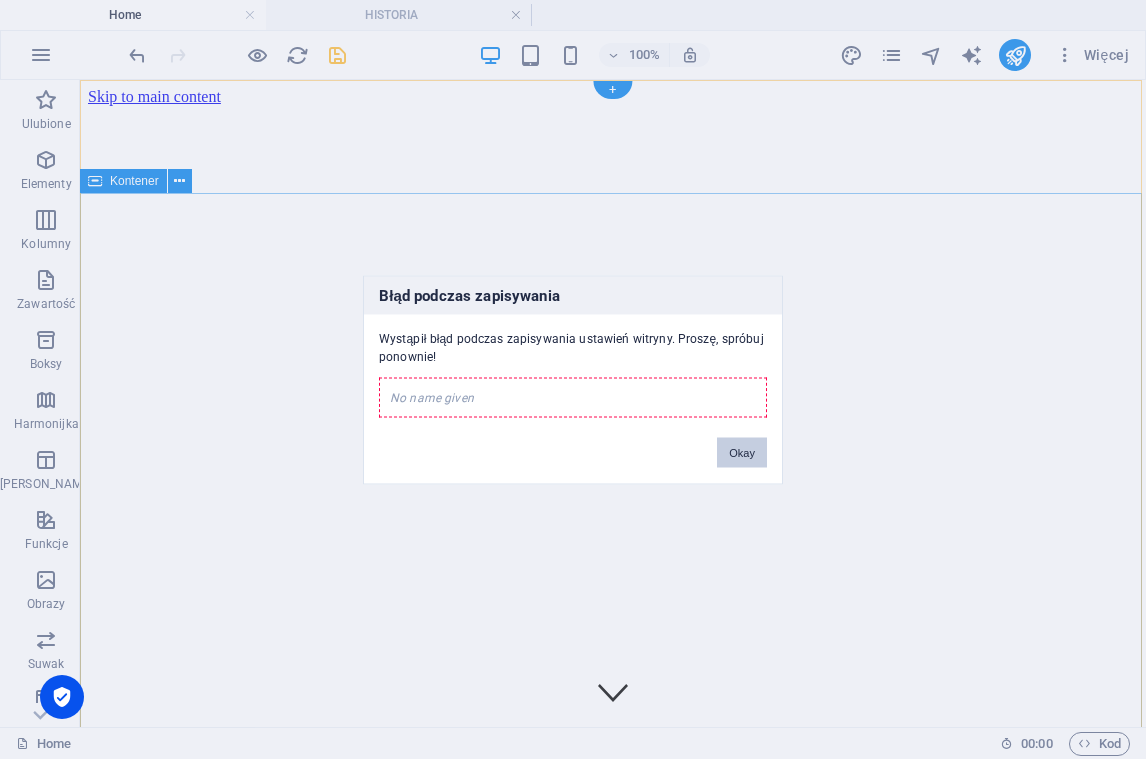 click on "Okay" at bounding box center [742, 452] 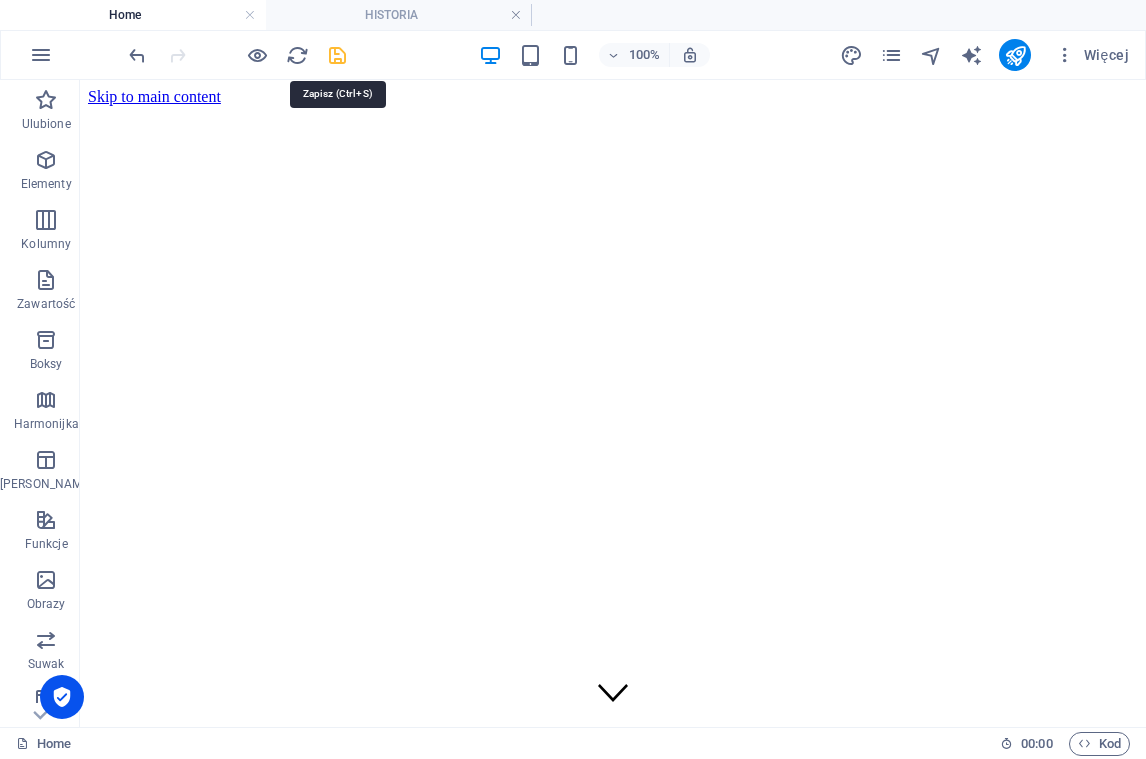 click at bounding box center (337, 55) 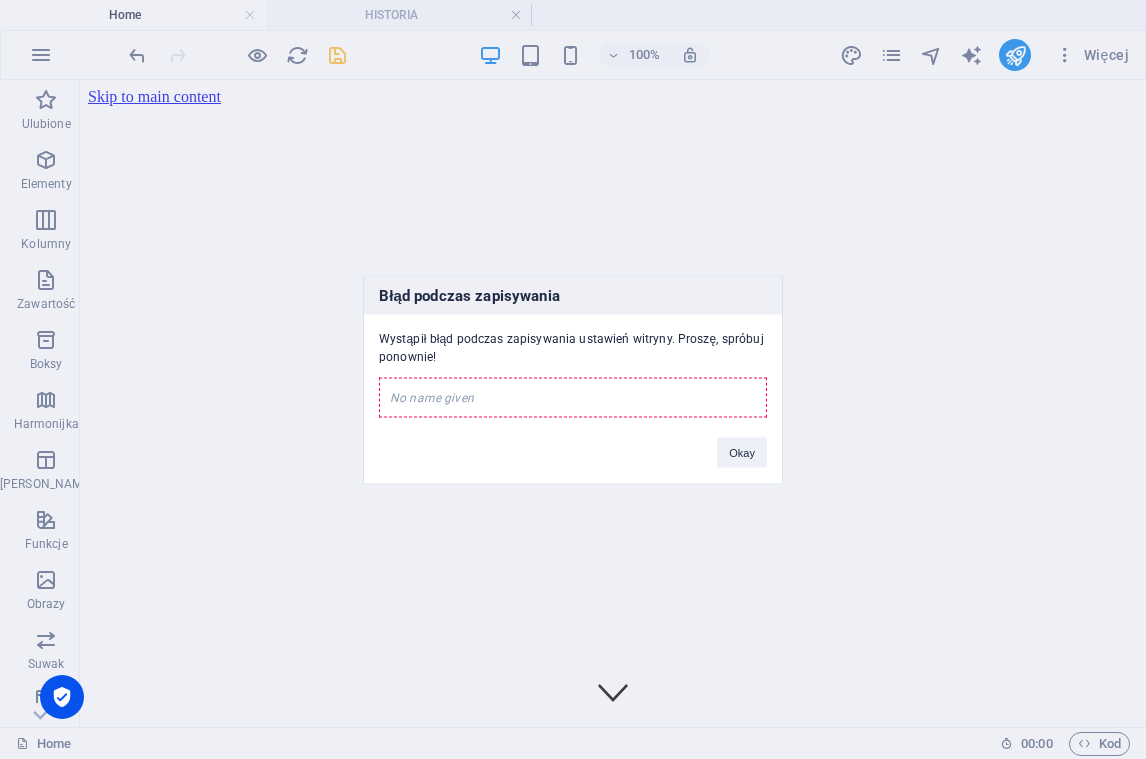 click on "No name given" at bounding box center [573, 397] 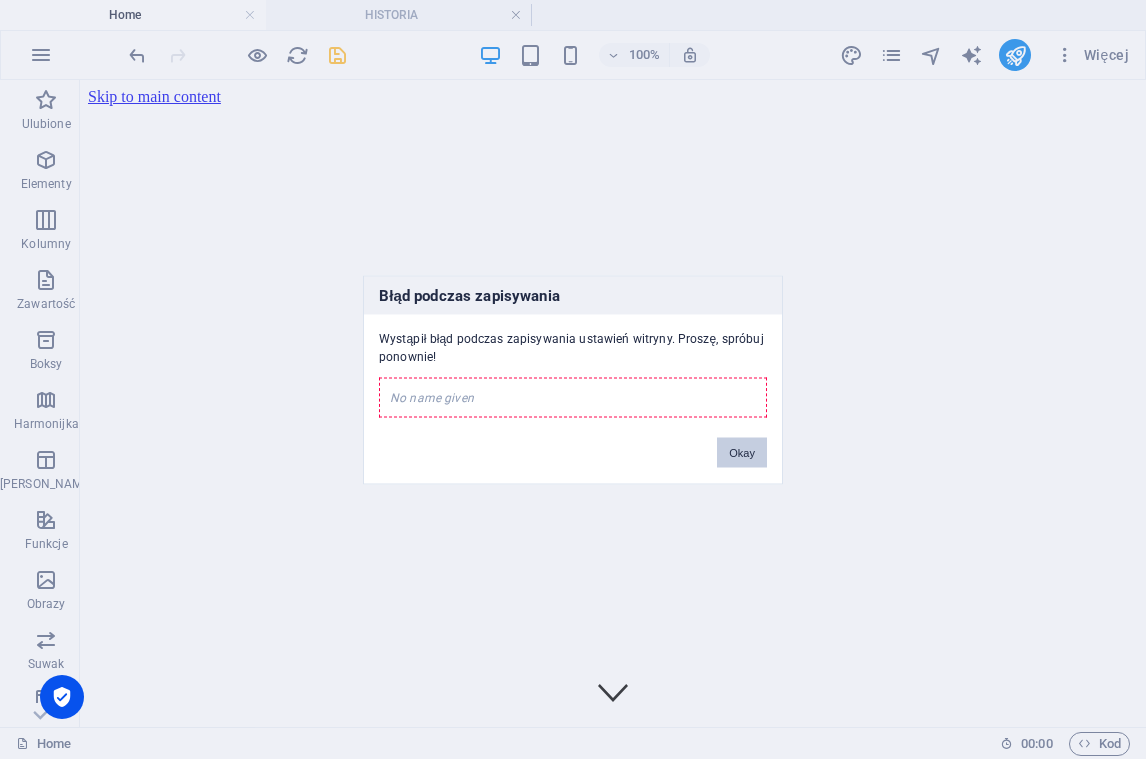 click on "Okay" at bounding box center (742, 452) 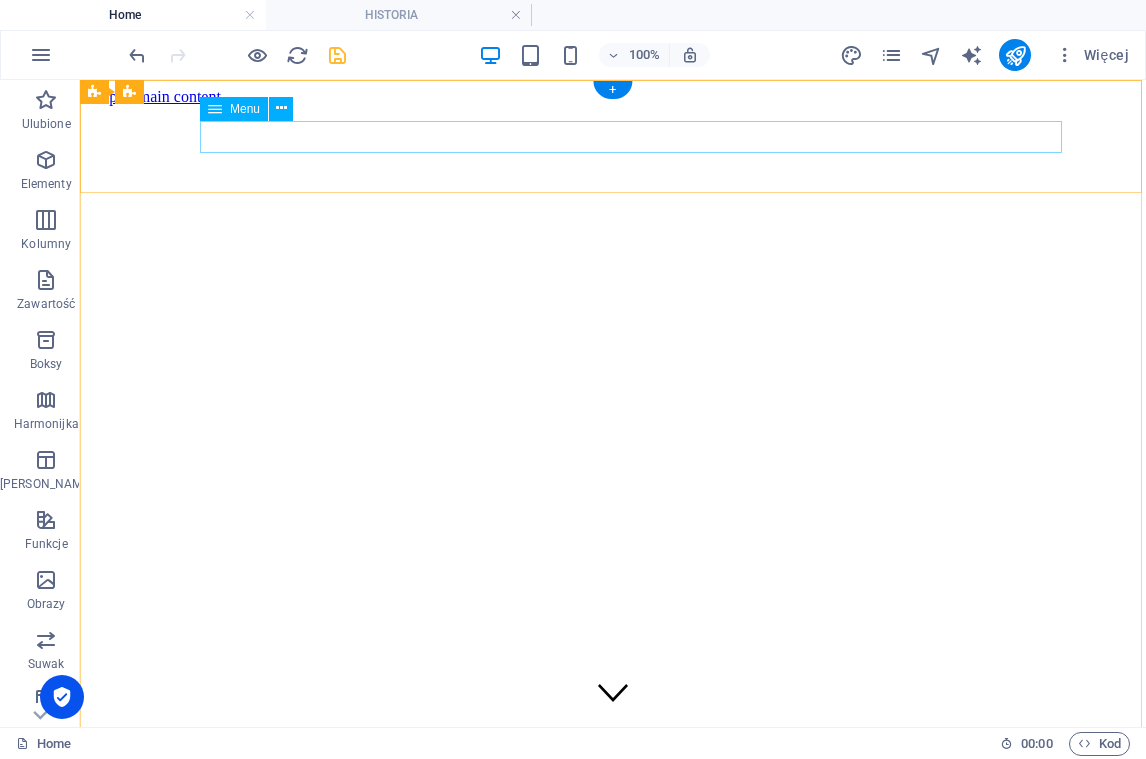 click on "PROJEKTY BADANIA PODCASTY TEKSTY KONTAKT" at bounding box center [613, 1038] 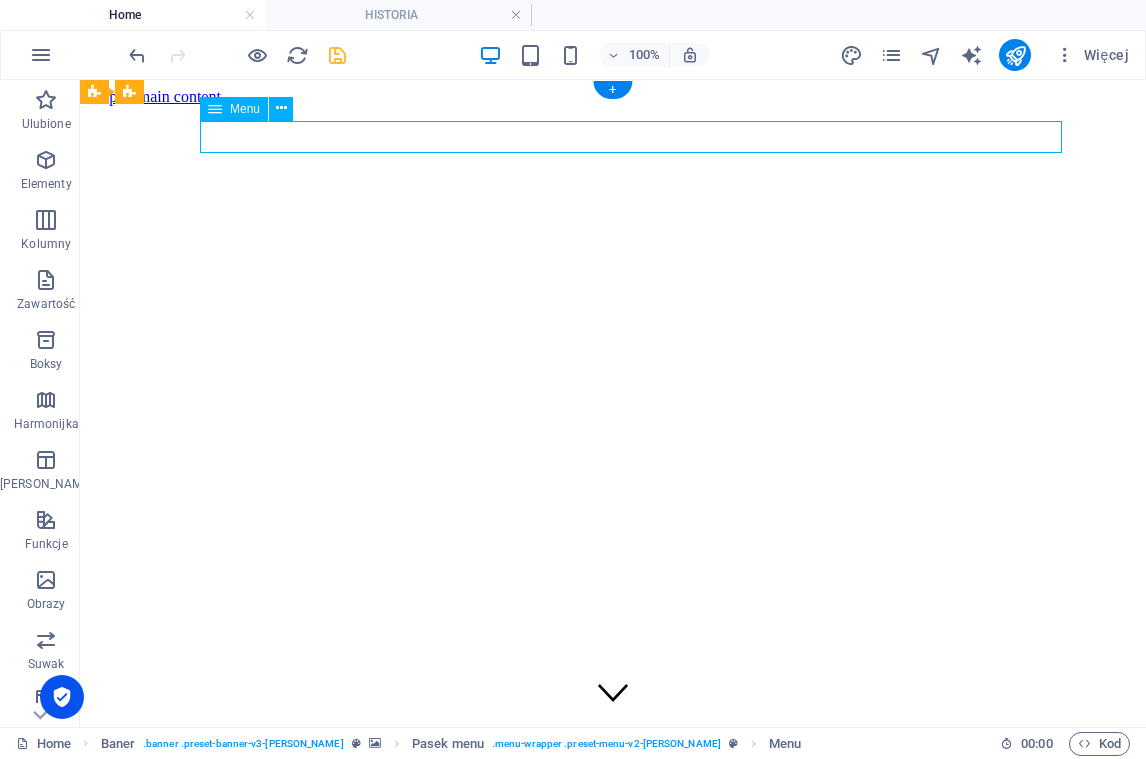 click on "PROJEKTY BADANIA PODCASTY TEKSTY KONTAKT" at bounding box center [613, 1038] 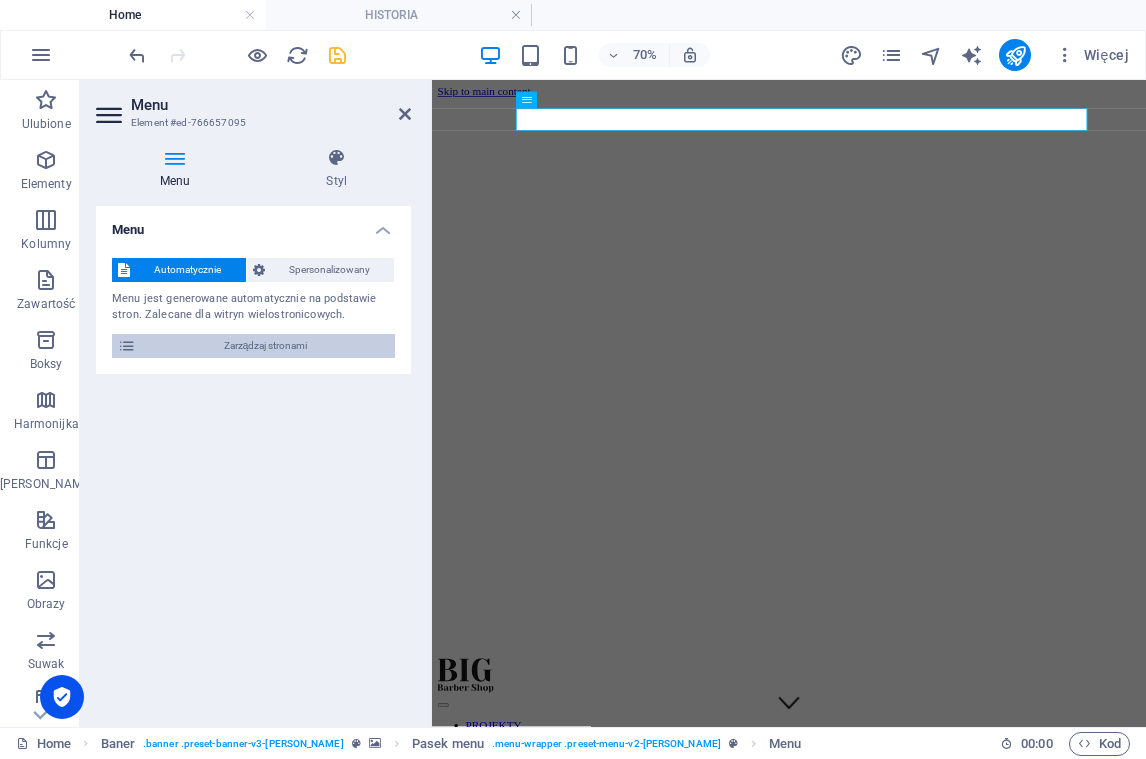 click on "Zarządzaj stronami" at bounding box center [265, 346] 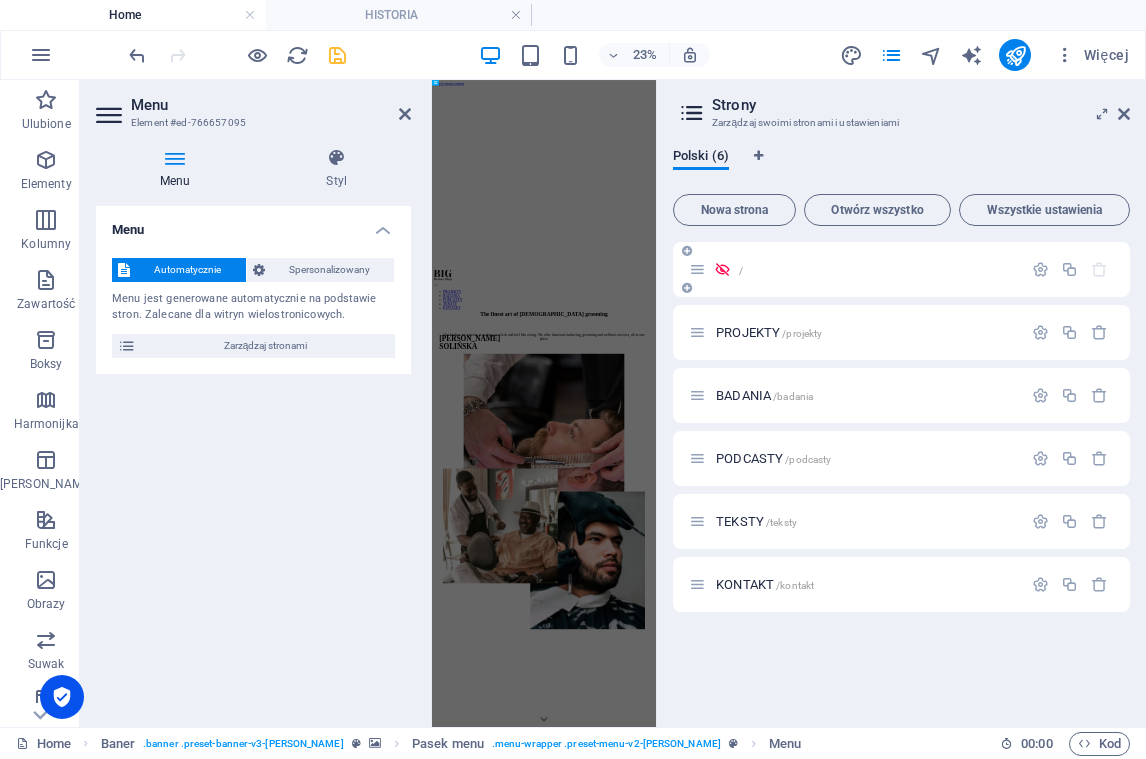 click on "/" at bounding box center [876, 269] 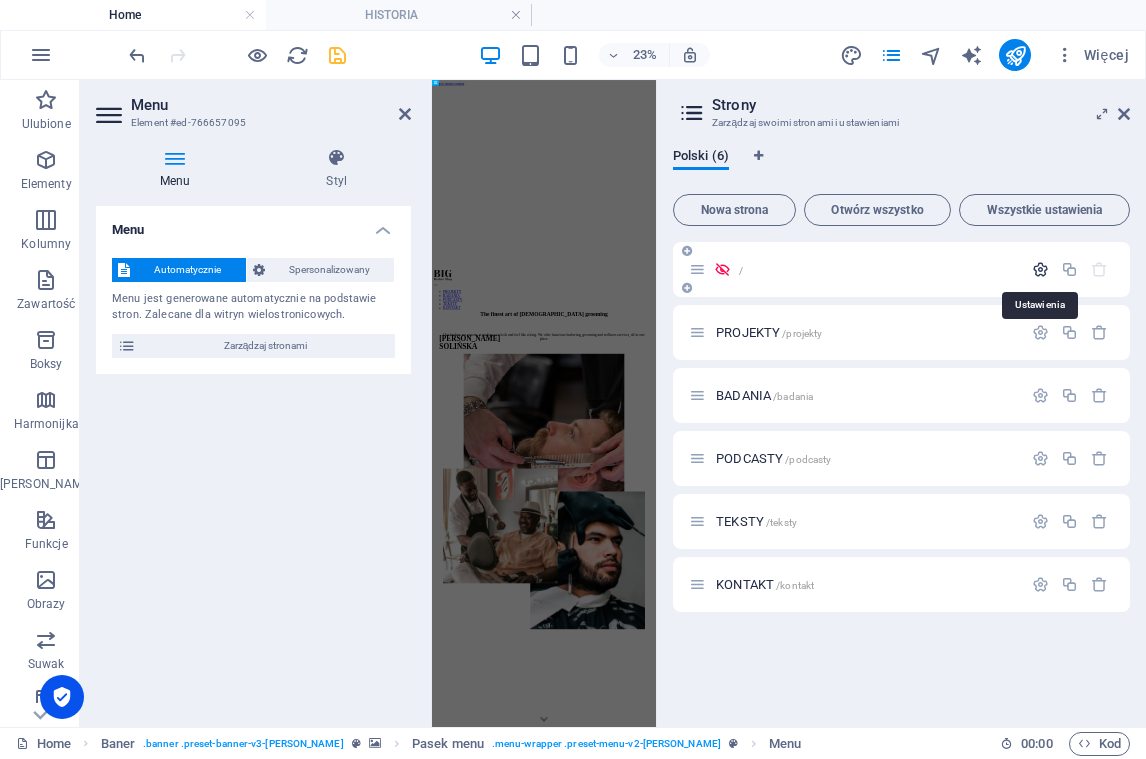 click at bounding box center (1040, 269) 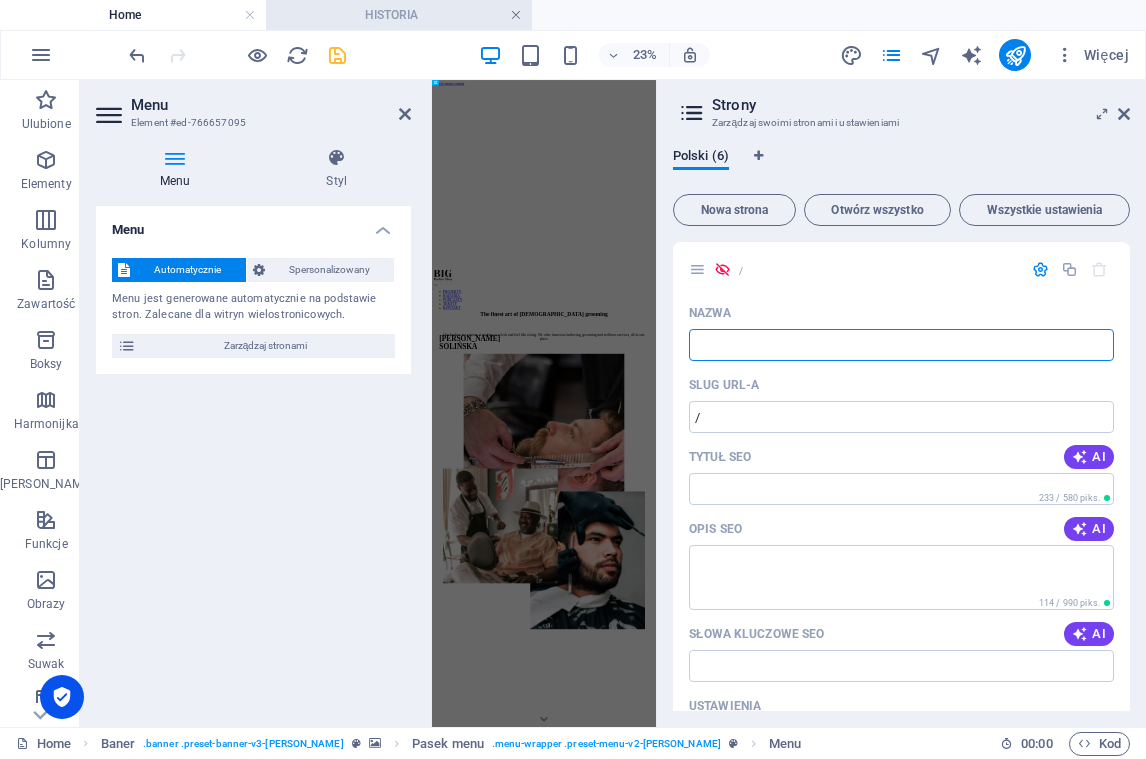 click at bounding box center [516, 15] 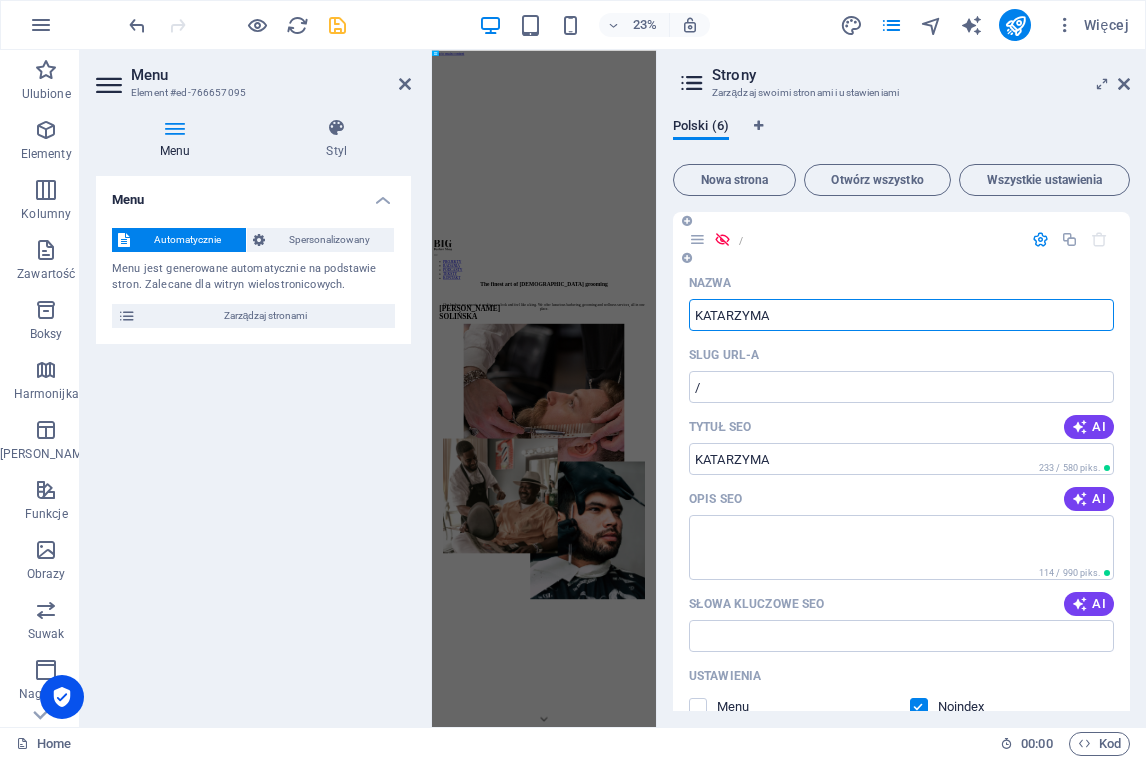 type on "KATARZYMA" 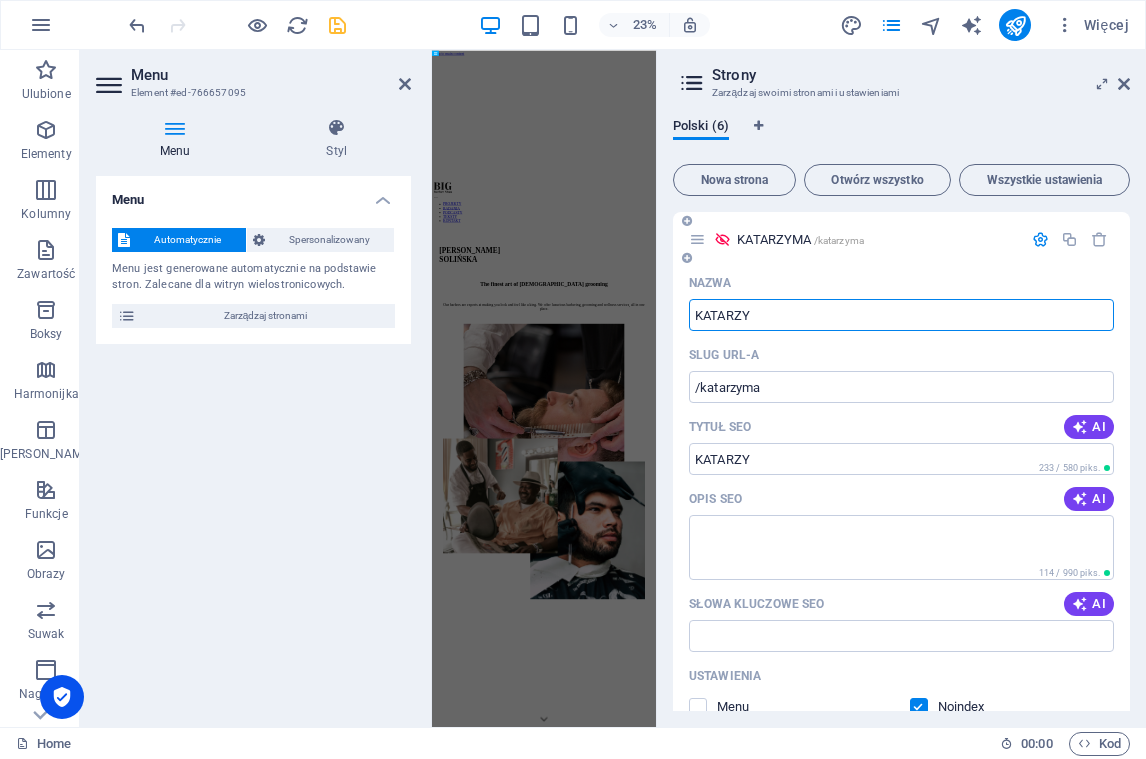 type on "KATARZY" 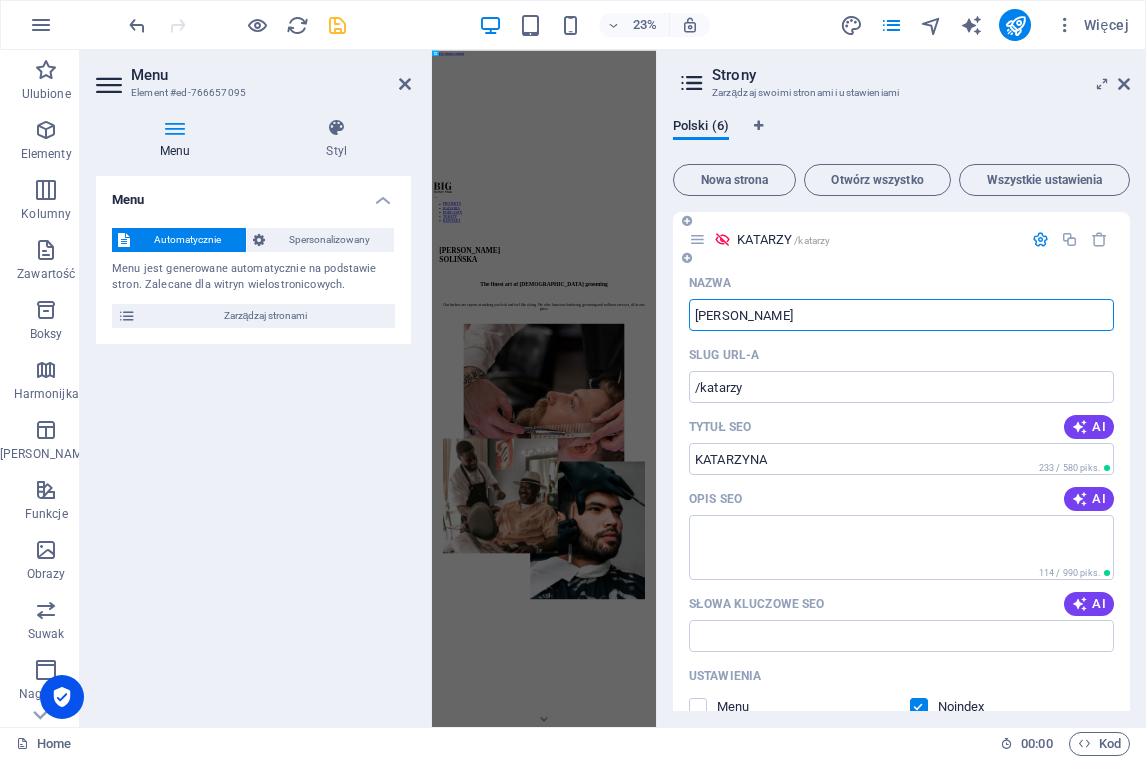 type on "[PERSON_NAME]" 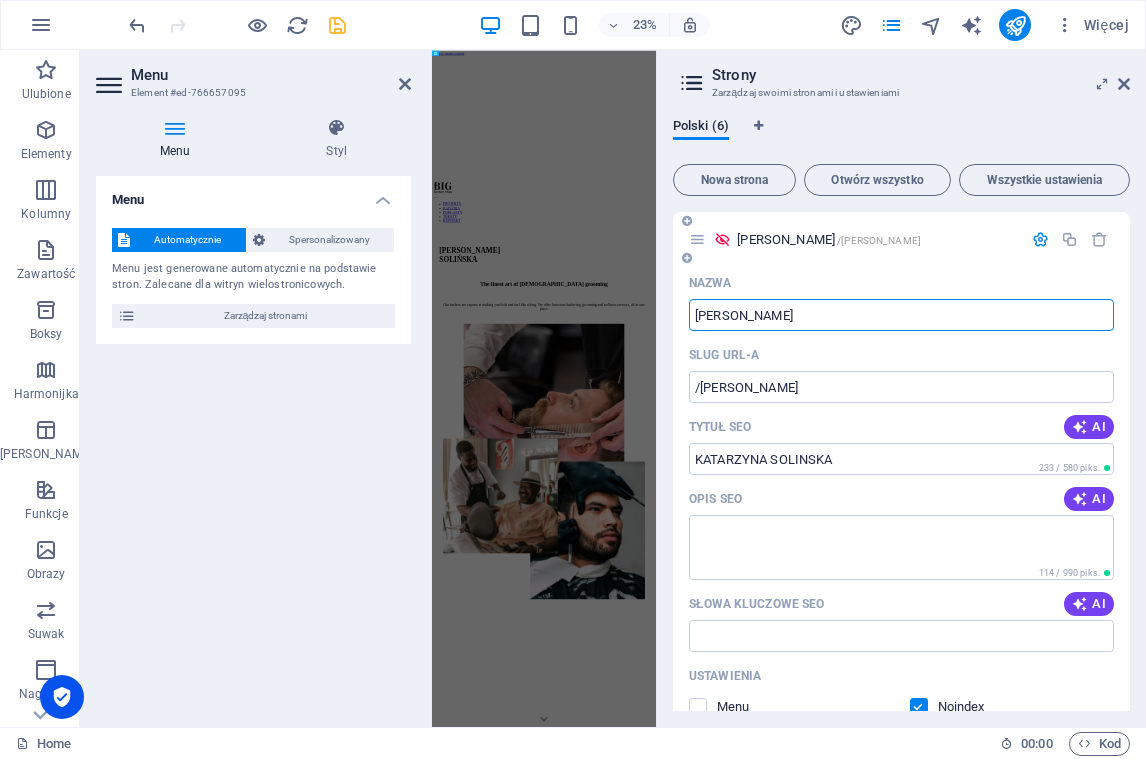 type on "KATARZYNA SOLINSKA" 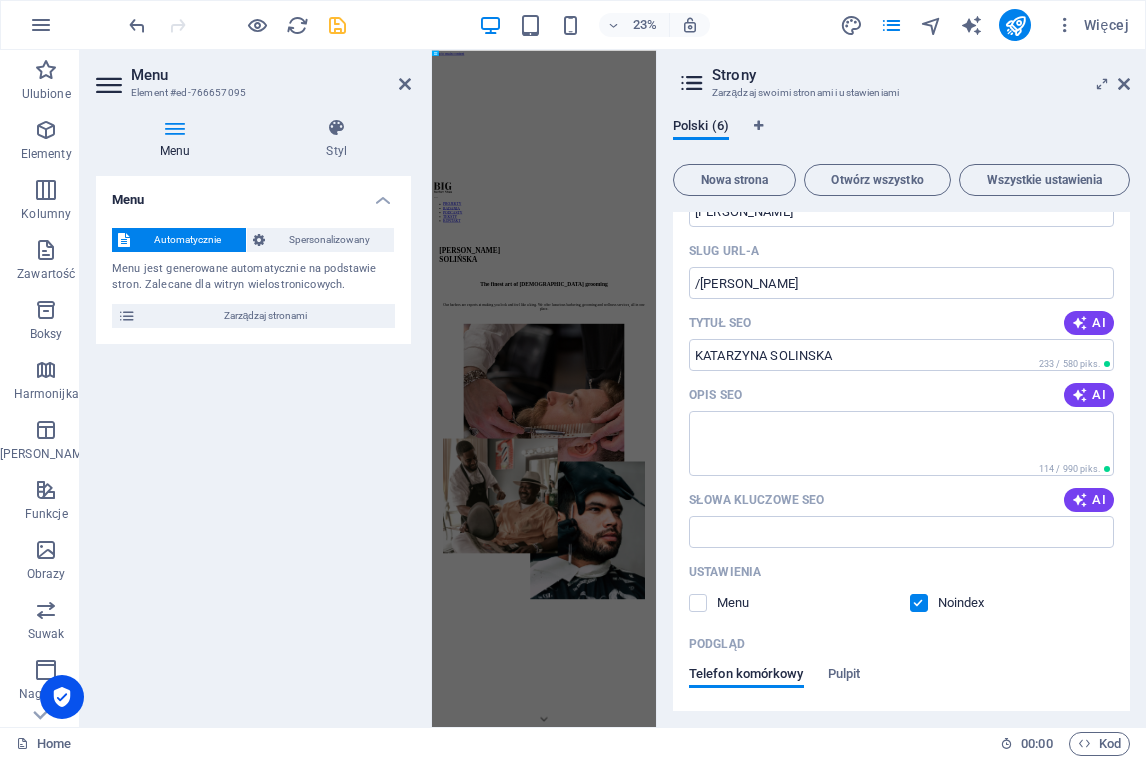 scroll, scrollTop: 107, scrollLeft: 0, axis: vertical 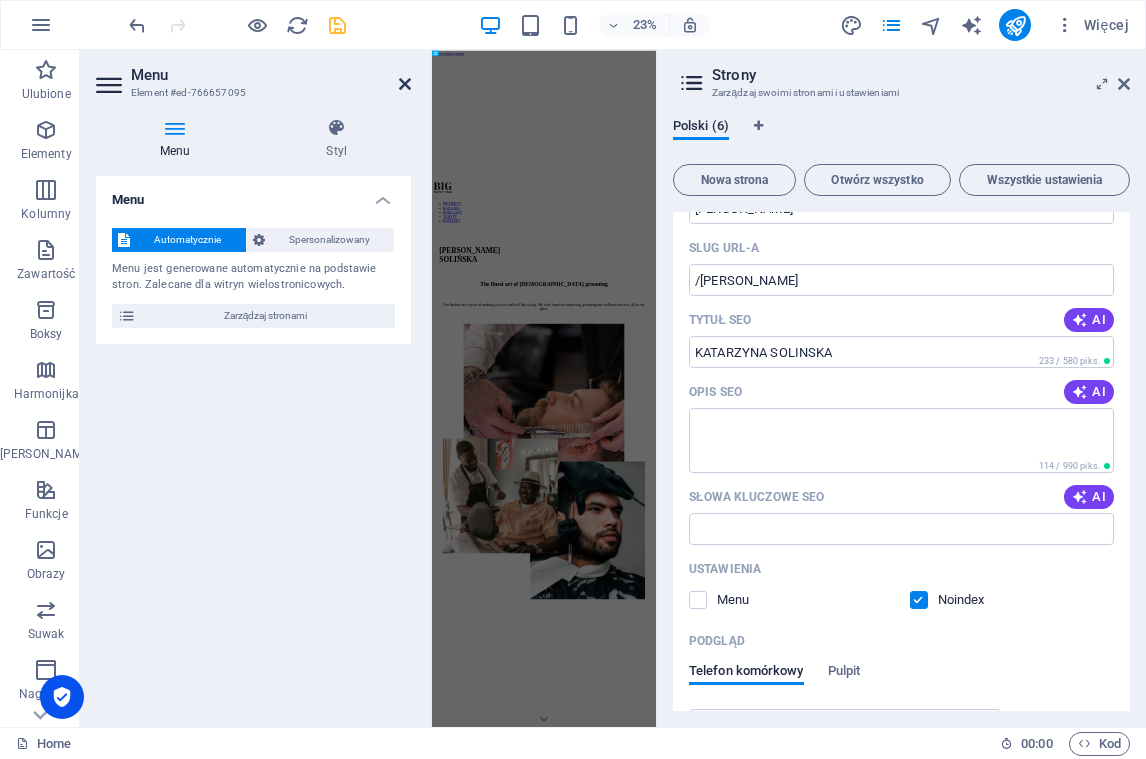 click at bounding box center [405, 84] 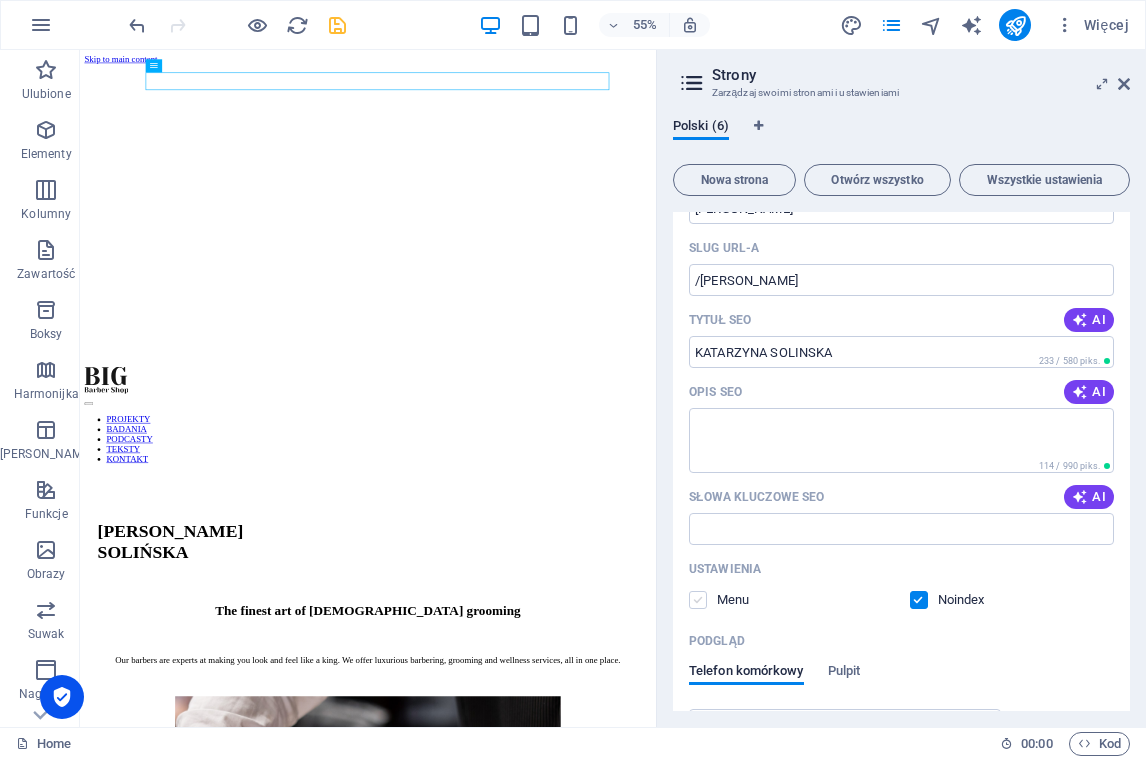 click at bounding box center [698, 600] 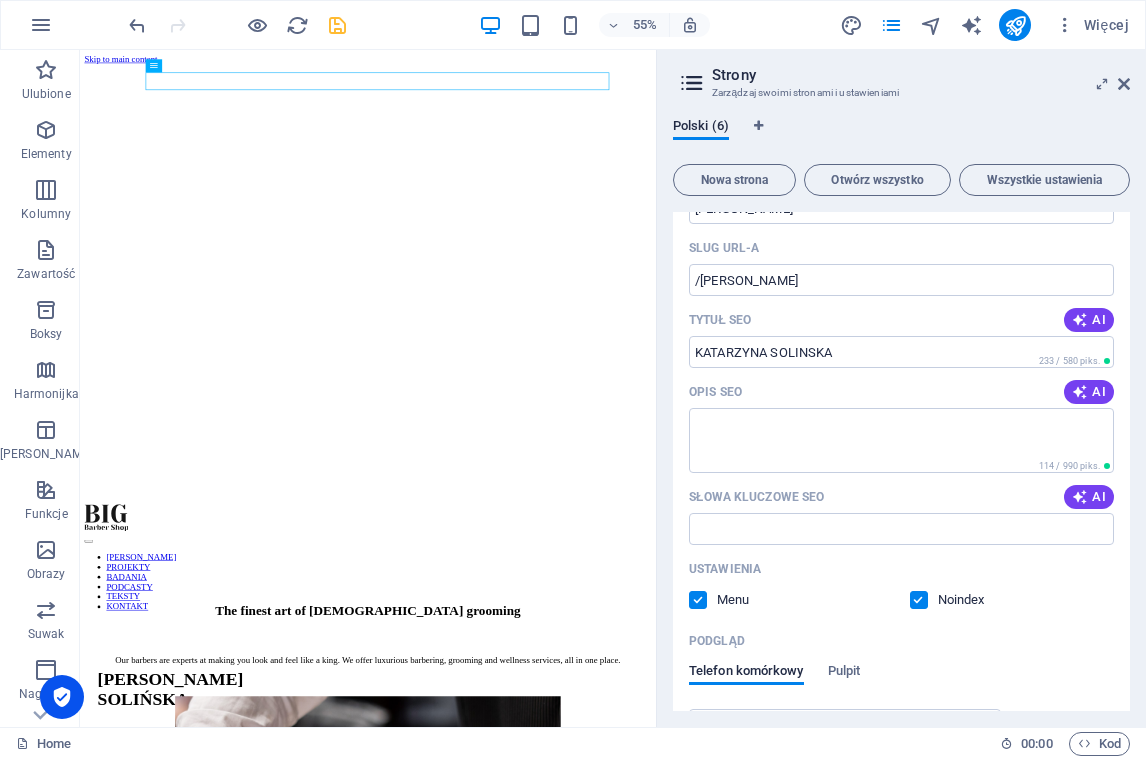 click at bounding box center [919, 600] 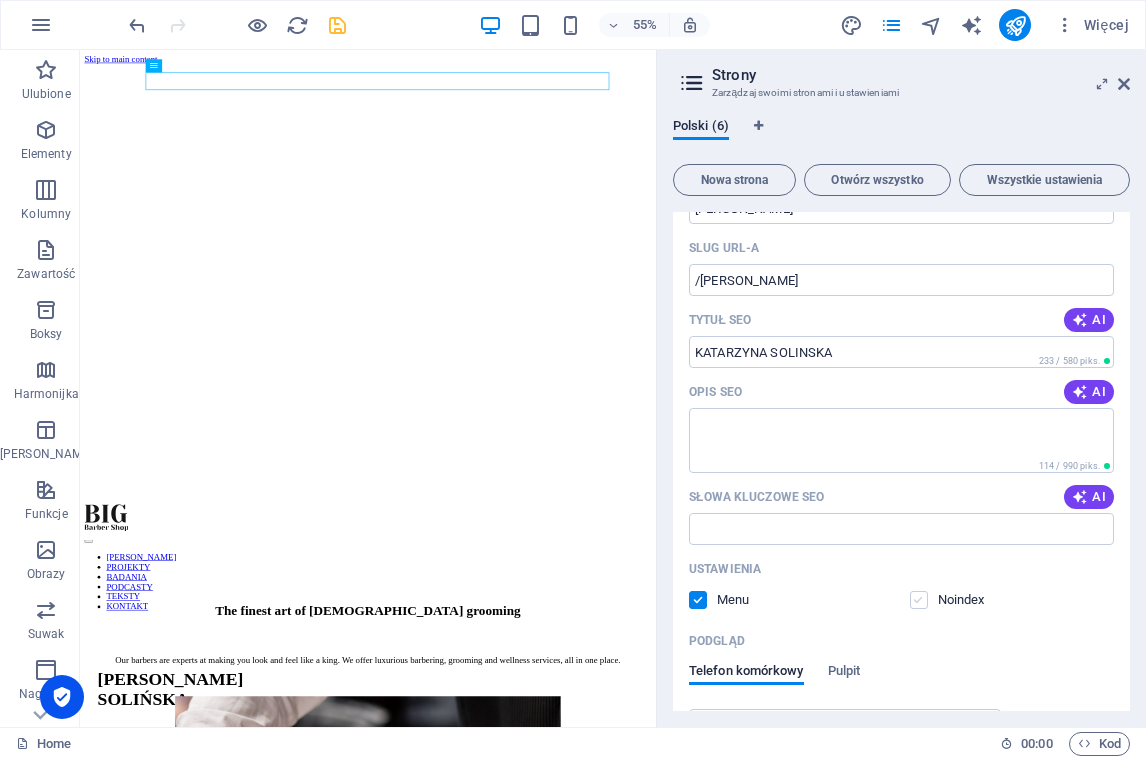 click at bounding box center (919, 600) 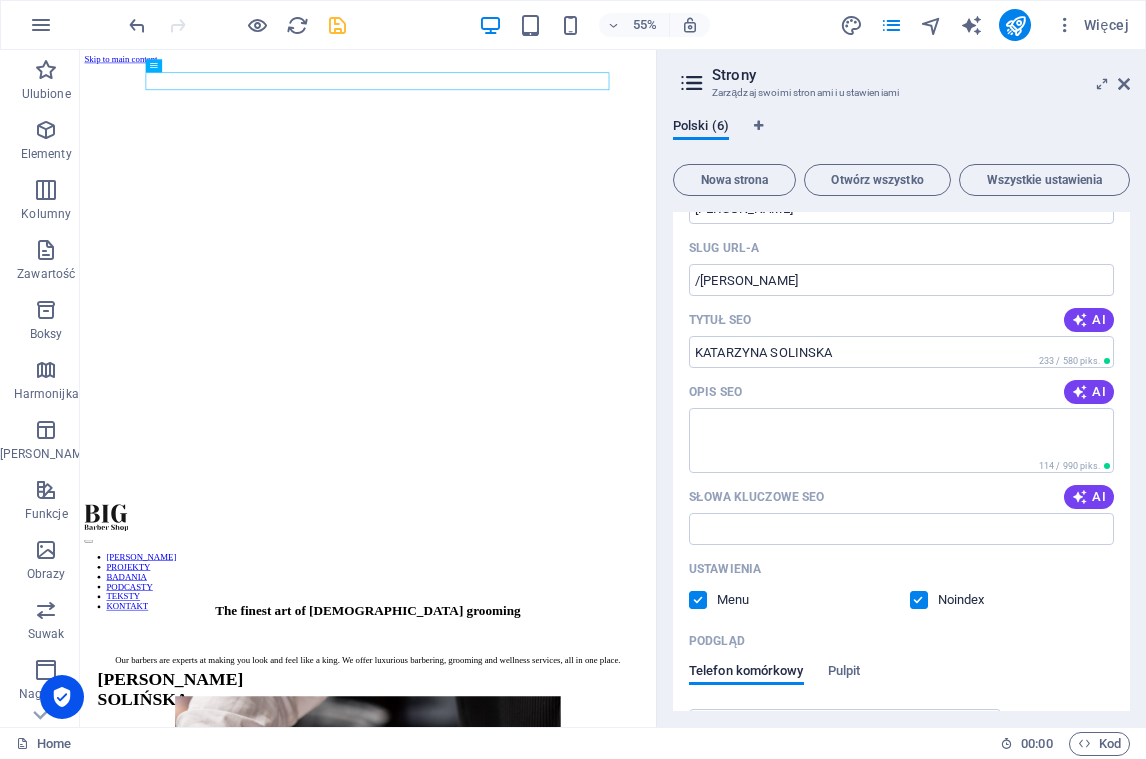 click at bounding box center [919, 600] 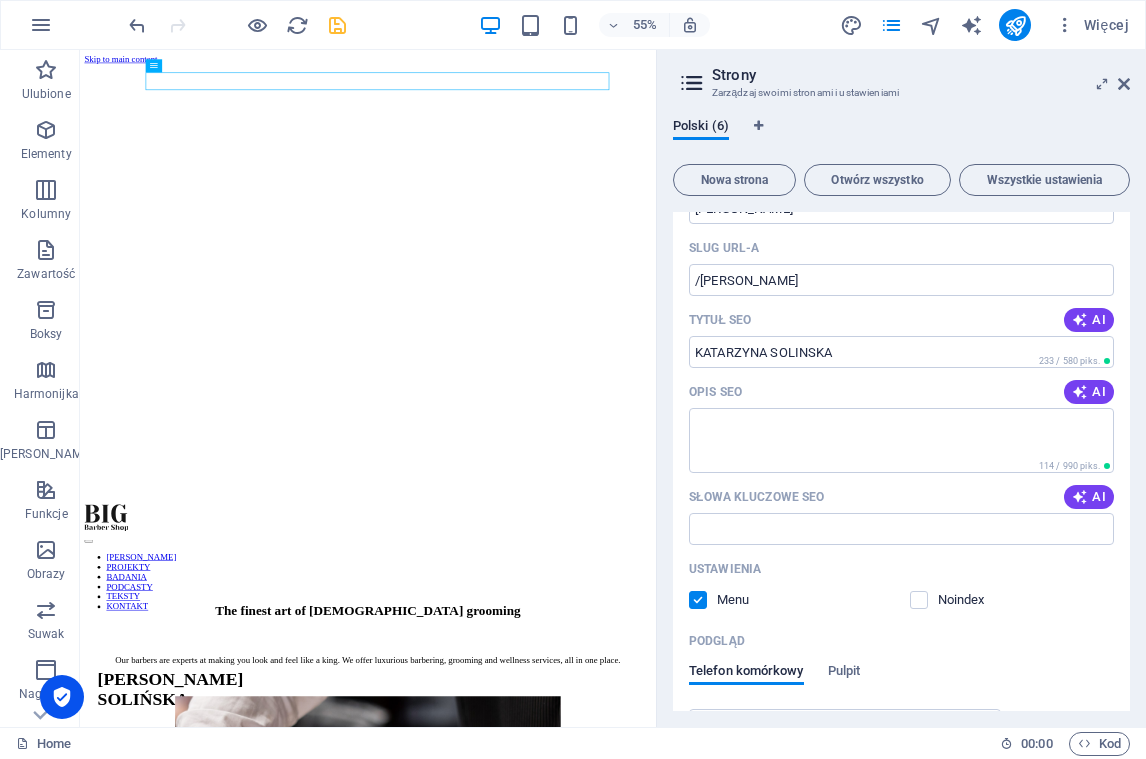 click on "Podgląd" at bounding box center (901, 641) 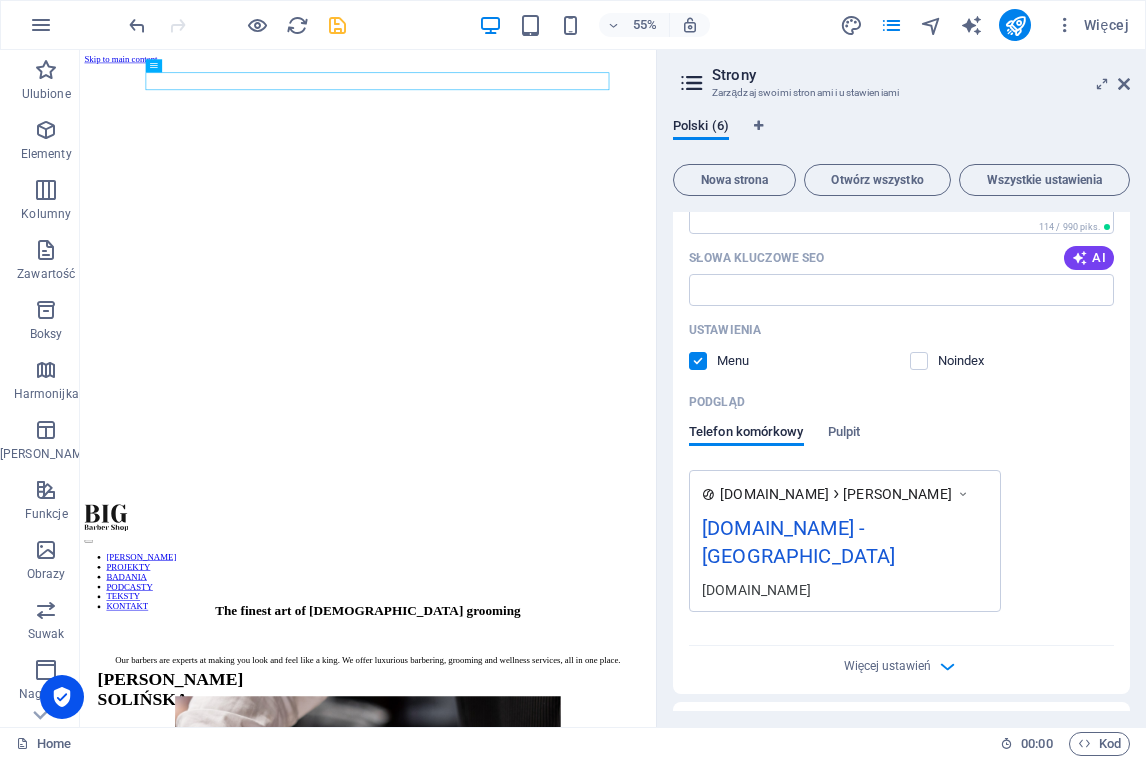 scroll, scrollTop: 349, scrollLeft: 0, axis: vertical 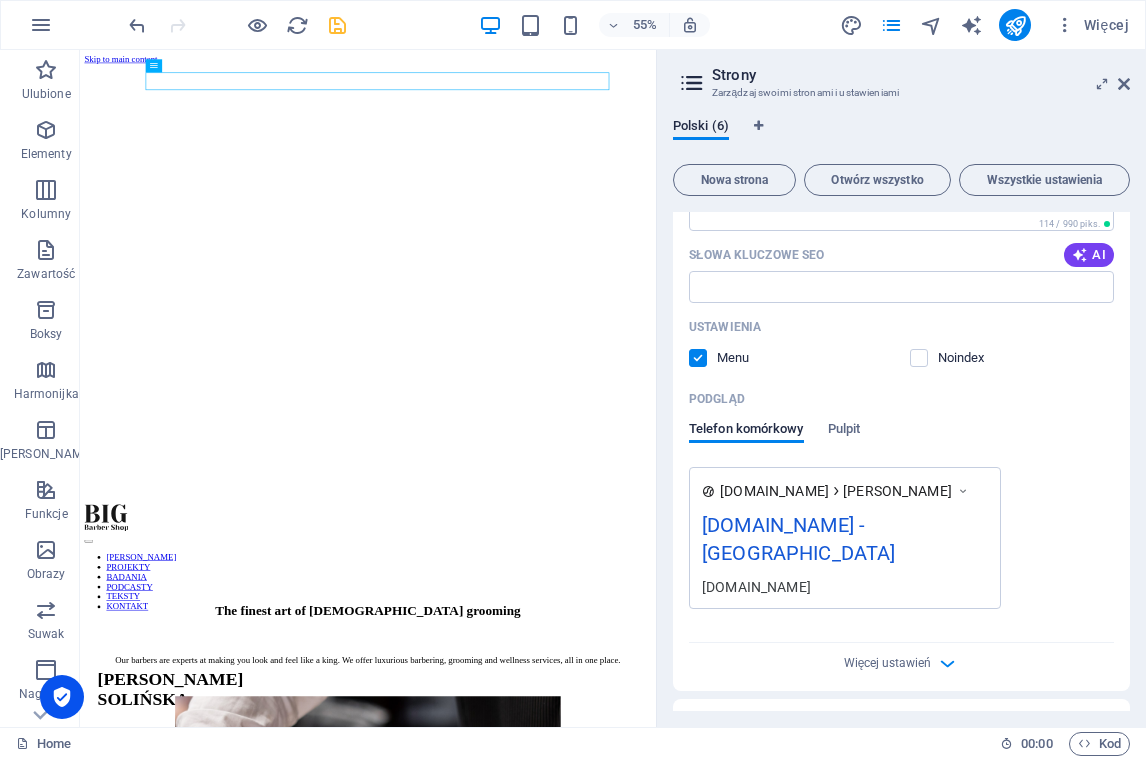 click on "[PERSON_NAME]" at bounding box center [897, 491] 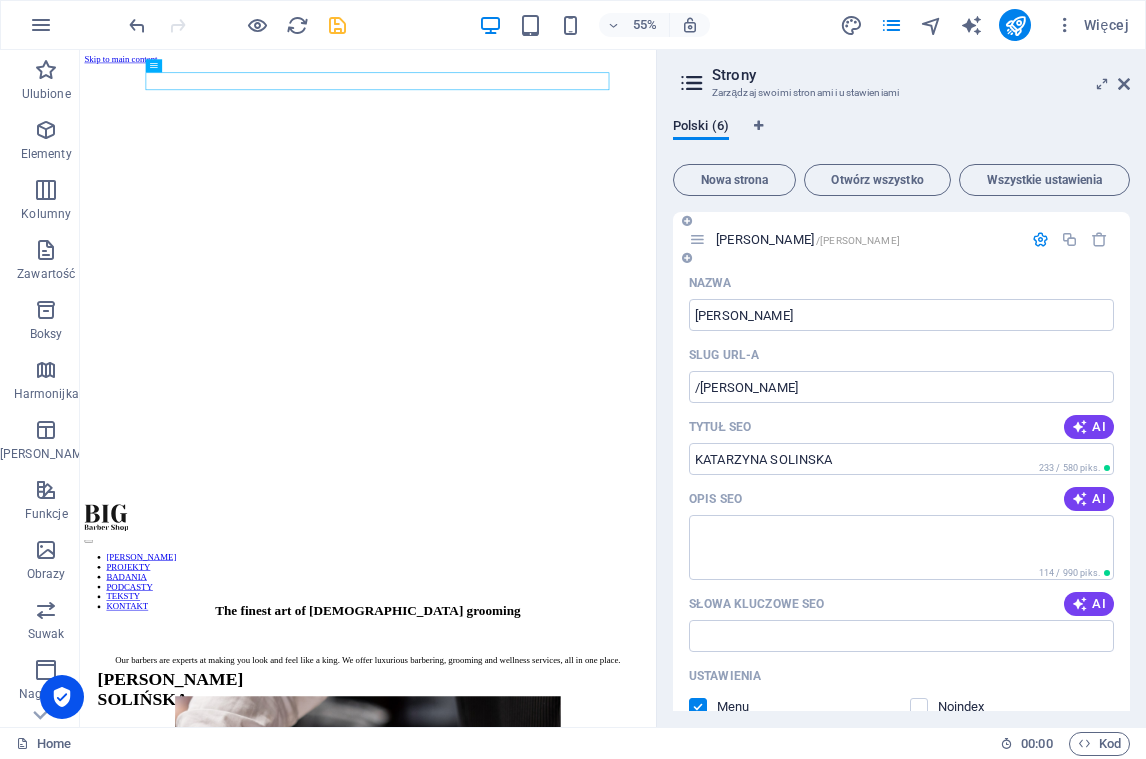 scroll, scrollTop: 0, scrollLeft: 0, axis: both 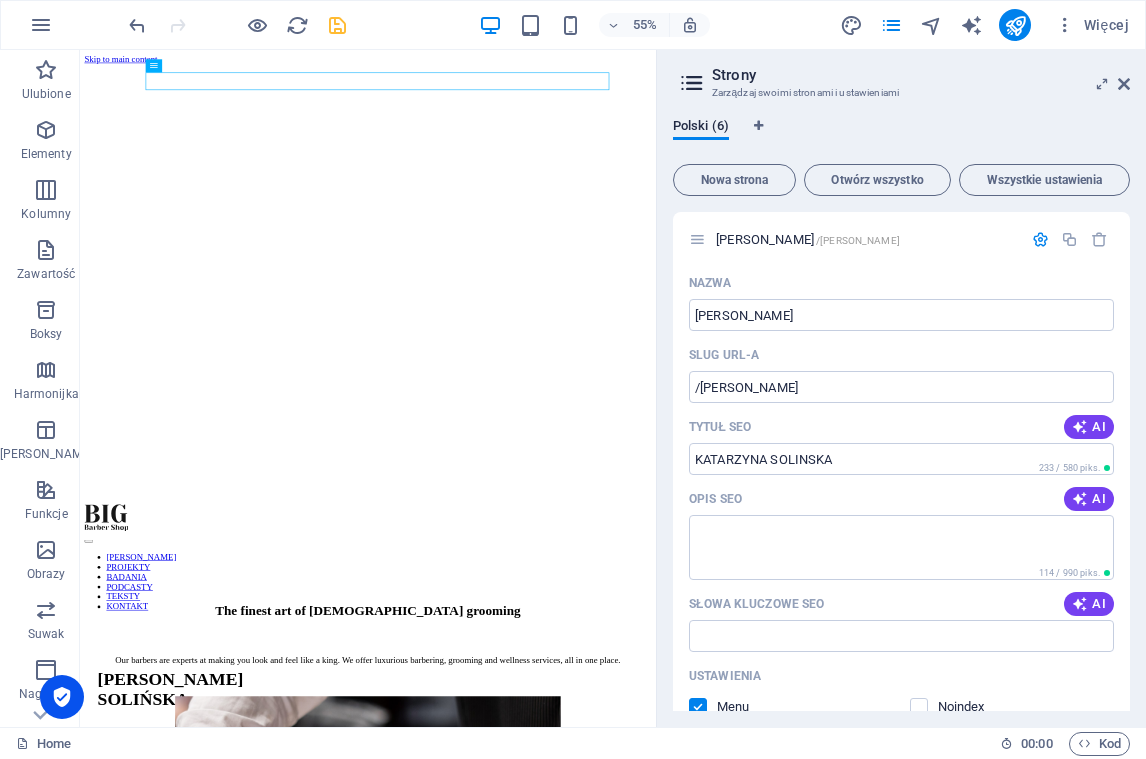 click on "Strony" at bounding box center [921, 75] 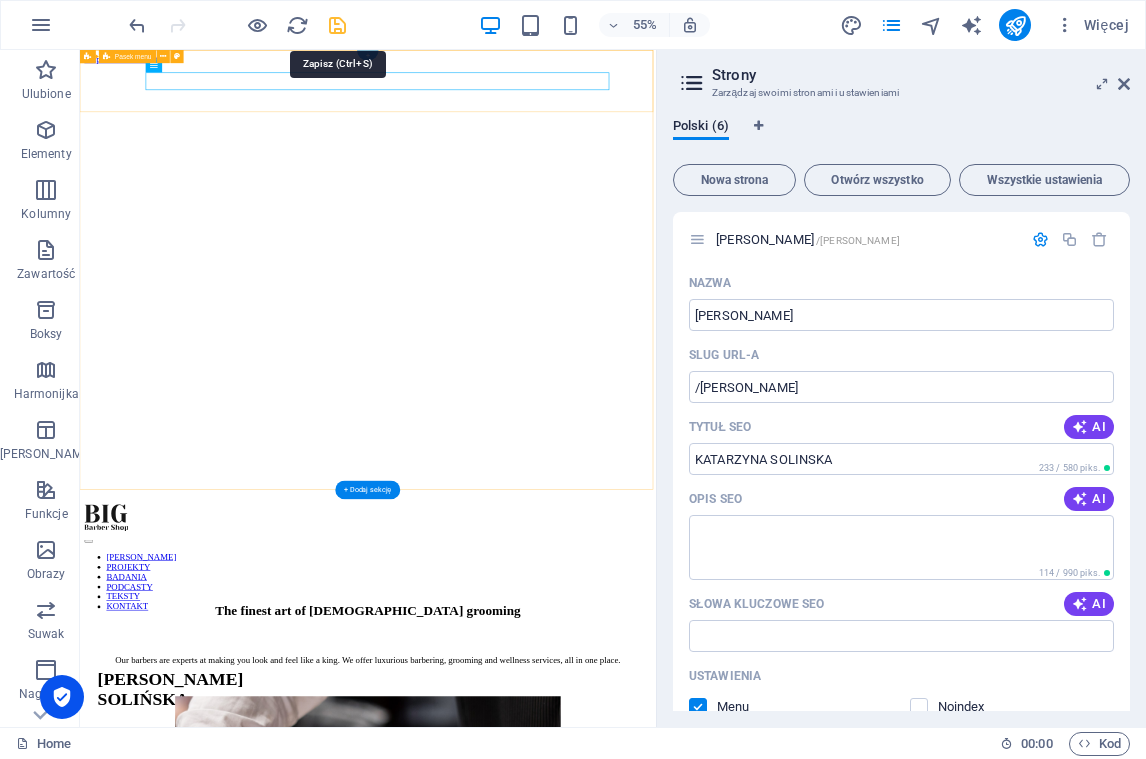 click at bounding box center (337, 25) 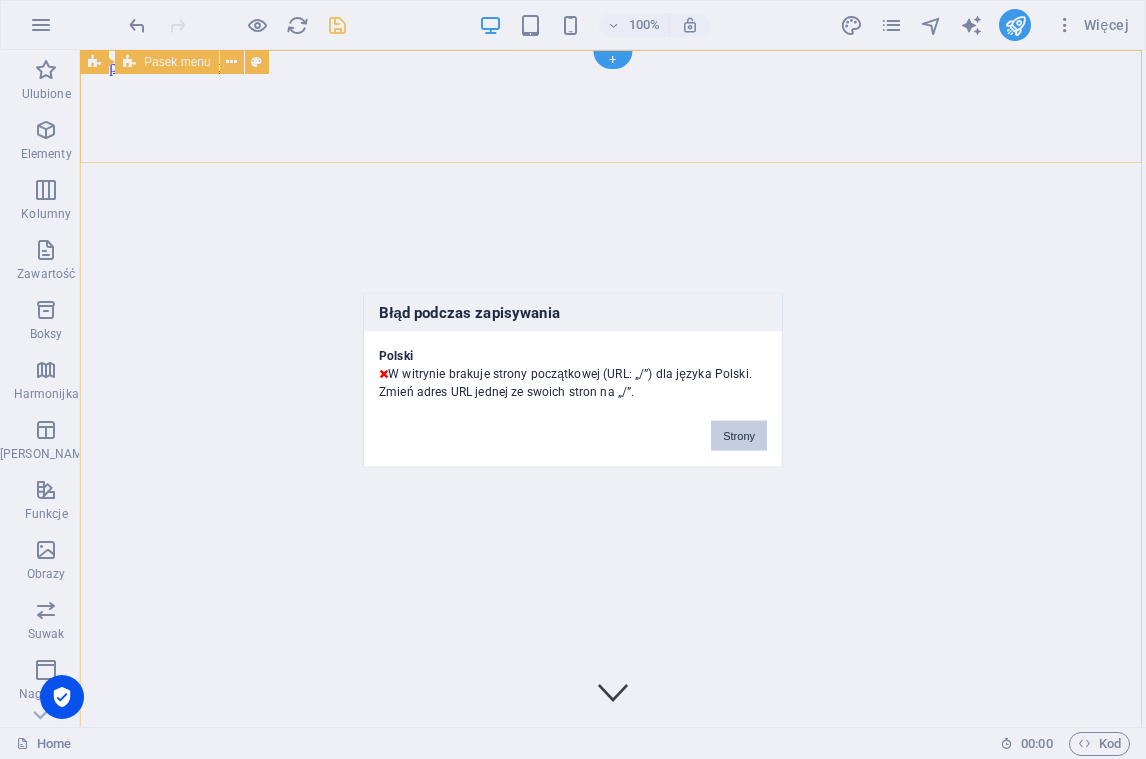 click on "Strony" at bounding box center [739, 435] 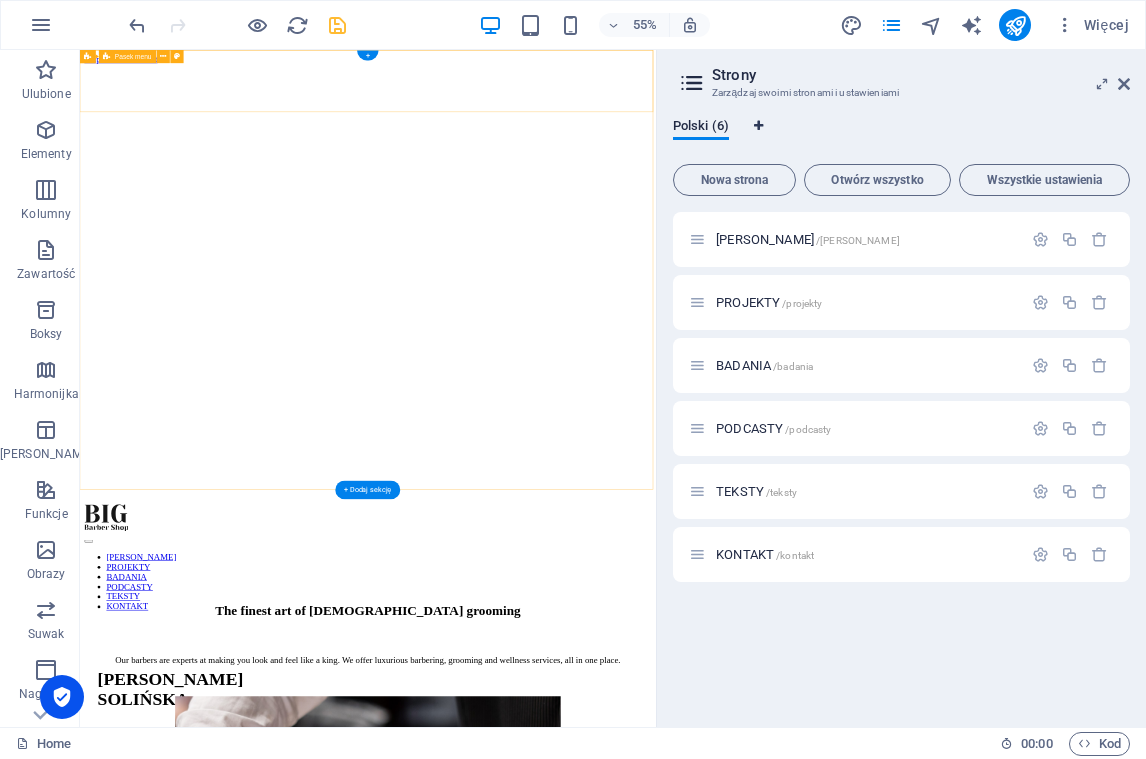 click at bounding box center (758, 126) 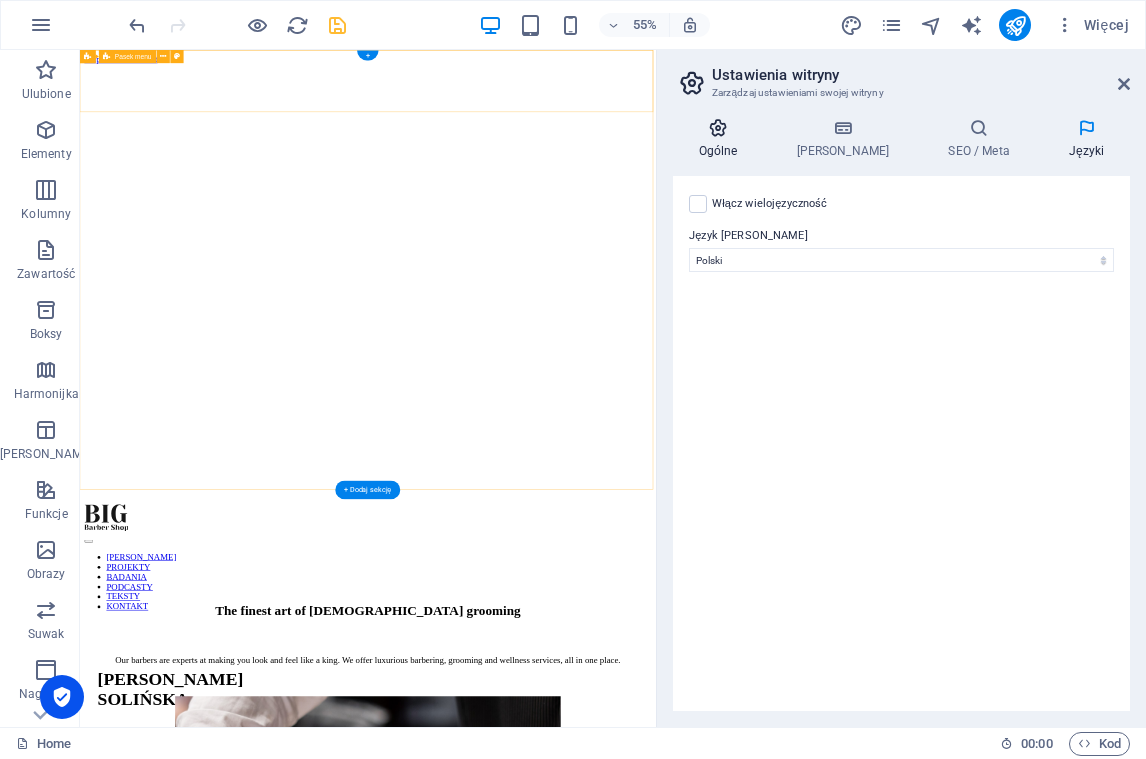 click at bounding box center [718, 128] 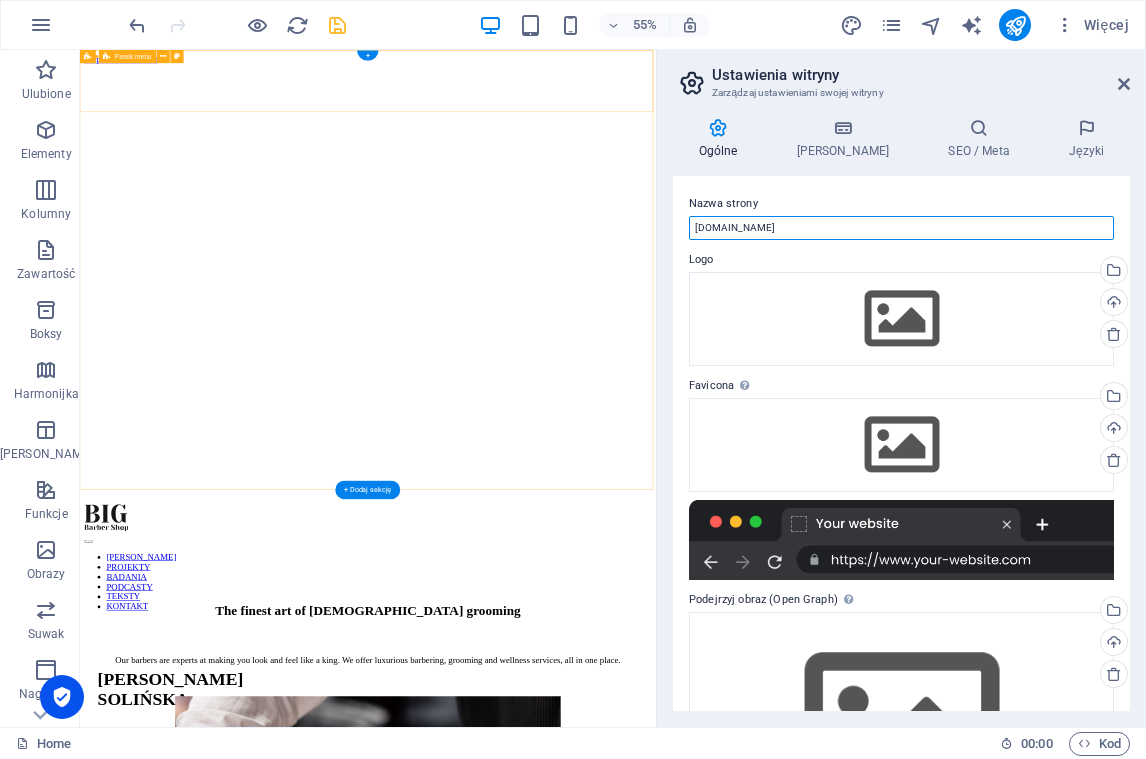 click on "[DOMAIN_NAME]" at bounding box center [901, 228] 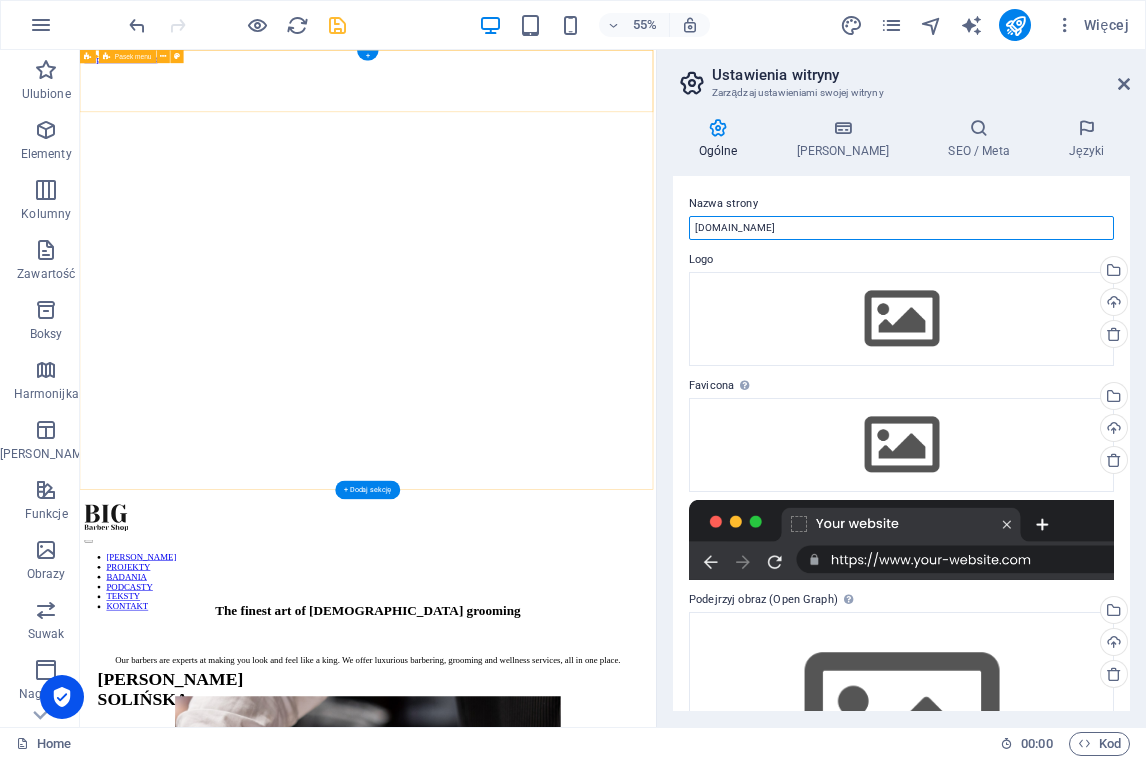 scroll, scrollTop: 0, scrollLeft: 0, axis: both 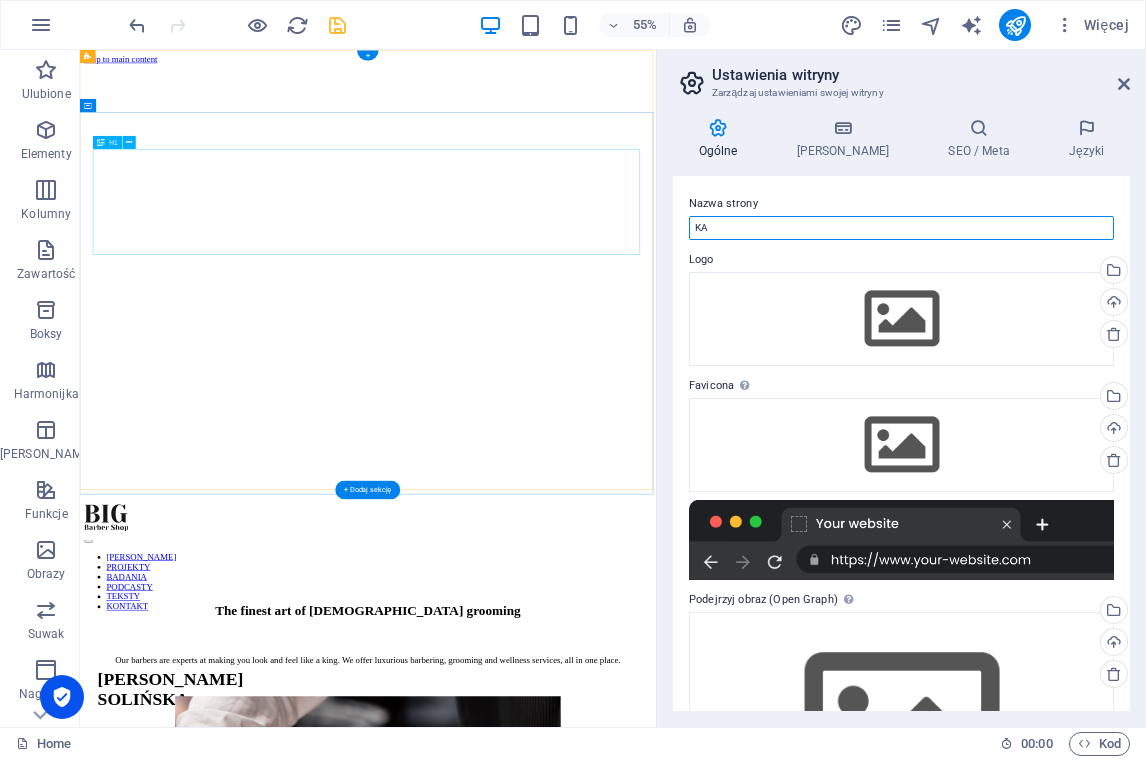 type on "K" 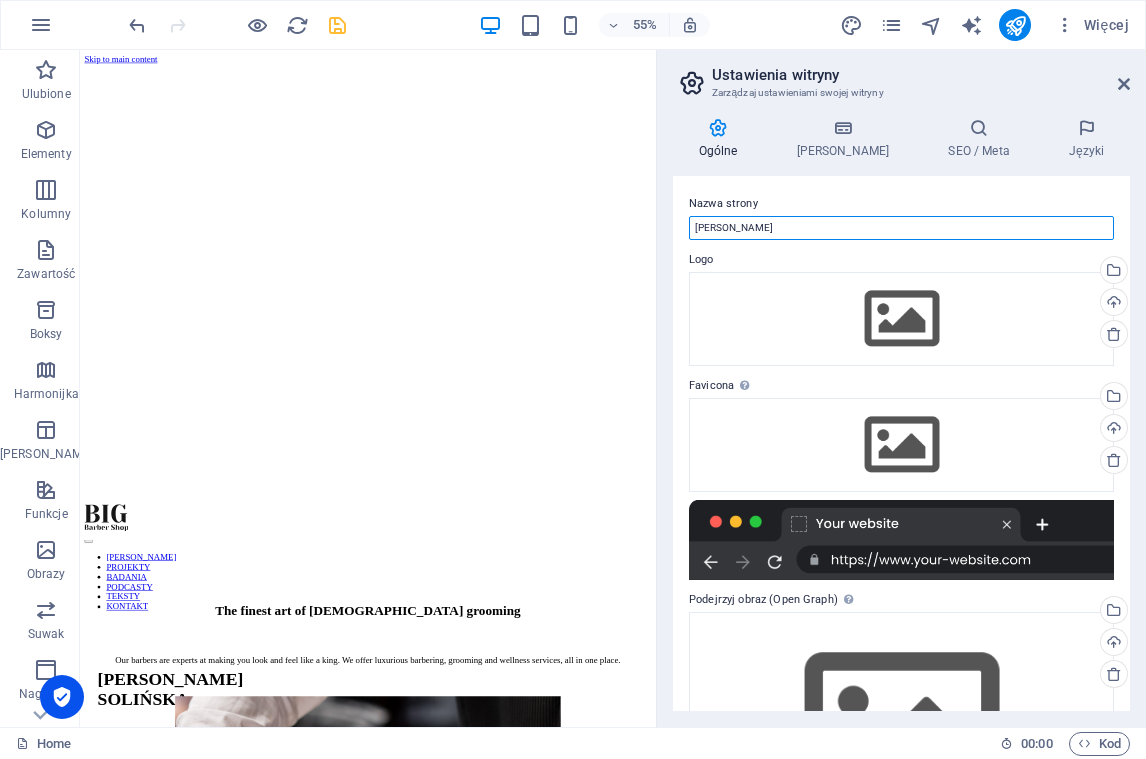 type on "Katarzyna Solińska" 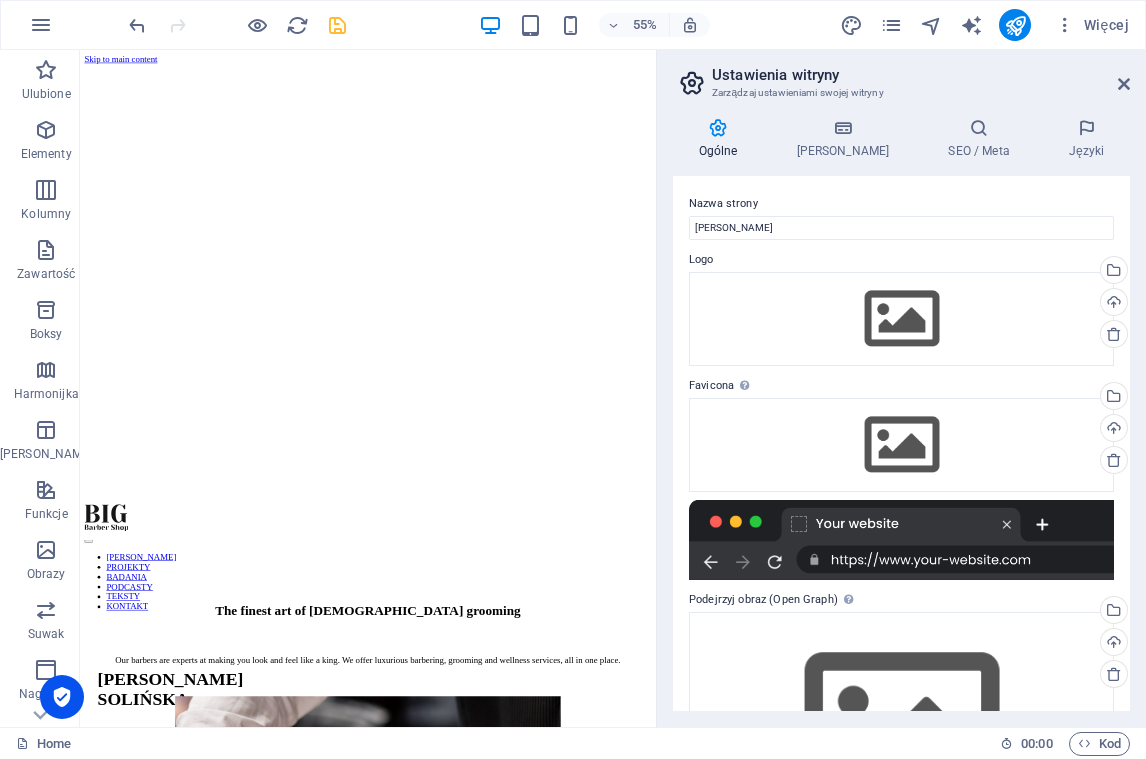 click on "Nazwa strony Katarzyna Solińska Logo Przeciągnij pliki tutaj, kliknij, aby wybrać pliki lub wybierz pliki z Plików lub naszych bezpłatnych zdjęć i filmów Wybierz pliki z menedżera plików, zdjęć stockowych lub prześlij plik(i) Wgraj Favicona Ustaw tutaj faviconę swojej witryny. Favicona to mała ikona wyświetlana w zakładce przeglądarki obok tytułu Twojej witryny. Pomaga odwiedzającym zidentyfikować Twoją witrynę. Przeciągnij pliki tutaj, kliknij, aby wybrać pliki lub wybierz pliki z Plików lub naszych bezpłatnych zdjęć i filmów Wybierz pliki z menedżera plików, zdjęć stockowych lub prześlij plik(i) Wgraj Podejrzyj obraz (Open Graph) Obraz ten będzie wyświetlany, gdy witryna zostanie udostępniona w sieciach społecznościowych Przeciągnij pliki tutaj, kliknij, aby wybrać pliki lub wybierz pliki z Plików lub naszych bezpłatnych zdjęć i filmów Wybierz pliki z menedżera plików, zdjęć stockowych lub prześlij plik(i) Wgraj" at bounding box center (901, 443) 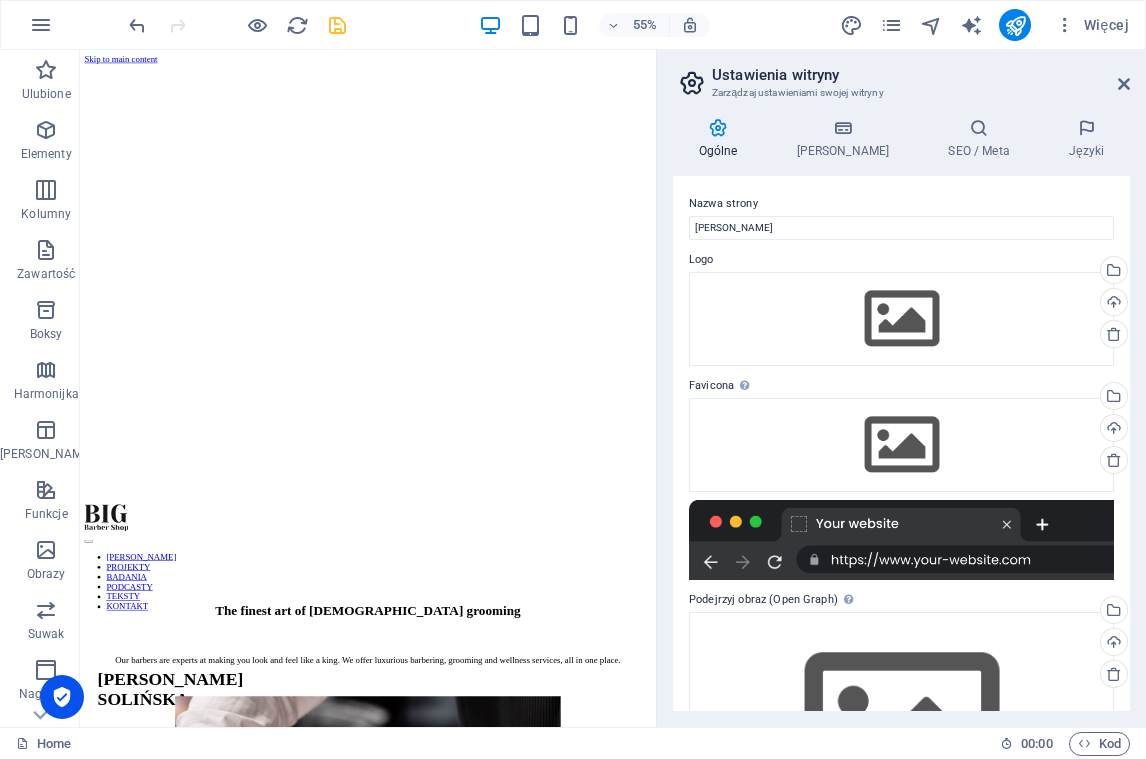 click on "Logo" at bounding box center [901, 260] 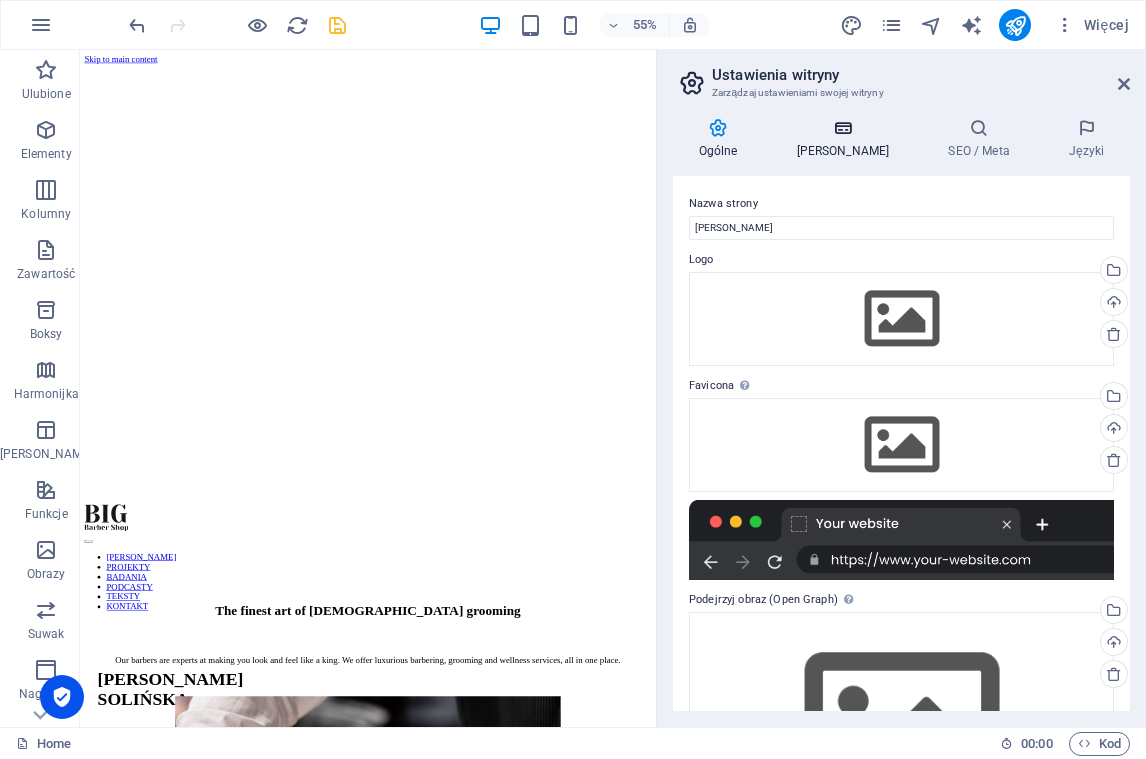 click at bounding box center [843, 128] 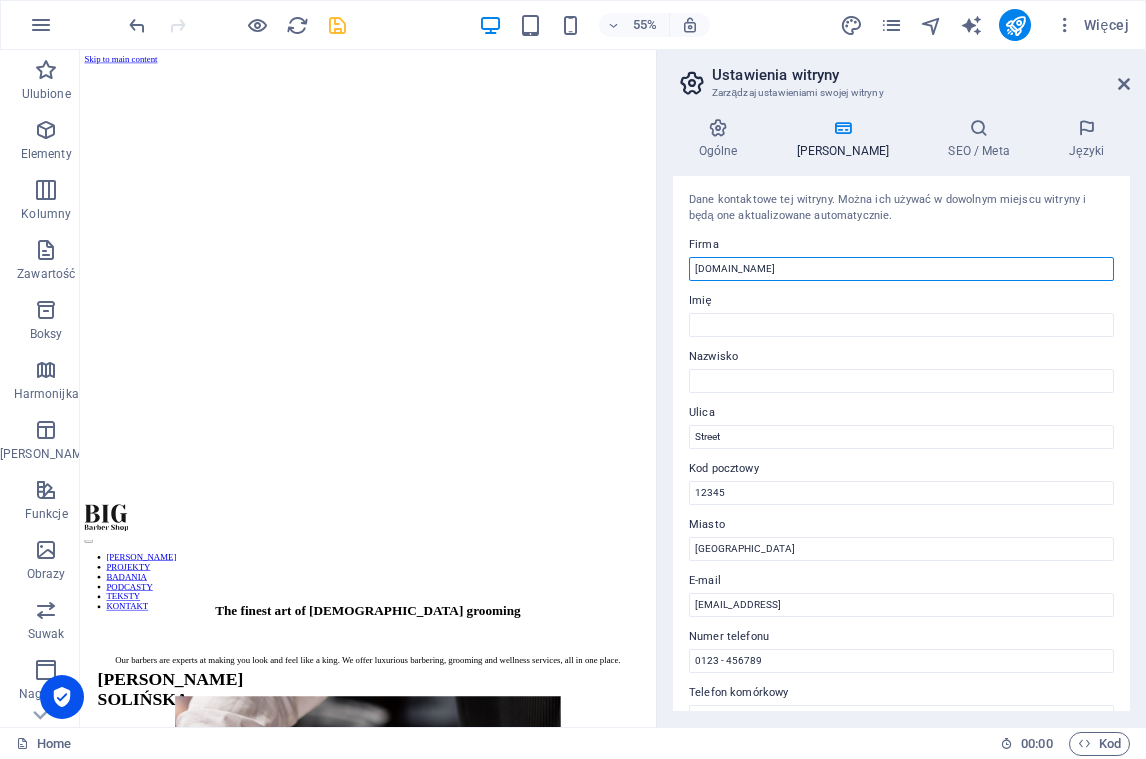 drag, startPoint x: 787, startPoint y: 270, endPoint x: 623, endPoint y: 275, distance: 164.0762 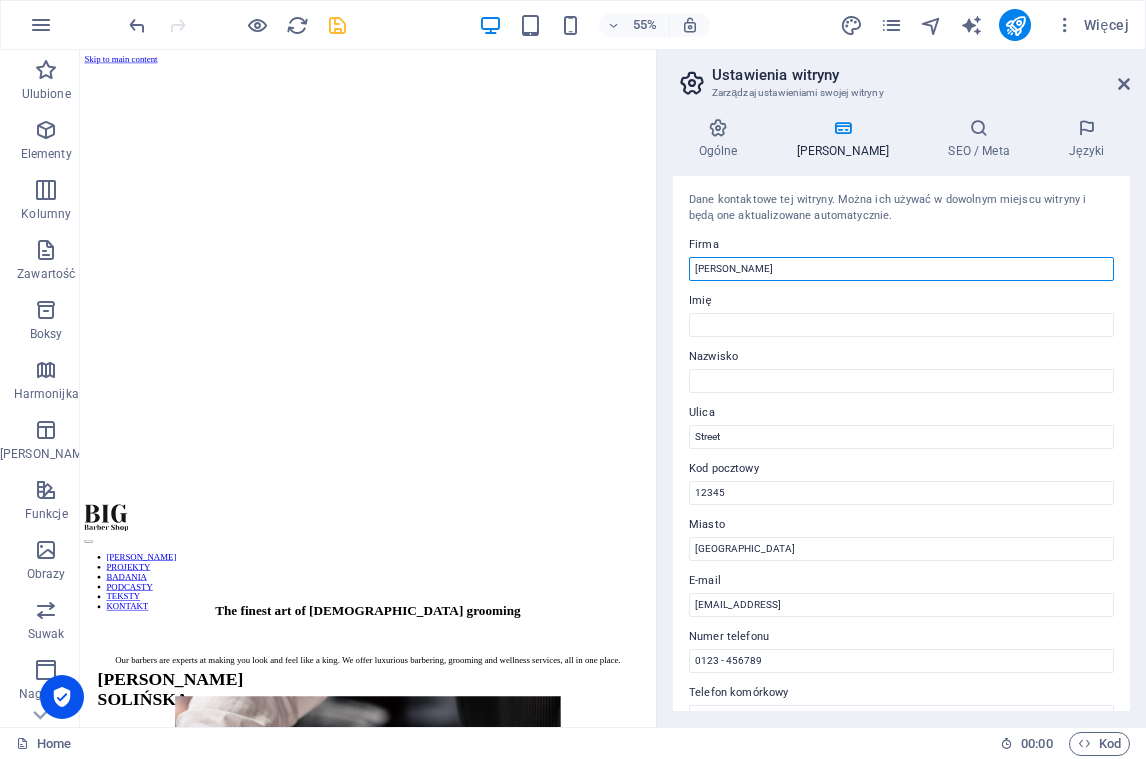 type on "Katarzyna Solińska" 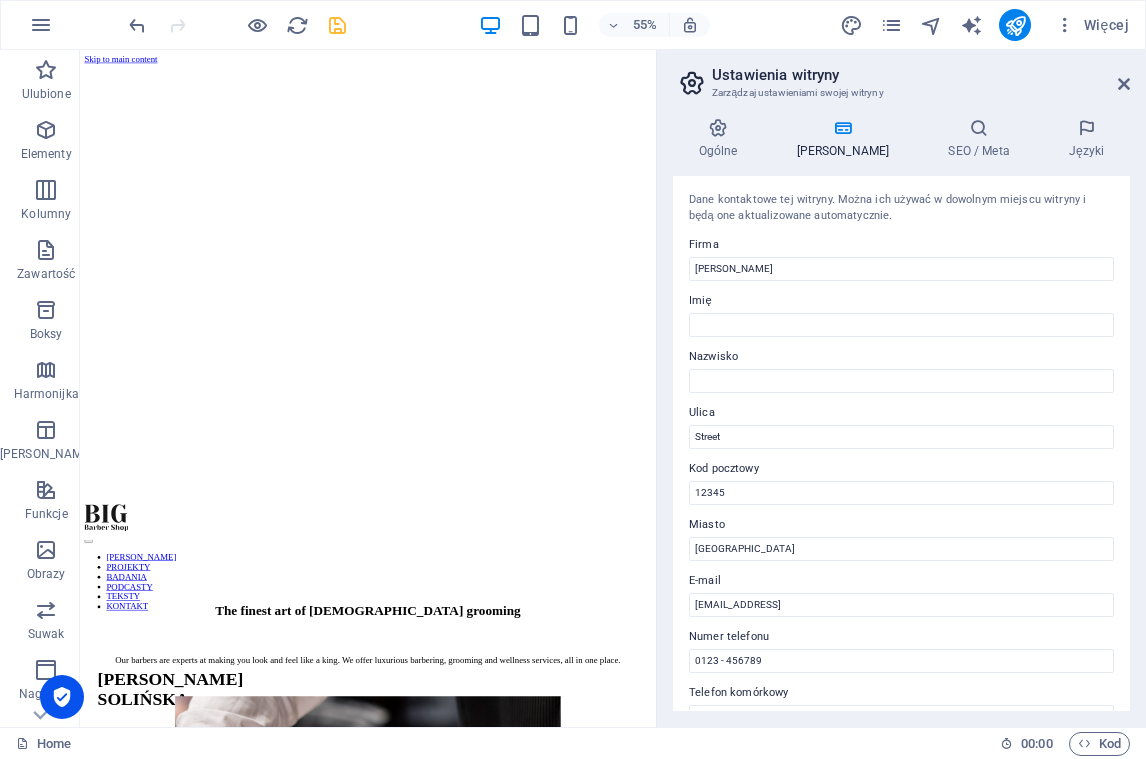 click on "Imię" at bounding box center (901, 301) 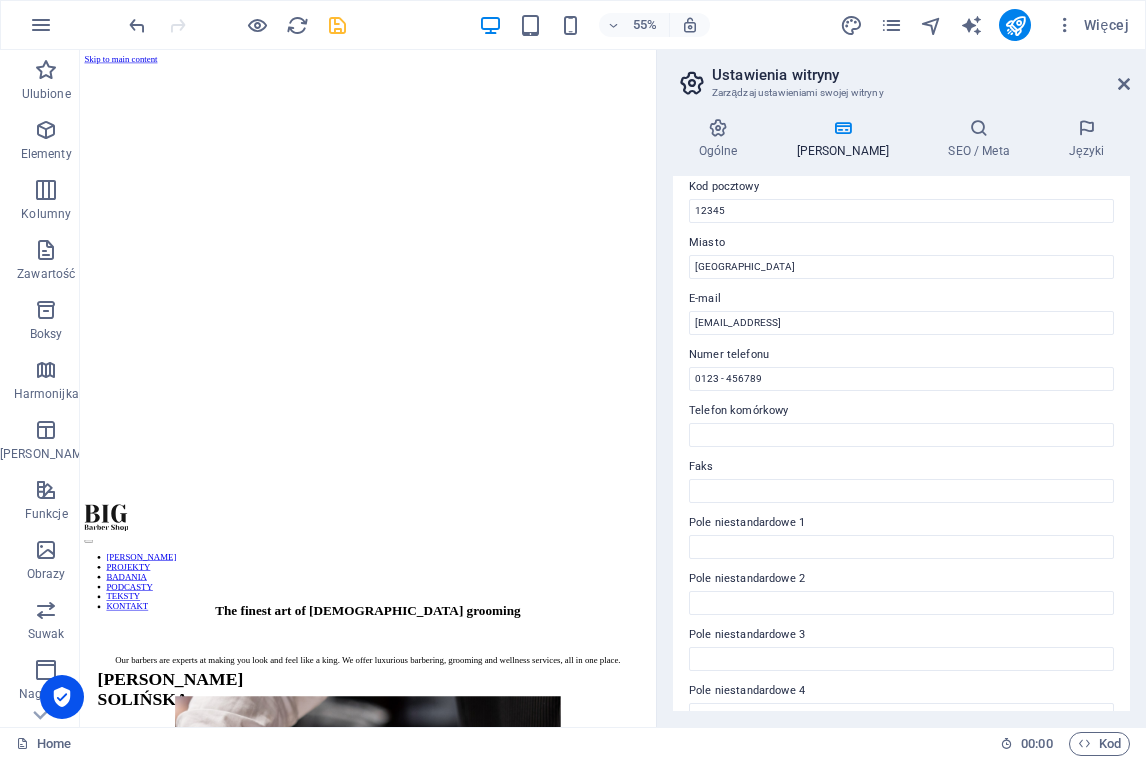 scroll, scrollTop: 285, scrollLeft: 0, axis: vertical 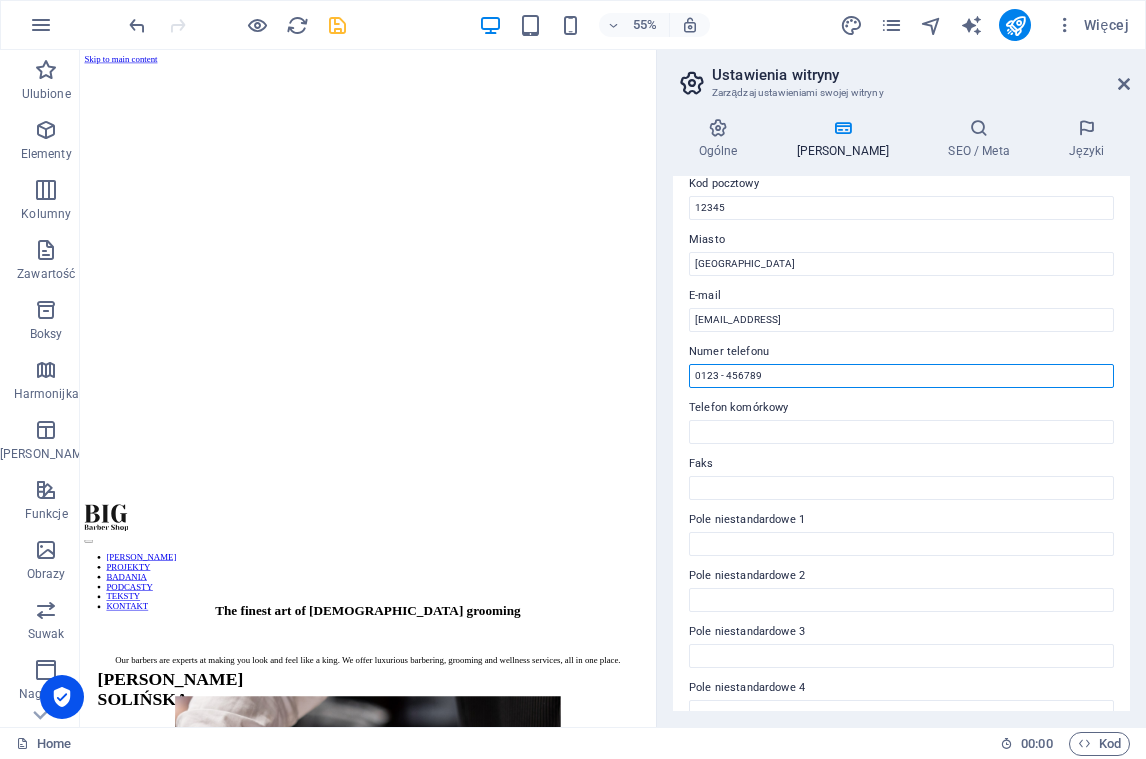 drag, startPoint x: 781, startPoint y: 378, endPoint x: 994, endPoint y: 591, distance: 301.22748 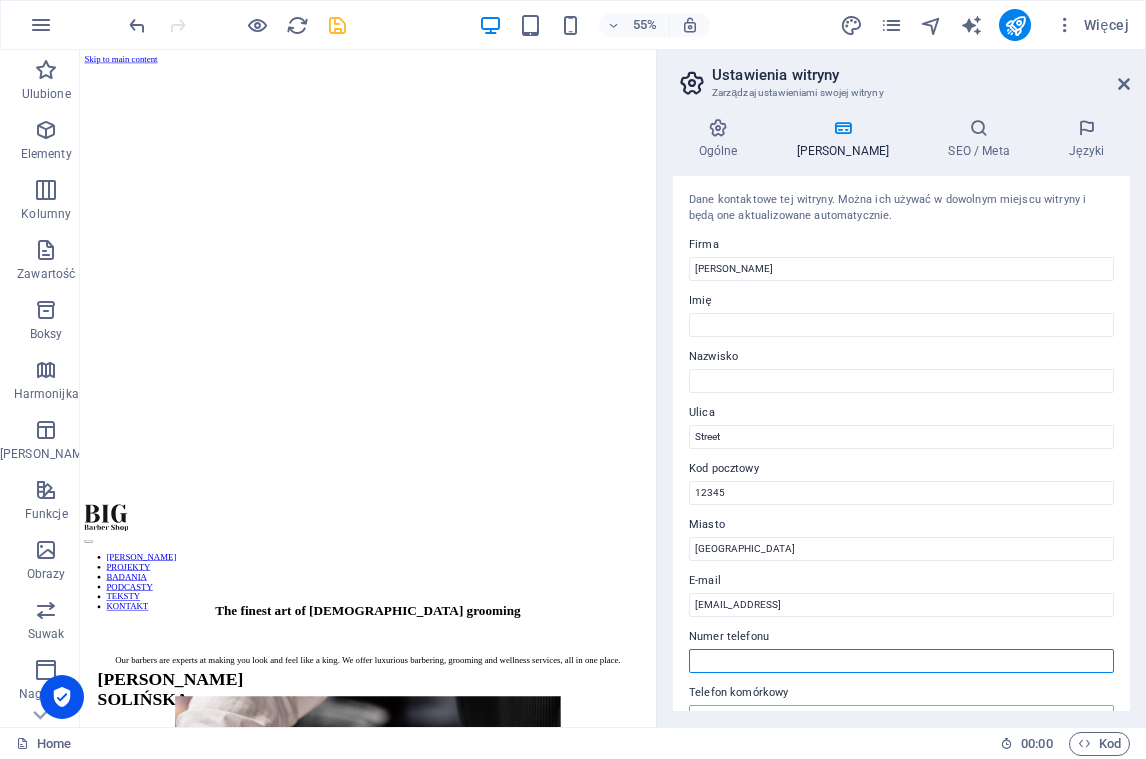 scroll, scrollTop: 0, scrollLeft: 0, axis: both 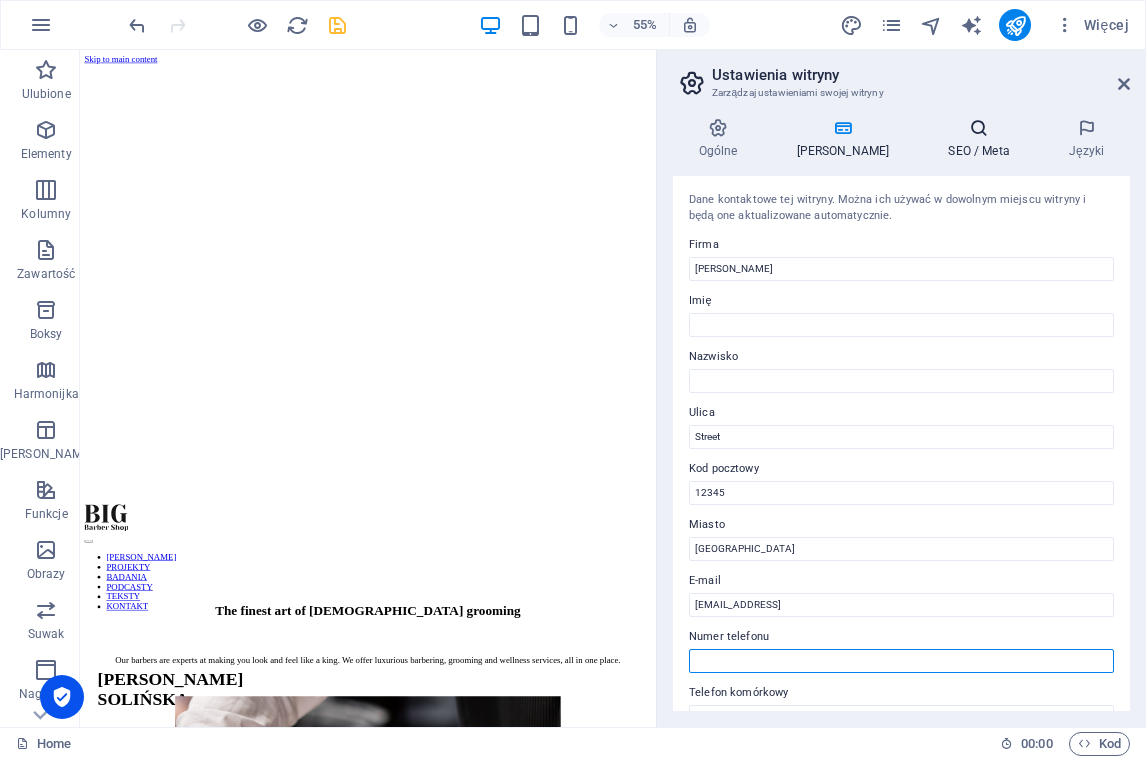 type 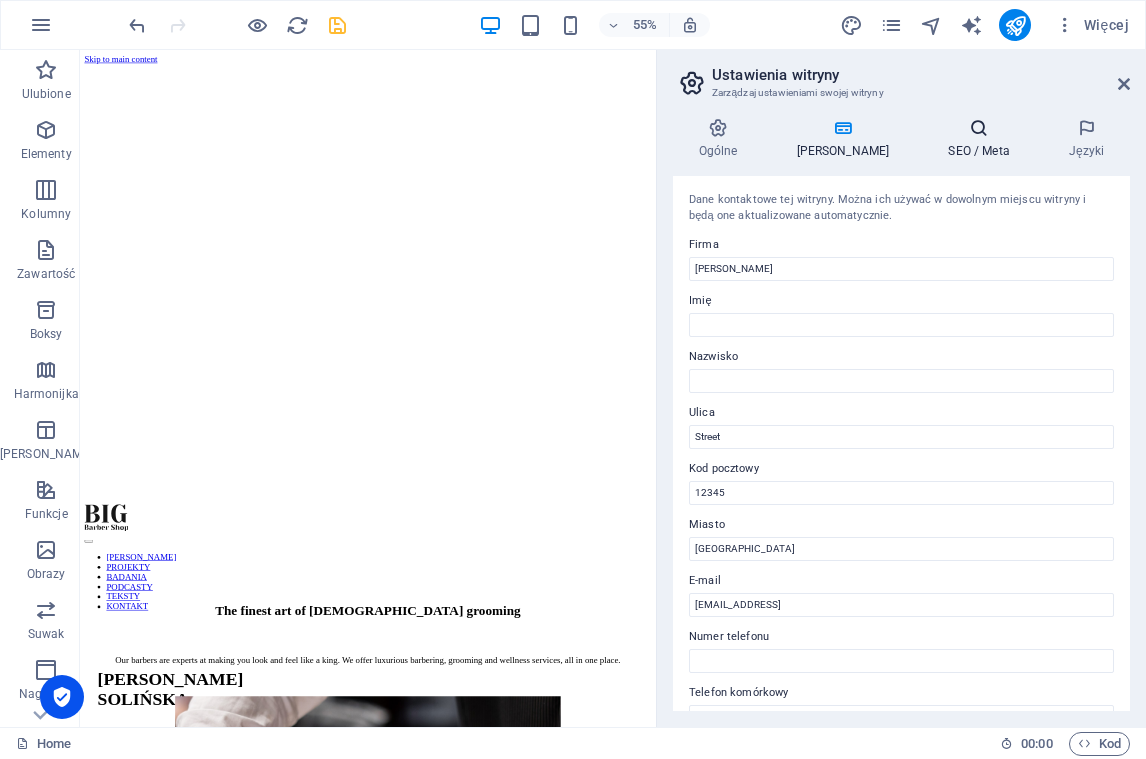 click at bounding box center (979, 128) 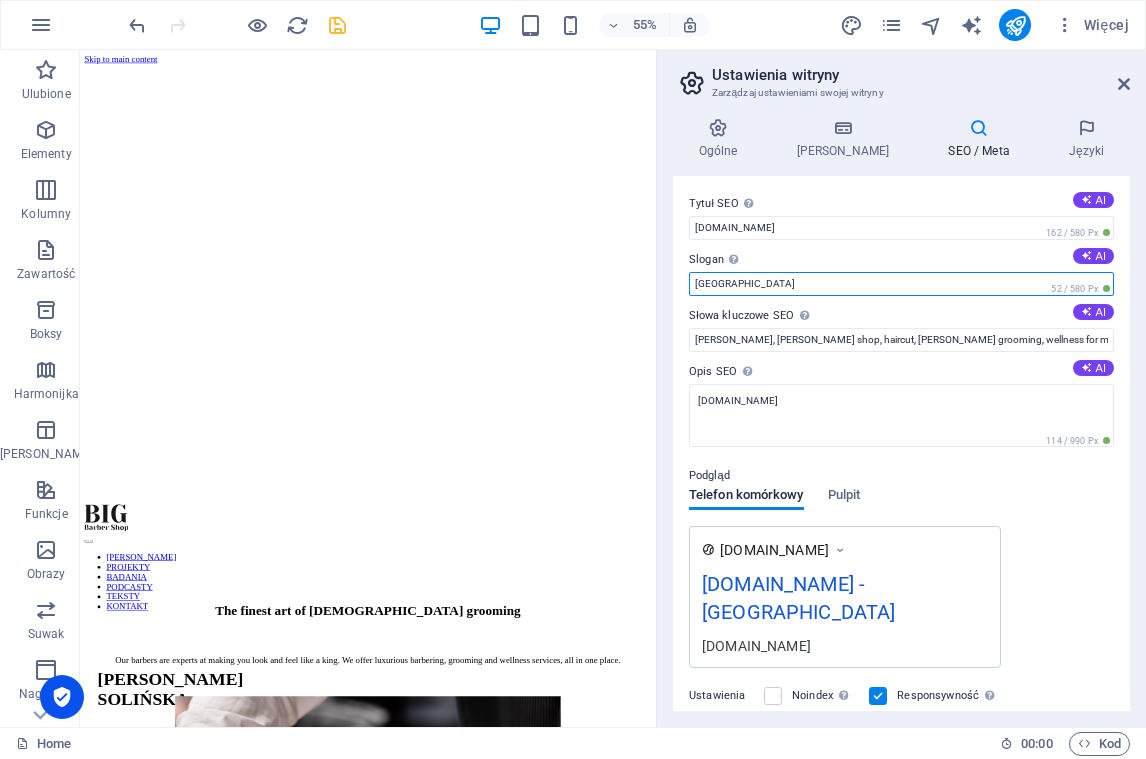 drag, startPoint x: 729, startPoint y: 285, endPoint x: 646, endPoint y: 285, distance: 83 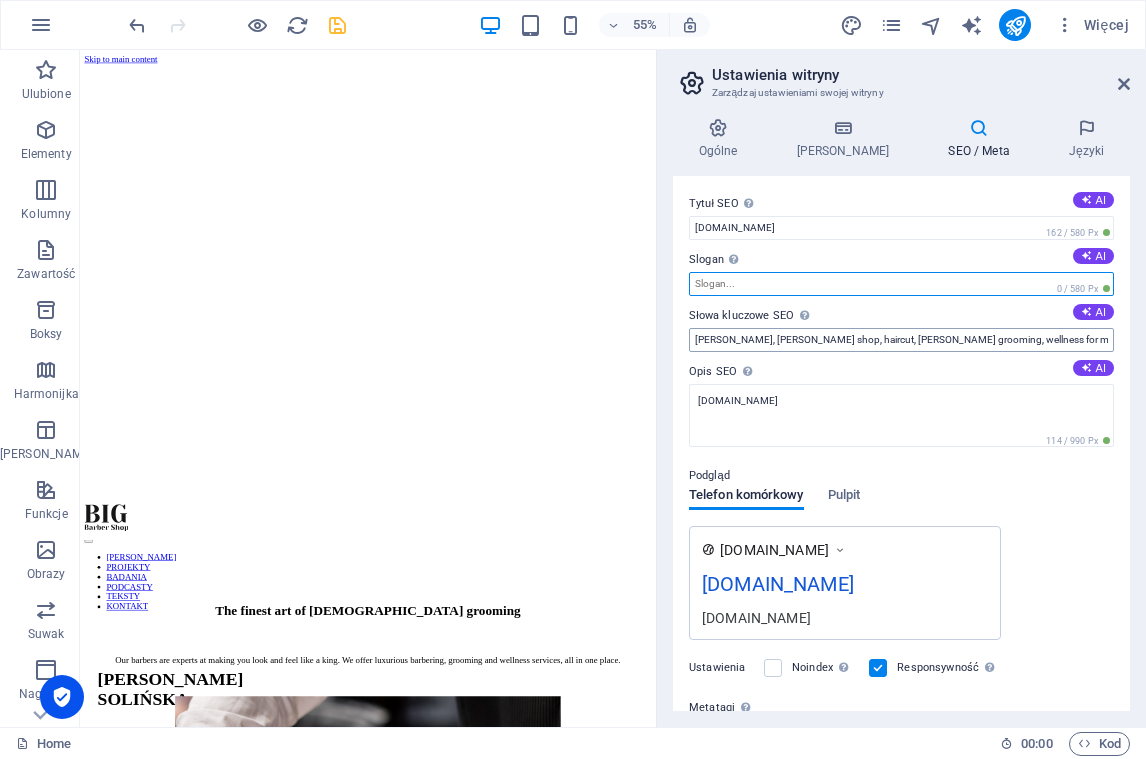 type 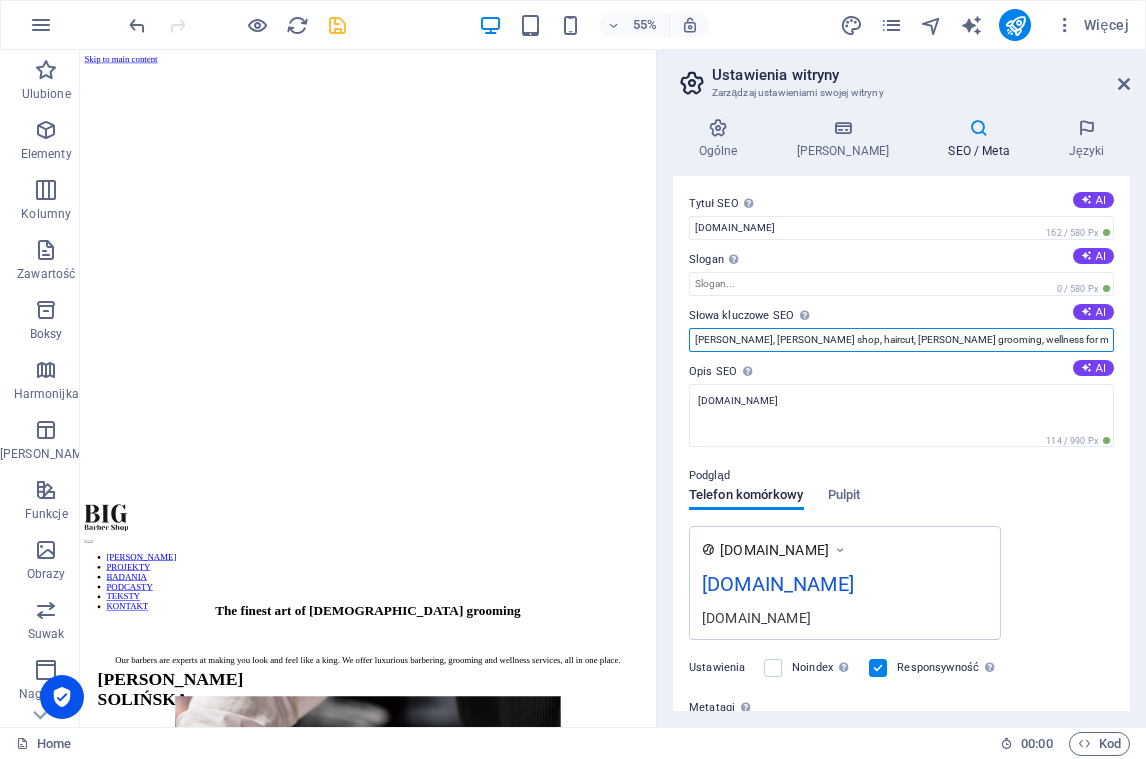 drag, startPoint x: 695, startPoint y: 342, endPoint x: 1227, endPoint y: 351, distance: 532.0761 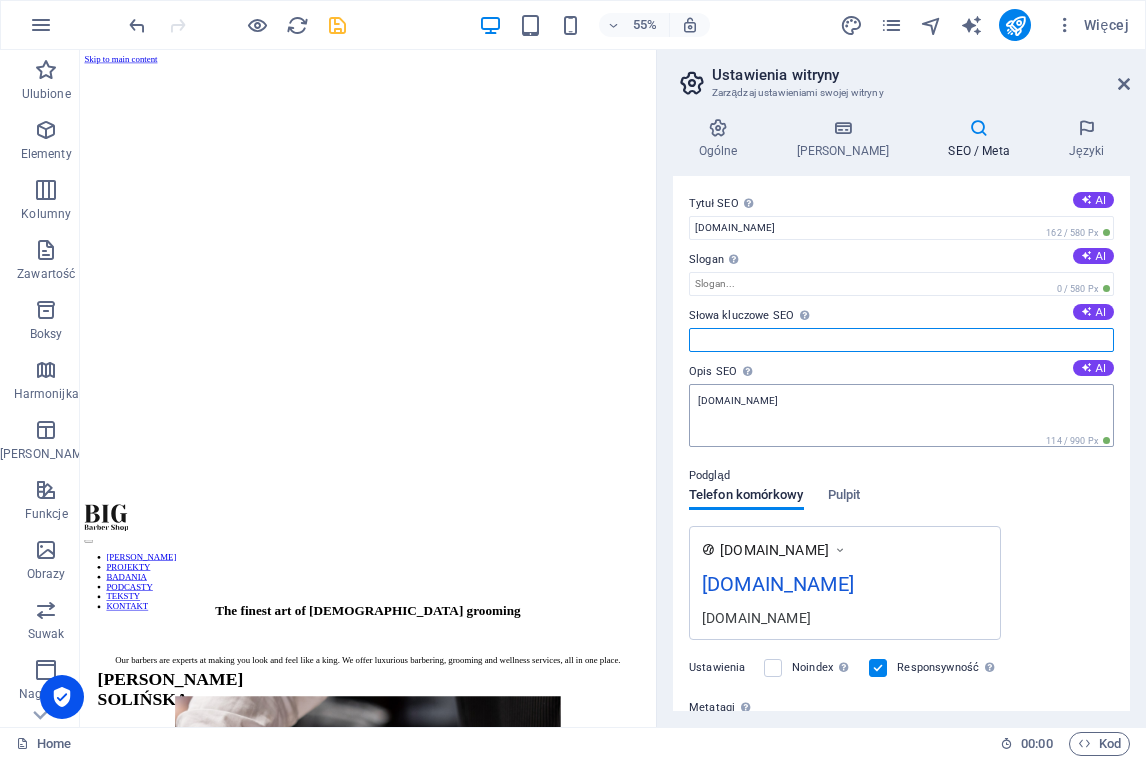 type 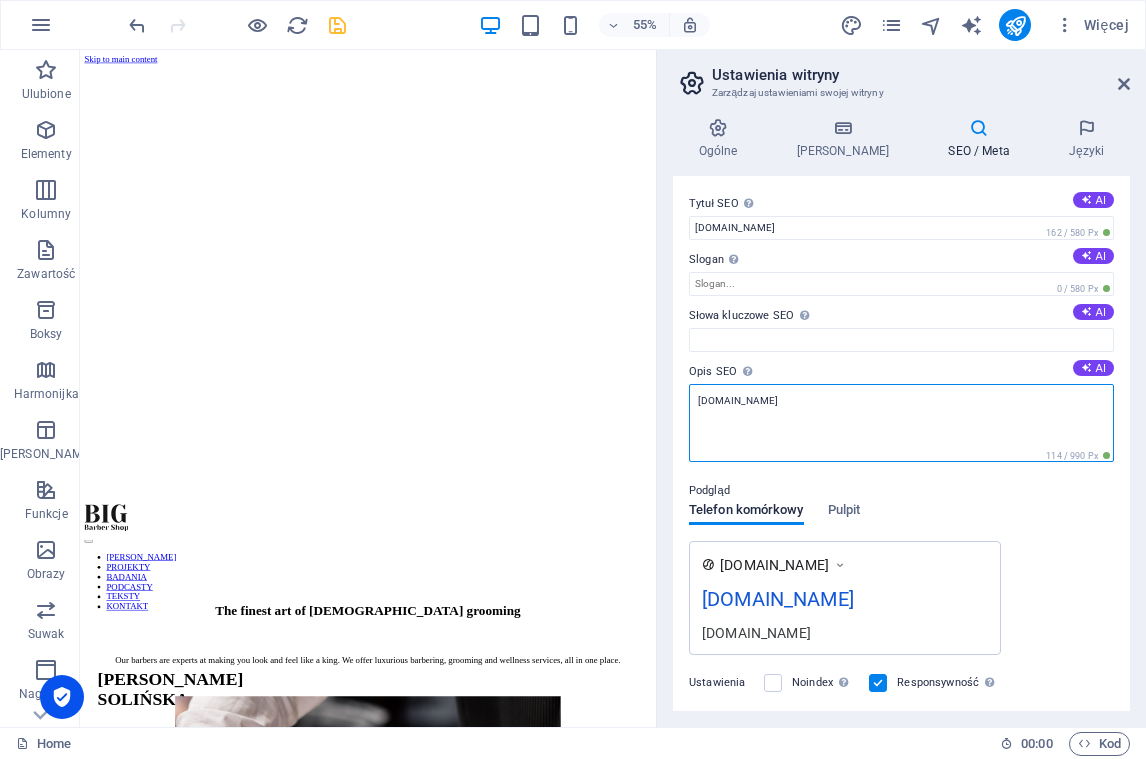 drag, startPoint x: 808, startPoint y: 407, endPoint x: 600, endPoint y: 389, distance: 208.77739 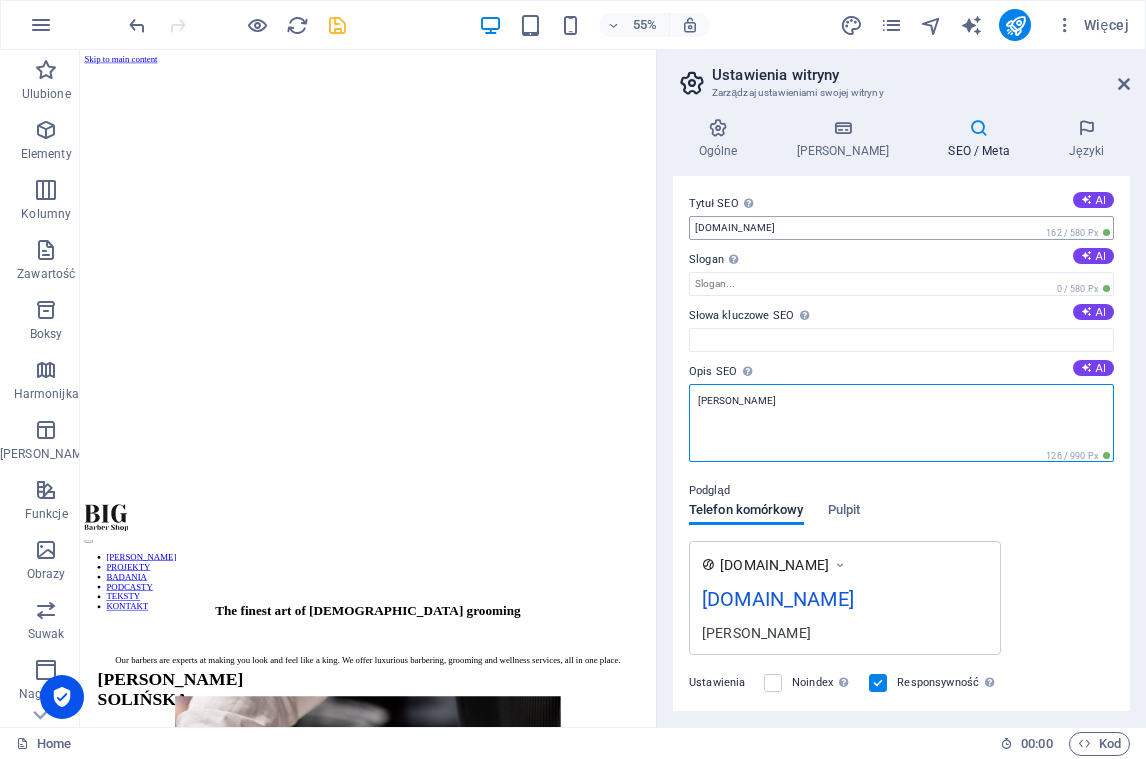 type on "Katarzyna Solińska" 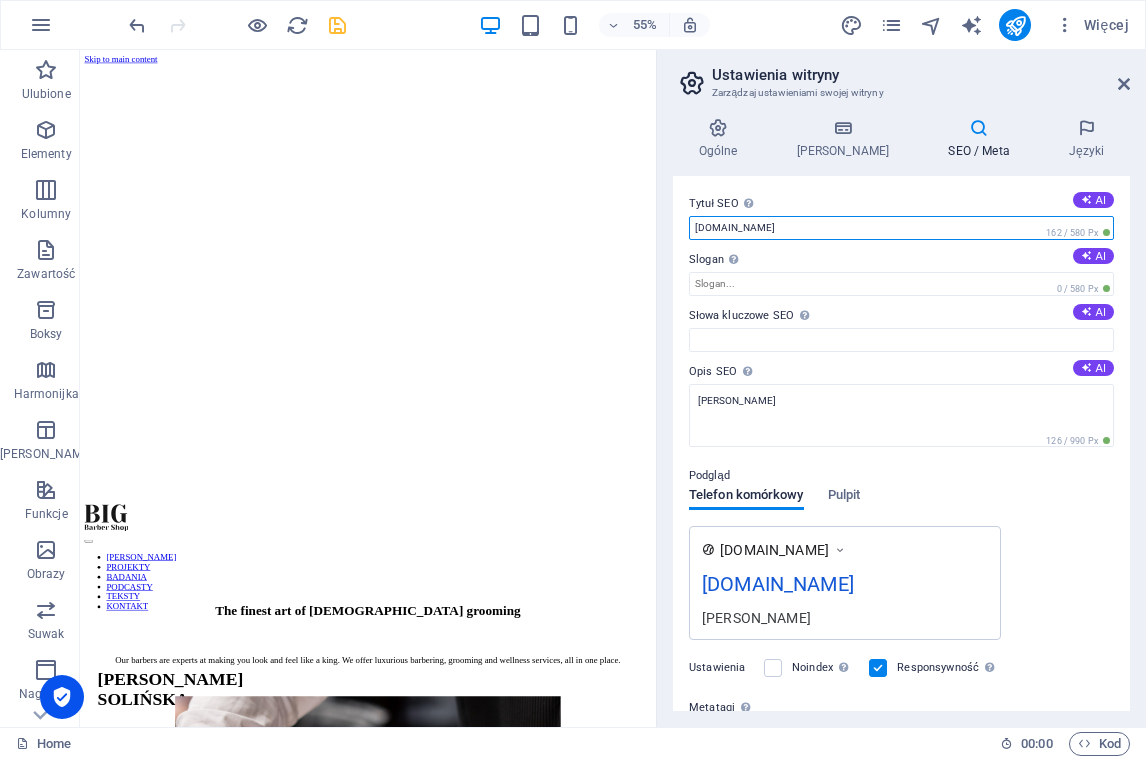 drag, startPoint x: 798, startPoint y: 237, endPoint x: 582, endPoint y: 224, distance: 216.39085 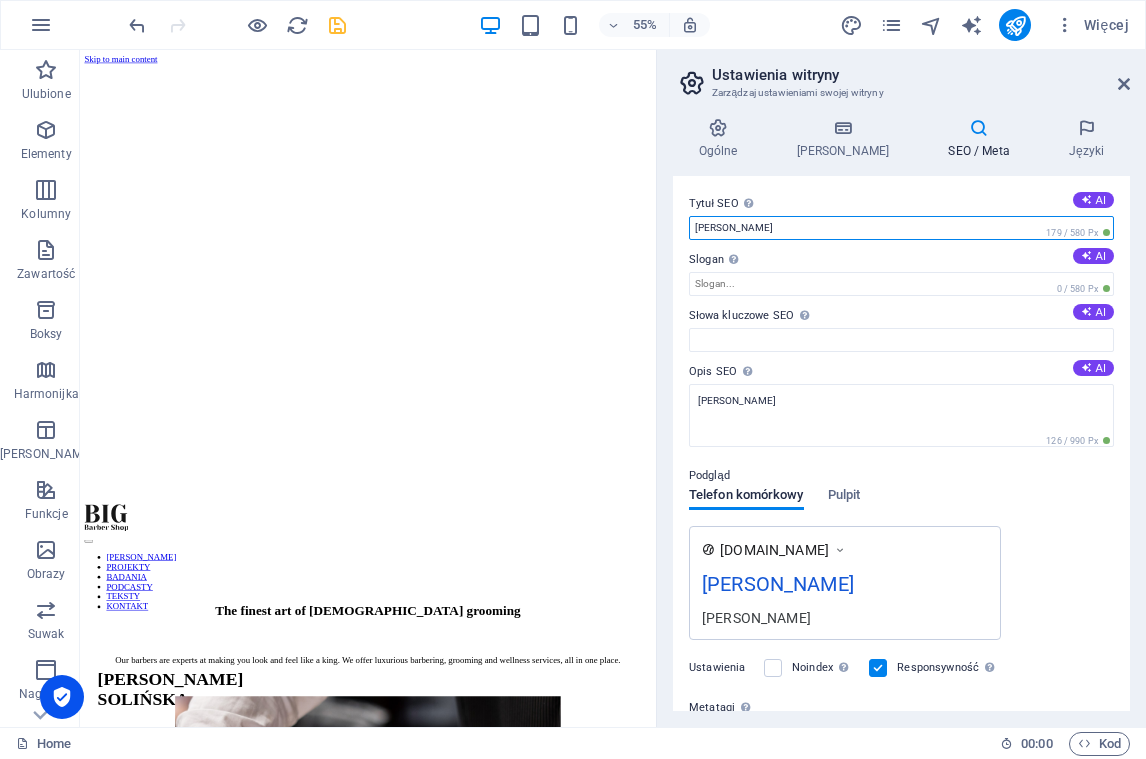 type on "Katarzyna Solińska" 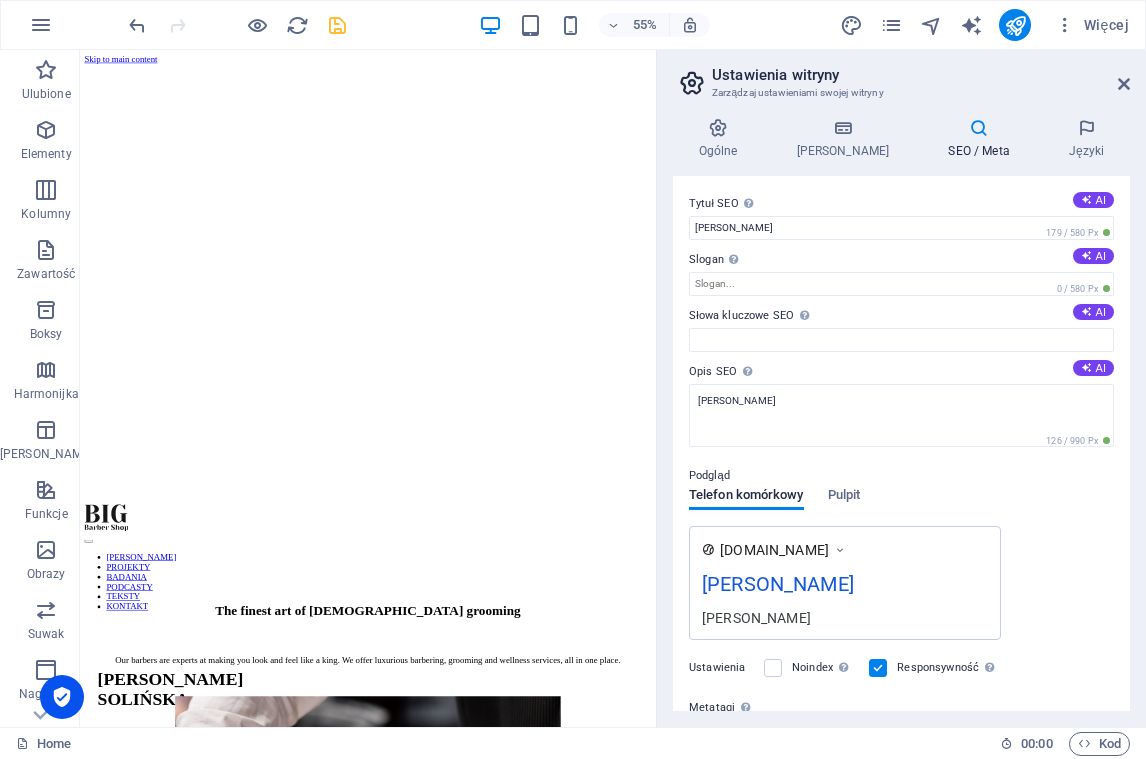 click on "Ogólne  Dane  SEO / Meta  Języki Nazwa strony Katarzyna Solińska Logo Przeciągnij pliki tutaj, kliknij, aby wybrać pliki lub wybierz pliki z Plików lub naszych bezpłatnych zdjęć i filmów Wybierz pliki z menedżera plików, zdjęć stockowych lub prześlij plik(i) Wgraj Favicona Ustaw tutaj faviconę swojej witryny. Favicona to mała ikona wyświetlana w zakładce przeglądarki obok tytułu Twojej witryny. Pomaga odwiedzającym zidentyfikować Twoją witrynę. Przeciągnij pliki tutaj, kliknij, aby wybrać pliki lub wybierz pliki z Plików lub naszych bezpłatnych zdjęć i filmów Wybierz pliki z menedżera plików, zdjęć stockowych lub prześlij plik(i) Wgraj Podejrzyj obraz (Open Graph) Obraz ten będzie wyświetlany, gdy witryna zostanie udostępniona w sieciach społecznościowych Przeciągnij pliki tutaj, kliknij, aby wybrać pliki lub wybierz pliki z Plików lub naszych bezpłatnych zdjęć i filmów Wybierz pliki z menedżera plików, zdjęć stockowych lub prześlij plik(i) Wgraj Firma AI" at bounding box center [901, 414] 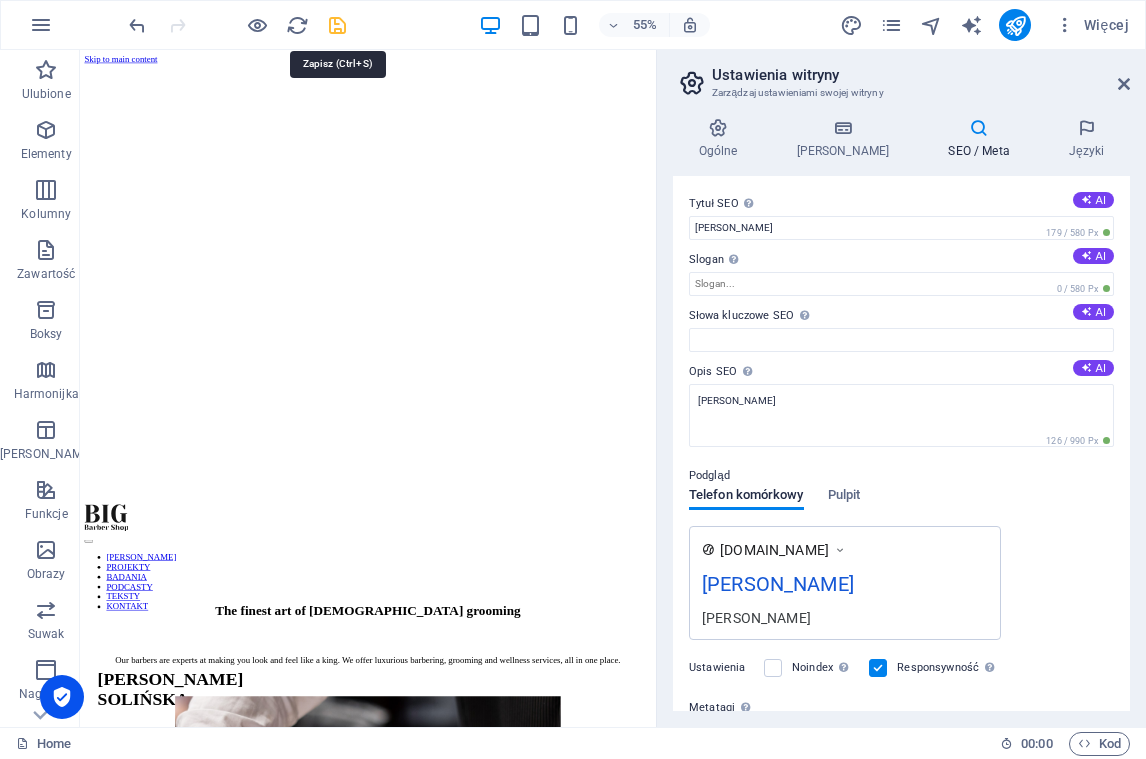 click at bounding box center (337, 25) 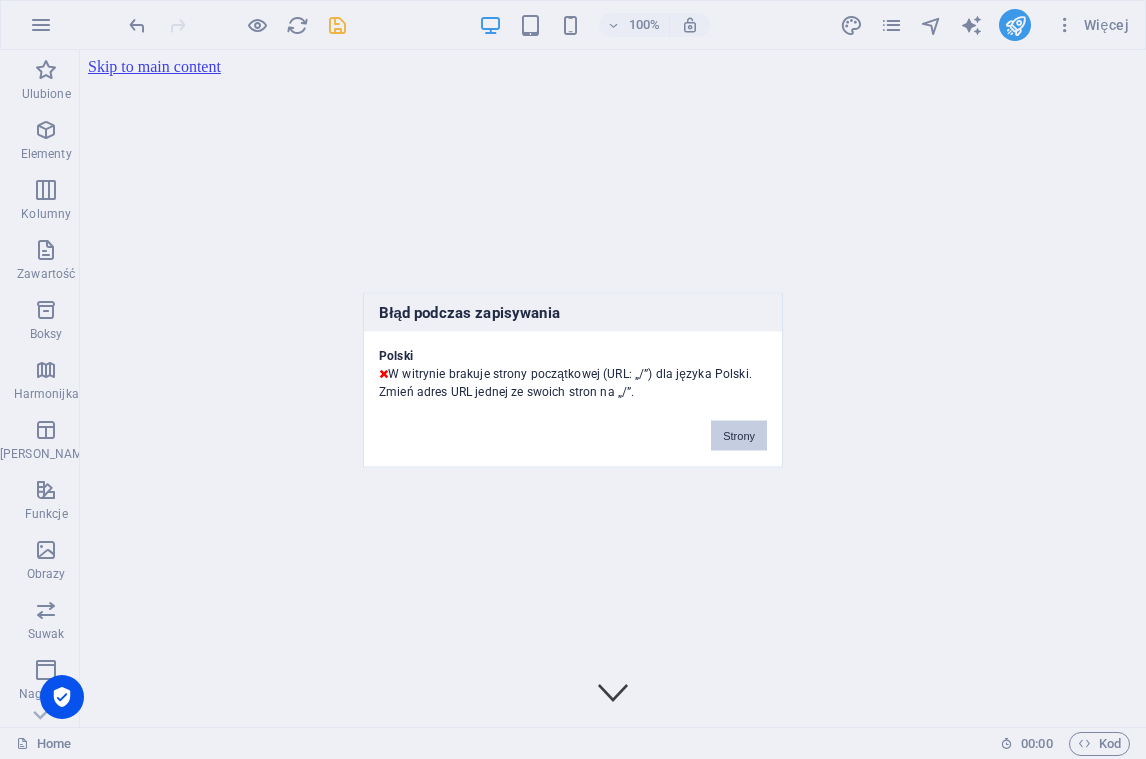click on "Strony" at bounding box center (739, 435) 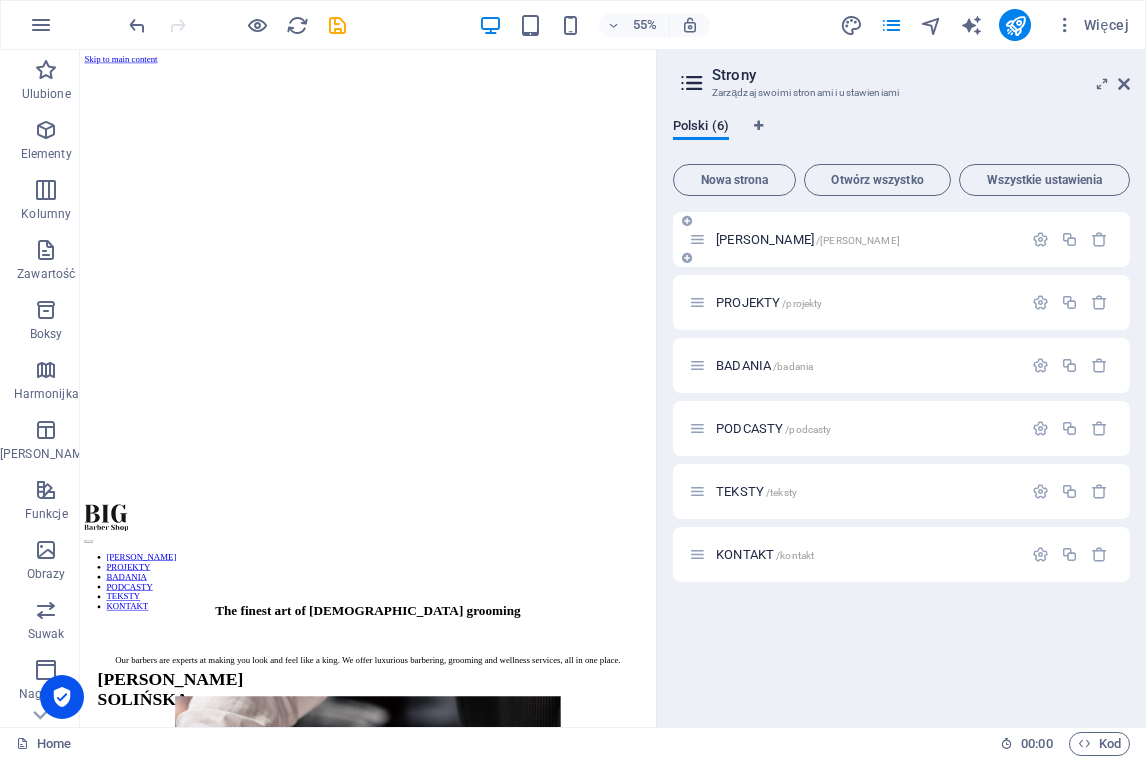 click at bounding box center [697, 239] 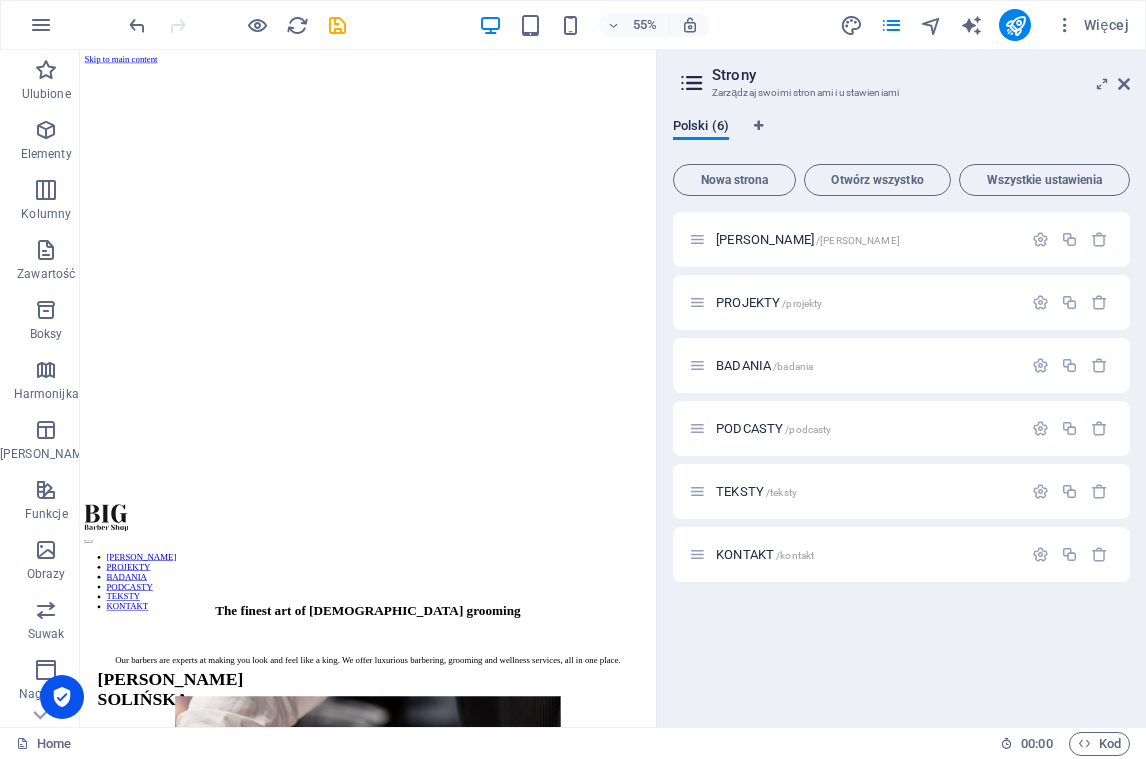 click on "Zarządzaj swoimi stronami i ustawieniami" at bounding box center [901, 93] 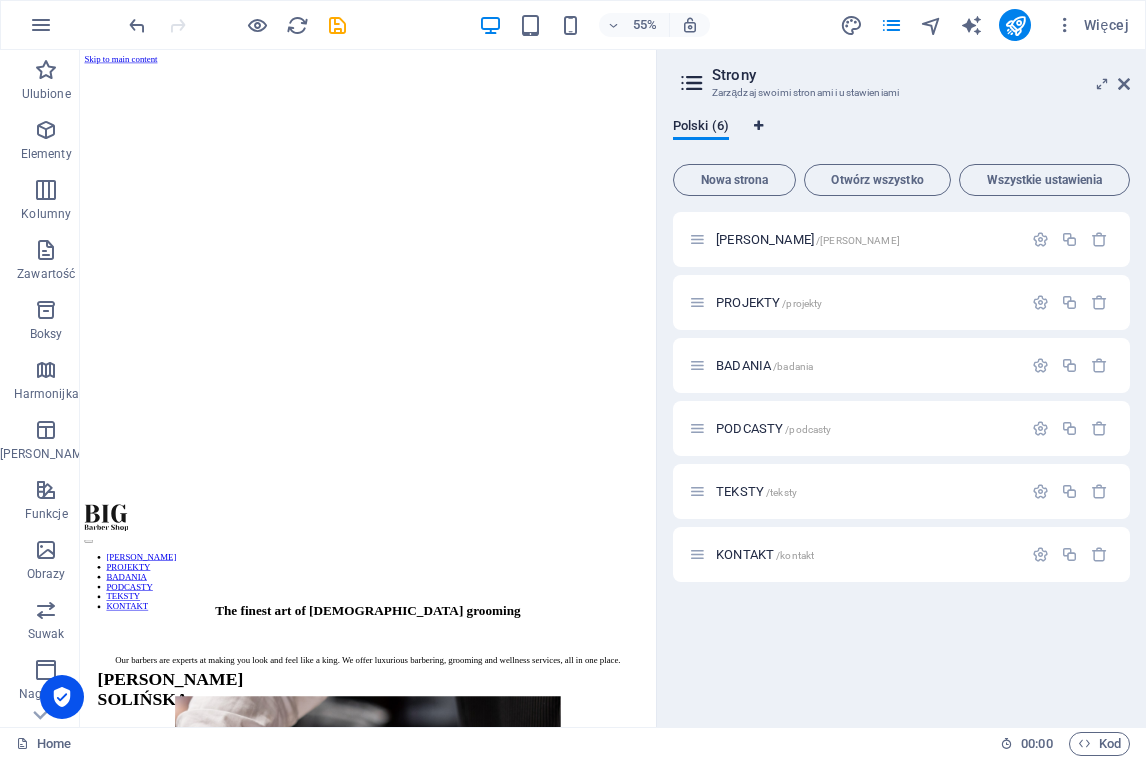 click at bounding box center (758, 126) 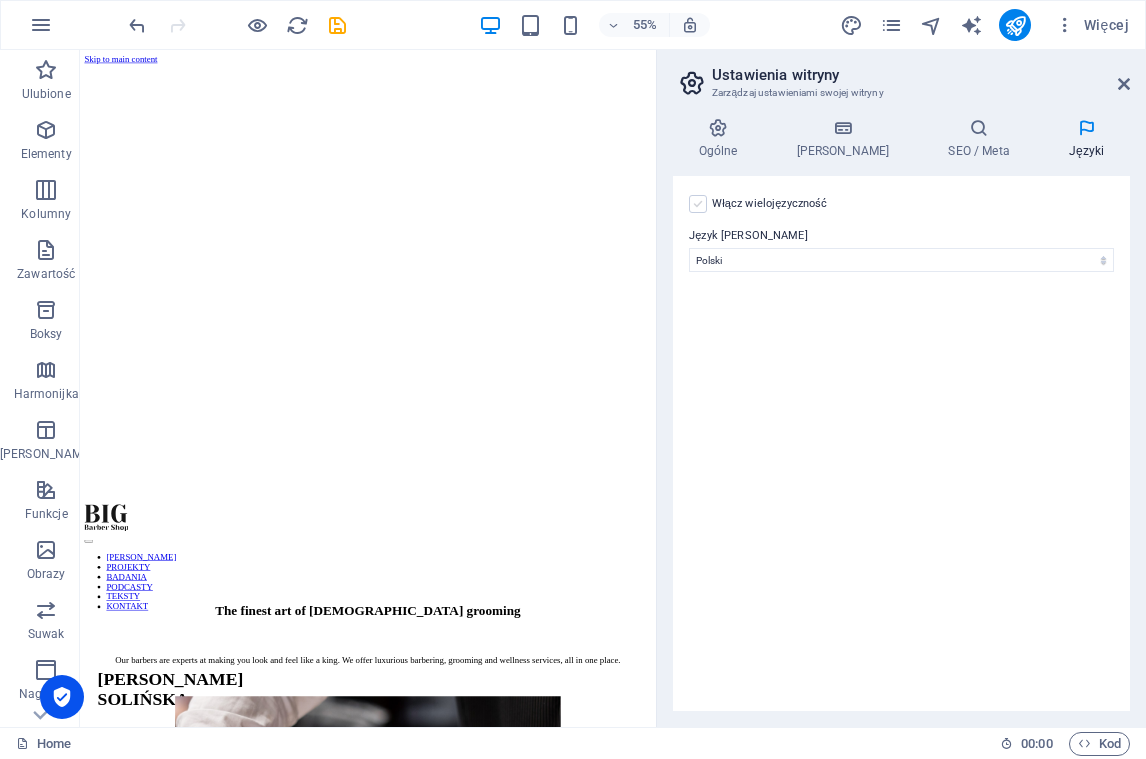 click at bounding box center (698, 204) 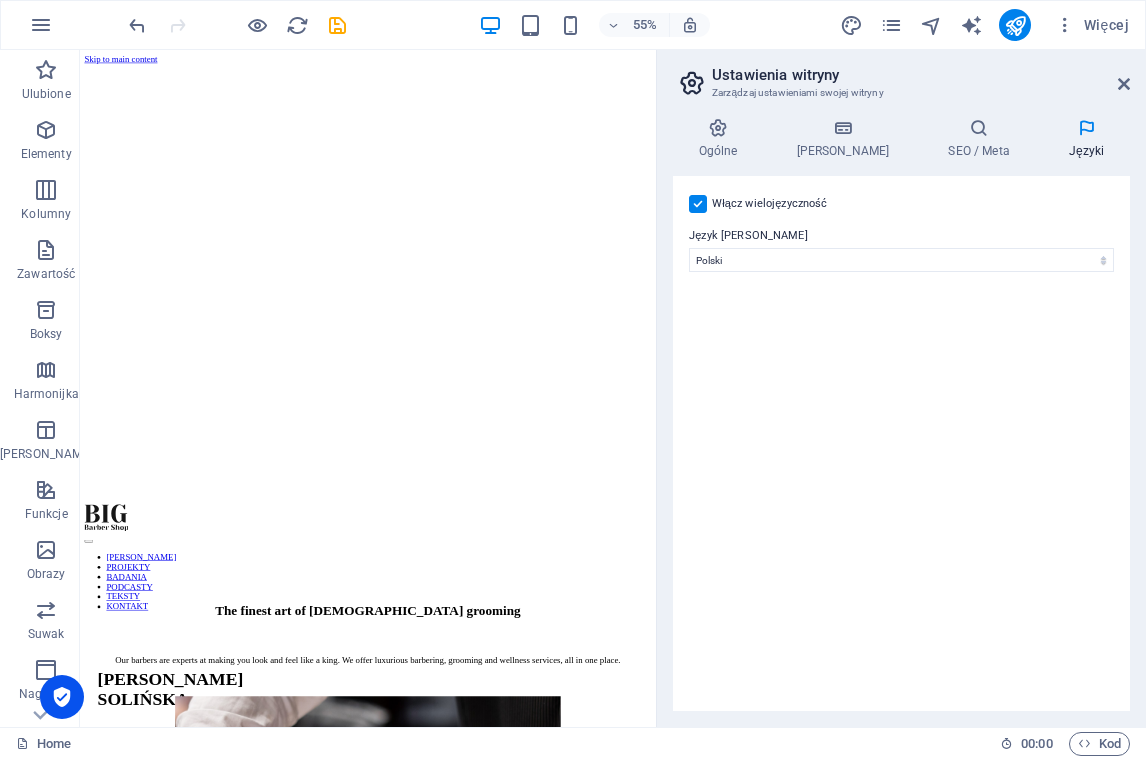 select 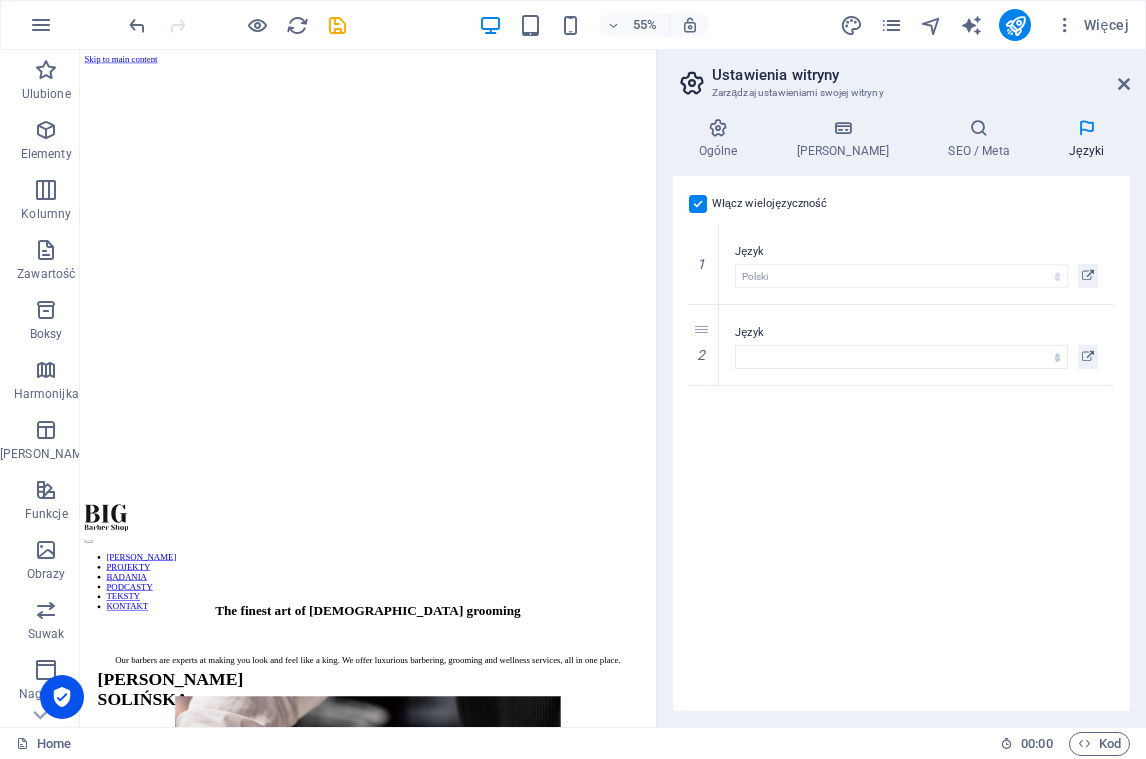 click at bounding box center [698, 204] 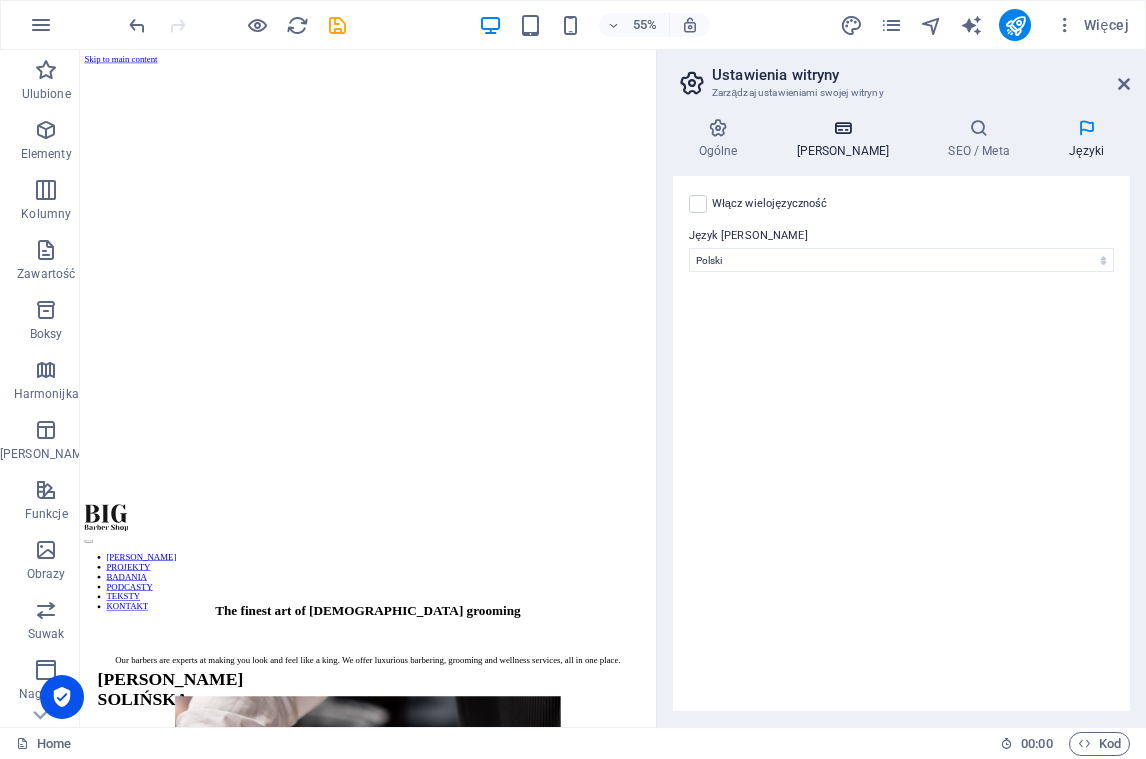 click at bounding box center (843, 128) 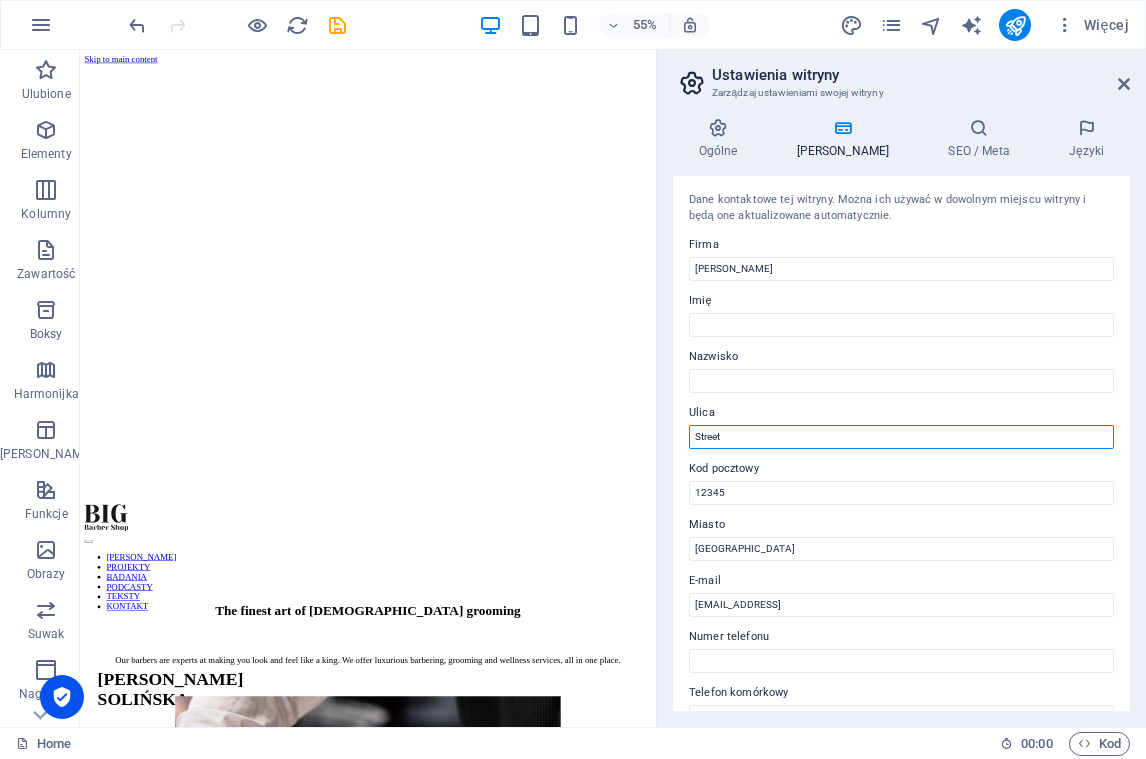 drag, startPoint x: 732, startPoint y: 436, endPoint x: 641, endPoint y: 436, distance: 91 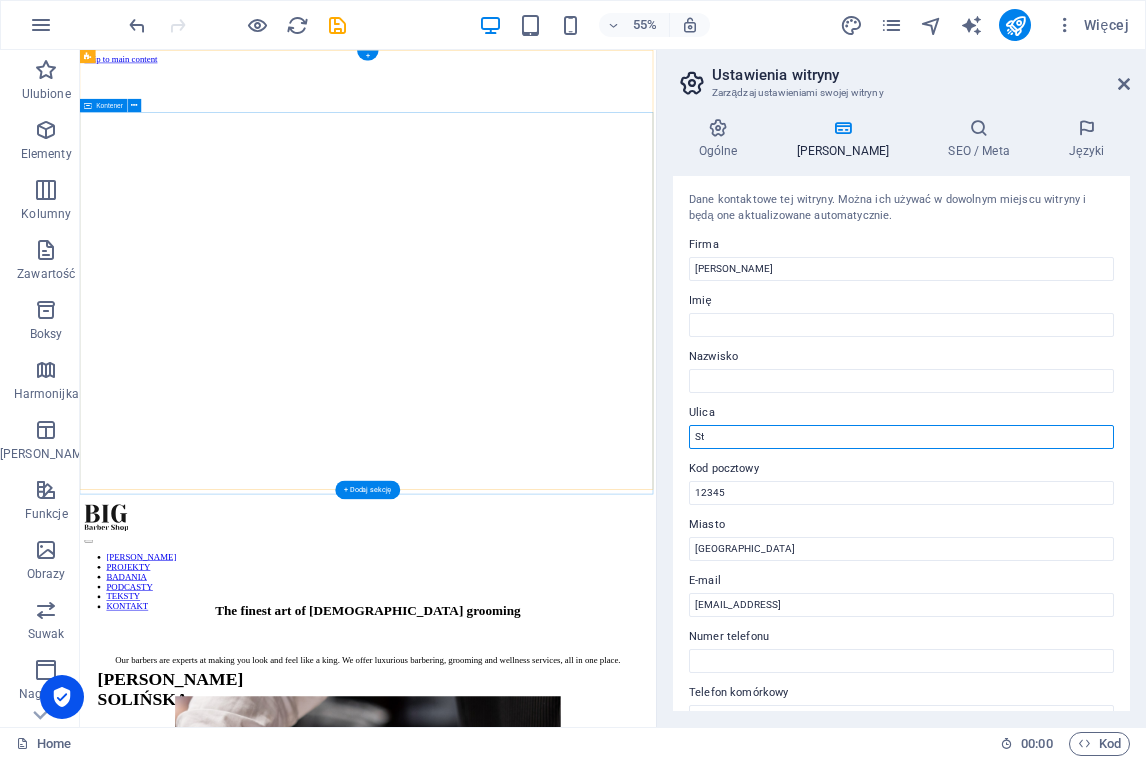 type on "S" 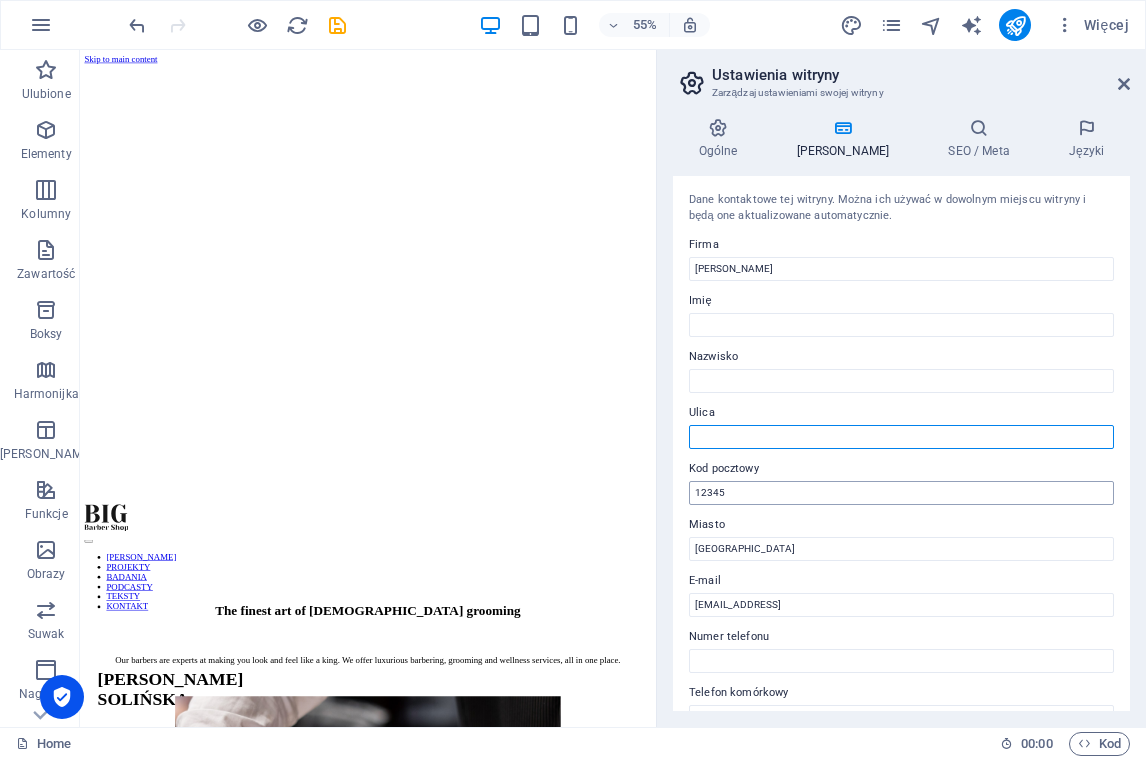 type 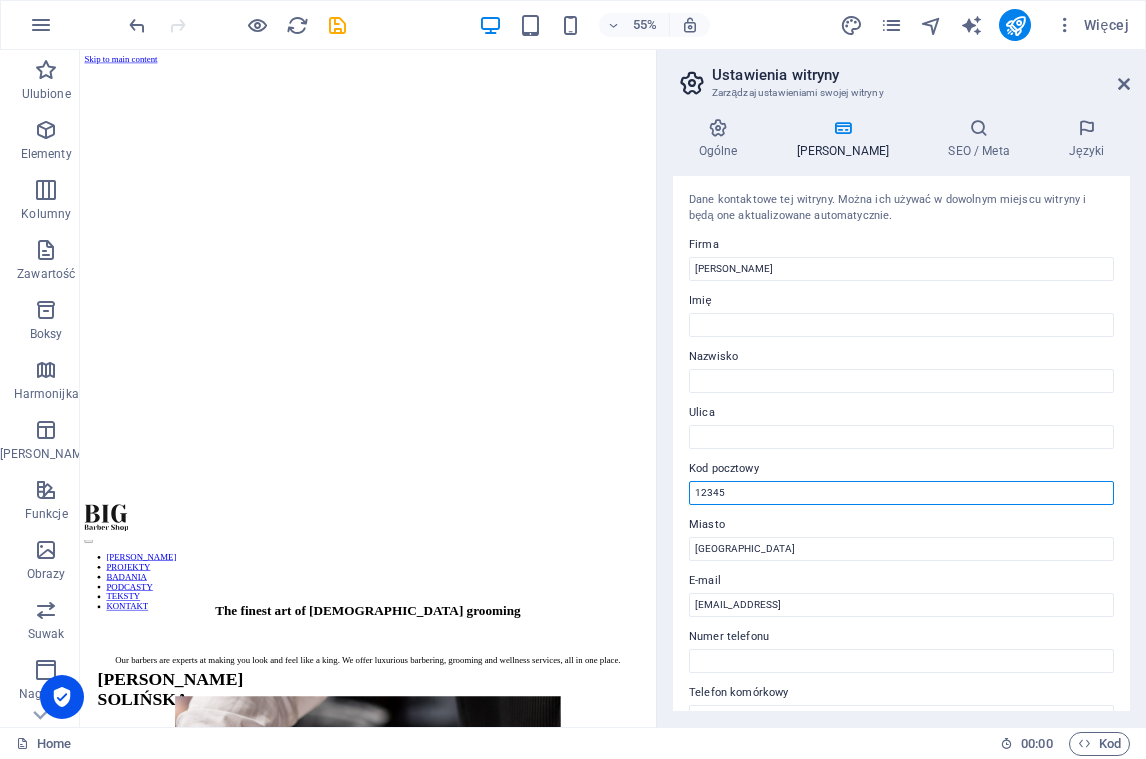 click on "12345" at bounding box center (901, 493) 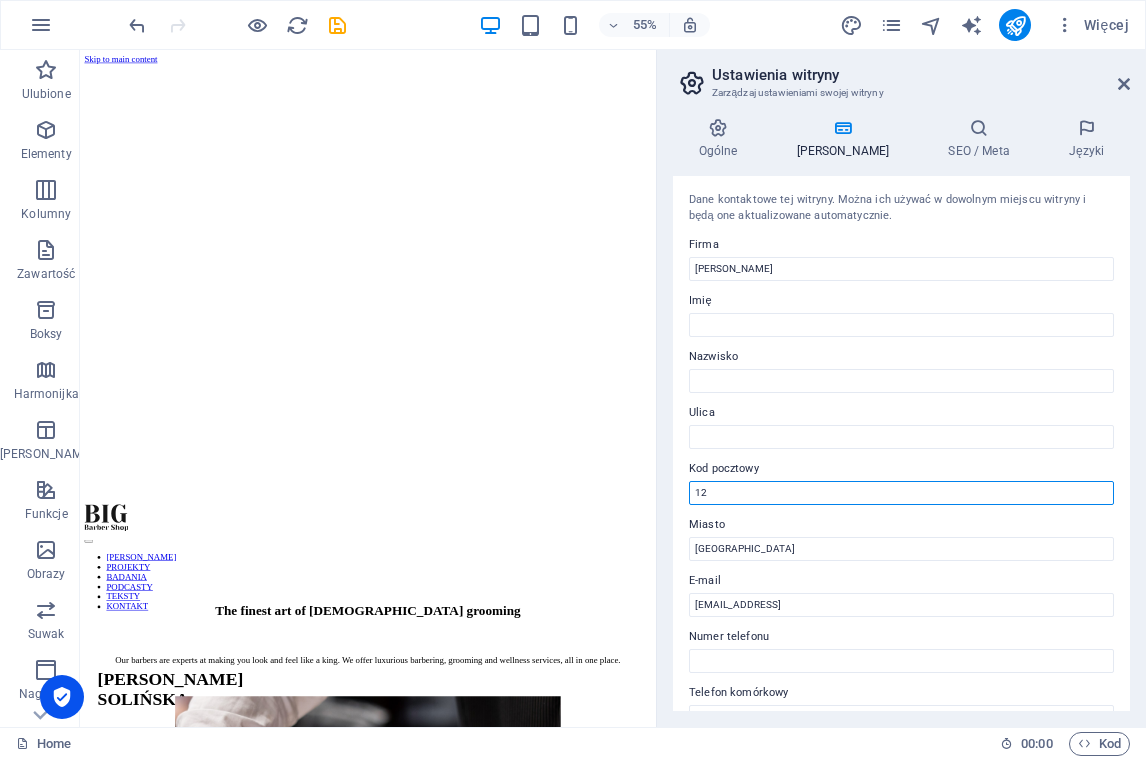 type on "1" 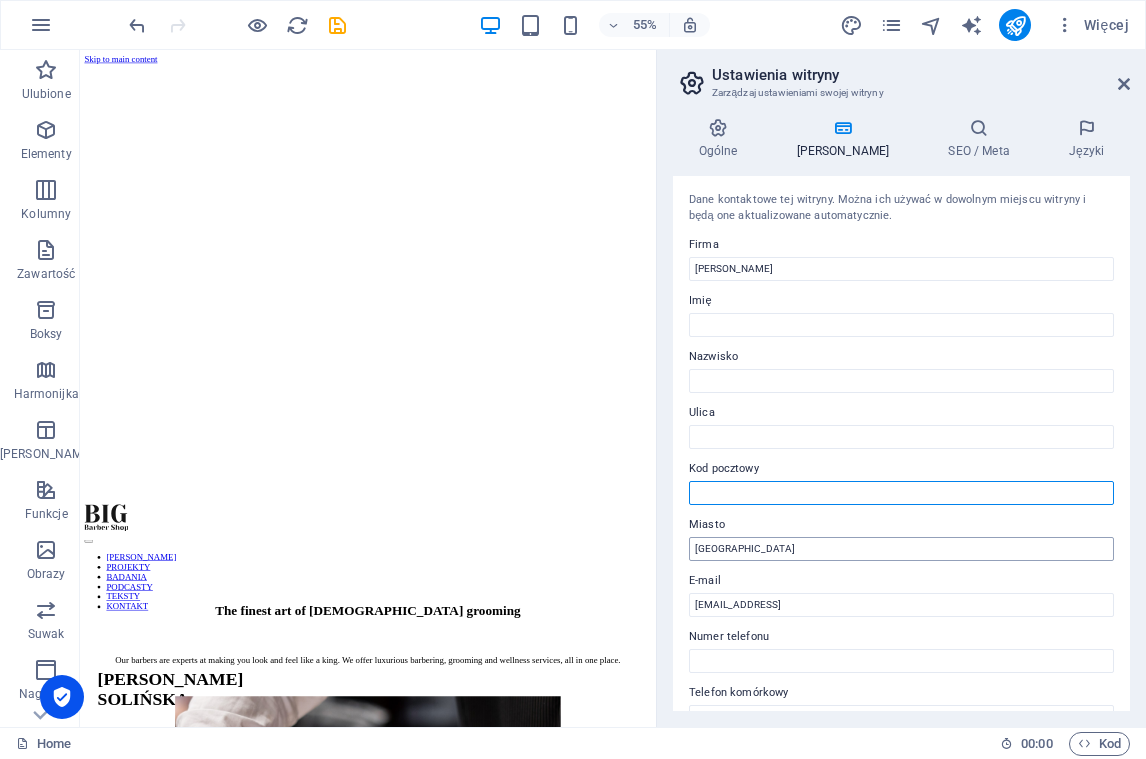 type 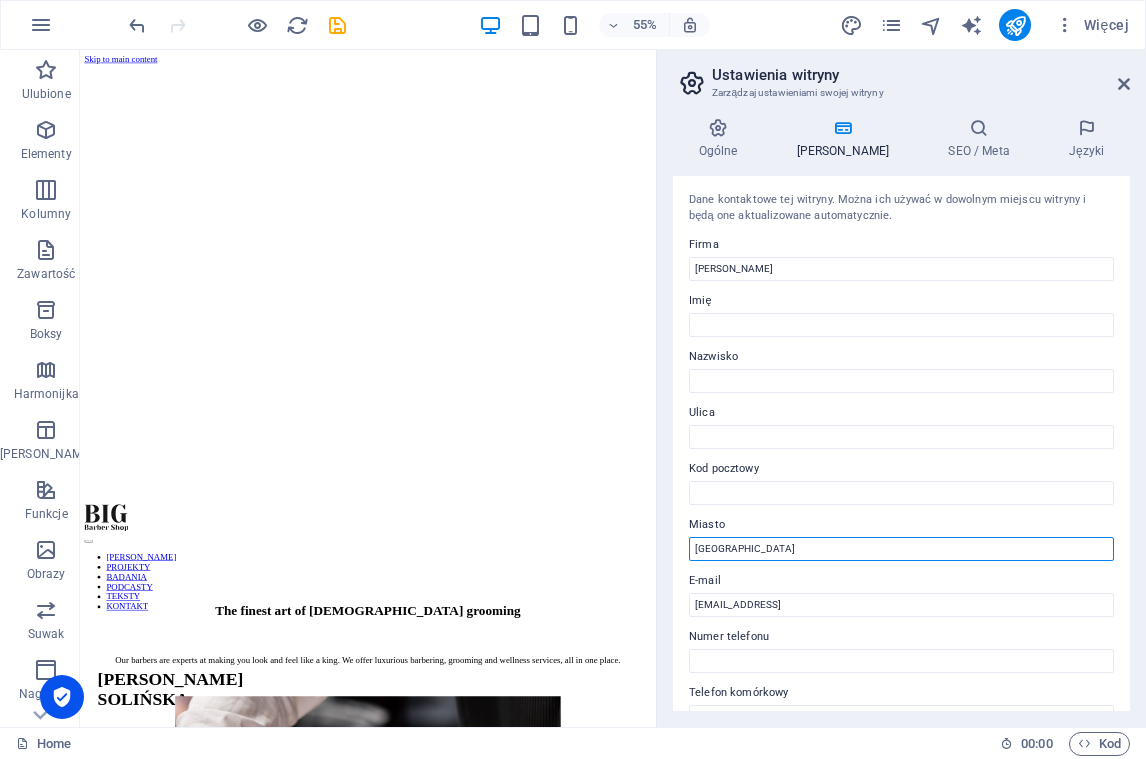 click on "[GEOGRAPHIC_DATA]" at bounding box center (901, 549) 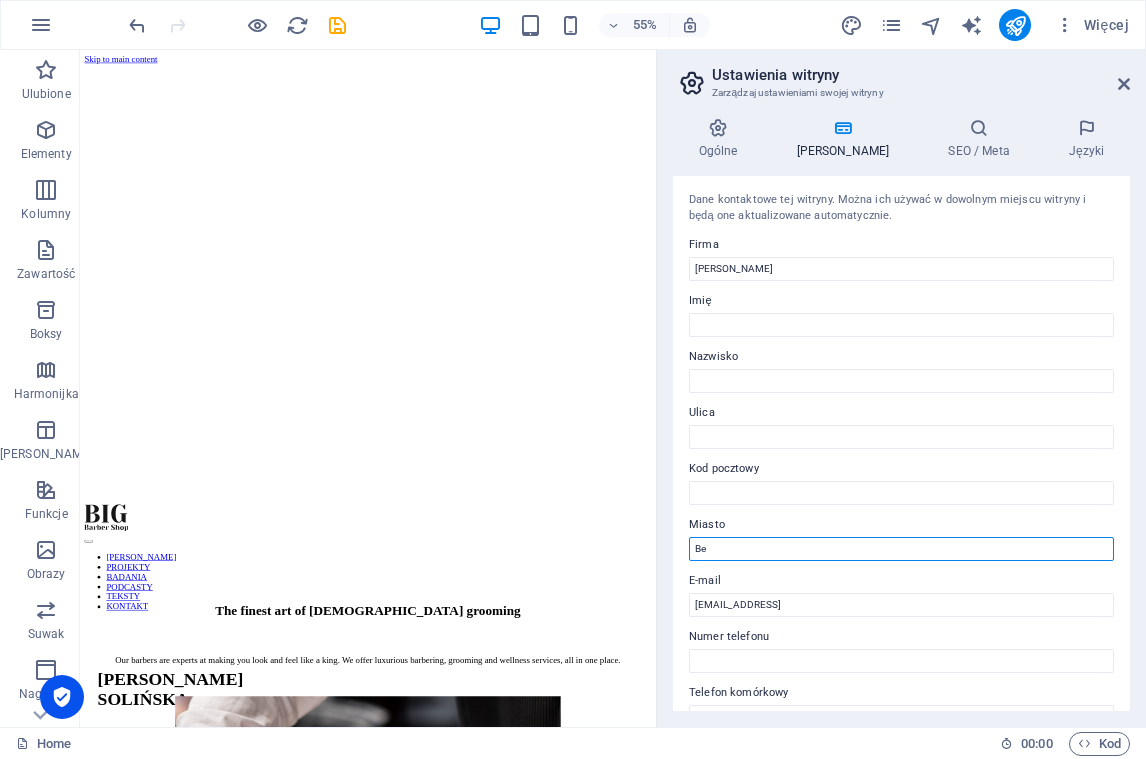 type on "B" 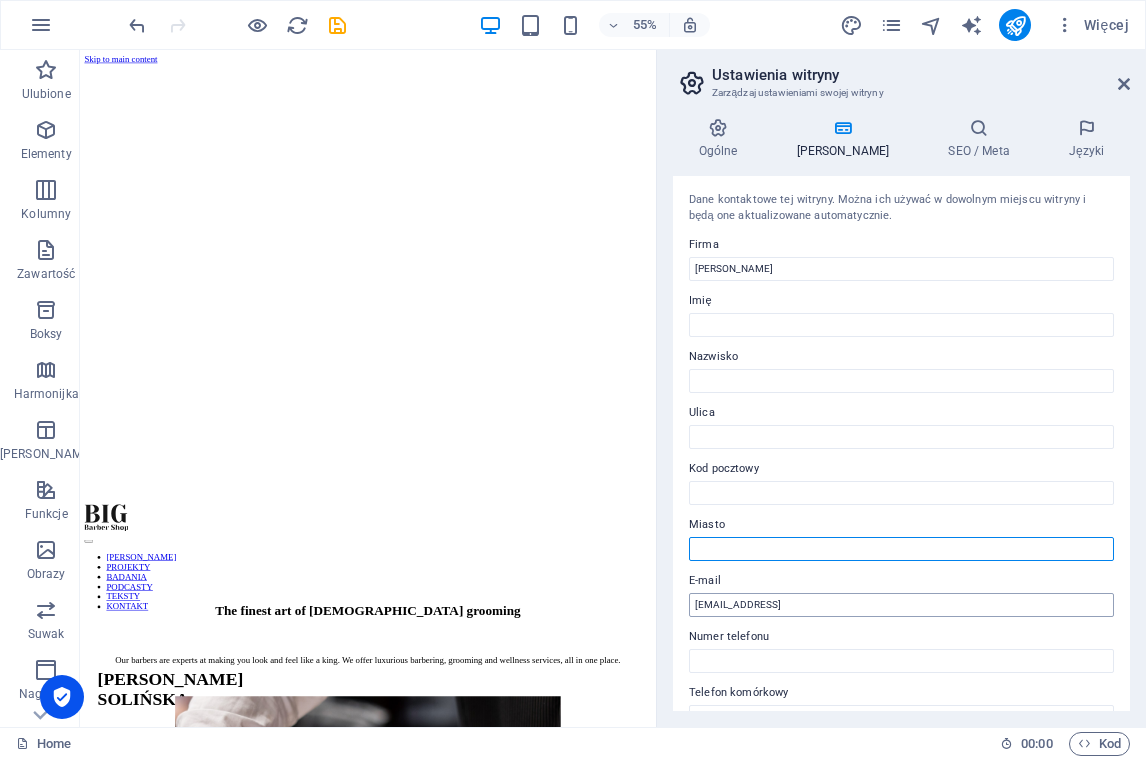 type 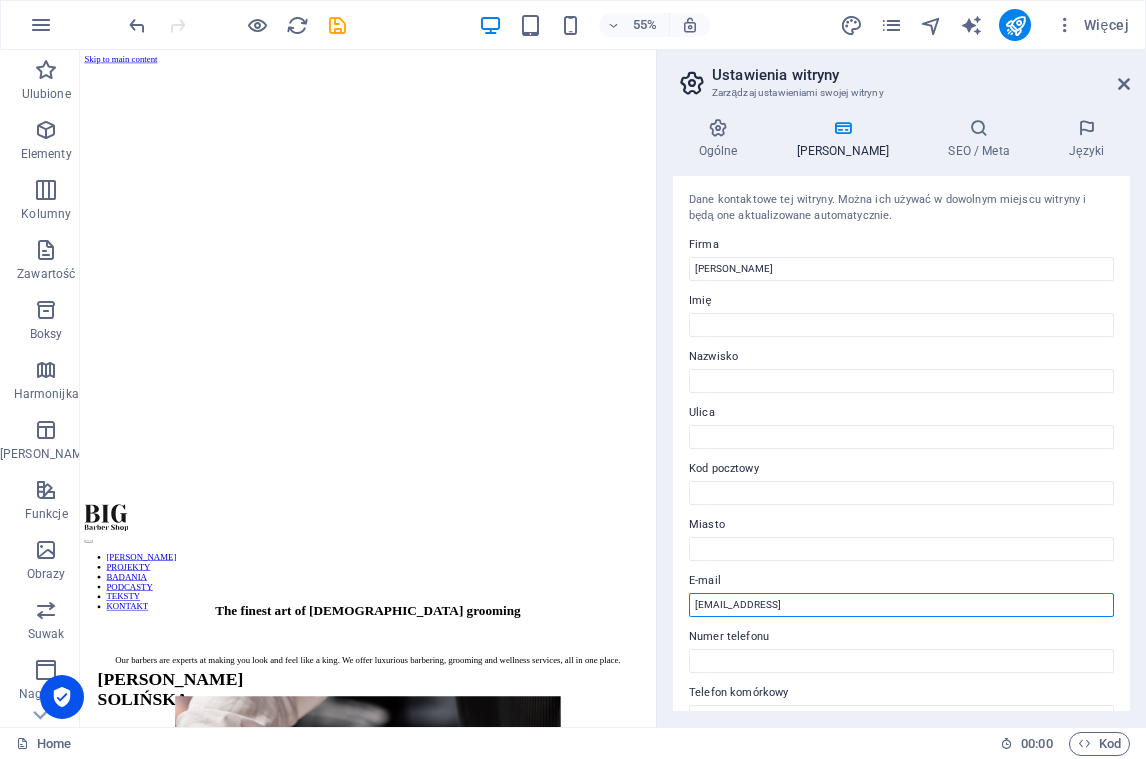 drag, startPoint x: 944, startPoint y: 606, endPoint x: 690, endPoint y: 598, distance: 254.12595 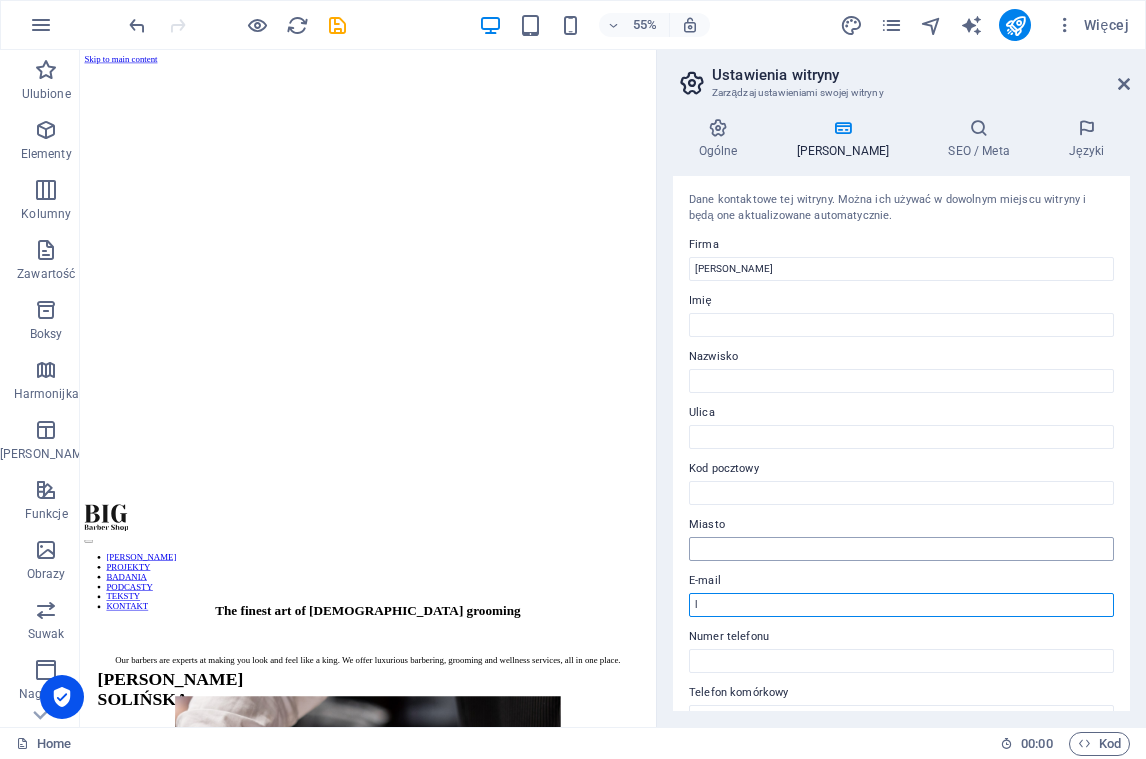 scroll, scrollTop: 0, scrollLeft: 0, axis: both 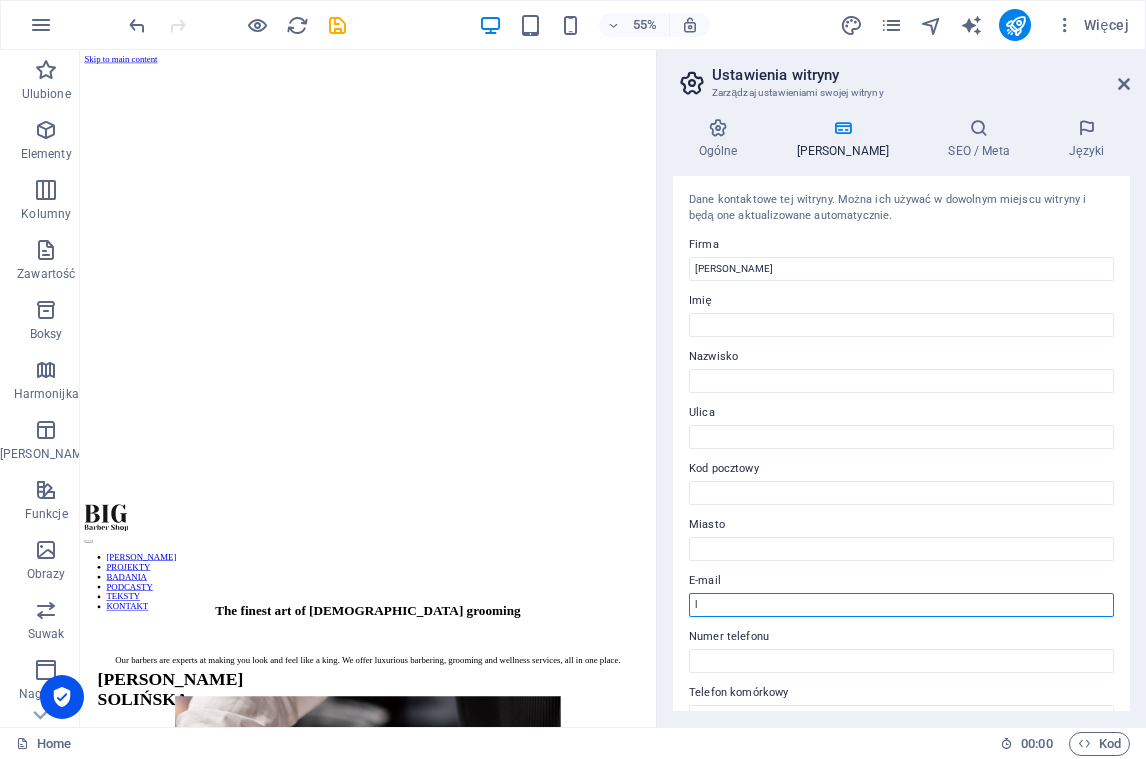 type on "l" 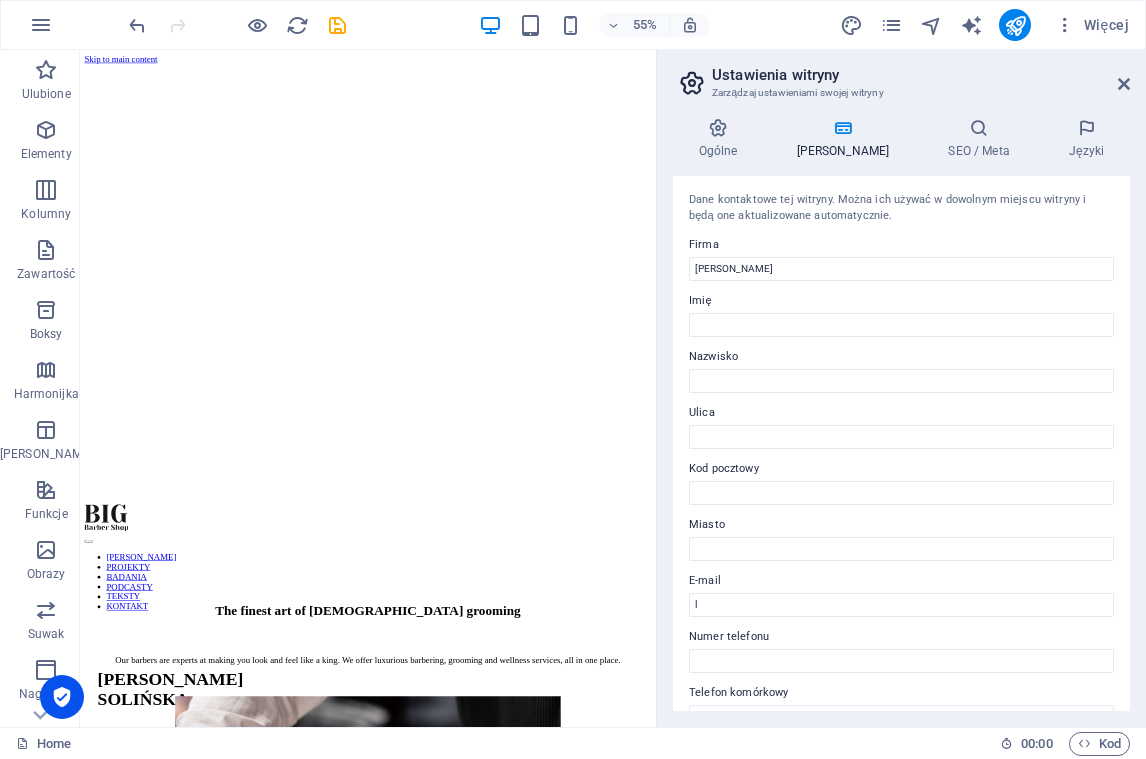 click on "Dane kontaktowe tej witryny. Można ich używać w dowolnym miejscu witryny i będą one aktualizowane automatycznie. Firma Katarzyna Solińska Imię Nazwisko Ulica Kod pocztowy Miasto E-mail l Numer telefonu Telefon komórkowy Faks Pole niestandardowe 1 Pole niestandardowe 2 Pole niestandardowe 3 Pole niestandardowe 4 Pole niestandardowe 5 Pole niestandardowe 6" at bounding box center [901, 443] 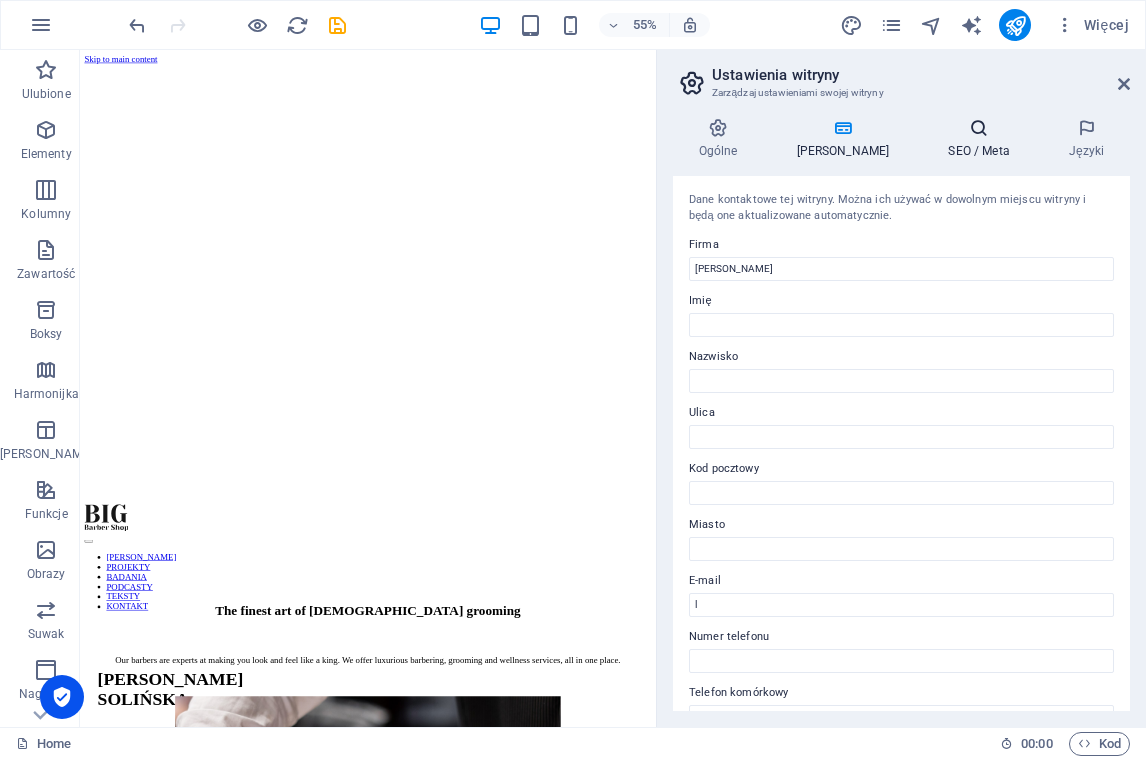 click on "SEO / Meta" at bounding box center [983, 139] 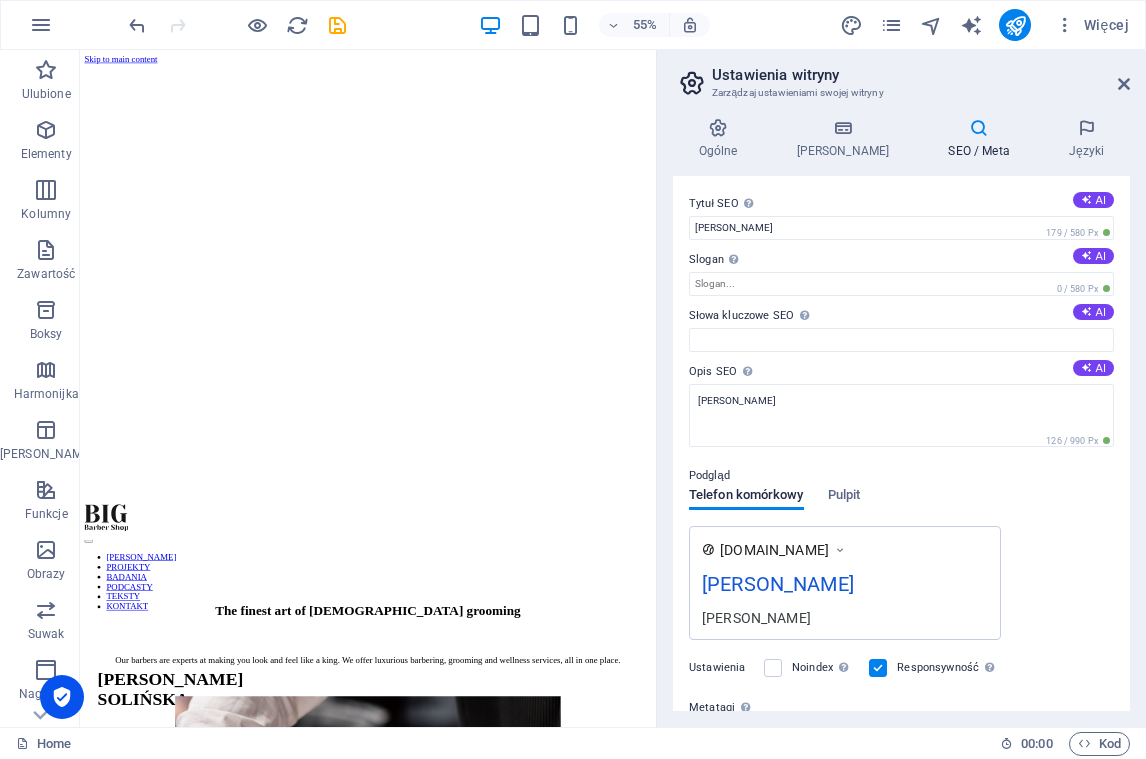 scroll, scrollTop: 0, scrollLeft: 0, axis: both 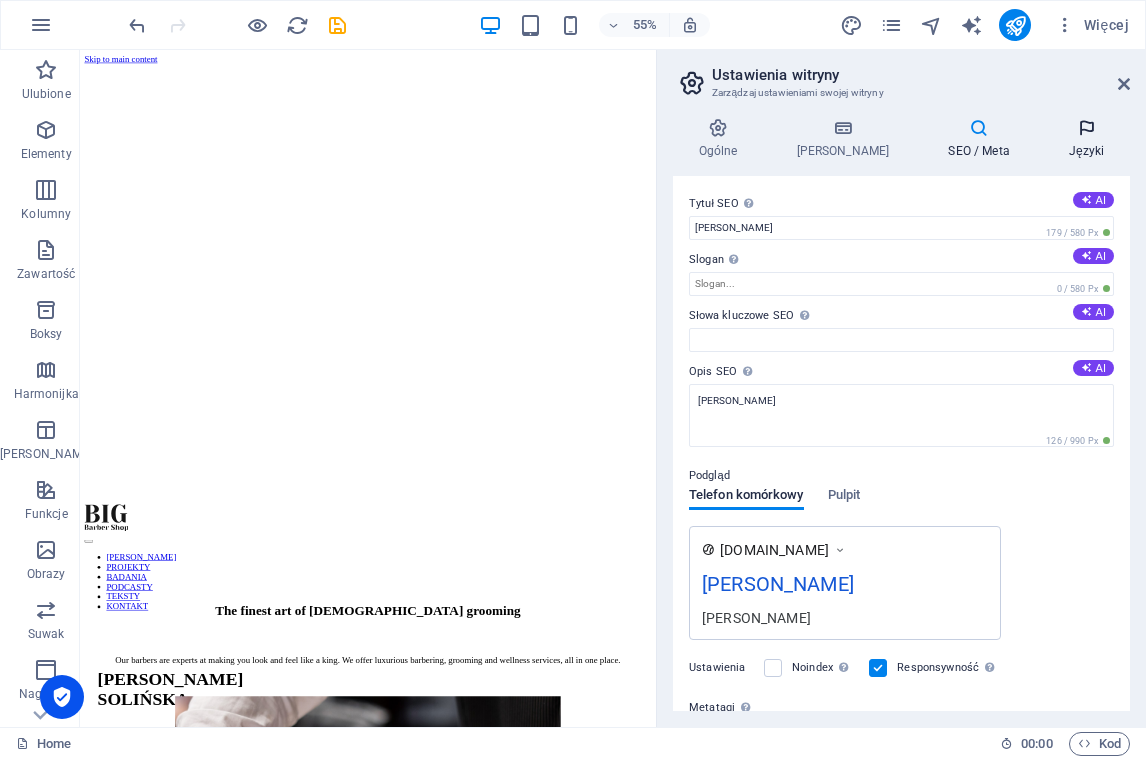 click at bounding box center (1086, 128) 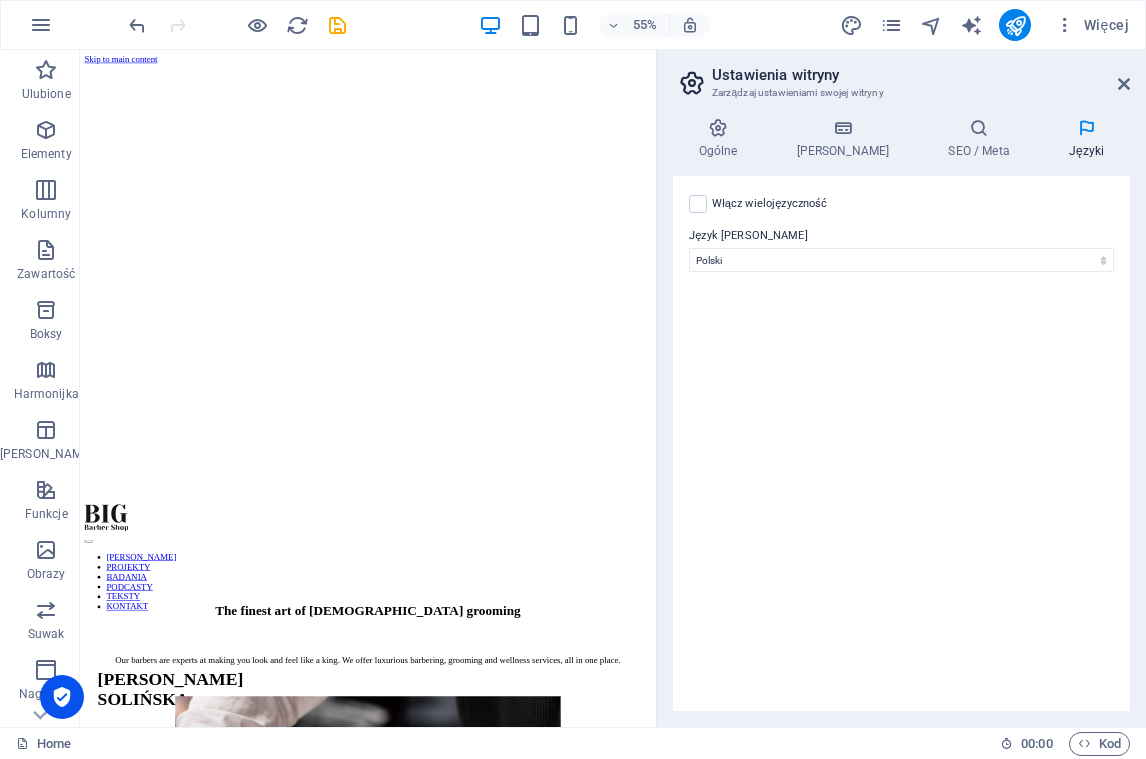 click on "Włącz wielojęzyczność Aby wyłączyć wielojęzyczność, usuń wszystkie języki, aż pozostanie tylko jeden język. Język witryny Abkhazian Afar Afrikaans Akan Albanian Amharic Angielski Arabic Aragonese Armenian Assamese Avaric Avestan Aymara Azerbaijani Bambara Bashkir Basque Belarusian Bengali Bihari languages Bislama Bokmål Bosnian Breton Bulgarian Burmese Catalan Central Khmer Chamorro Chechen Chinese Church Slavic Chuvash Cornish Corsican Cree Croatian Czeski Danish Dutch Dzongkha Esperanto Estonian Ewe Faroese Farsi (Persian) Fijian Finnish French Fulah Gaelic Galician Ganda Georgian Greek Greenlandic Guaraní Gujarati Haitian Creole Hausa Hebrew Herero Hindi Hiri Motu Hiszpański Hungarian Icelandic Ido Igbo Indonesian Interlingua Interlingue Inuktitut Inupiaq Irish Italian Japanese Javanese Kannada Kanuri Kashmiri Kazakh Kikuyu Kinyarwanda Komi Kongo Korean Kurdish Kwanyama Kyrgyz Lao Latvian Limburgish Lingala Lithuanian Luba-Katanga Luxembourgish Łaciński Macedonian Malagasy Malay Manx 1" at bounding box center [901, 443] 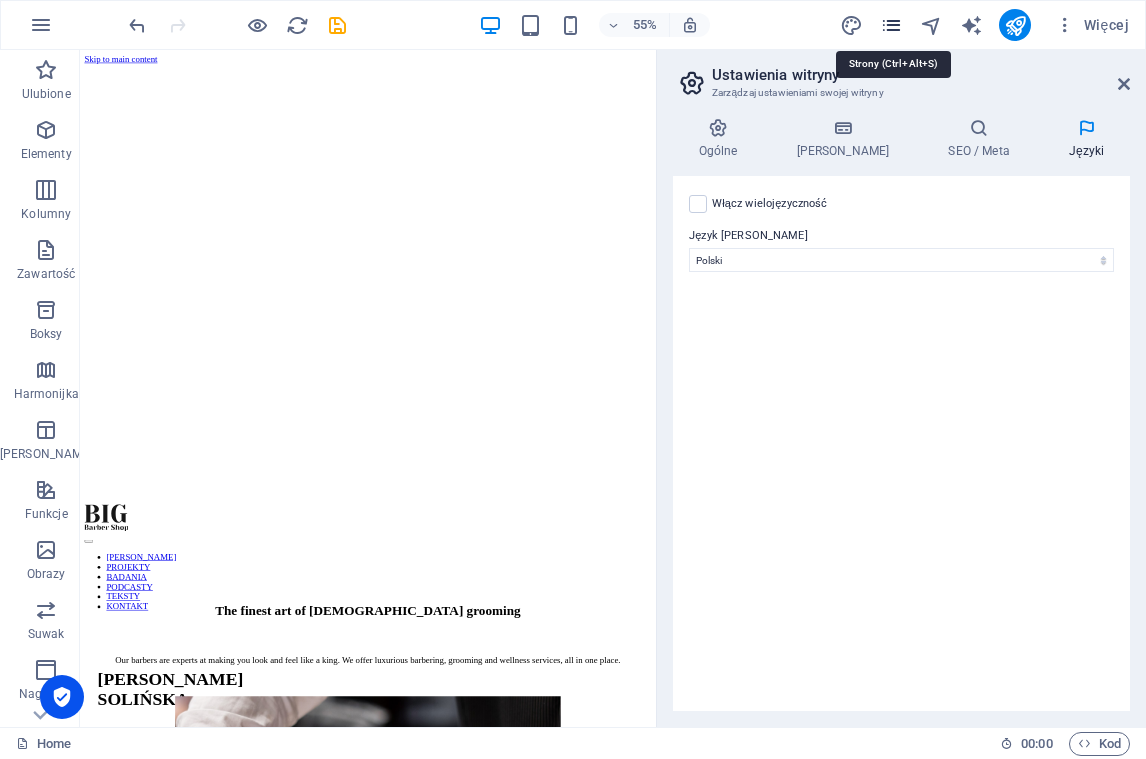 click at bounding box center (891, 25) 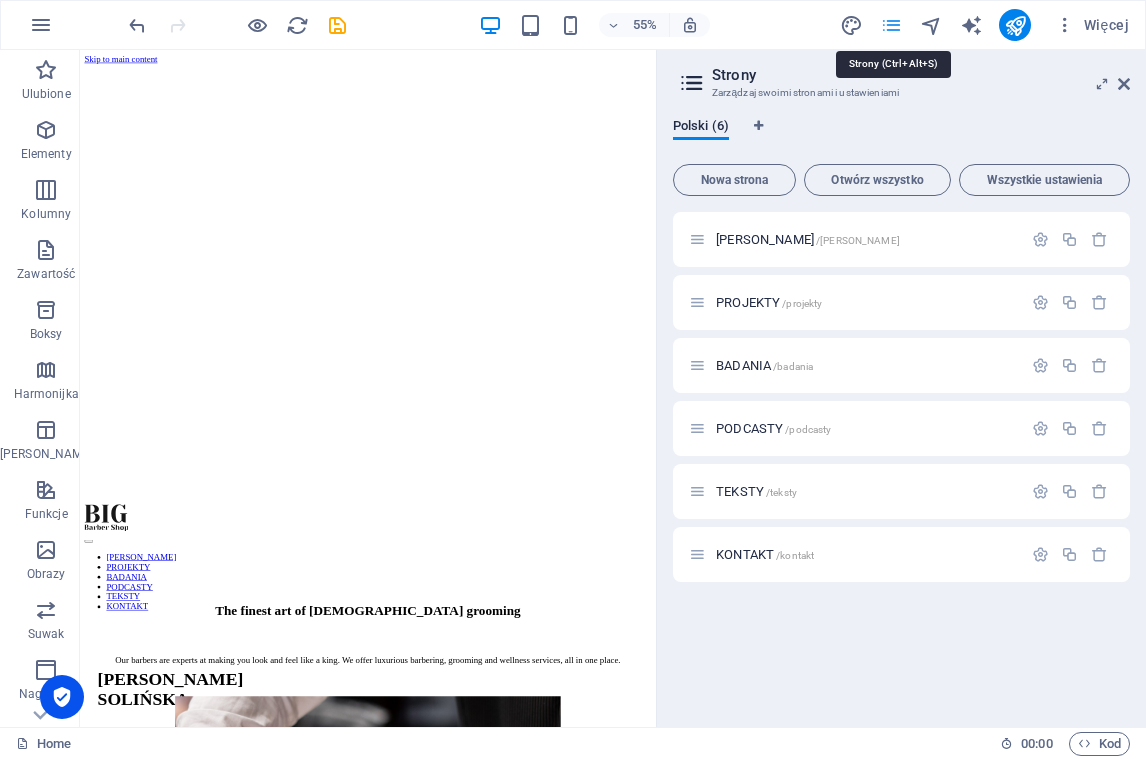 click at bounding box center (891, 25) 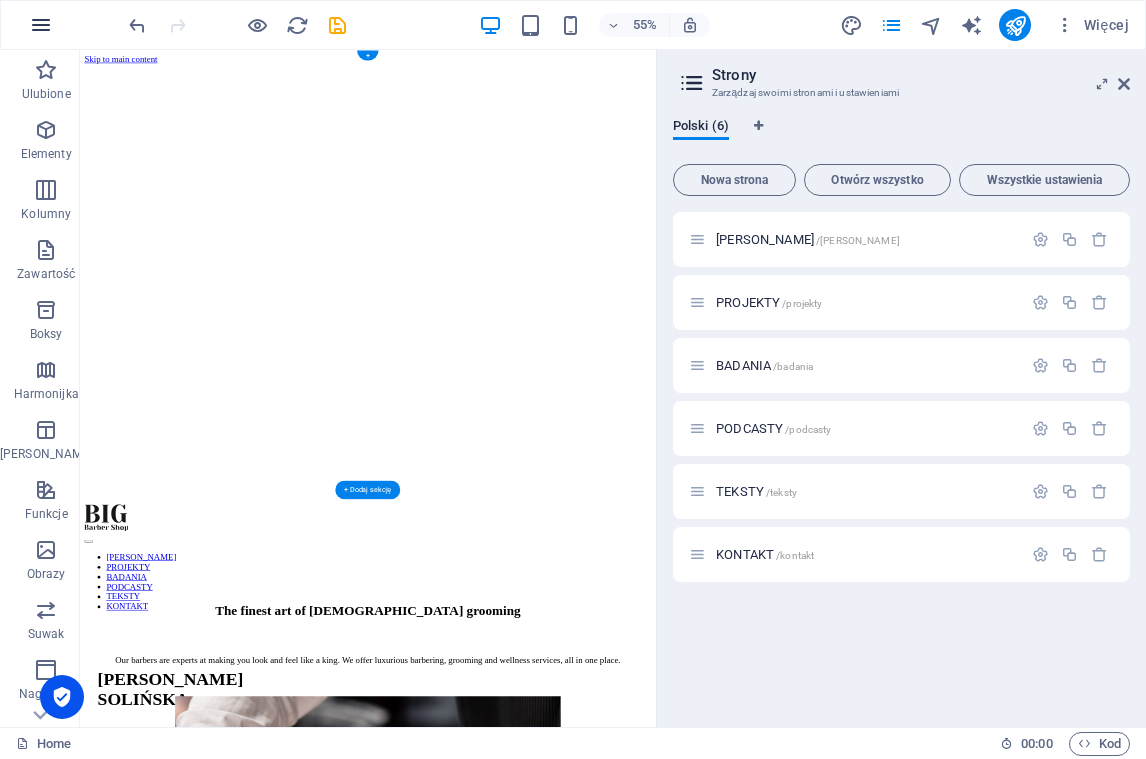 click at bounding box center (41, 25) 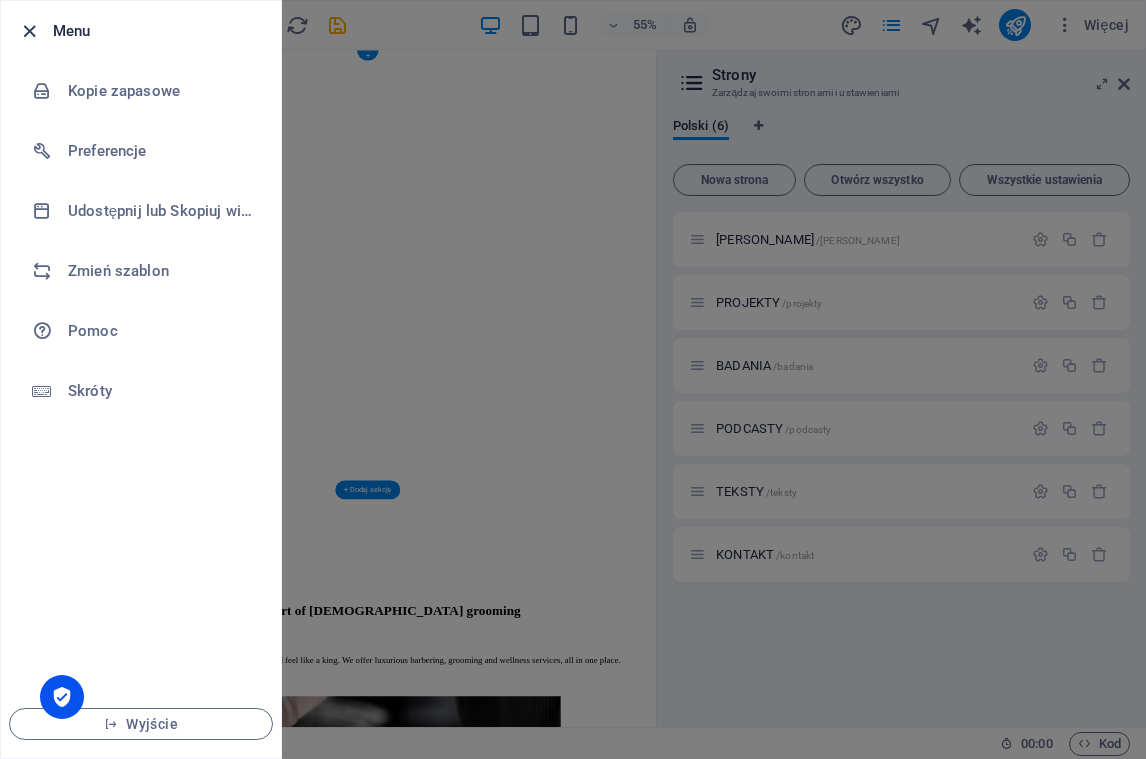 click at bounding box center (29, 31) 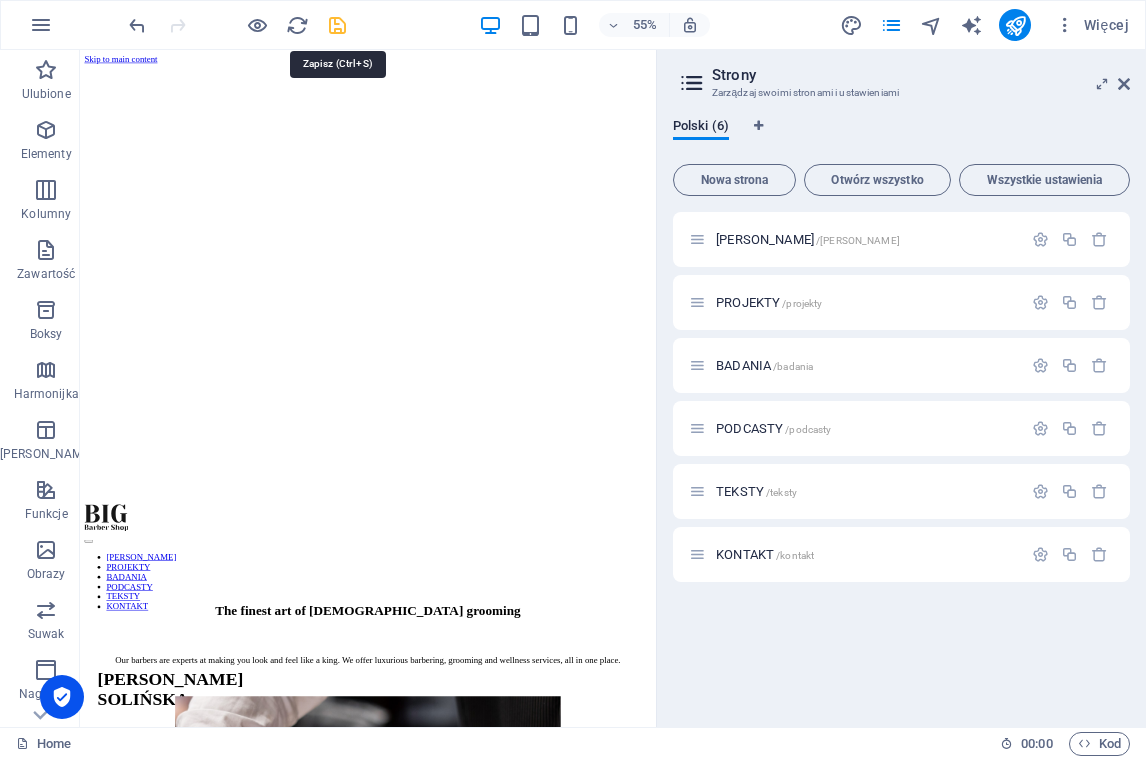 click at bounding box center (337, 25) 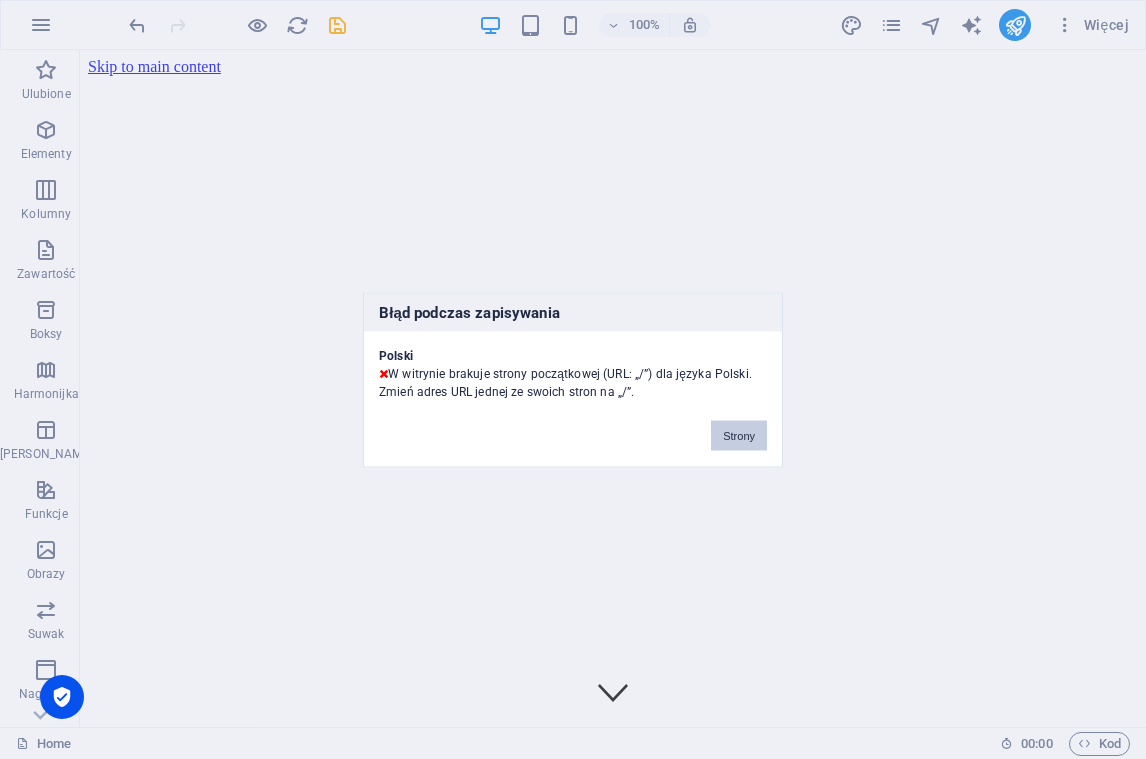 click on "Strony" at bounding box center [739, 435] 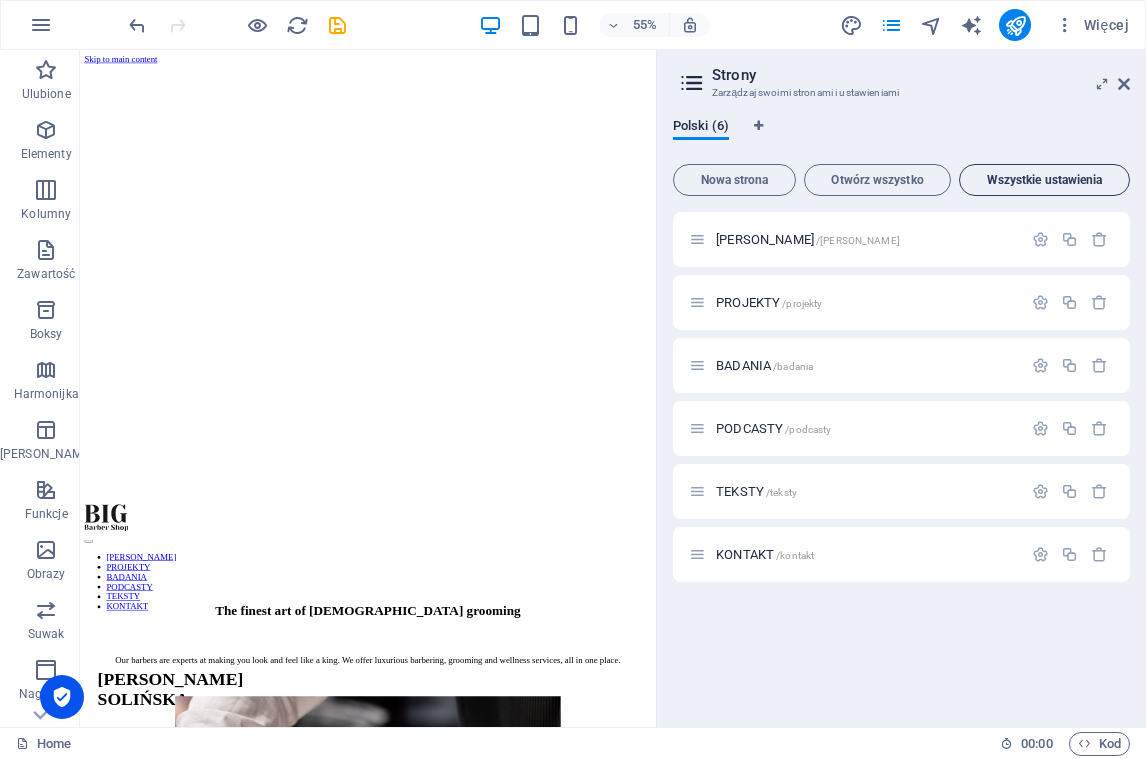 click on "Wszystkie ustawienia" at bounding box center (1044, 180) 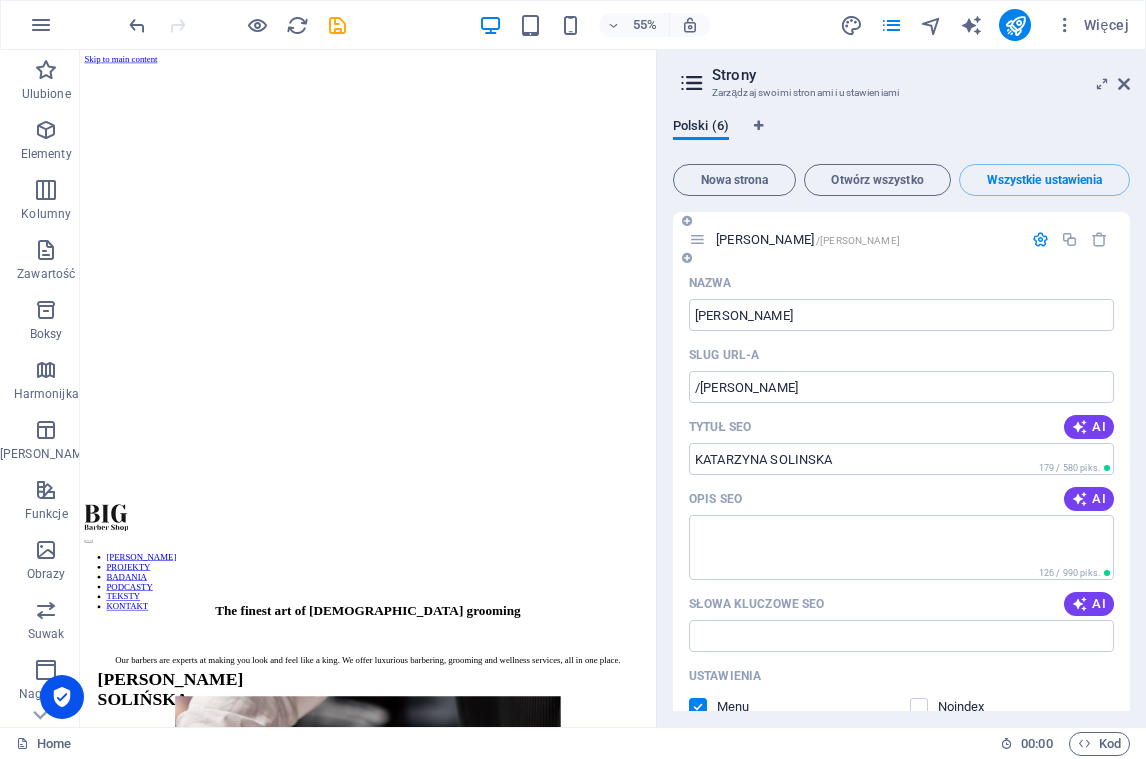 click on "/[PERSON_NAME]" at bounding box center [858, 240] 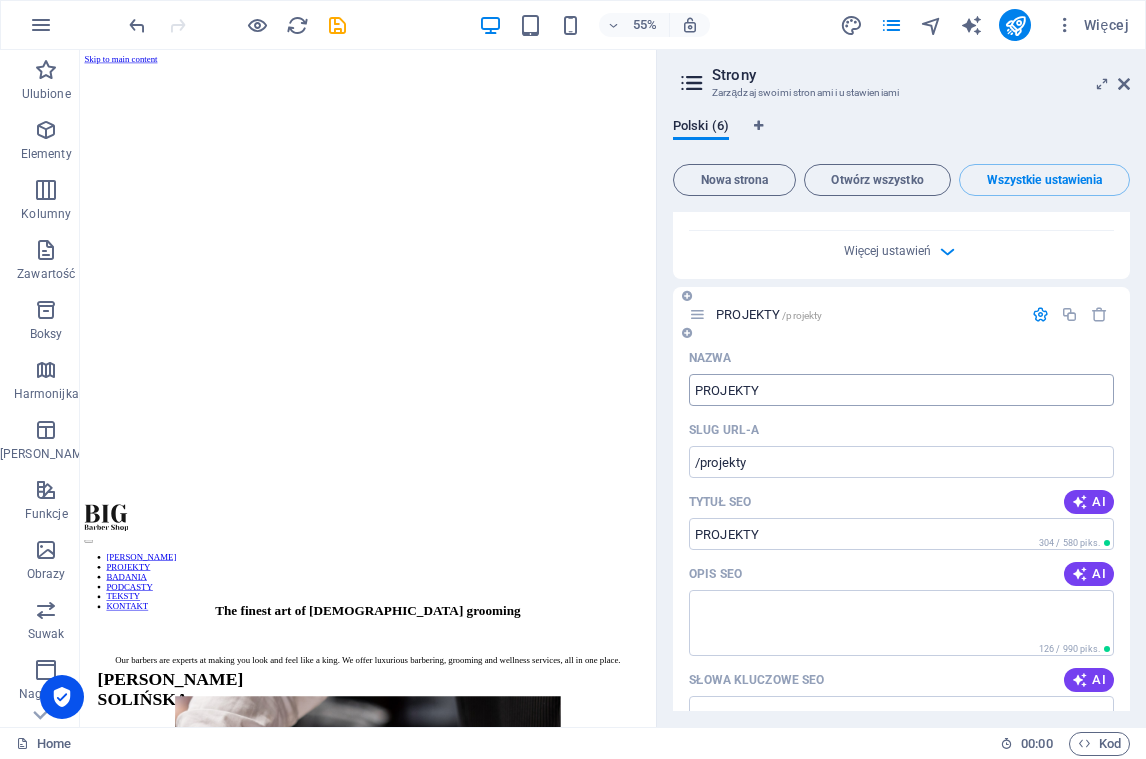 scroll, scrollTop: 746, scrollLeft: 0, axis: vertical 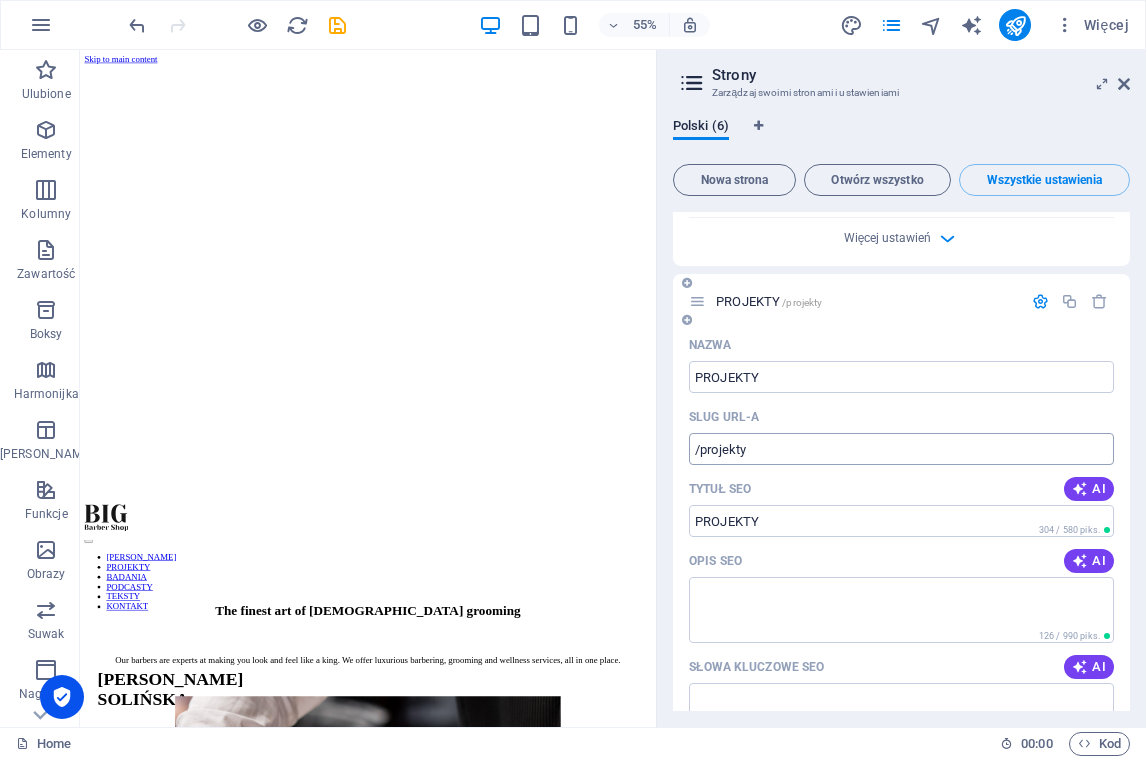 click on "/projekty" at bounding box center [901, 449] 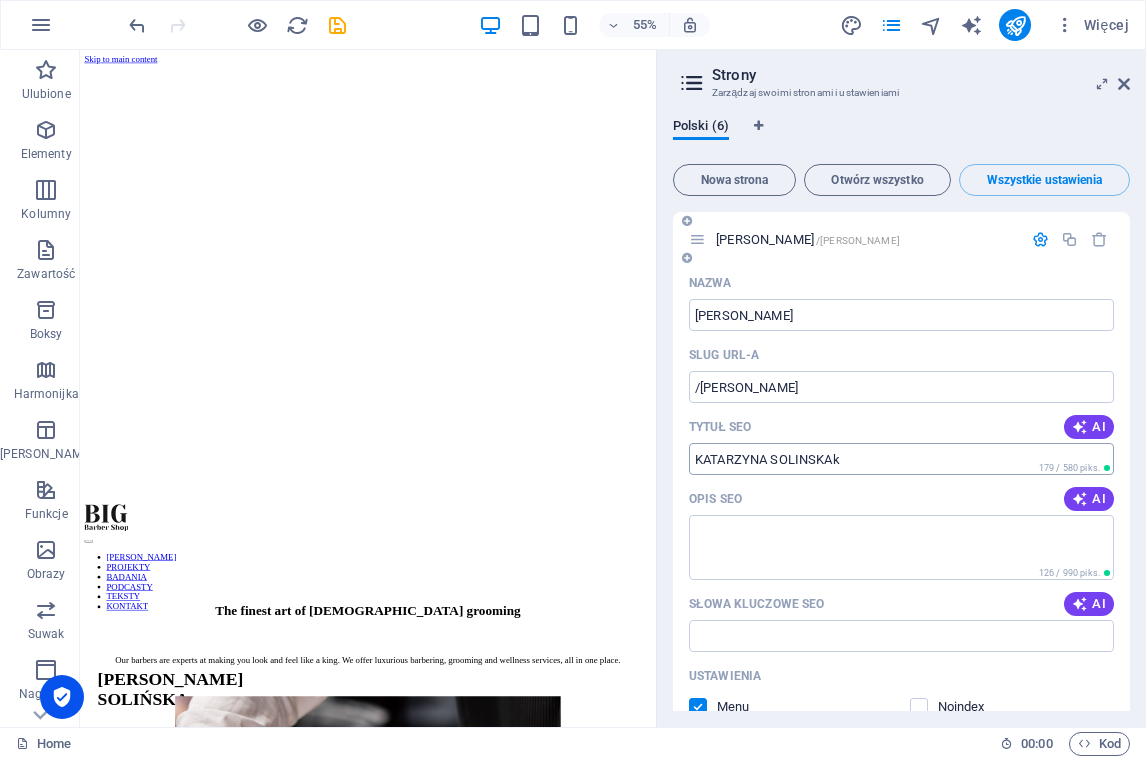 type on "KATARZYNA SOLINSKAk" 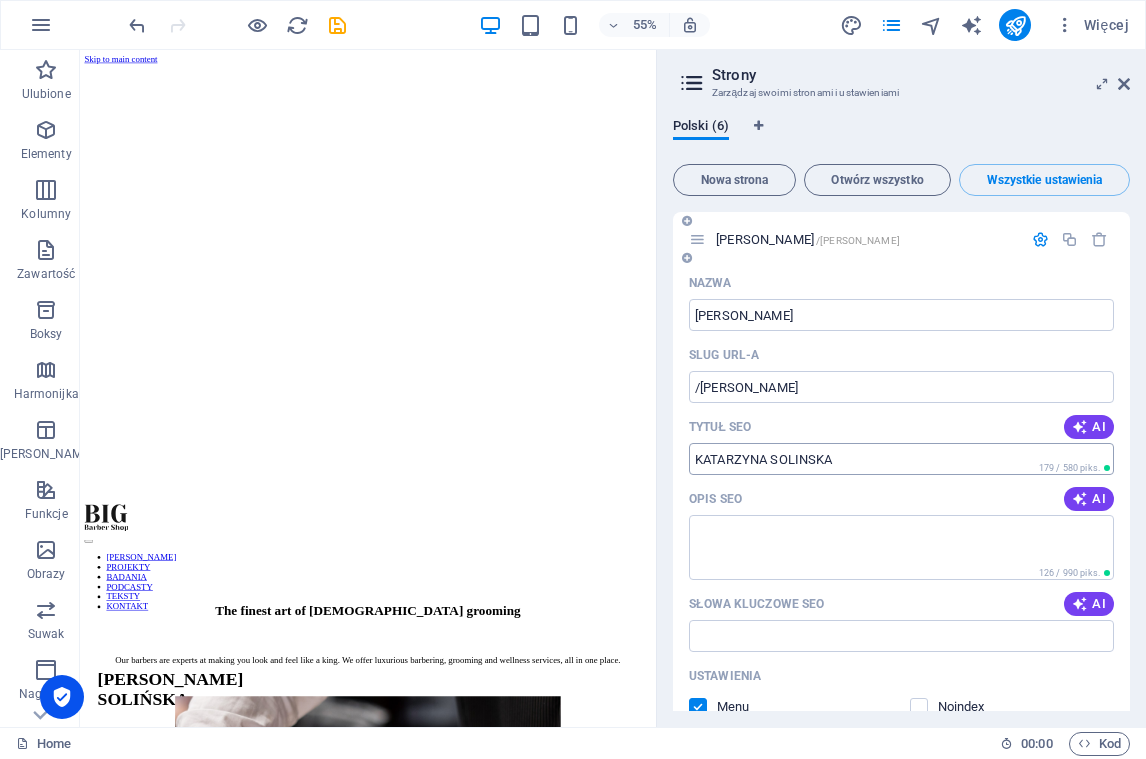 type on "KATARZYNA SOLINSKA" 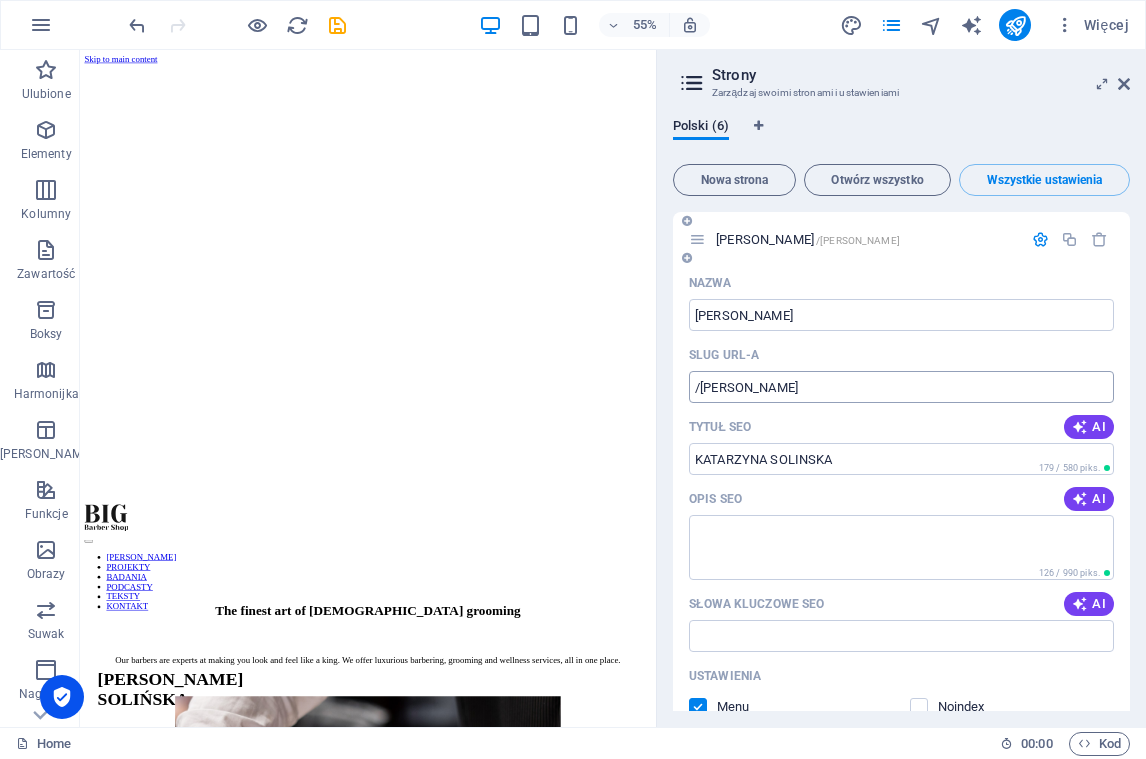 click on "/[PERSON_NAME]" at bounding box center (901, 387) 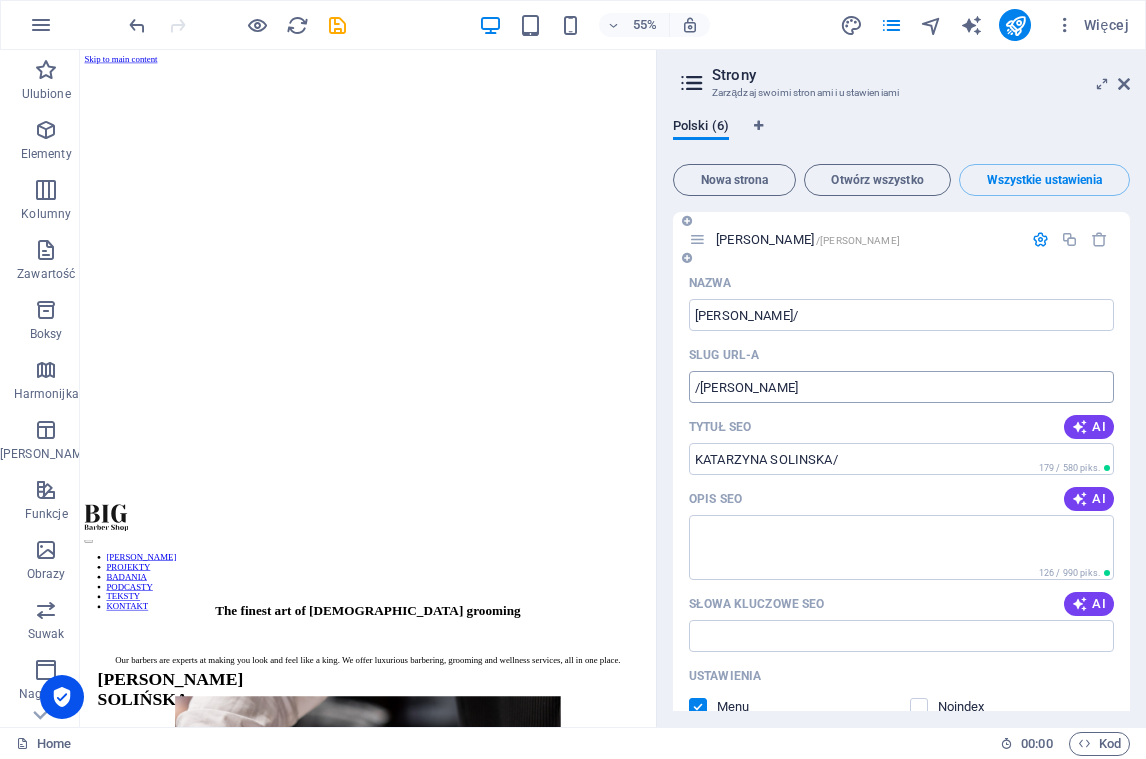 type on "KATARZYNA SOLINSKA/" 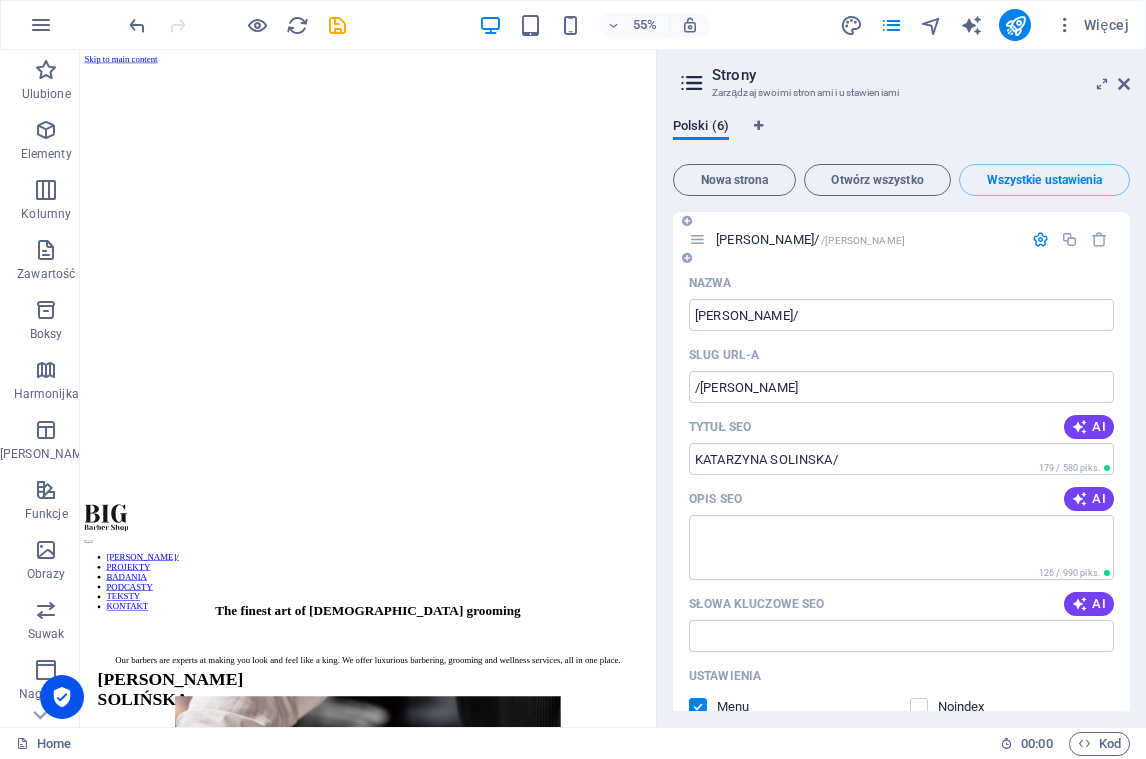 click on "Slug URL-a" at bounding box center (901, 355) 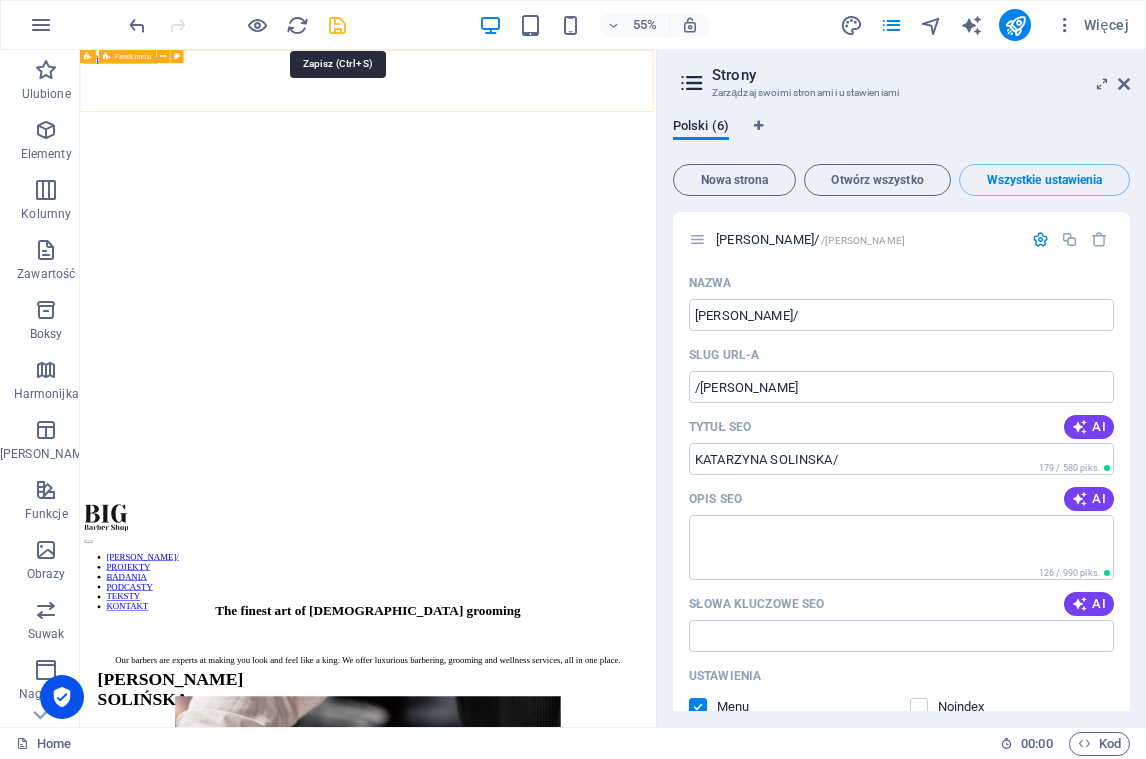 click at bounding box center [337, 25] 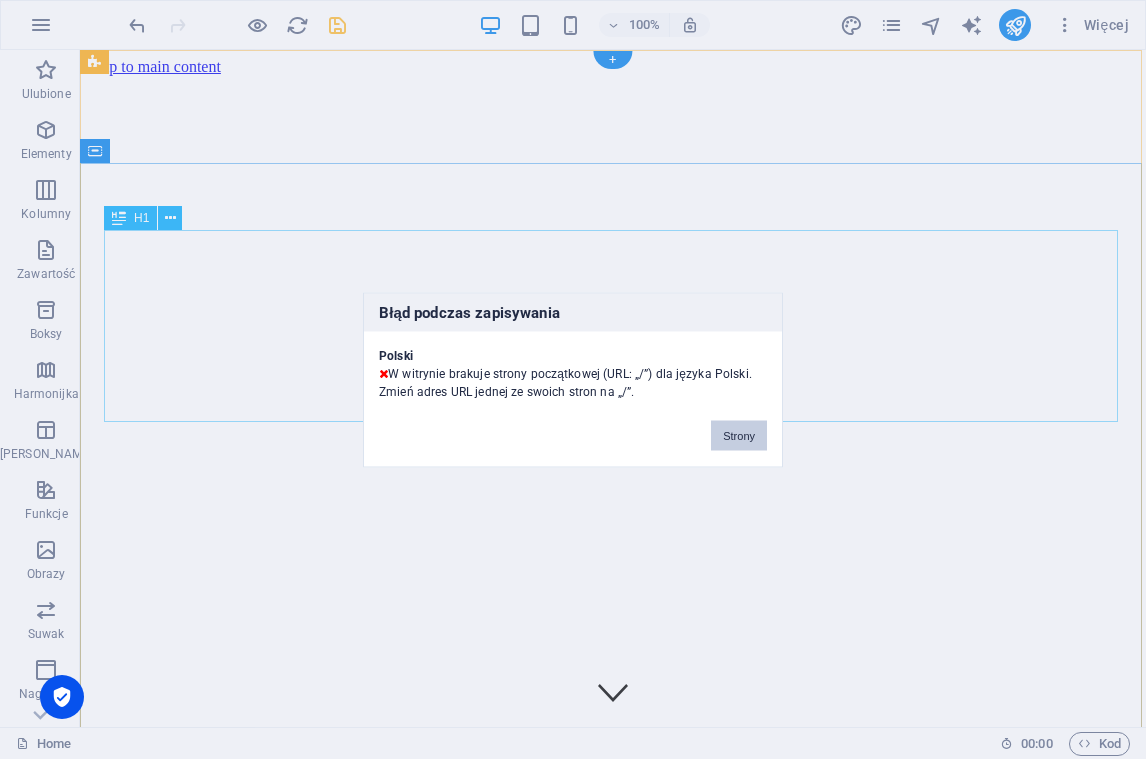 click on "Strony" at bounding box center (739, 435) 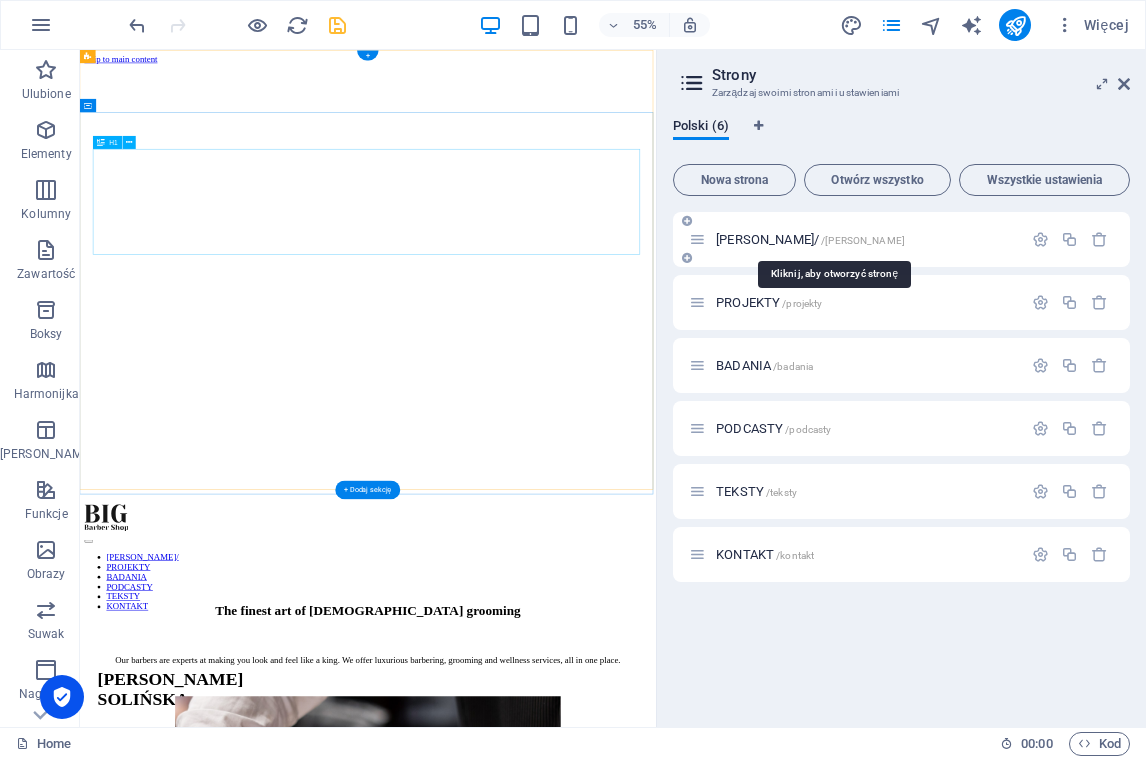 click on "KATARZYNA SOLINSKA/ /katarzyna-solinska" at bounding box center (810, 239) 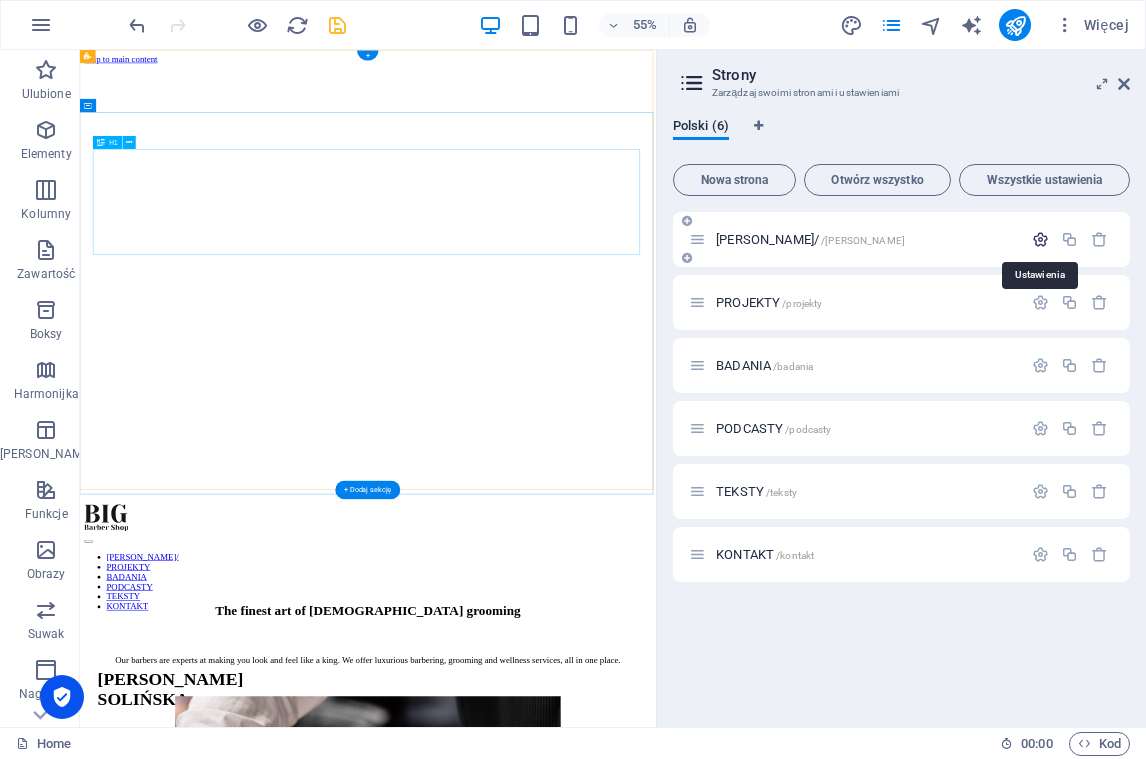 click at bounding box center (1040, 239) 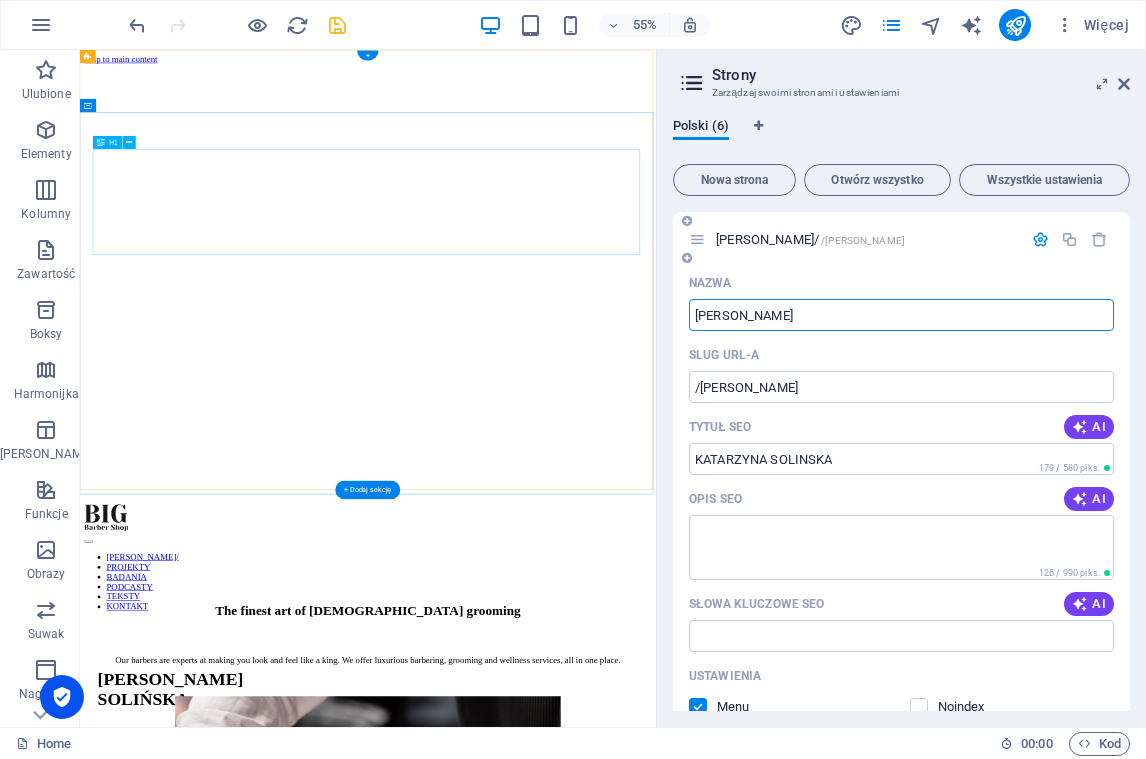 type on "KATARZYNA SOLINSKA" 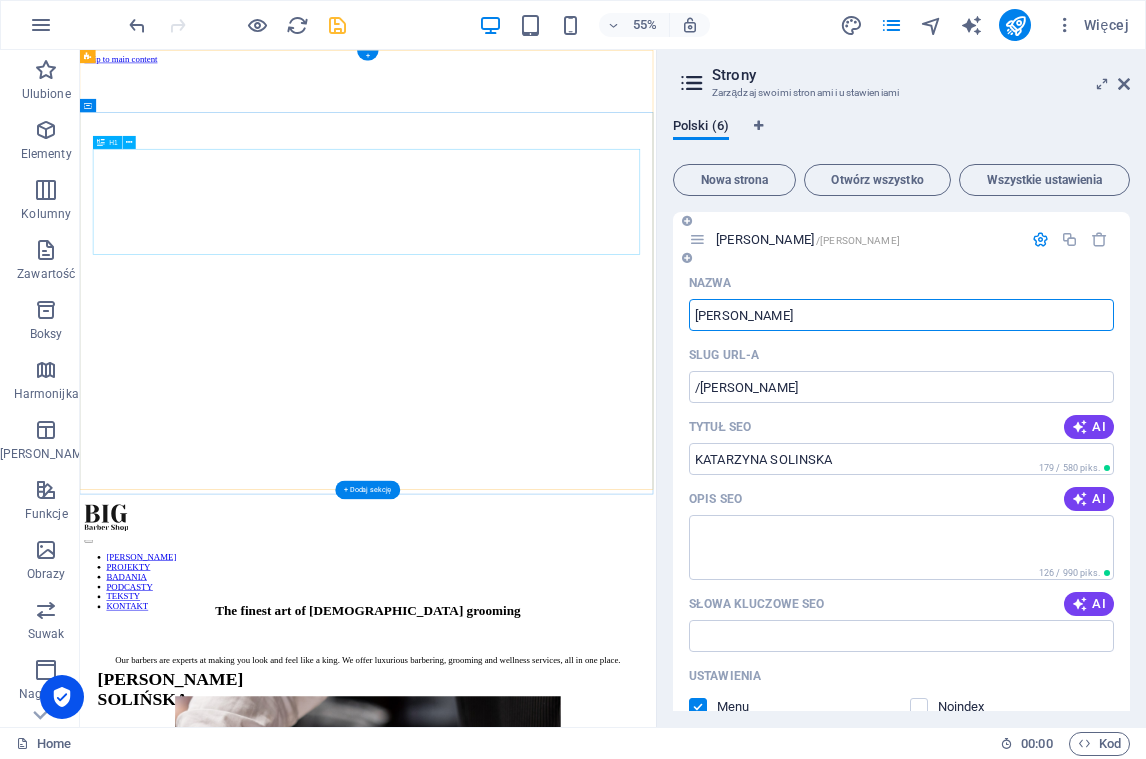 click on "Nazwa" at bounding box center [901, 283] 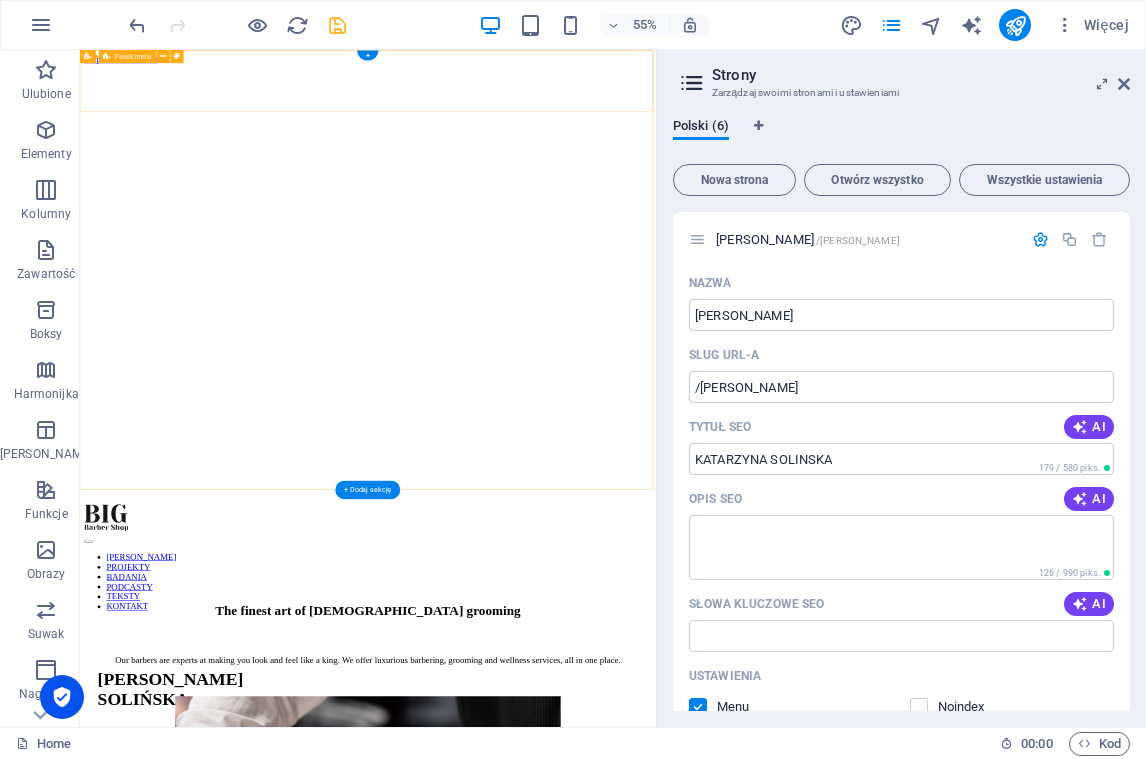 scroll, scrollTop: 0, scrollLeft: 0, axis: both 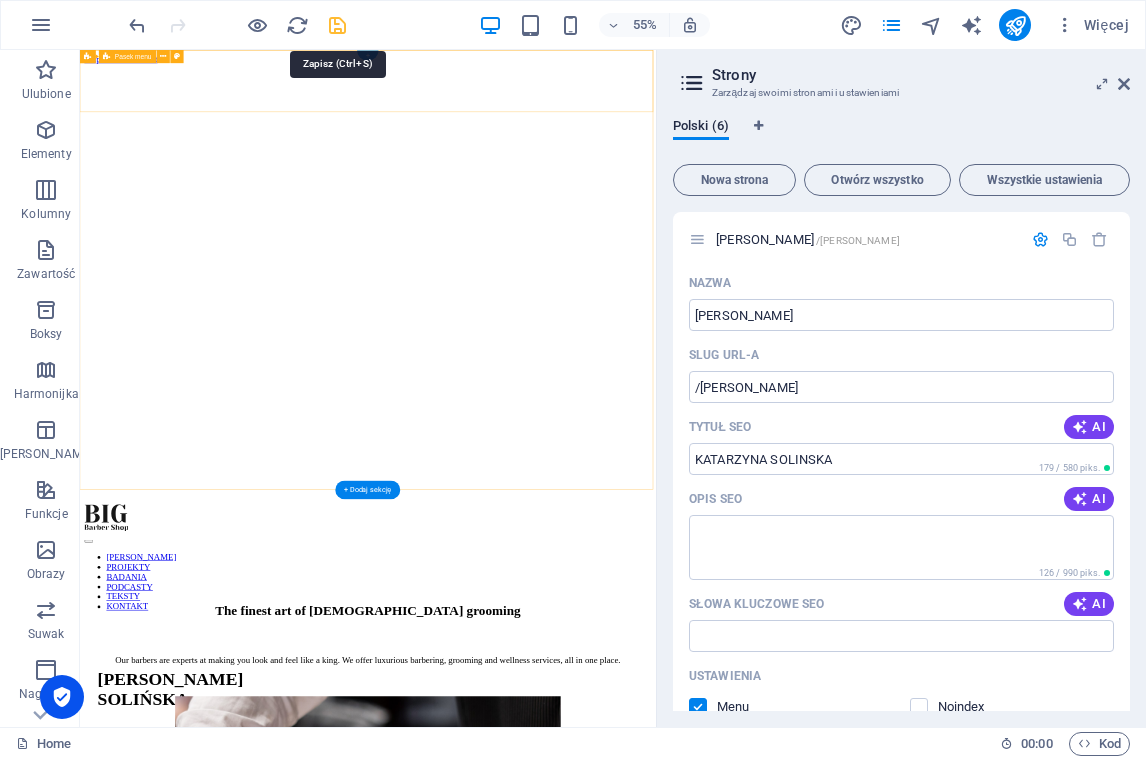 click at bounding box center [337, 25] 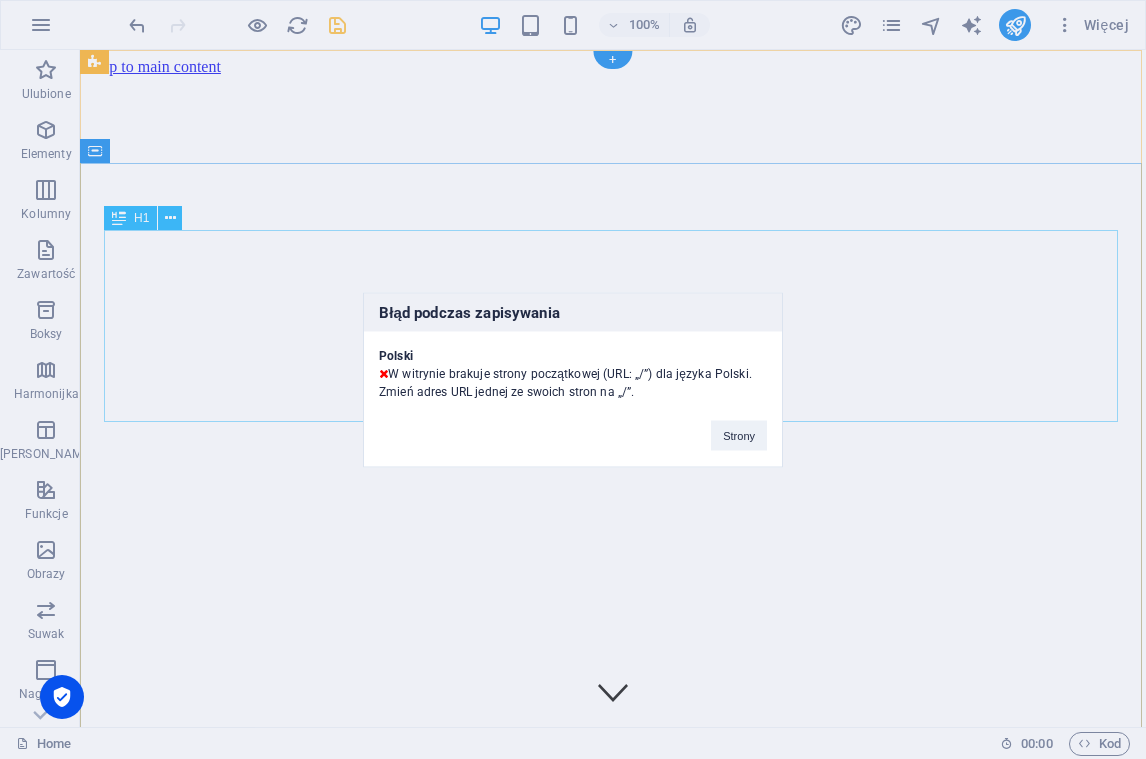 drag, startPoint x: 392, startPoint y: 371, endPoint x: 651, endPoint y: 390, distance: 259.69598 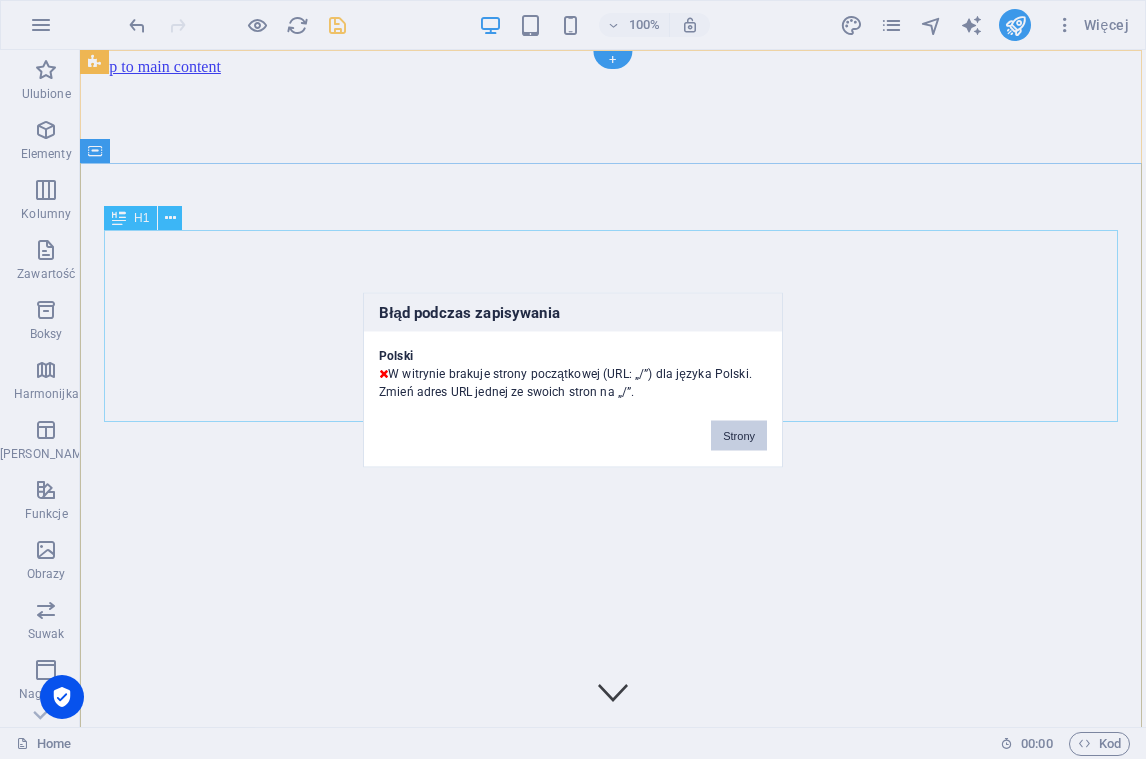 click on "Strony" at bounding box center [739, 435] 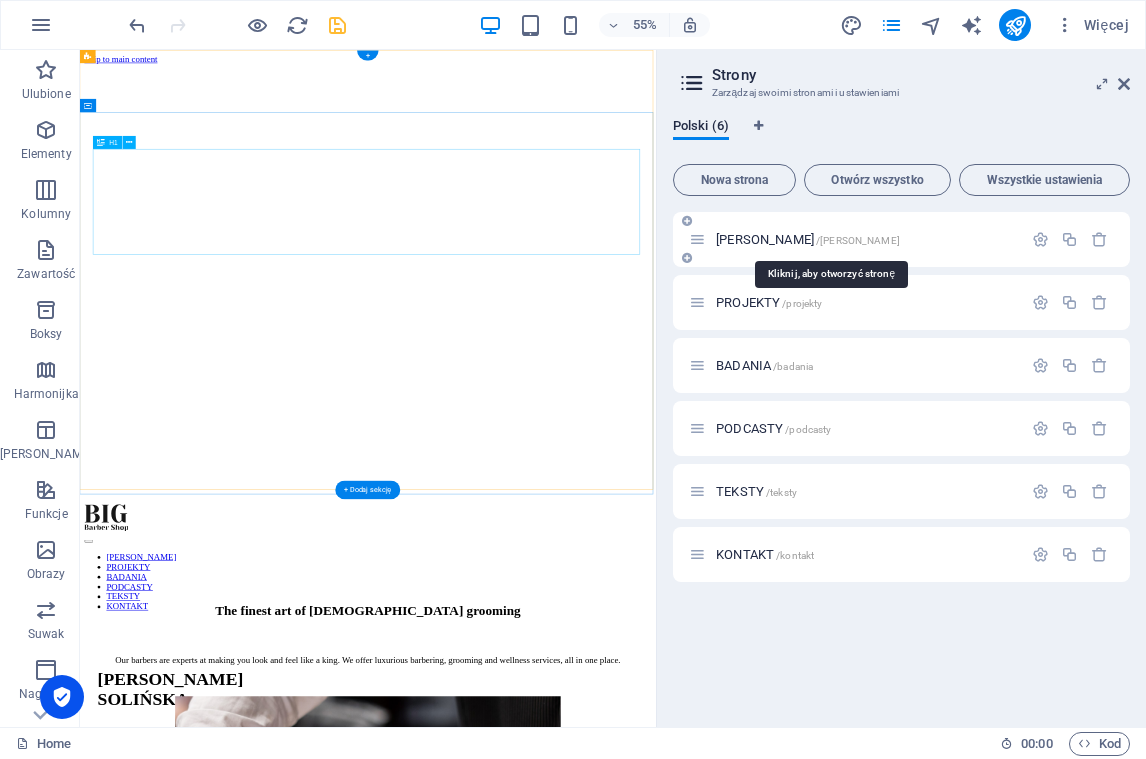 click on "KATARZYNA SOLINSKA /katarzyna-solinska" at bounding box center [808, 239] 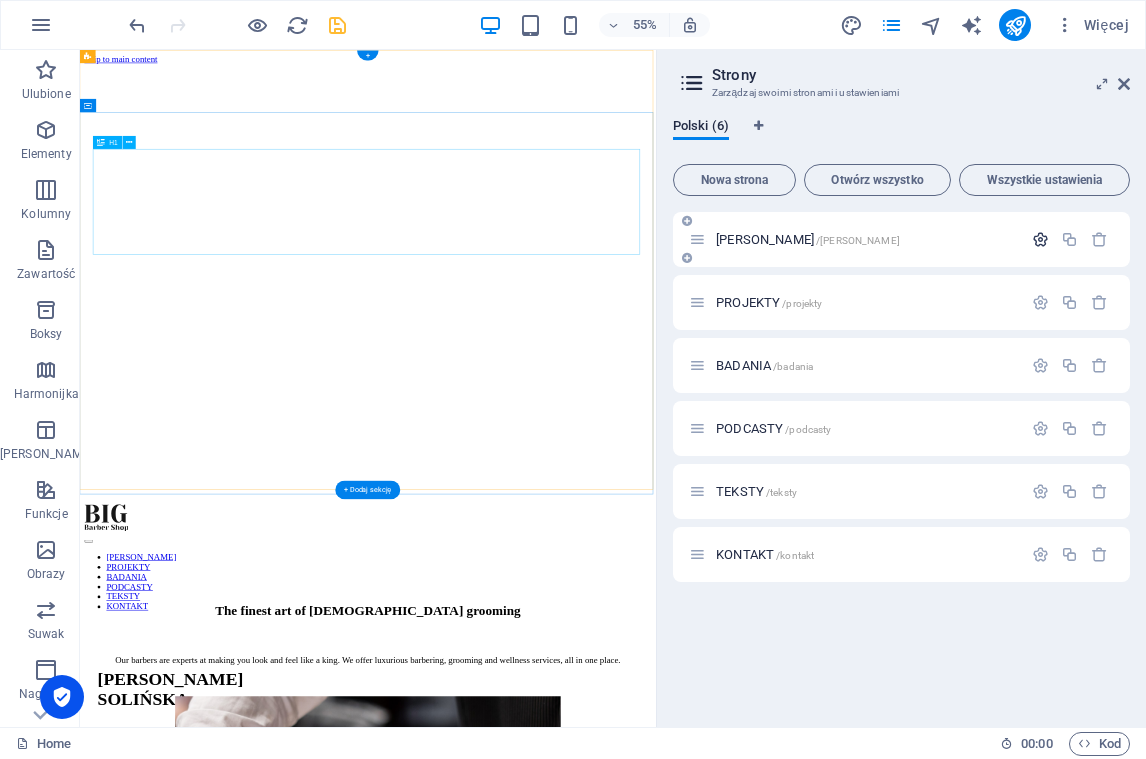 click at bounding box center [1040, 239] 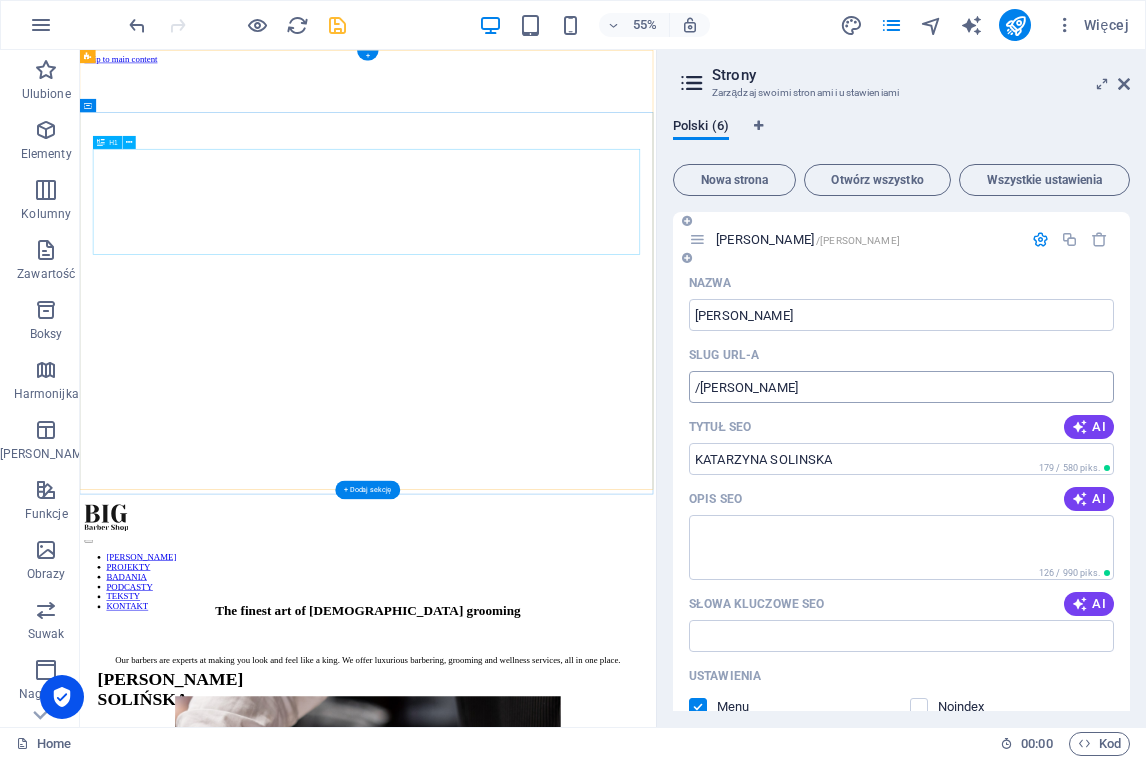 click on "/[PERSON_NAME]" at bounding box center [901, 387] 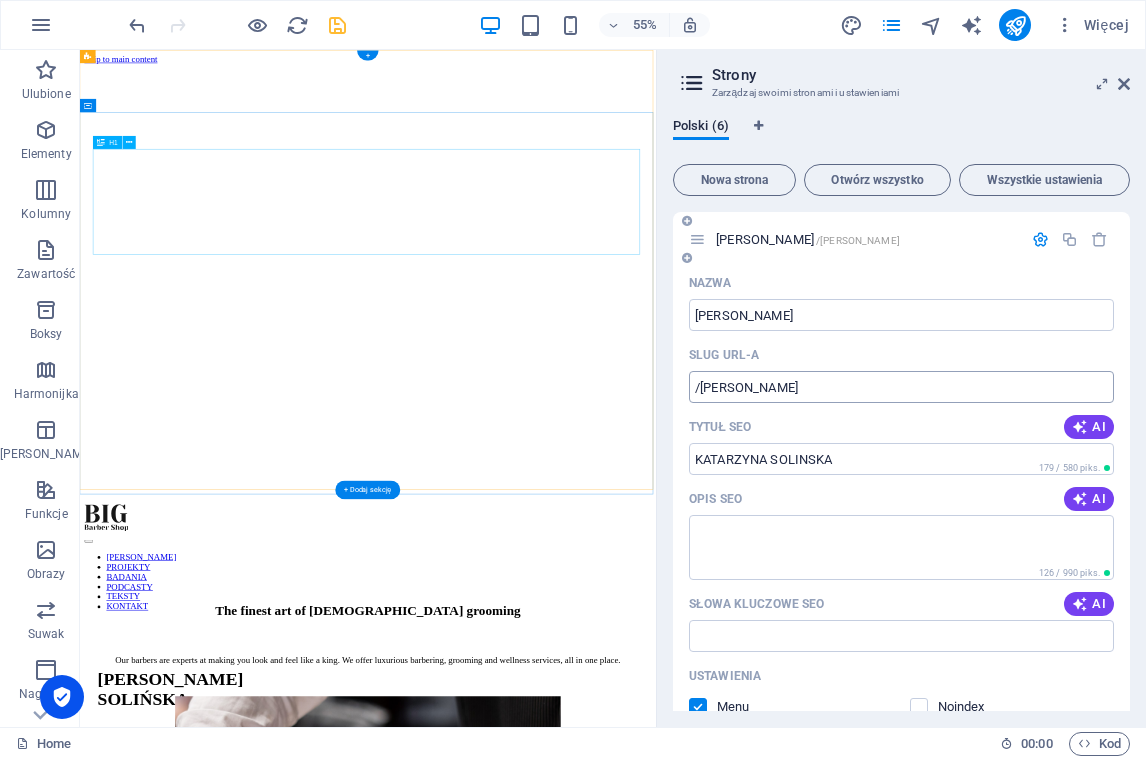 click on "/[PERSON_NAME]" at bounding box center [901, 387] 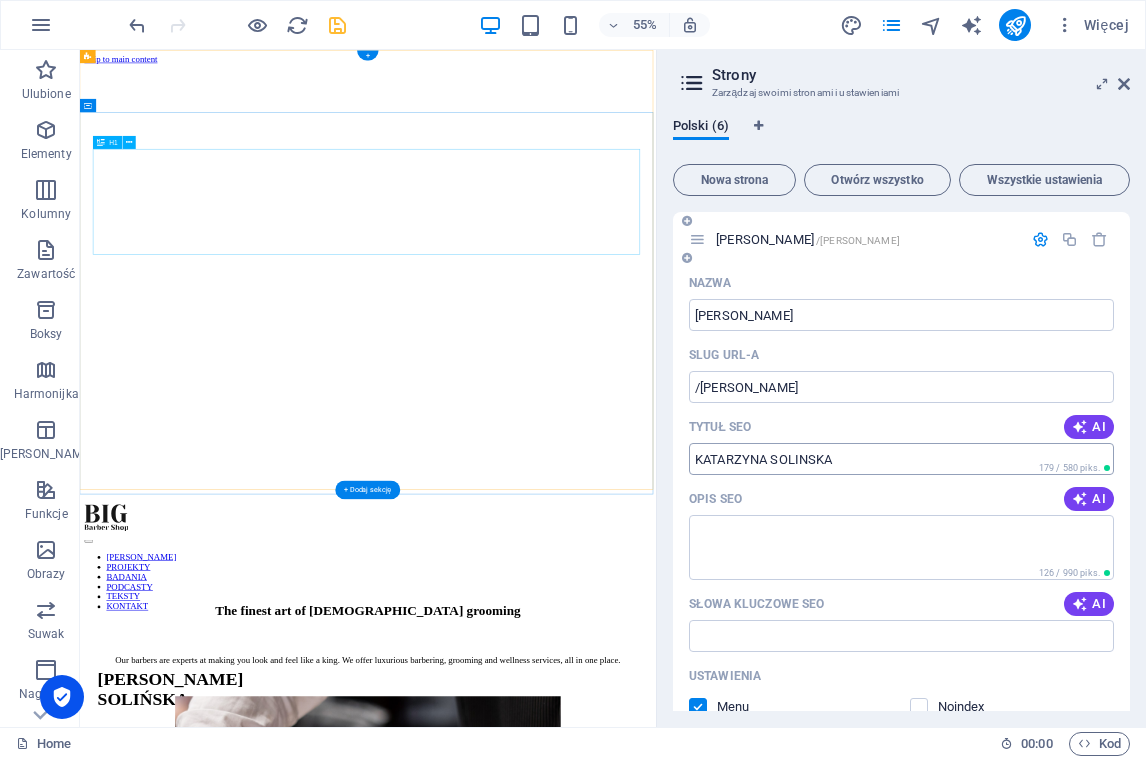 click on "Tytuł SEO" at bounding box center [901, 459] 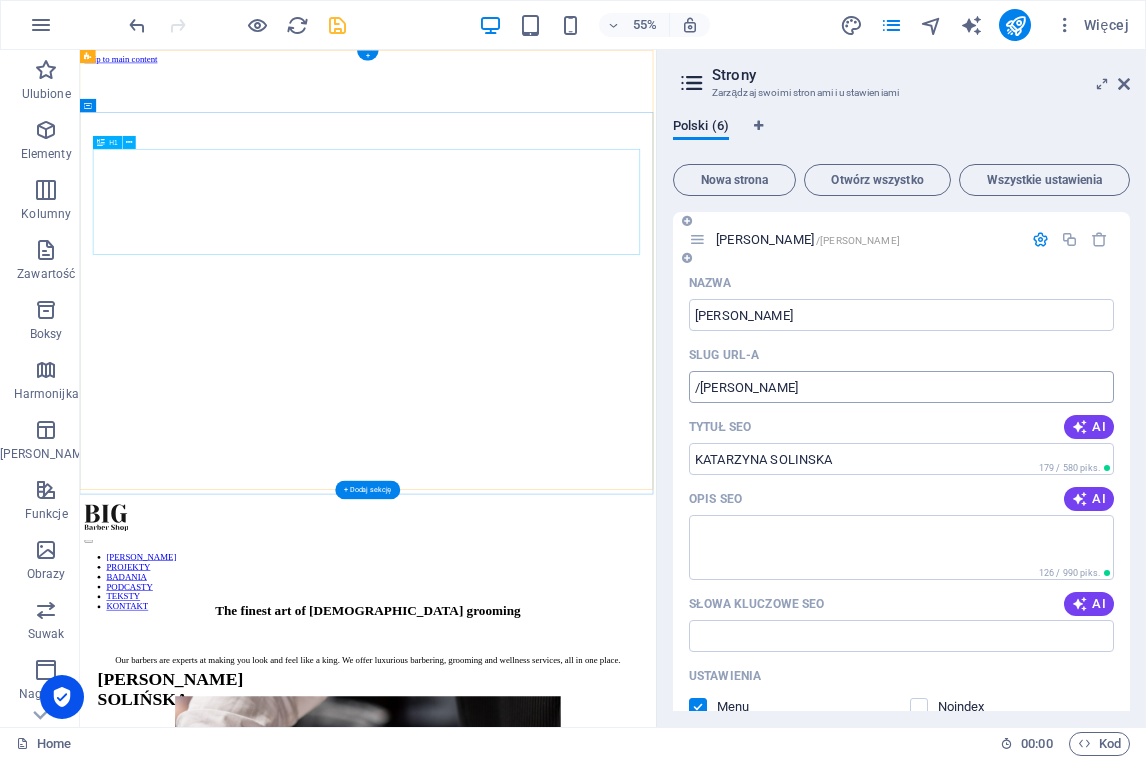 click on "/[PERSON_NAME]" at bounding box center (901, 387) 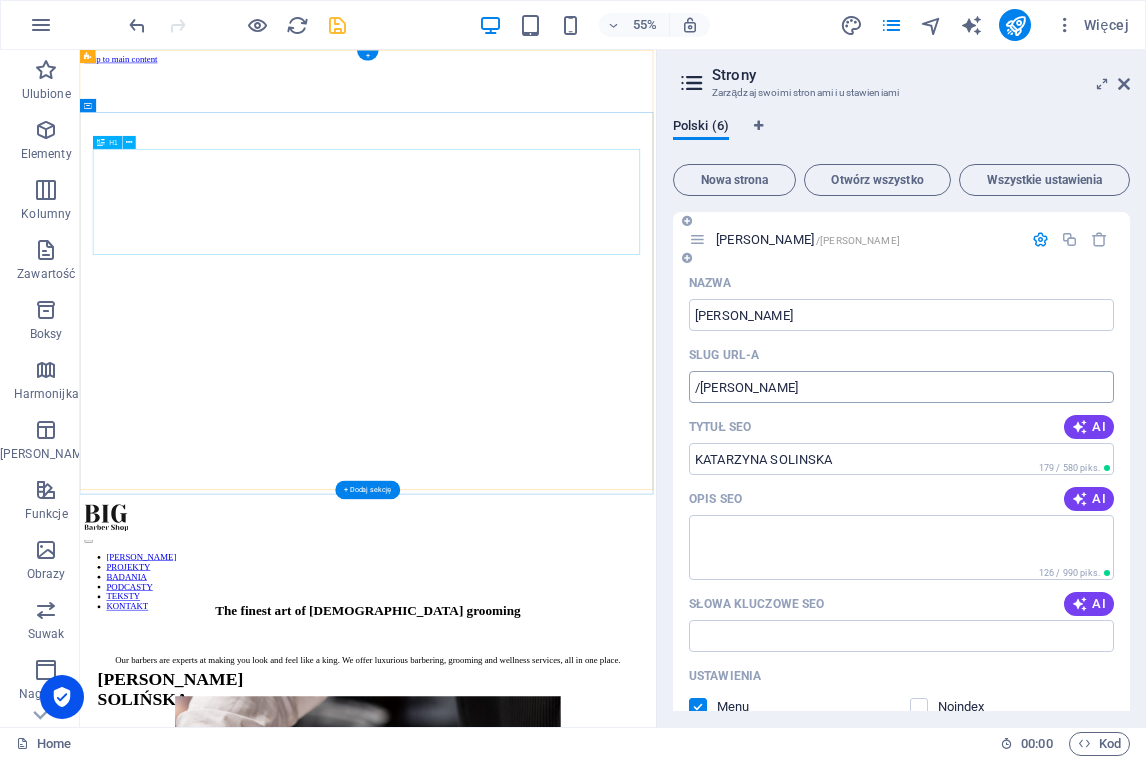 click on "/[PERSON_NAME]" at bounding box center [901, 387] 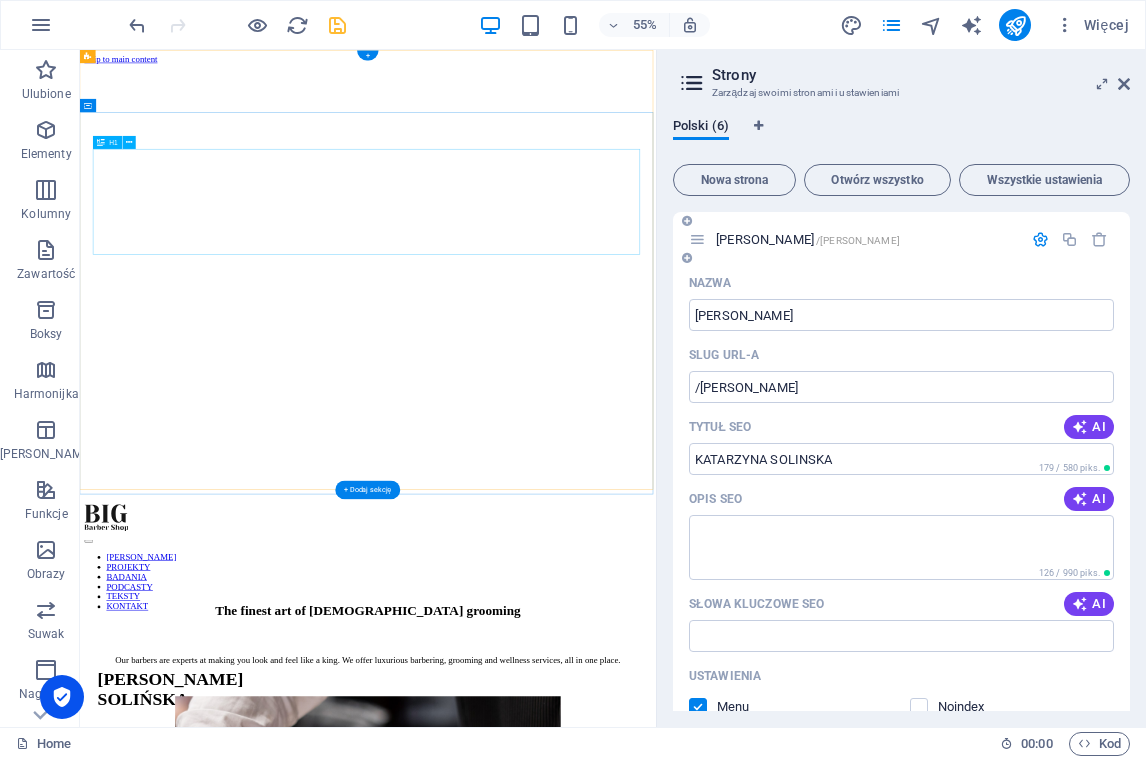click at bounding box center (697, 239) 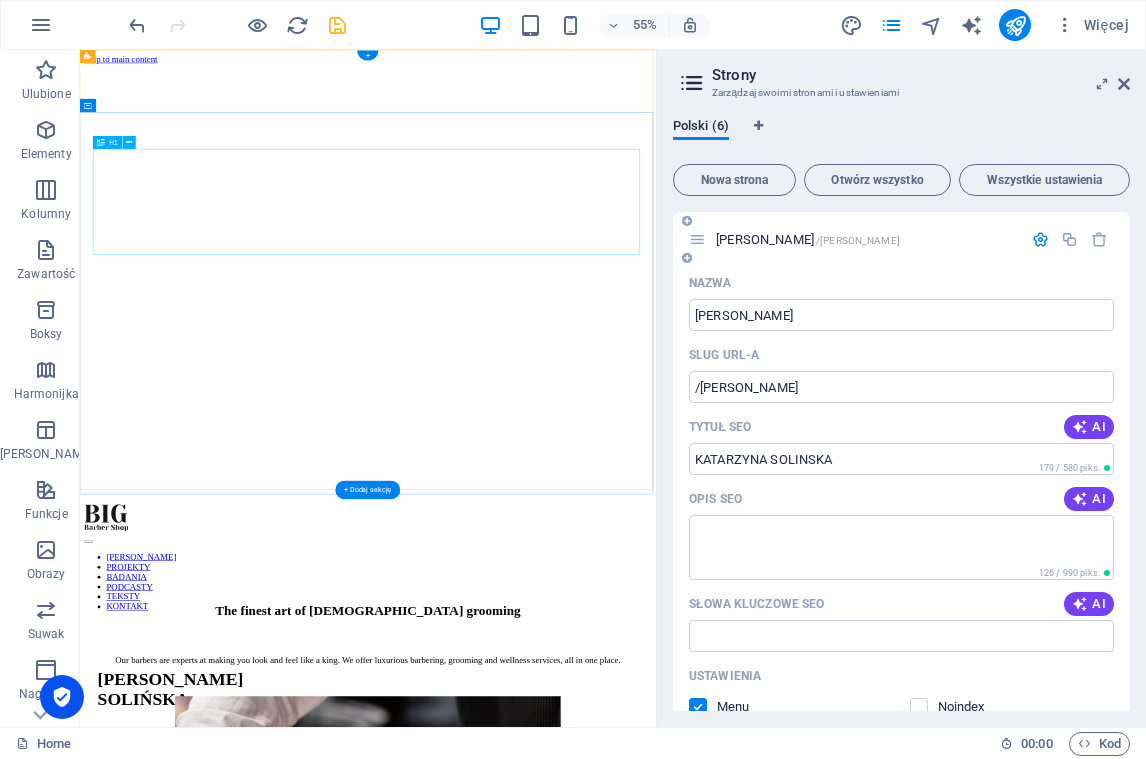 click at bounding box center [687, 258] 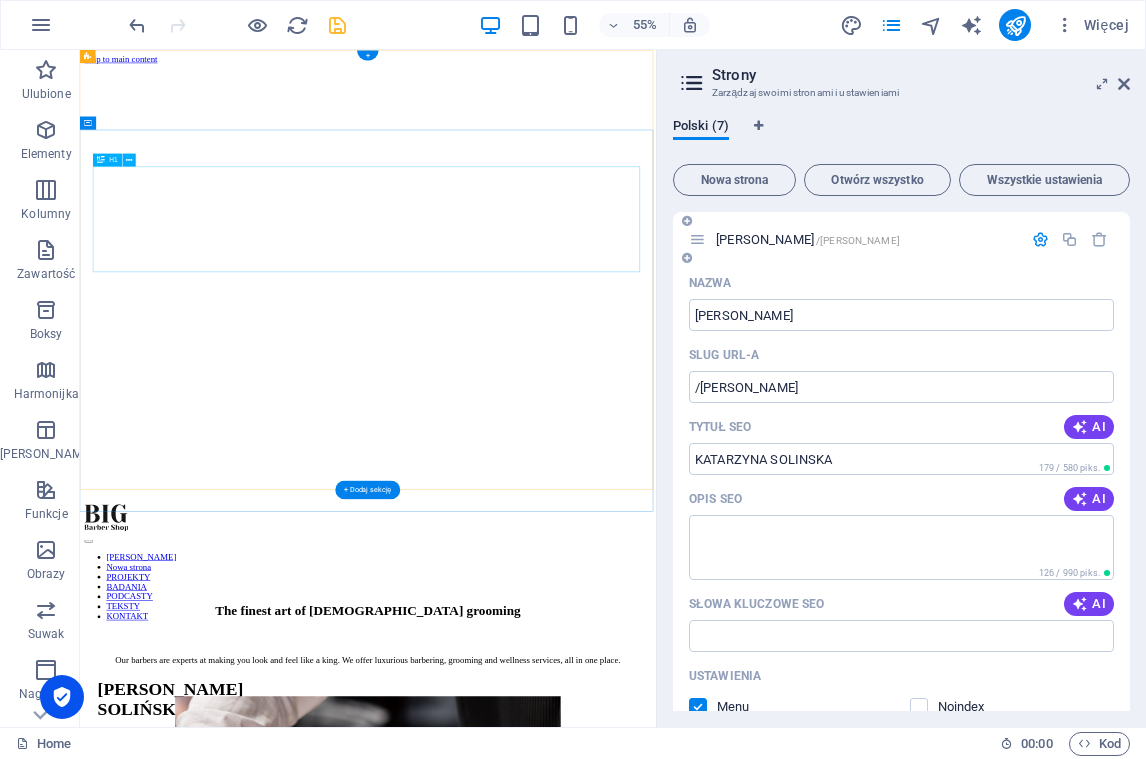 click on "KATARZYNA SOLINSKA /katarzyna-solinska" at bounding box center [901, 239] 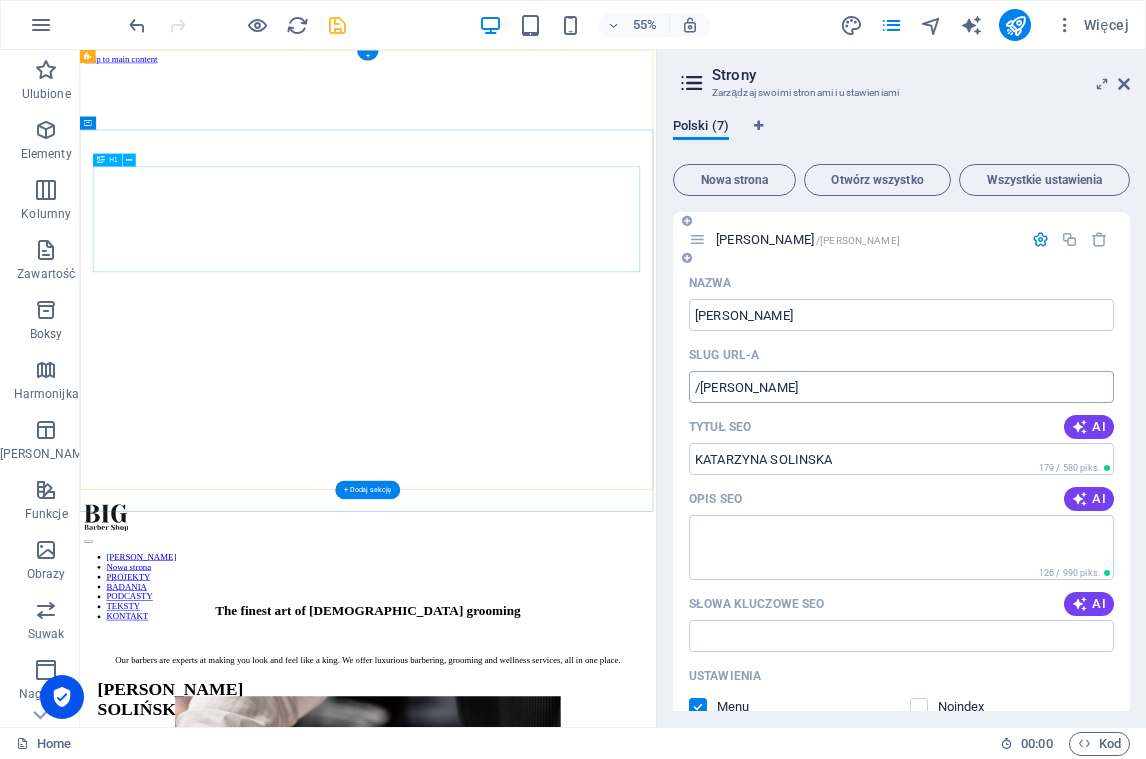 click on "/[PERSON_NAME]" at bounding box center [901, 387] 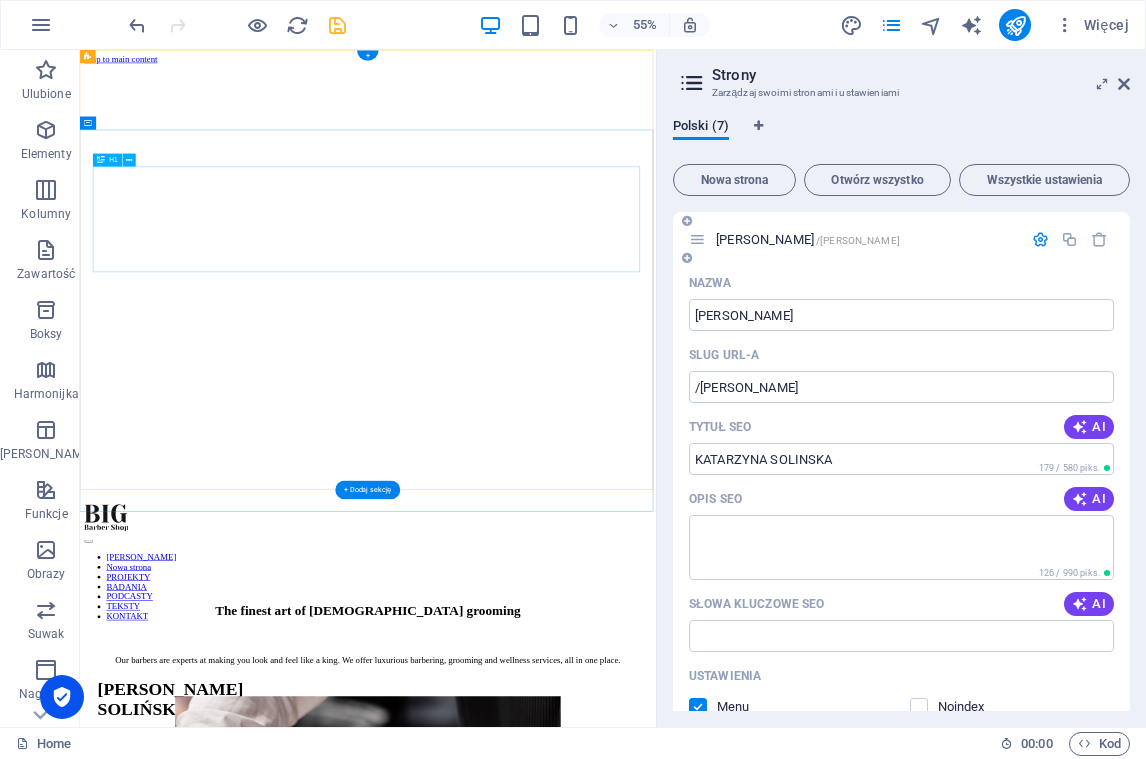 scroll, scrollTop: 0, scrollLeft: 0, axis: both 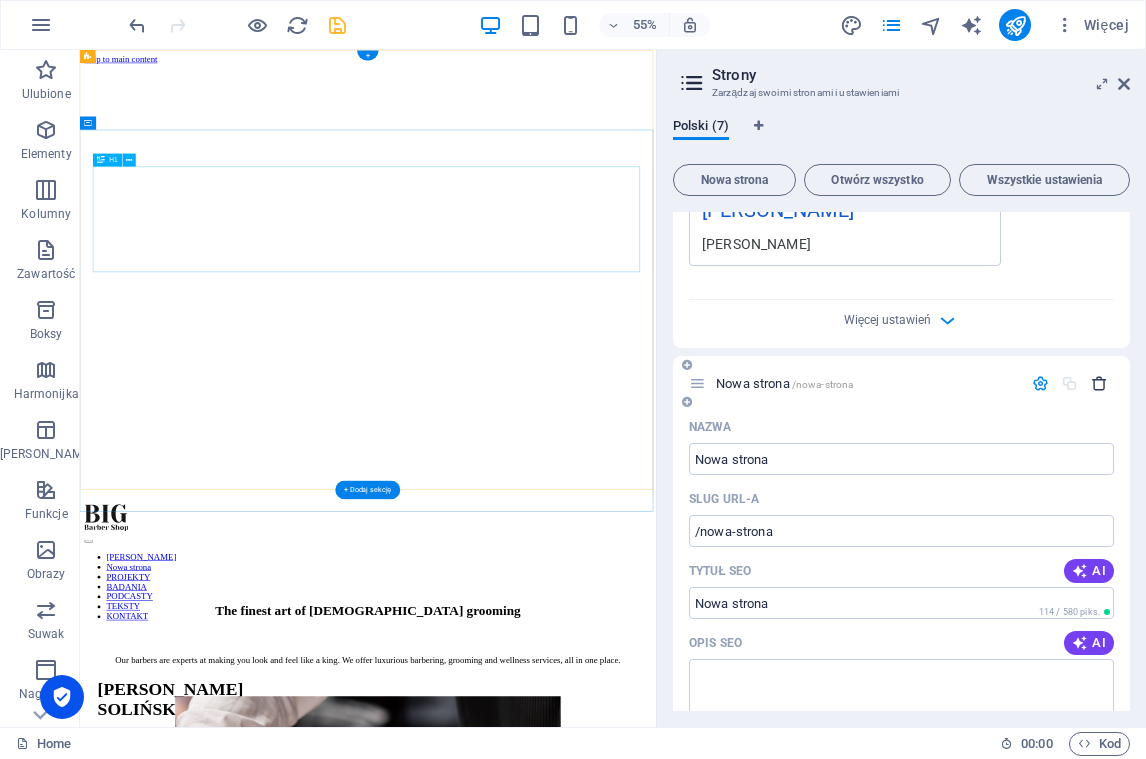 click at bounding box center (1099, 383) 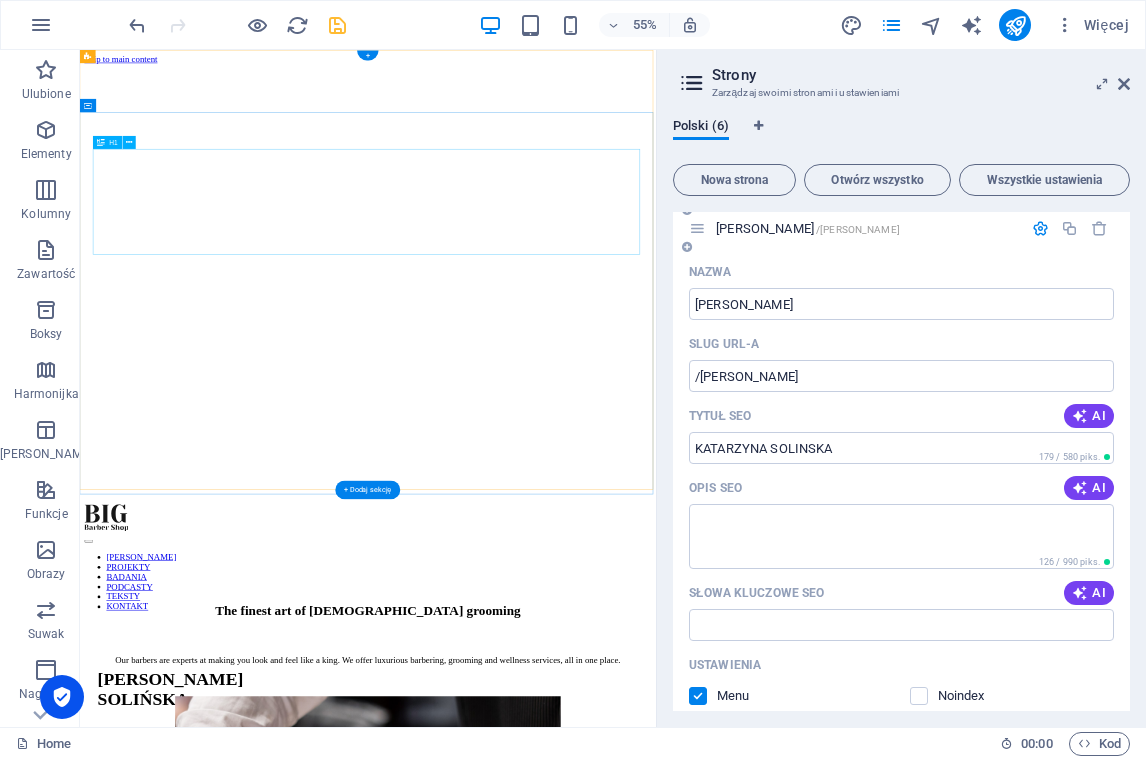 scroll, scrollTop: 0, scrollLeft: 0, axis: both 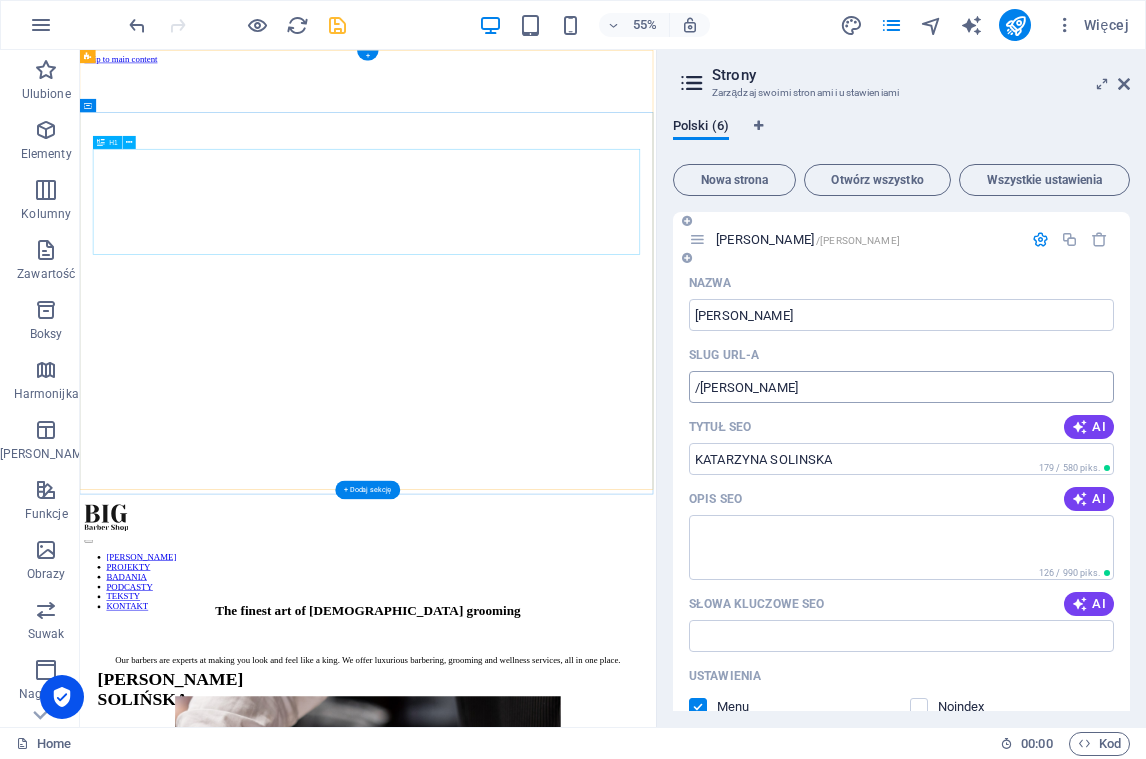click on "/[PERSON_NAME]" at bounding box center (901, 387) 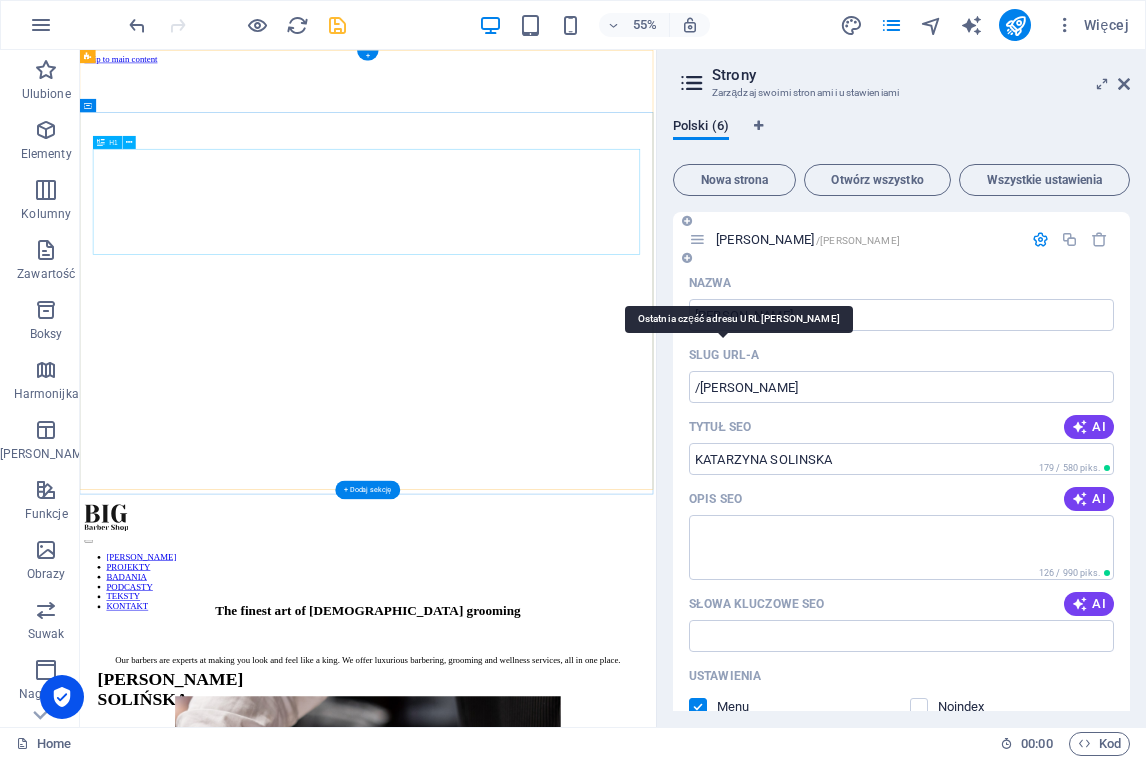drag, startPoint x: 691, startPoint y: 354, endPoint x: 761, endPoint y: 356, distance: 70.028564 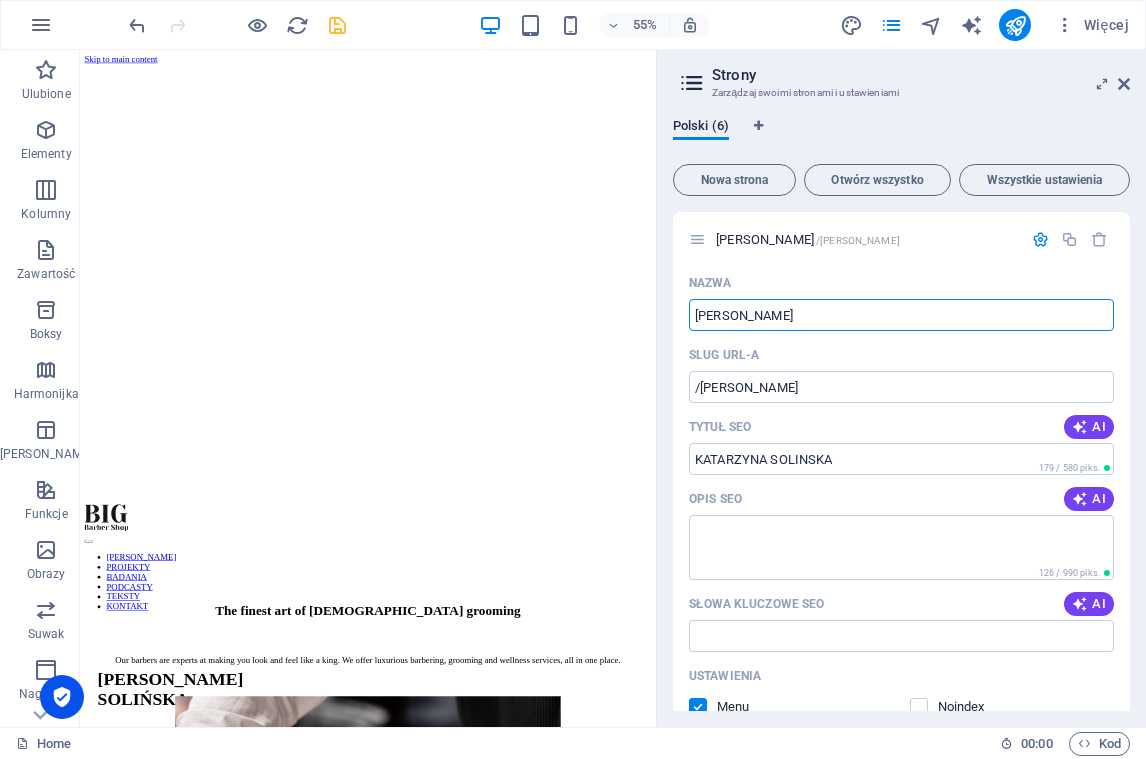 click at bounding box center [659, 388] 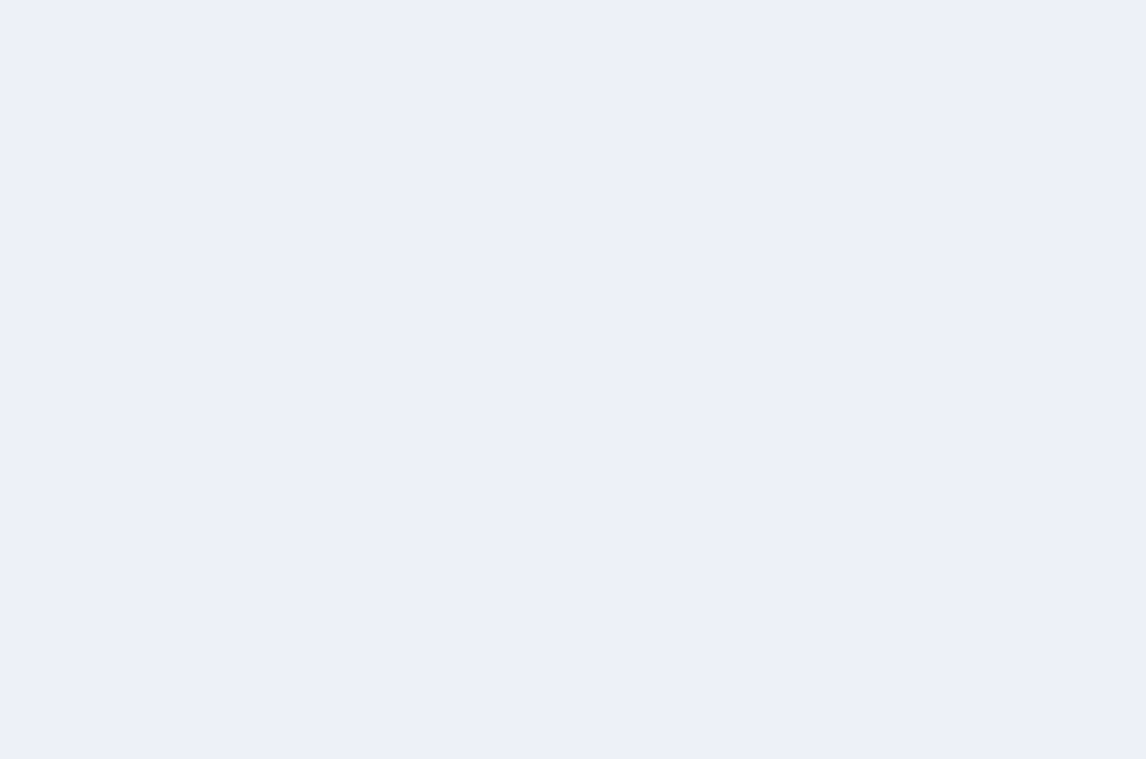 scroll, scrollTop: 0, scrollLeft: 0, axis: both 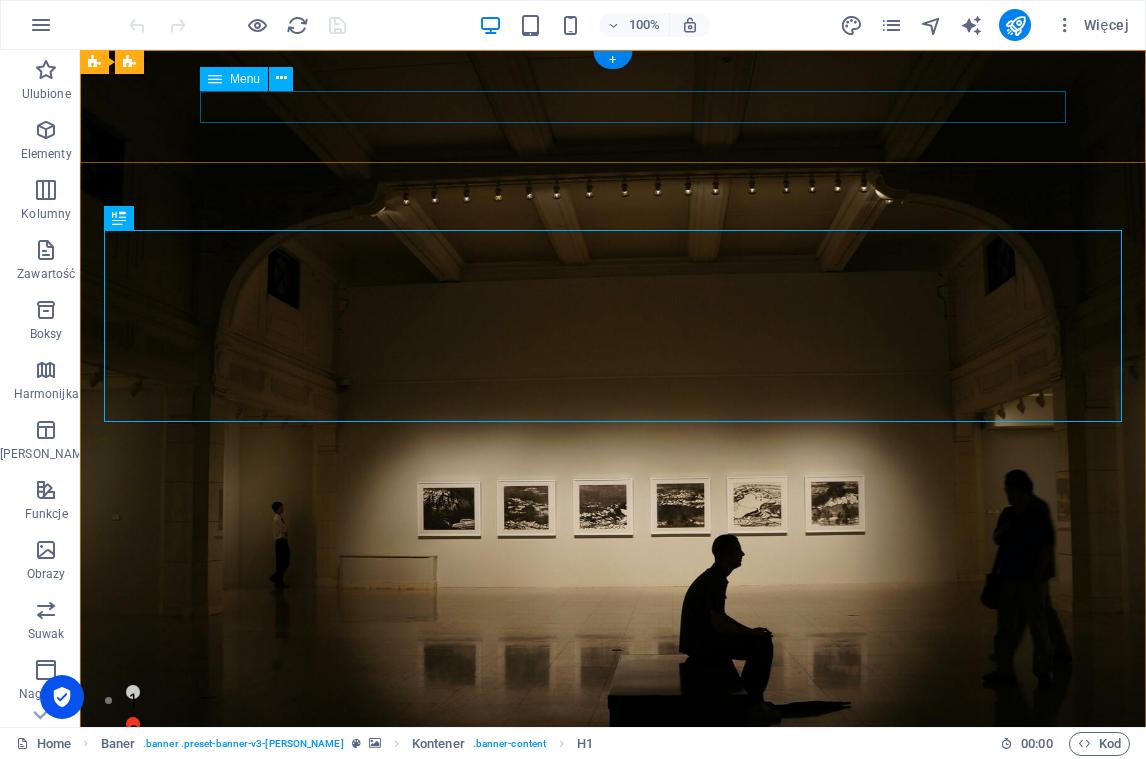 click on "Home About Us Services Gallery Testimonials Contact Us" at bounding box center [593, 947] 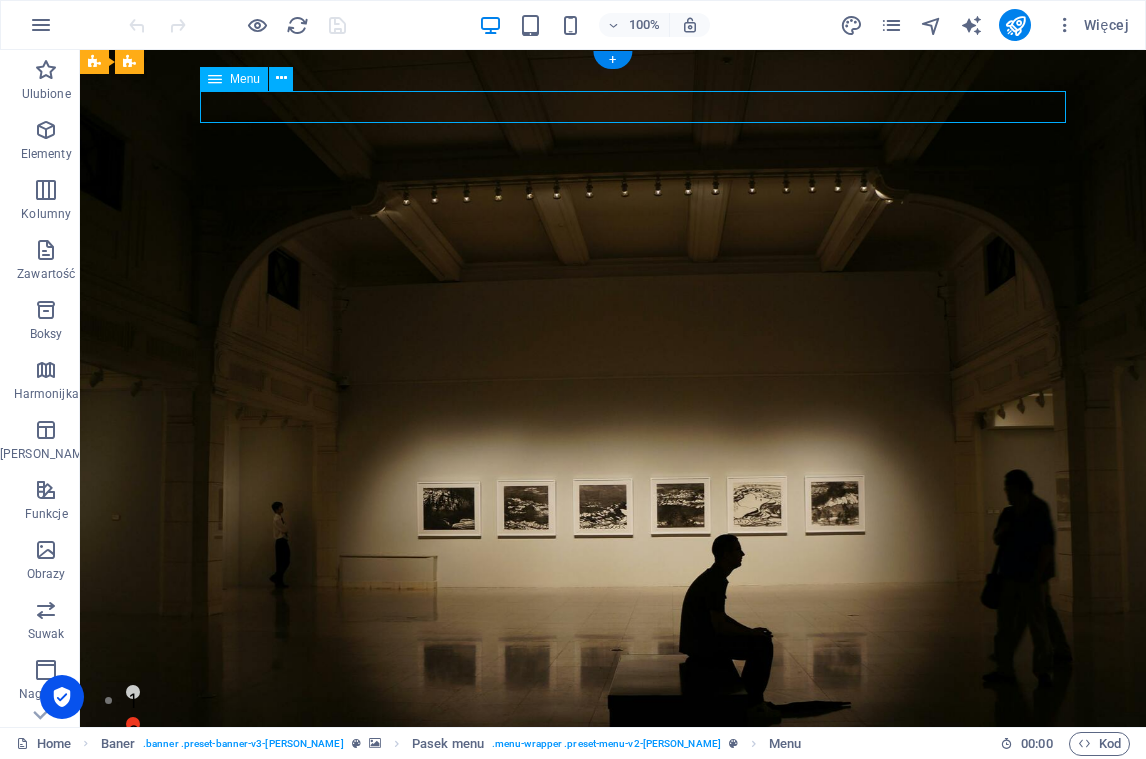 click on "Home About Us Services Gallery Testimonials Contact Us" at bounding box center (593, 947) 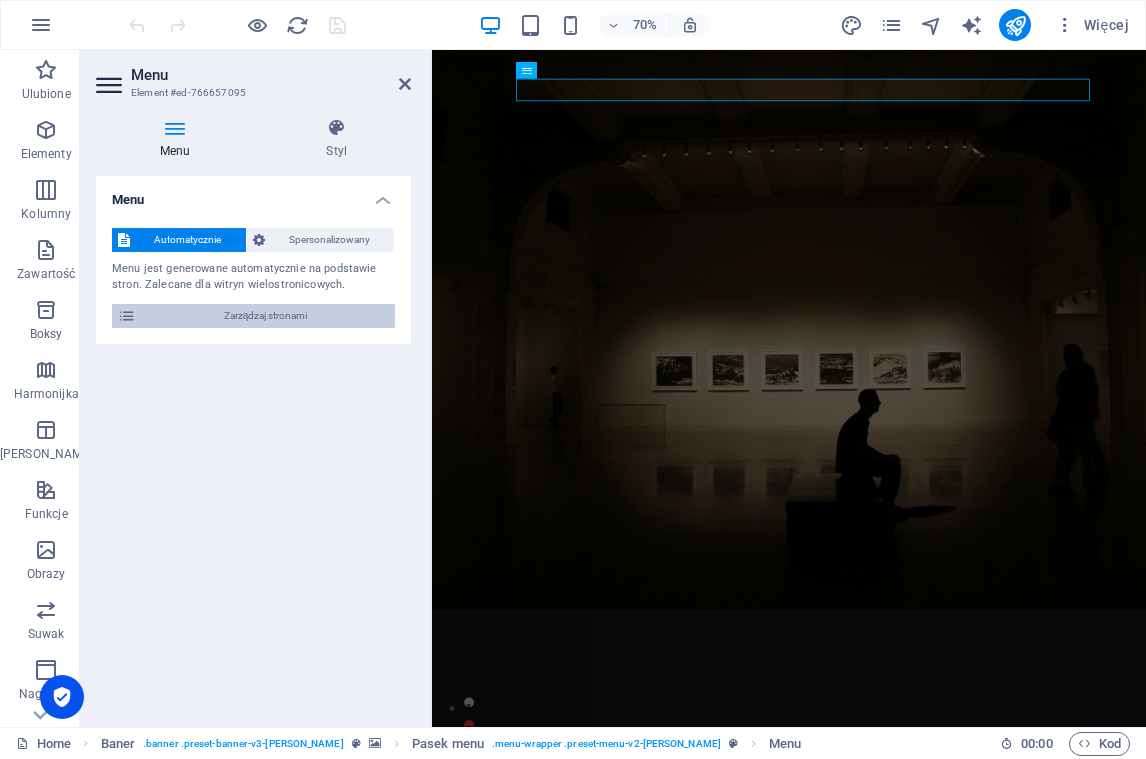 click on "Zarządzaj stronami" at bounding box center [265, 316] 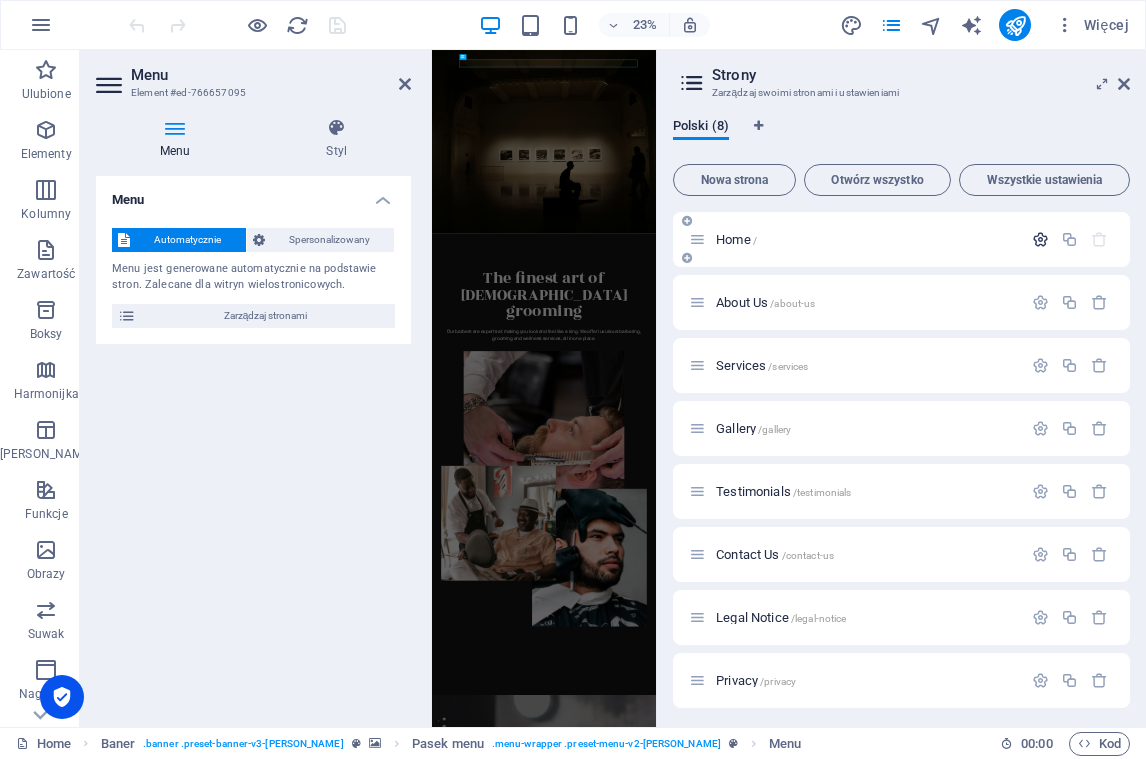 click at bounding box center (1040, 239) 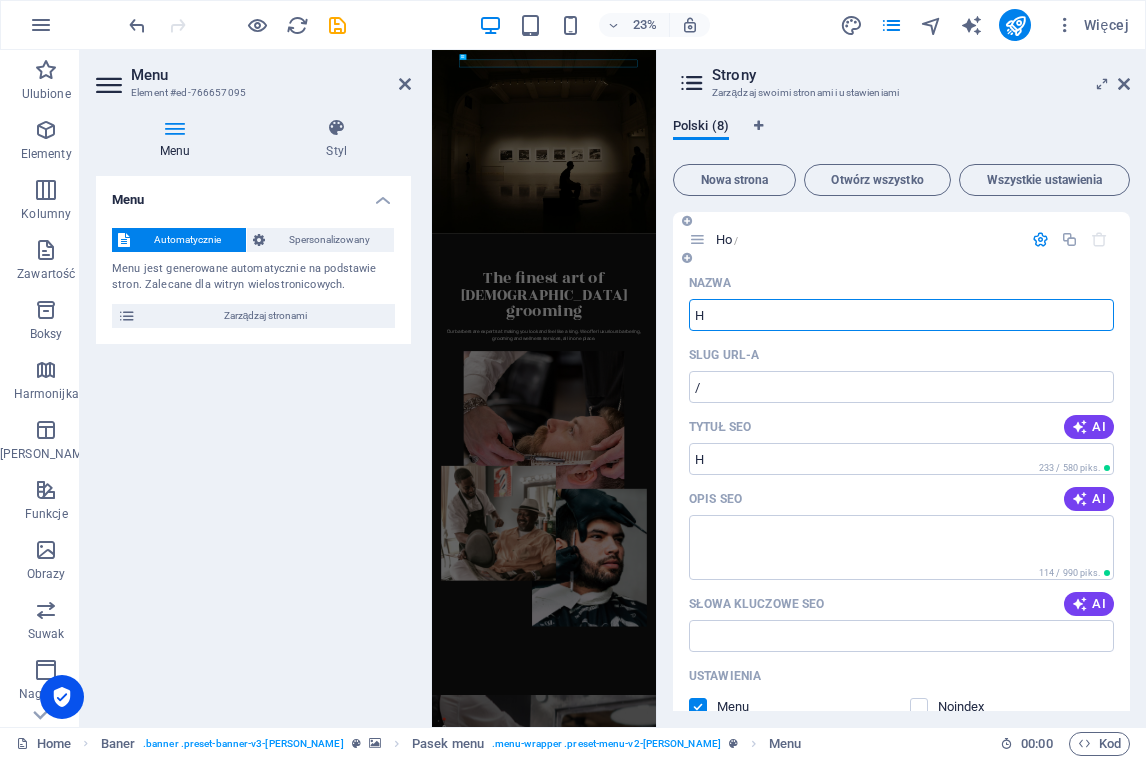 type on "H" 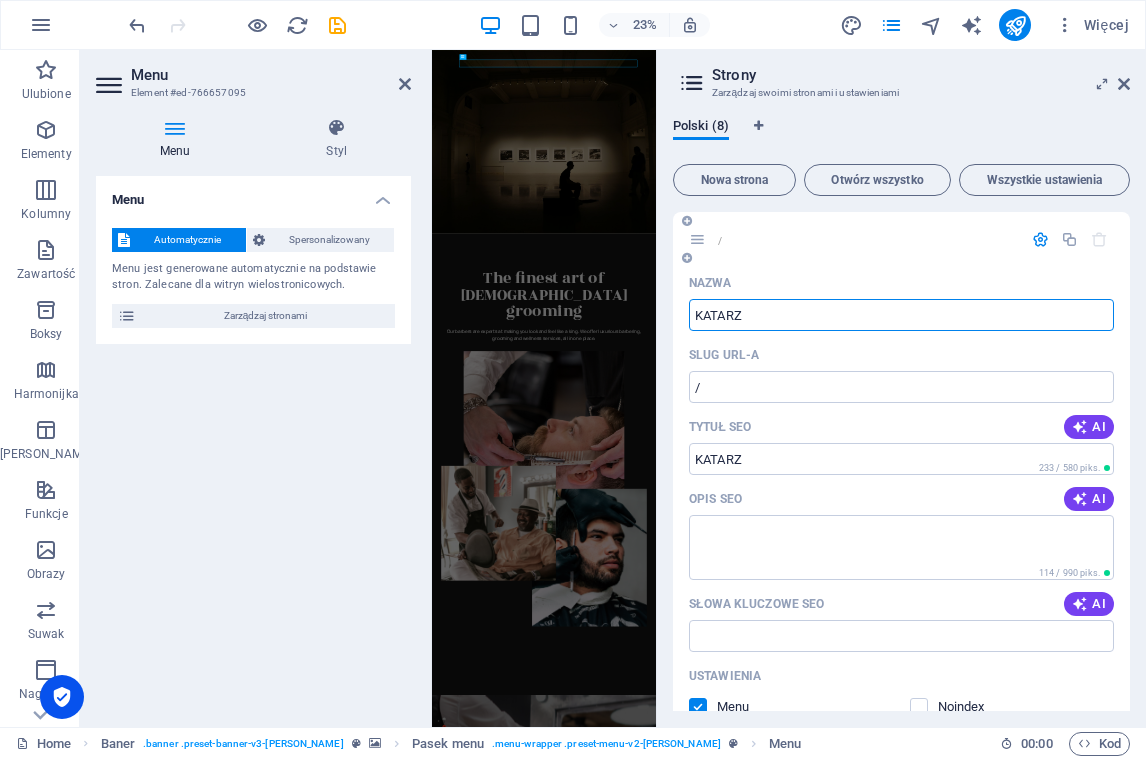 type on "KATARZ" 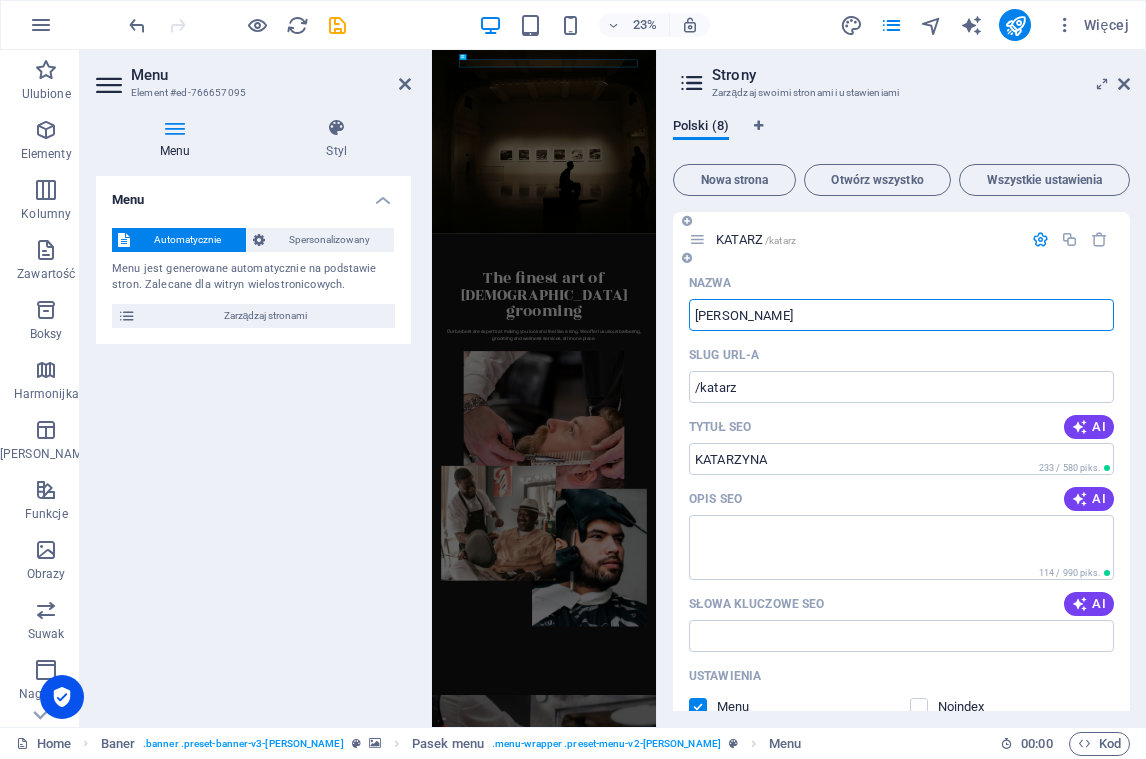 type on "[PERSON_NAME]" 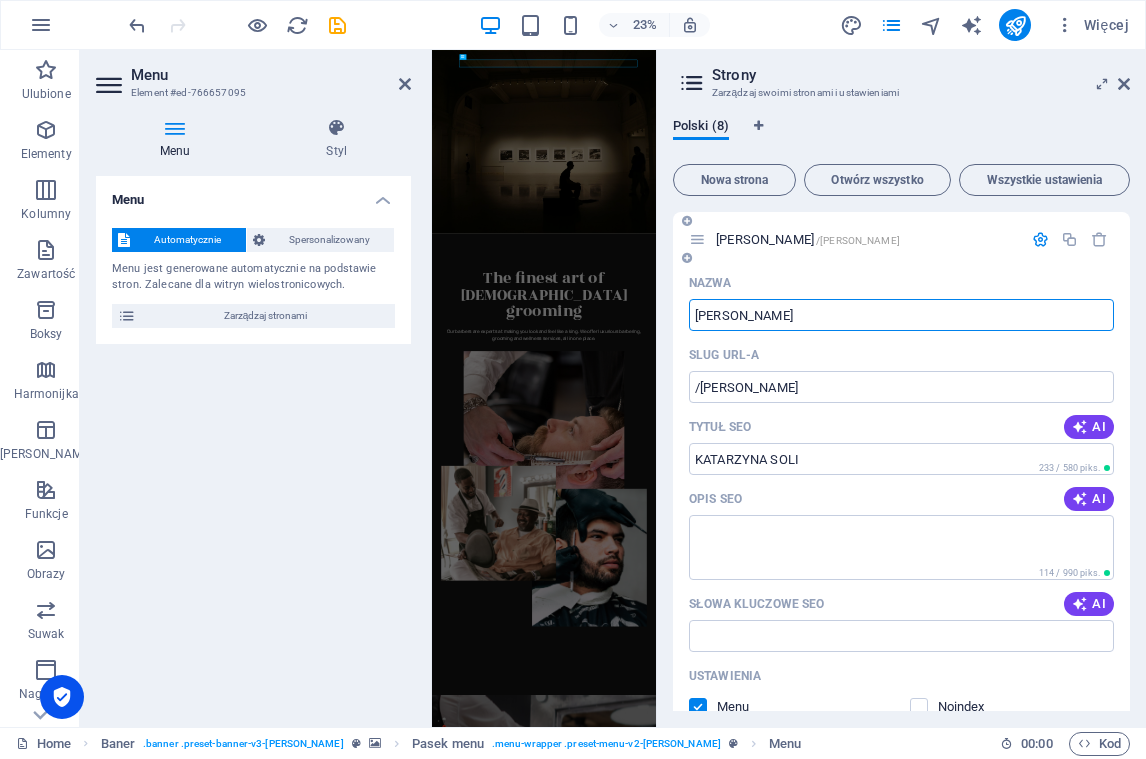 type on "[PERSON_NAME]" 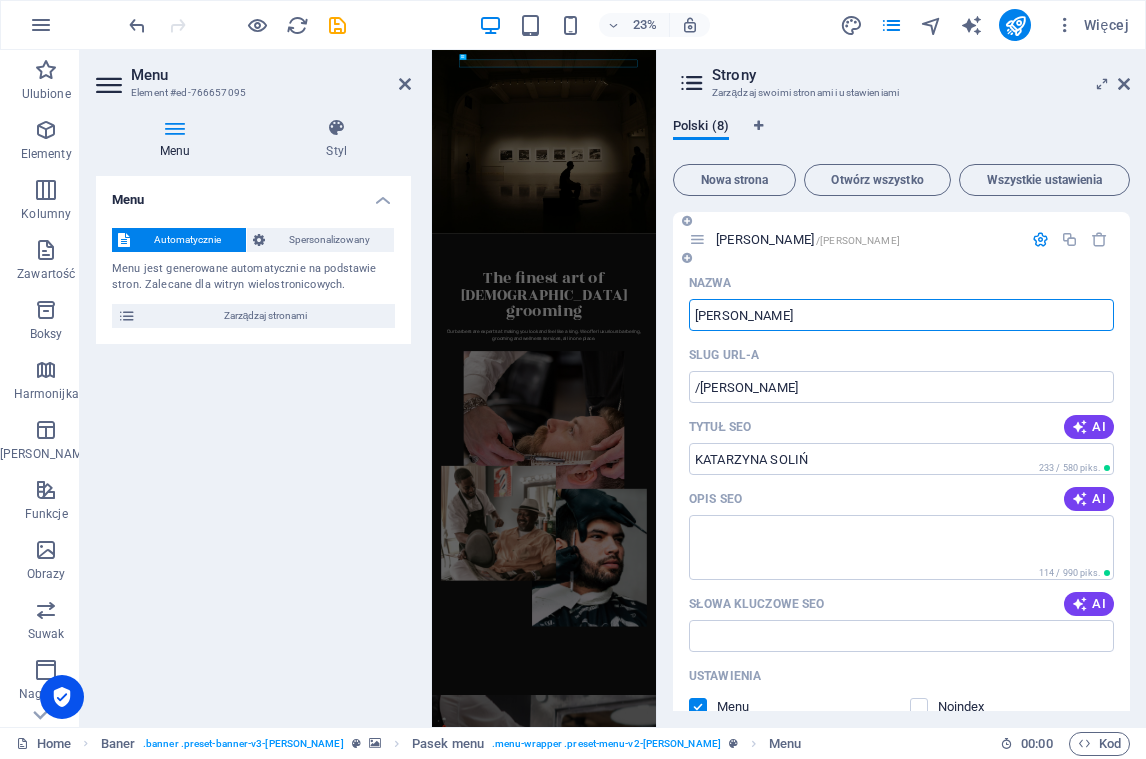 type on "[PERSON_NAME]" 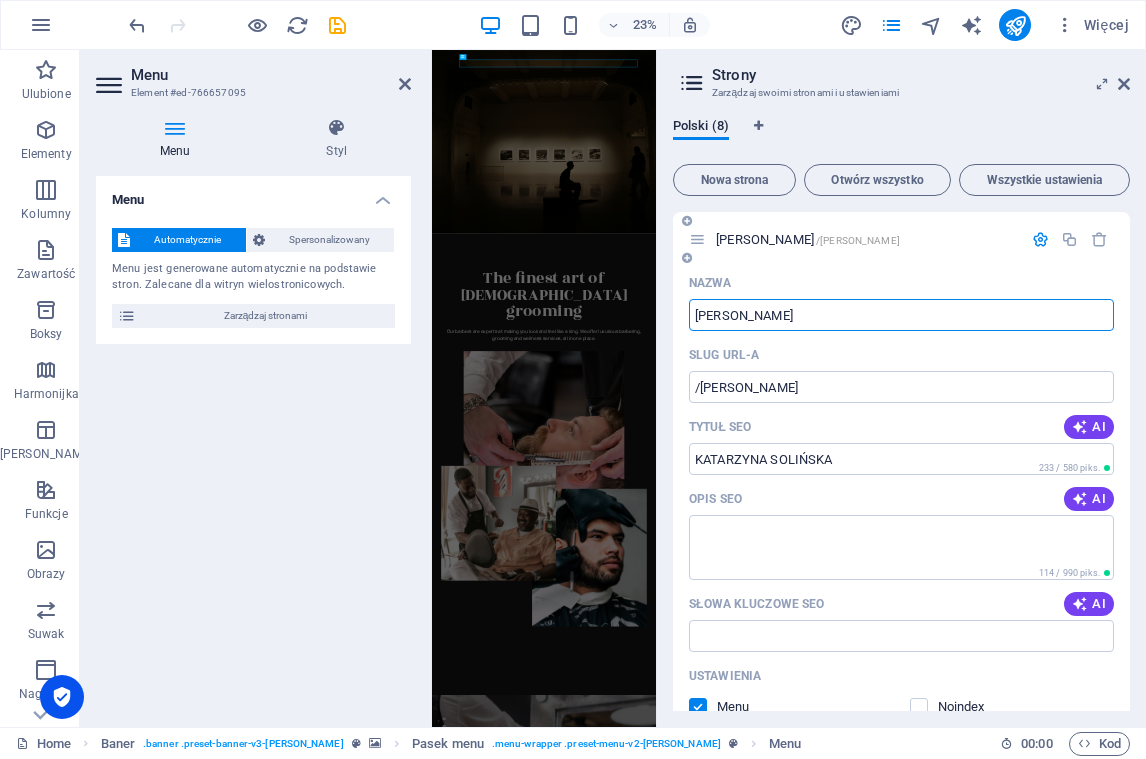 type on "[PERSON_NAME]" 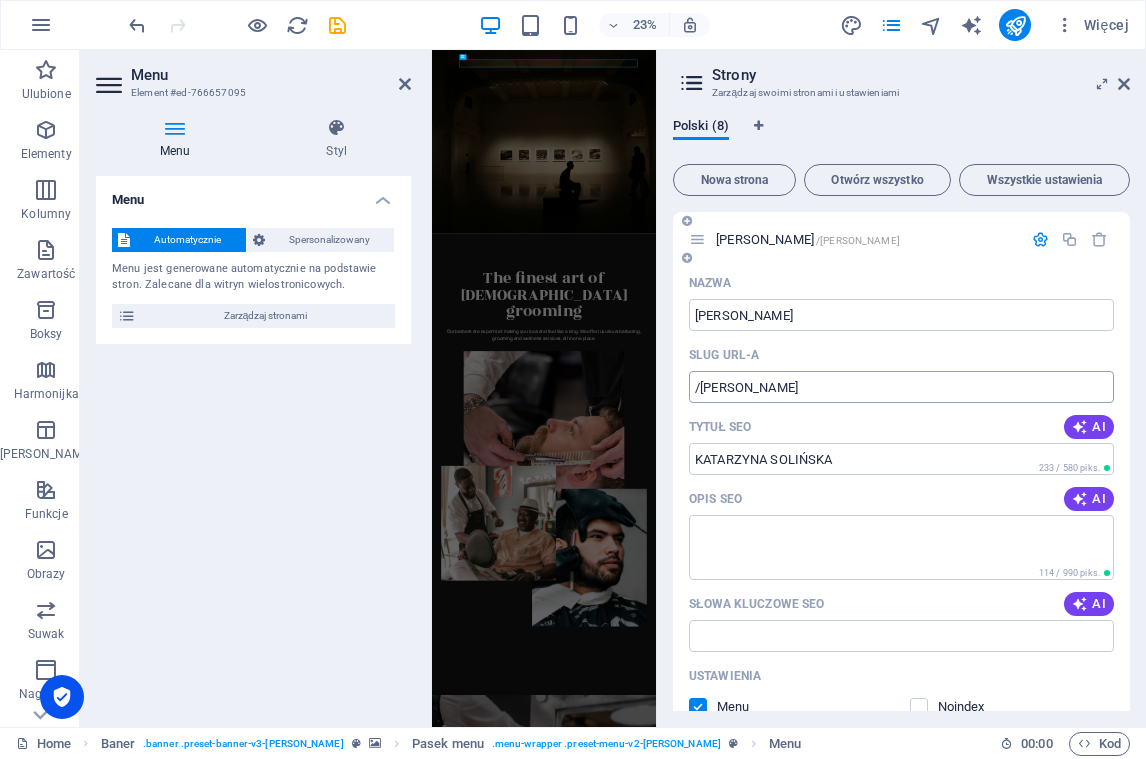 drag, startPoint x: 819, startPoint y: 390, endPoint x: 749, endPoint y: 387, distance: 70.064255 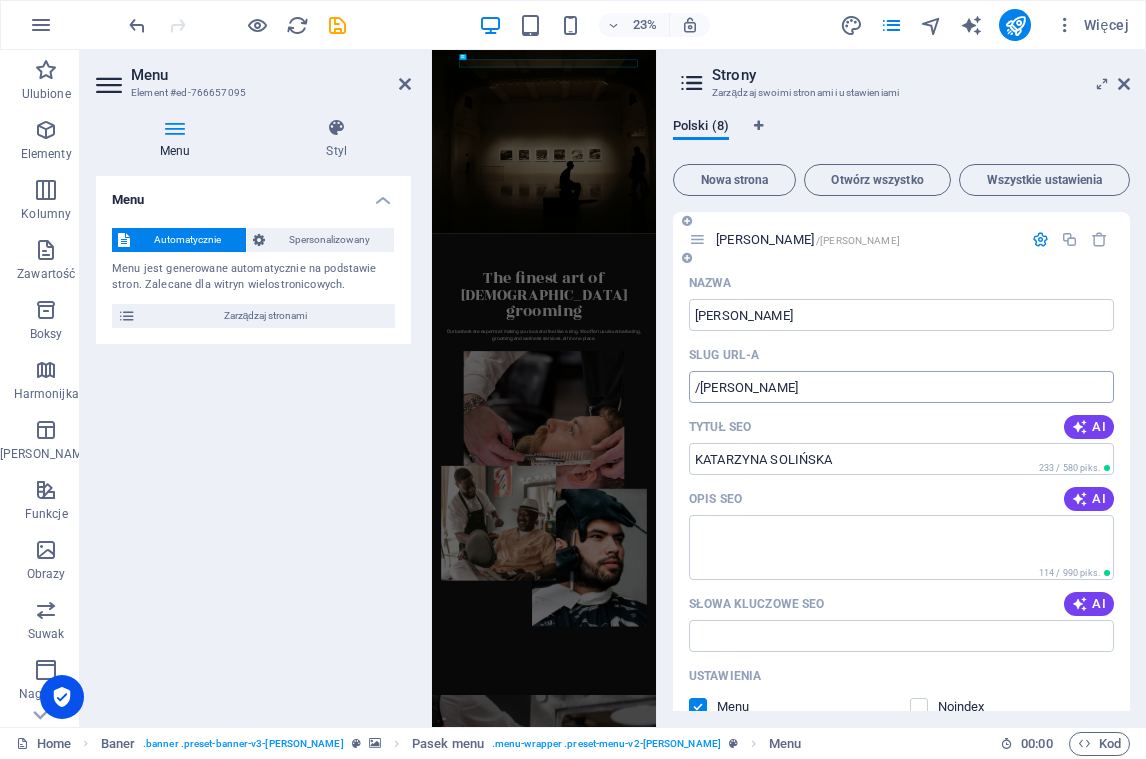click on "/[PERSON_NAME]" at bounding box center [901, 387] 